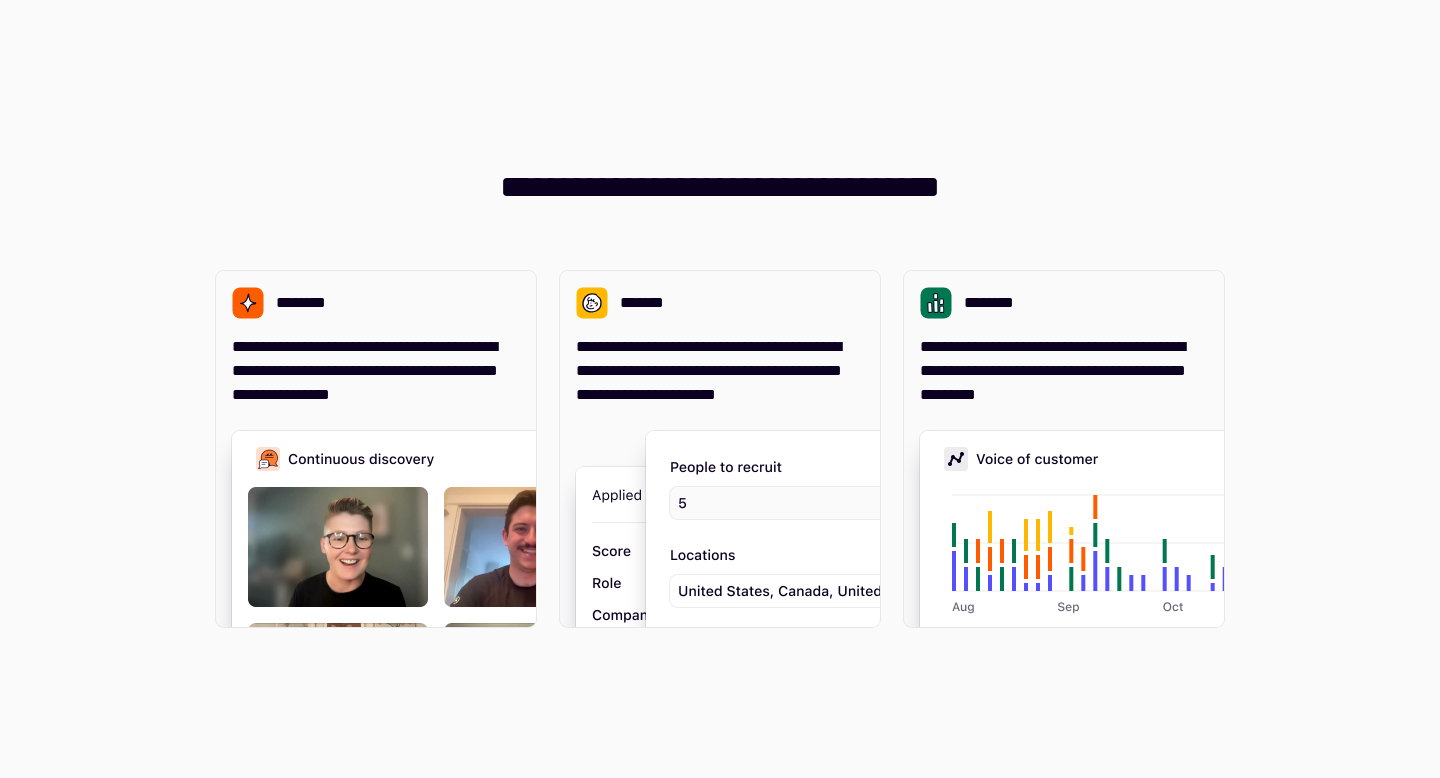 scroll, scrollTop: 0, scrollLeft: 0, axis: both 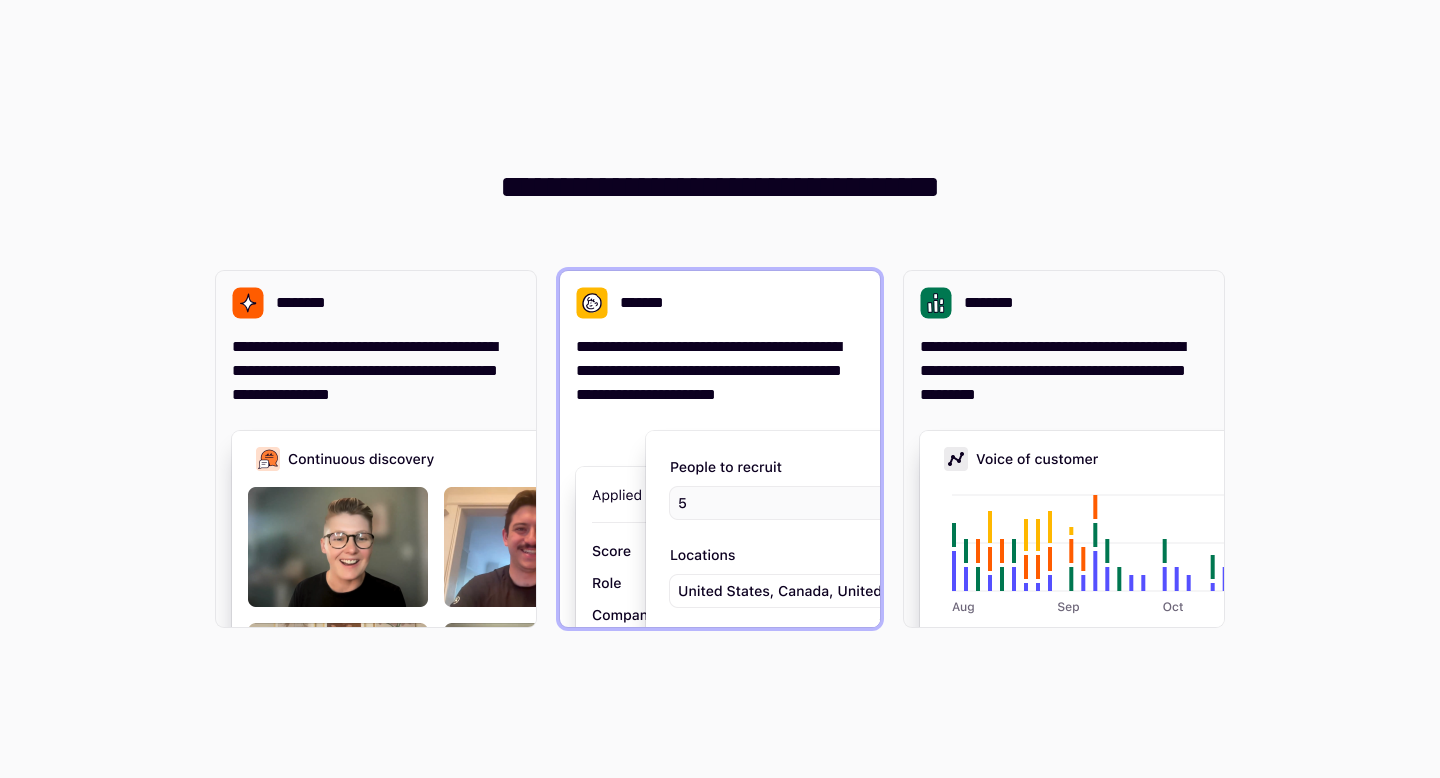 click on "**********" at bounding box center [720, 371] 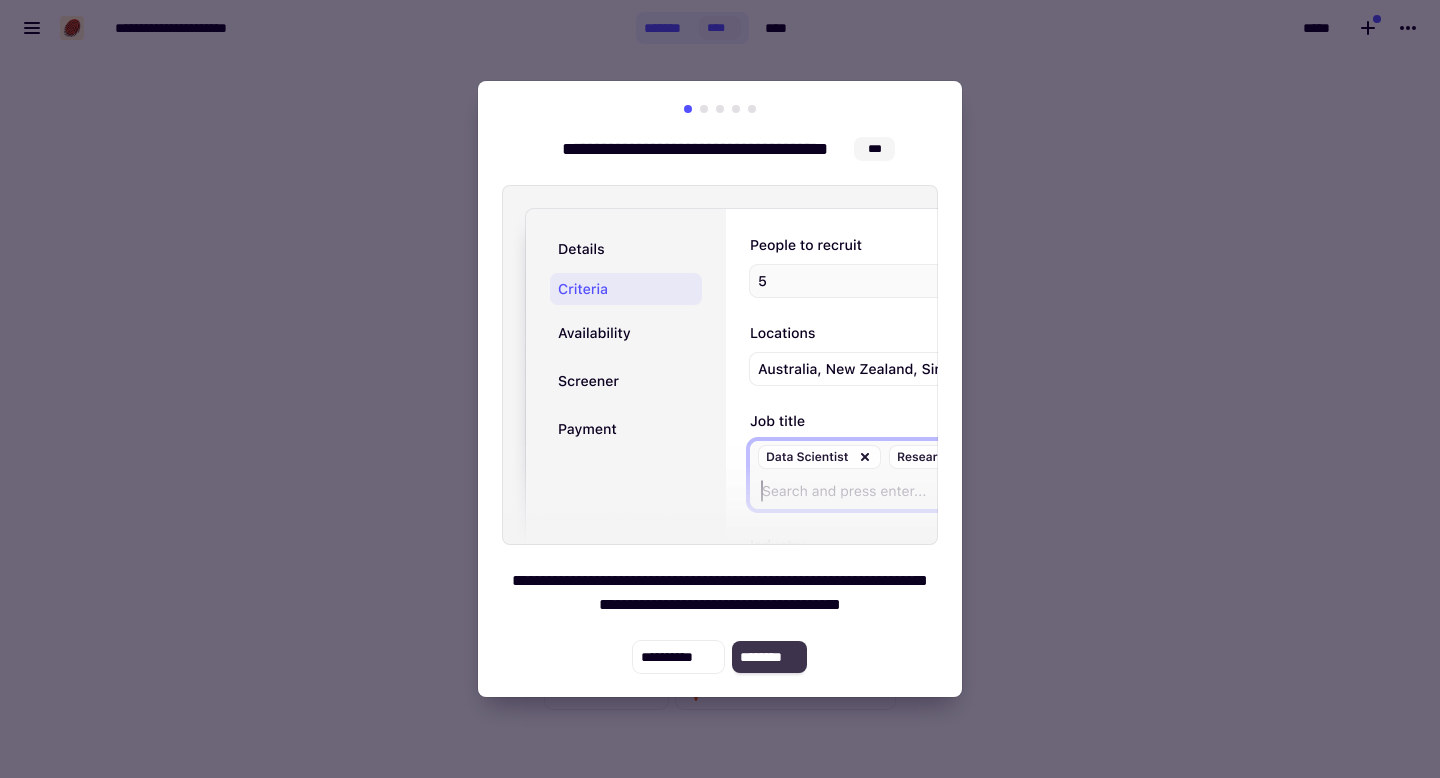 click on "********" 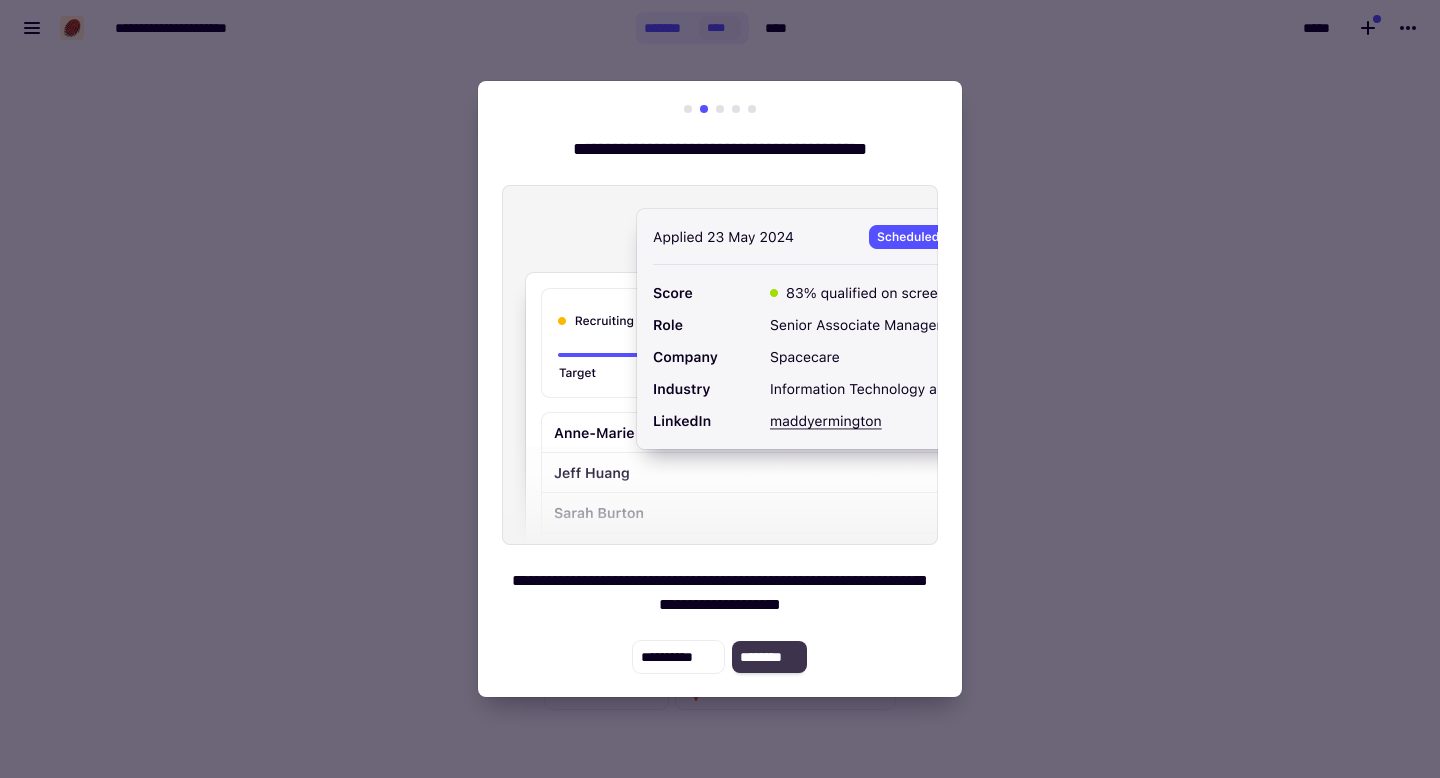 click on "********" 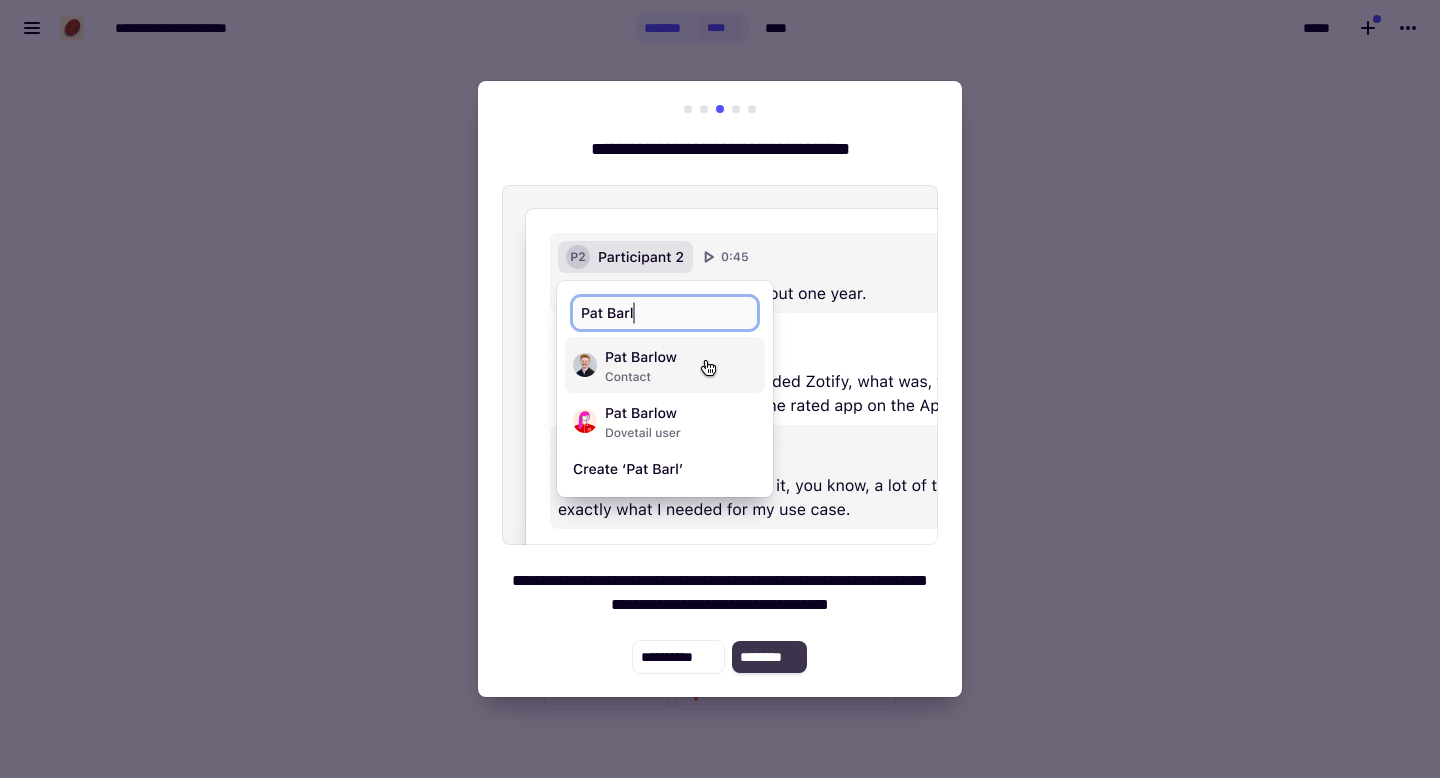 click on "********" 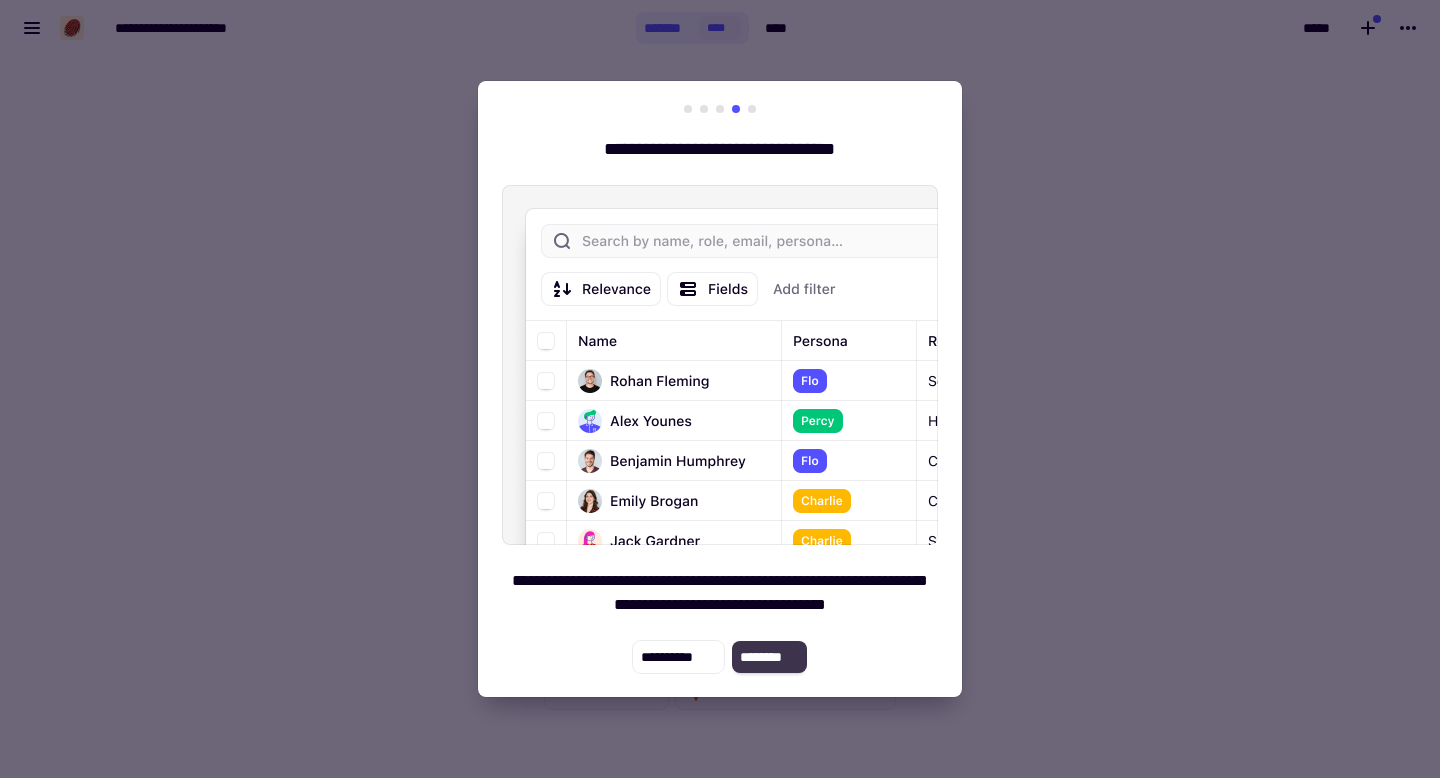 click on "********" 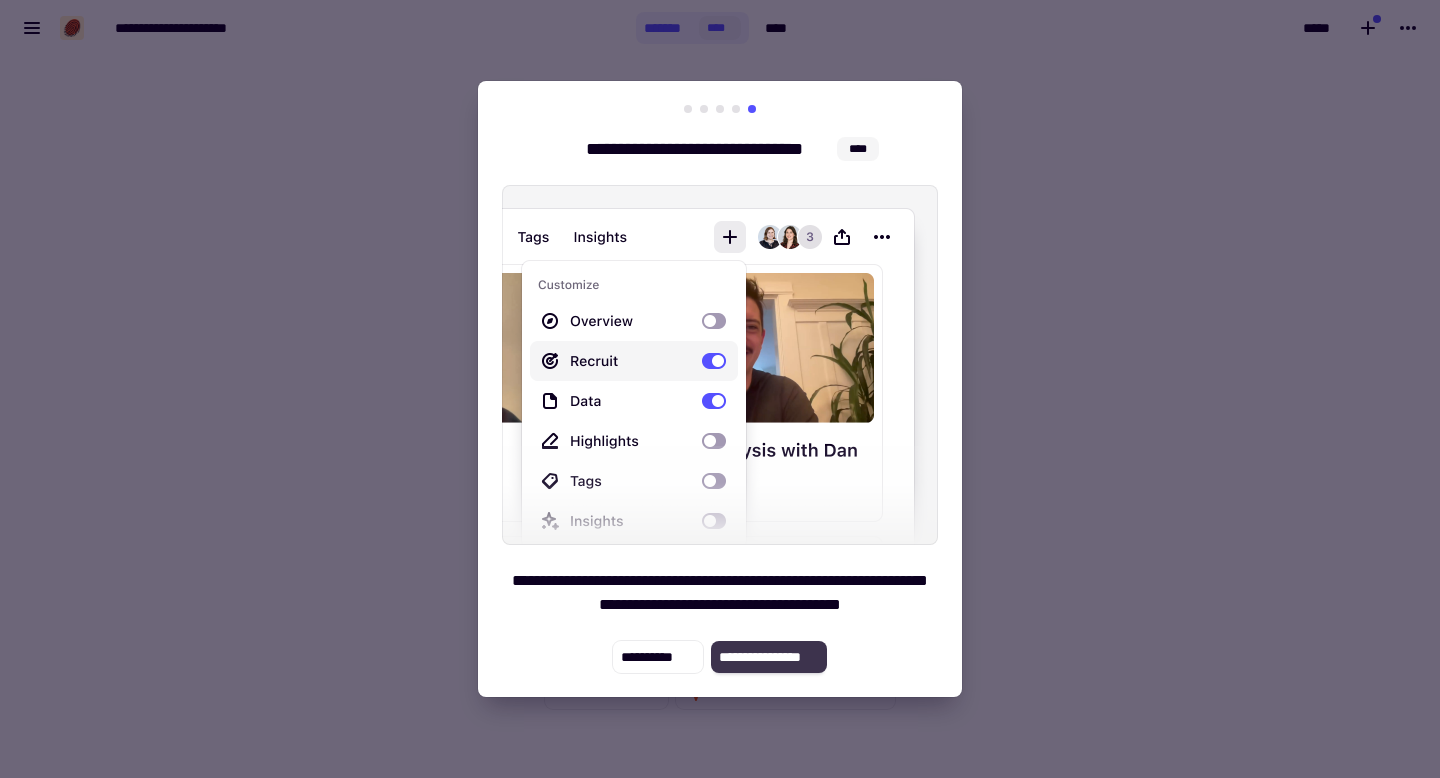 click on "**********" 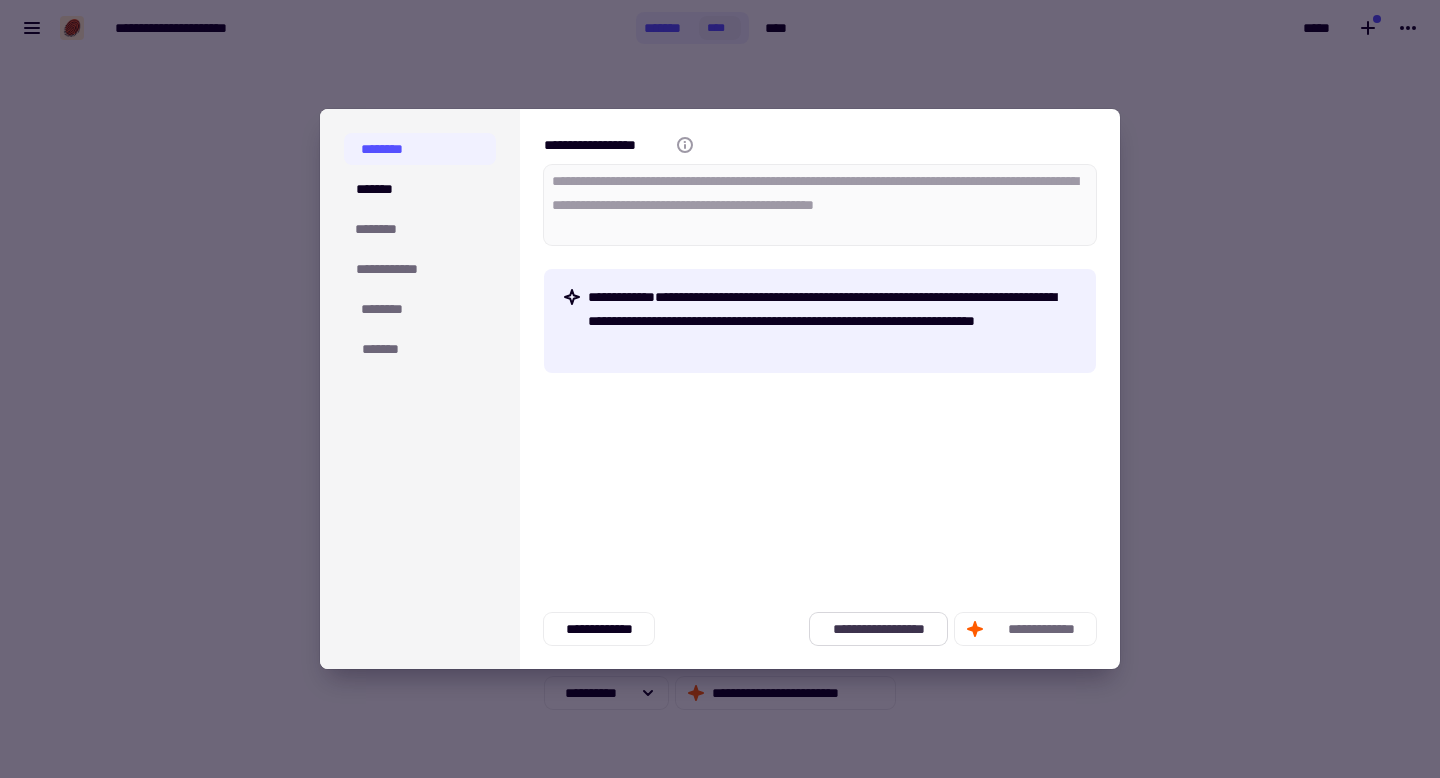click on "**********" 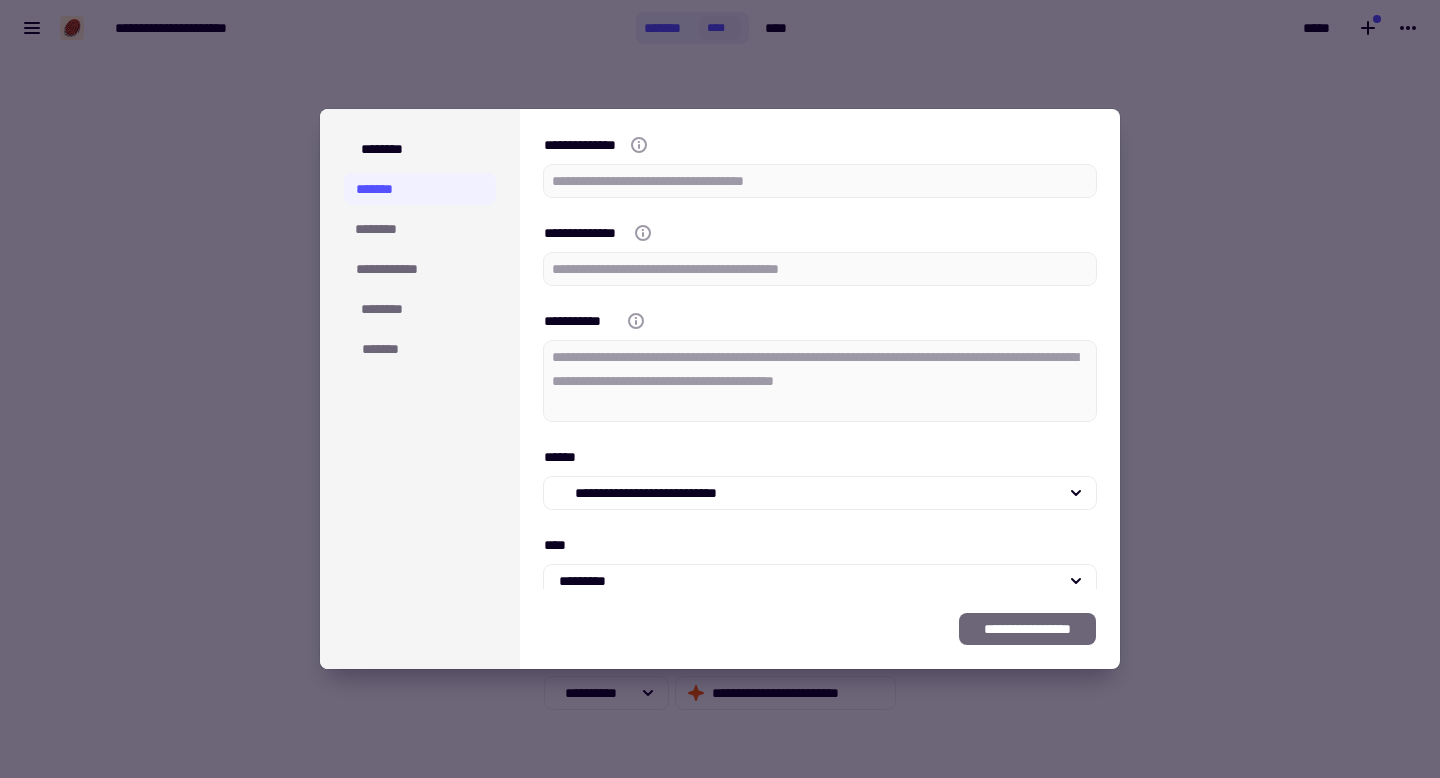 type on "*" 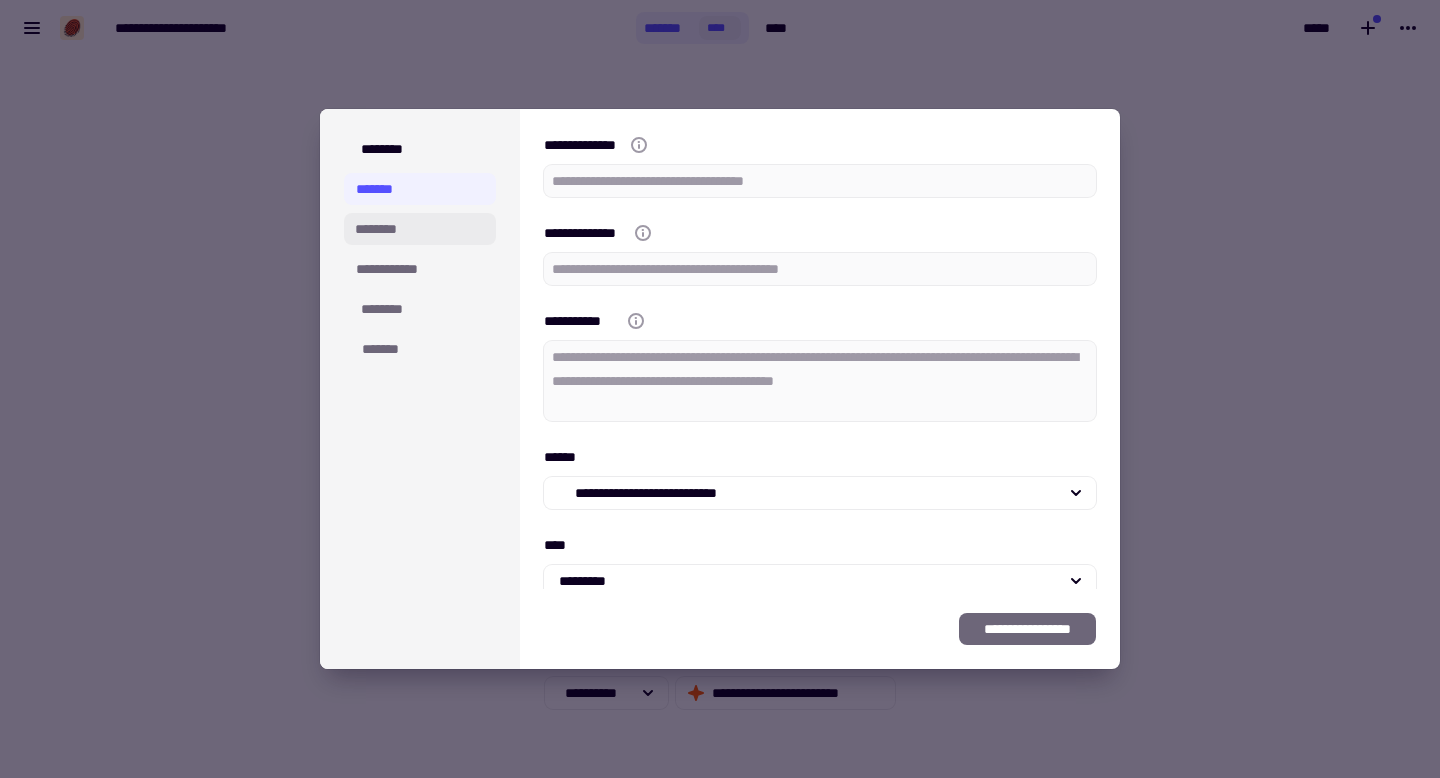type on "*" 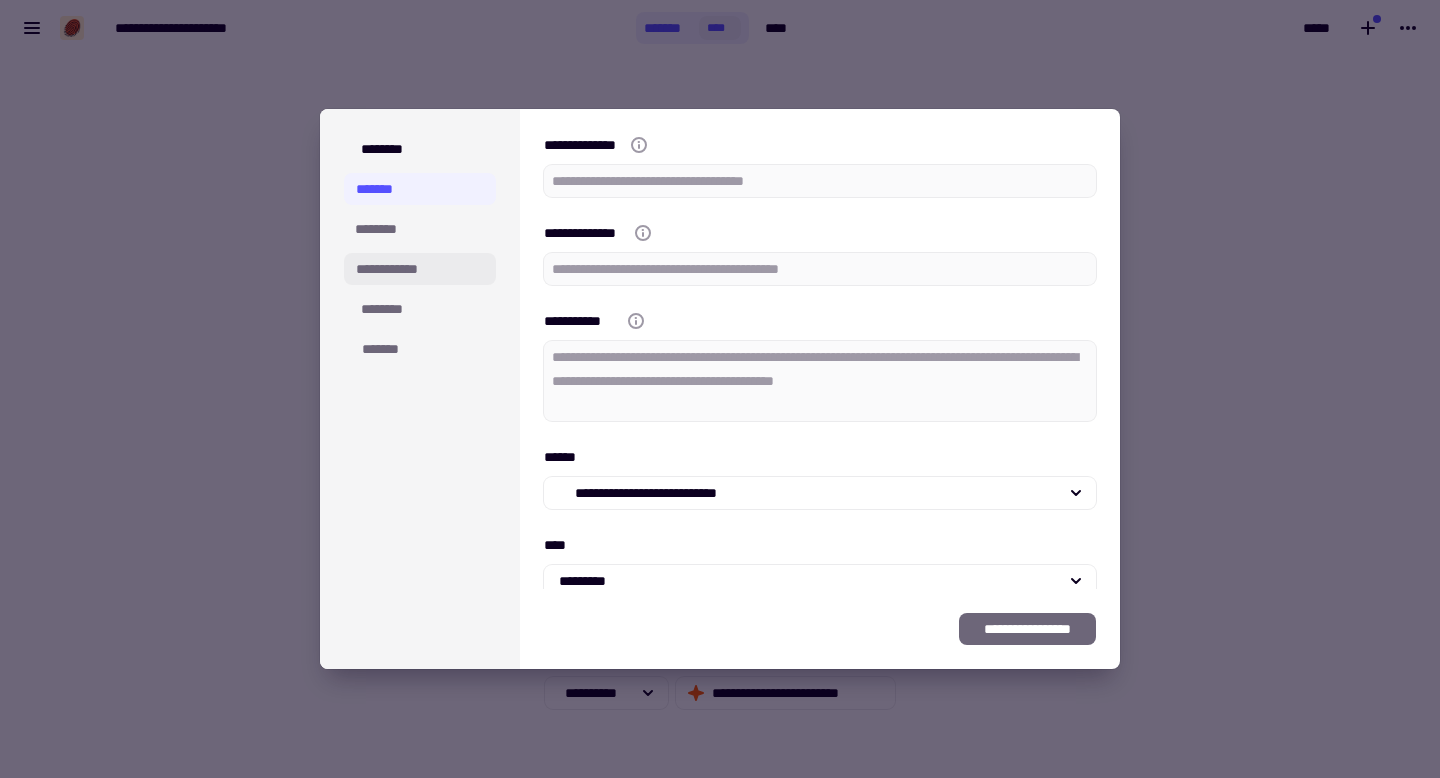 click on "**********" 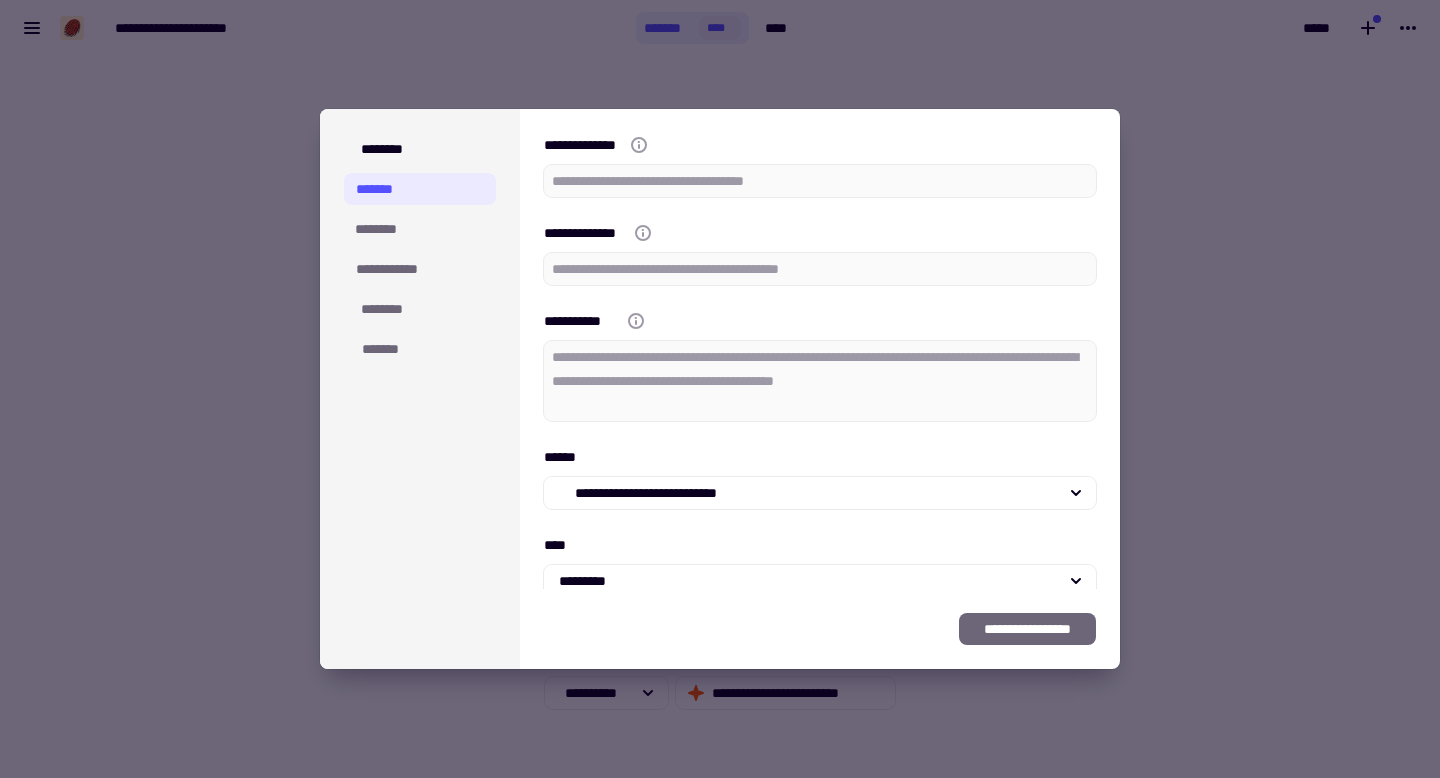 click on "*******" 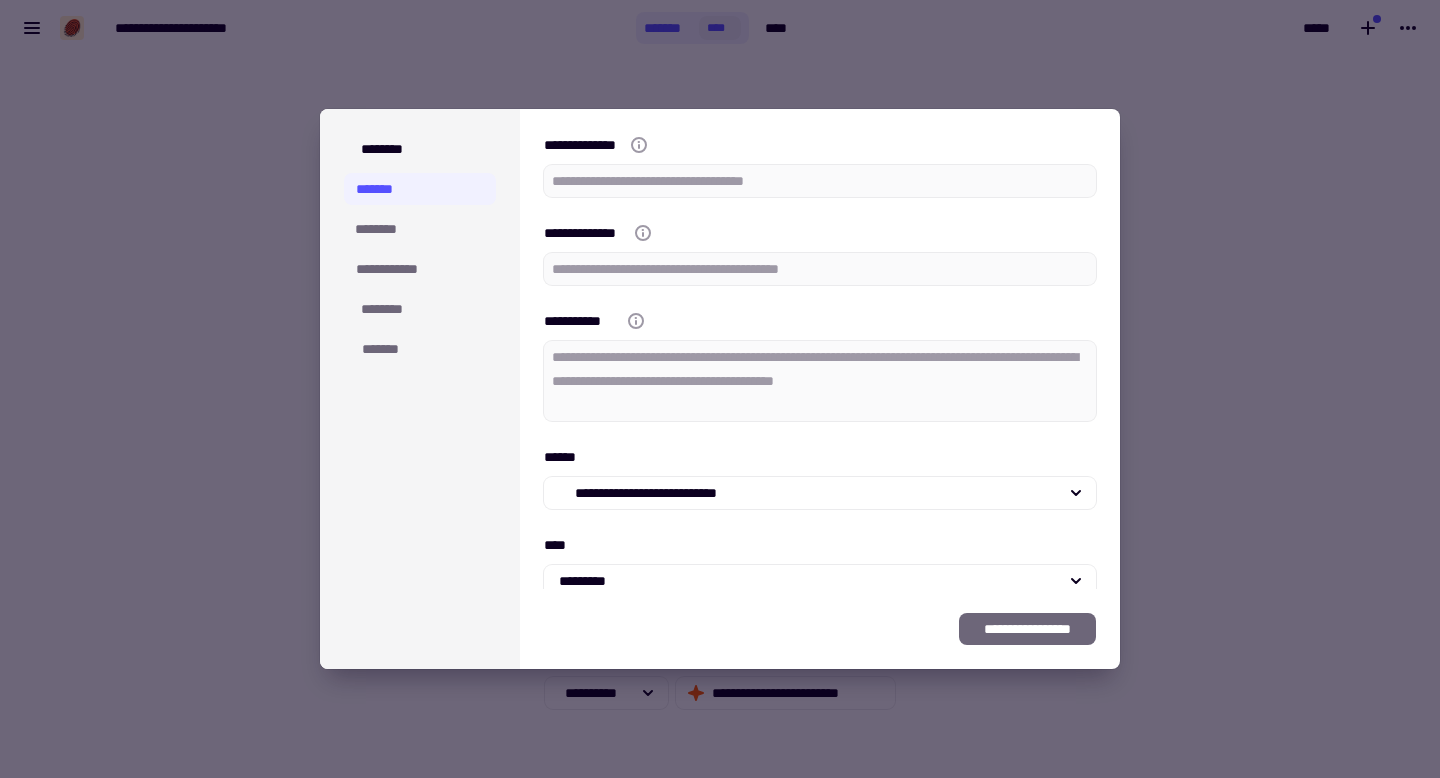 click on "**********" 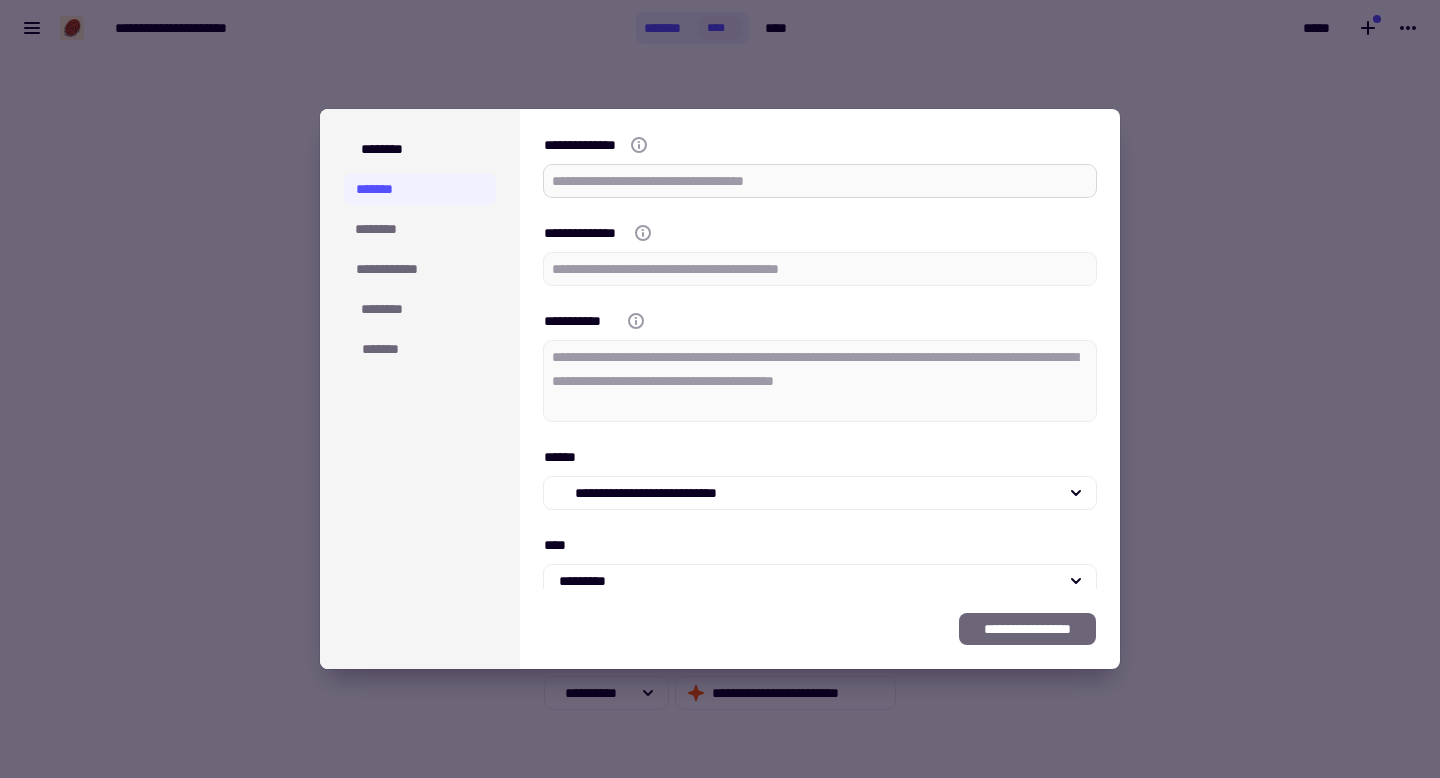 click on "**********" at bounding box center [820, 181] 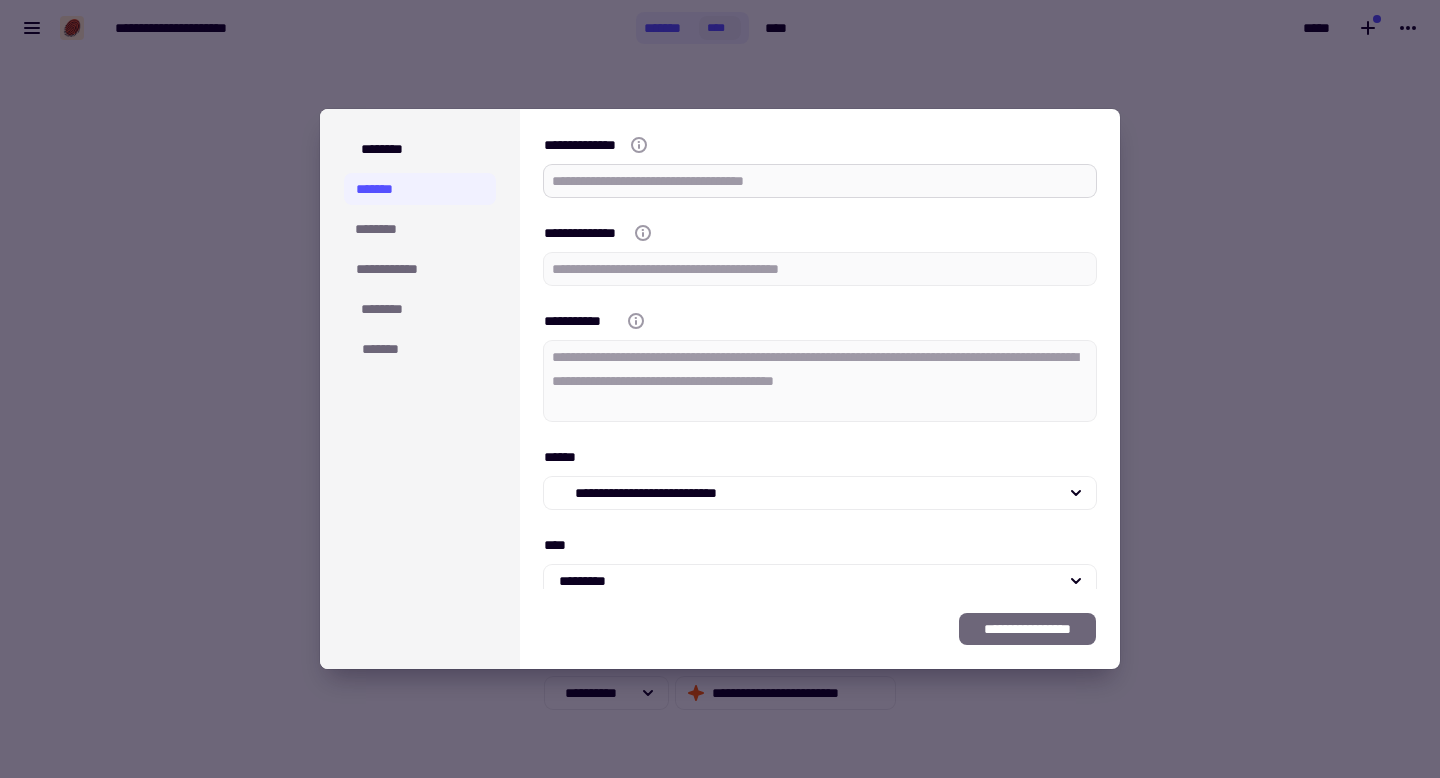 type on "*" 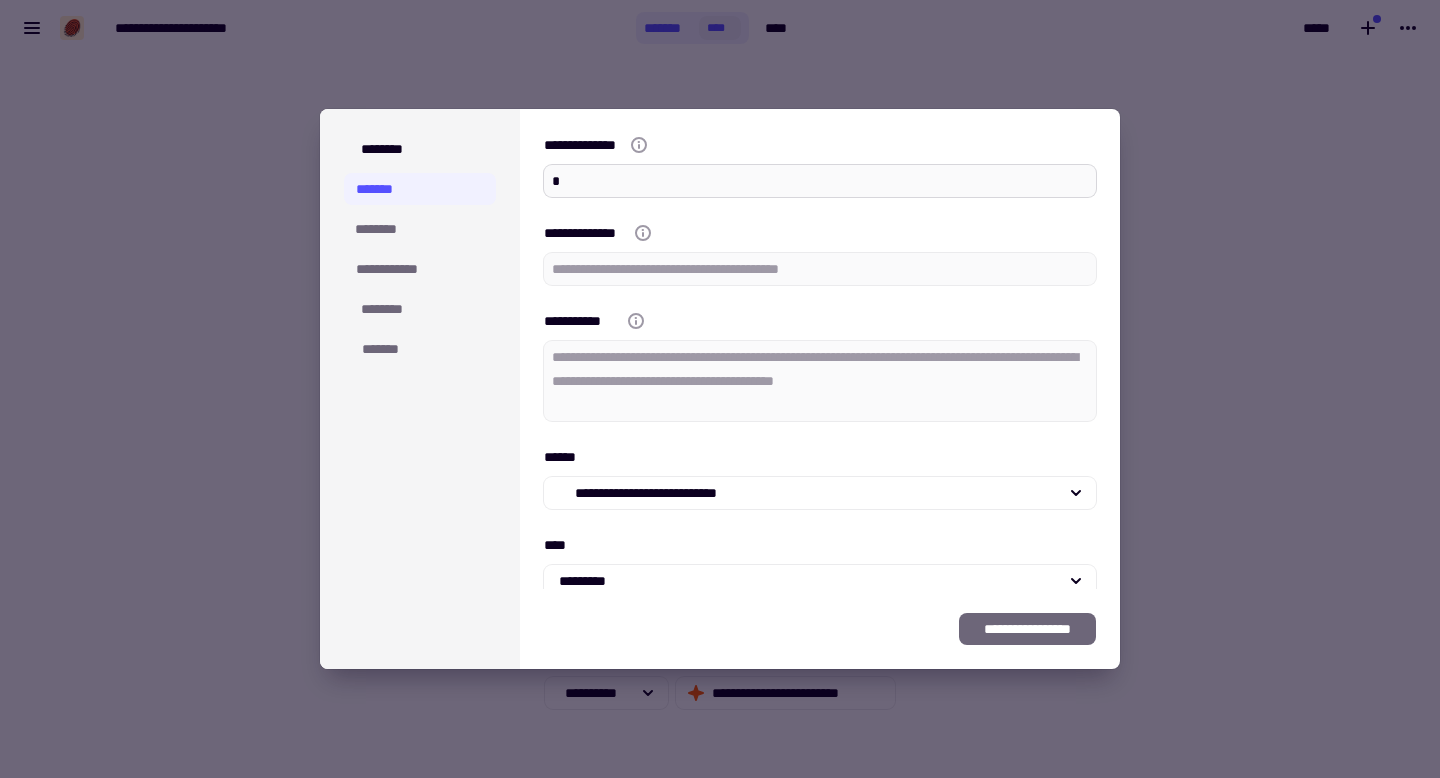 type on "*" 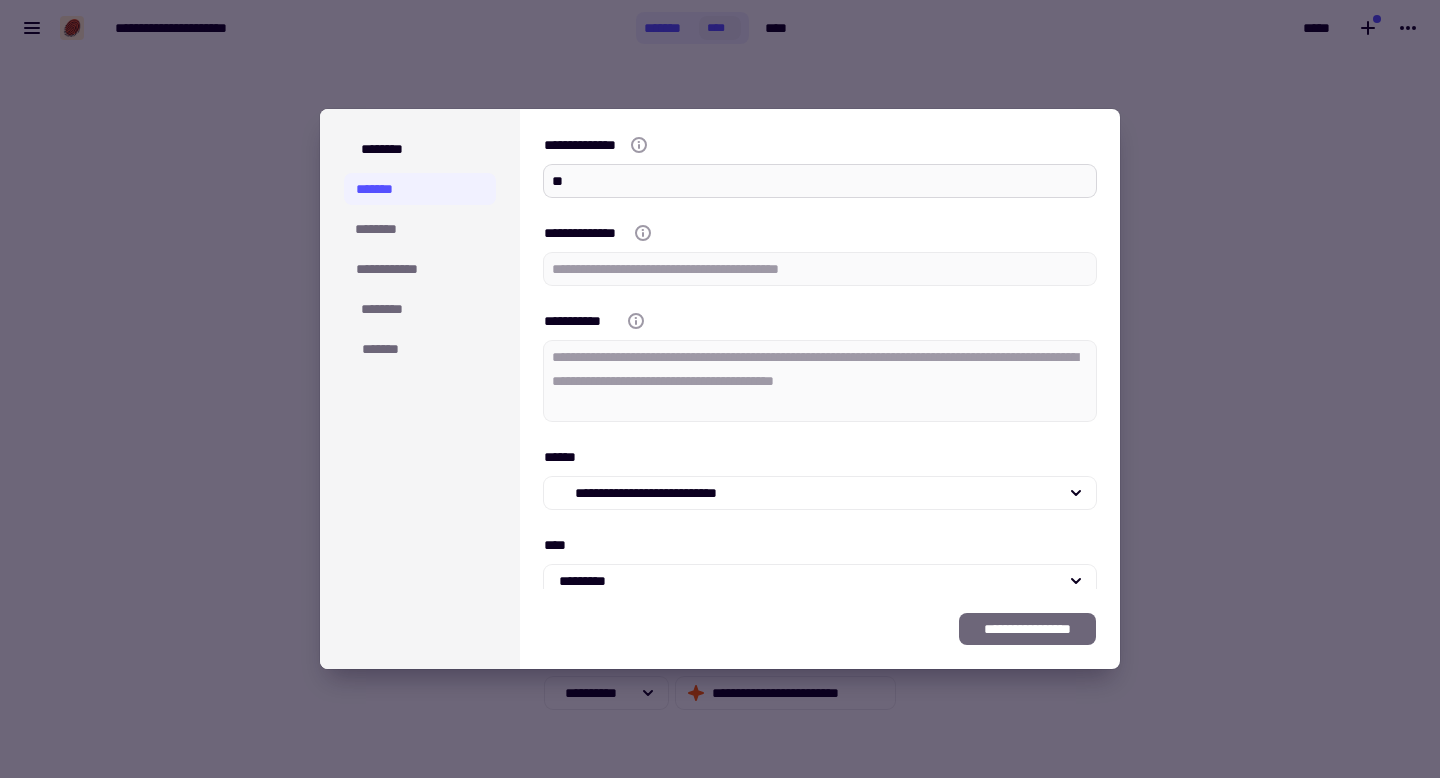 type on "*" 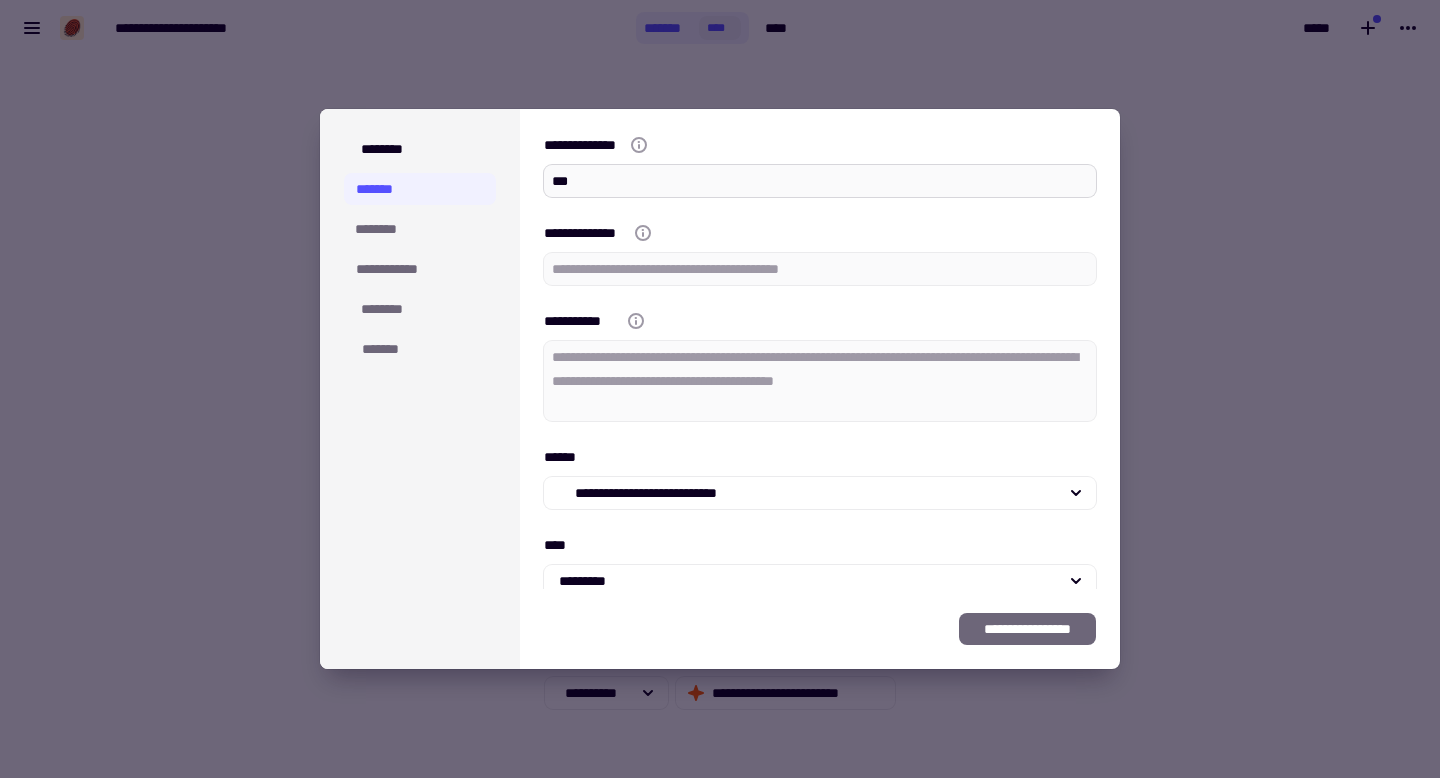 type on "*" 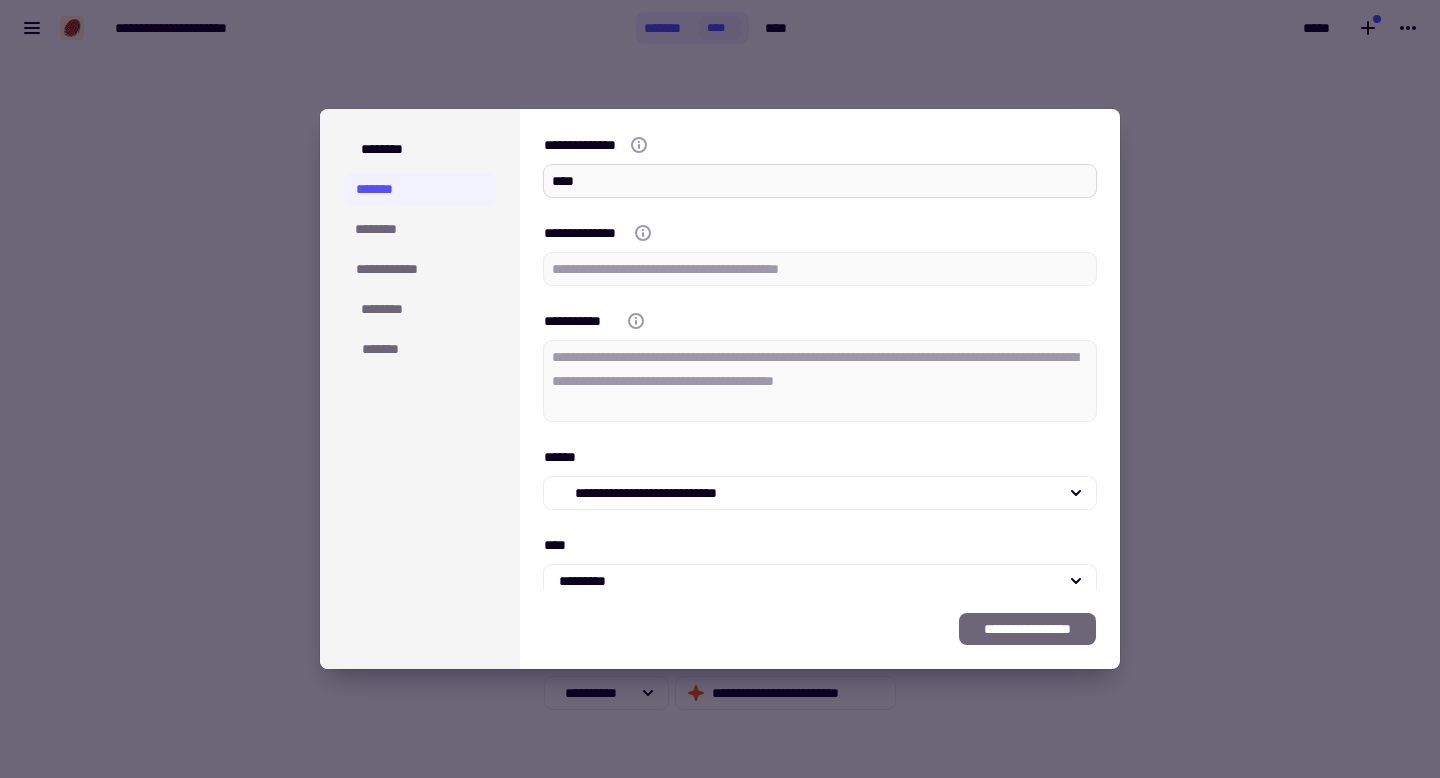type on "*" 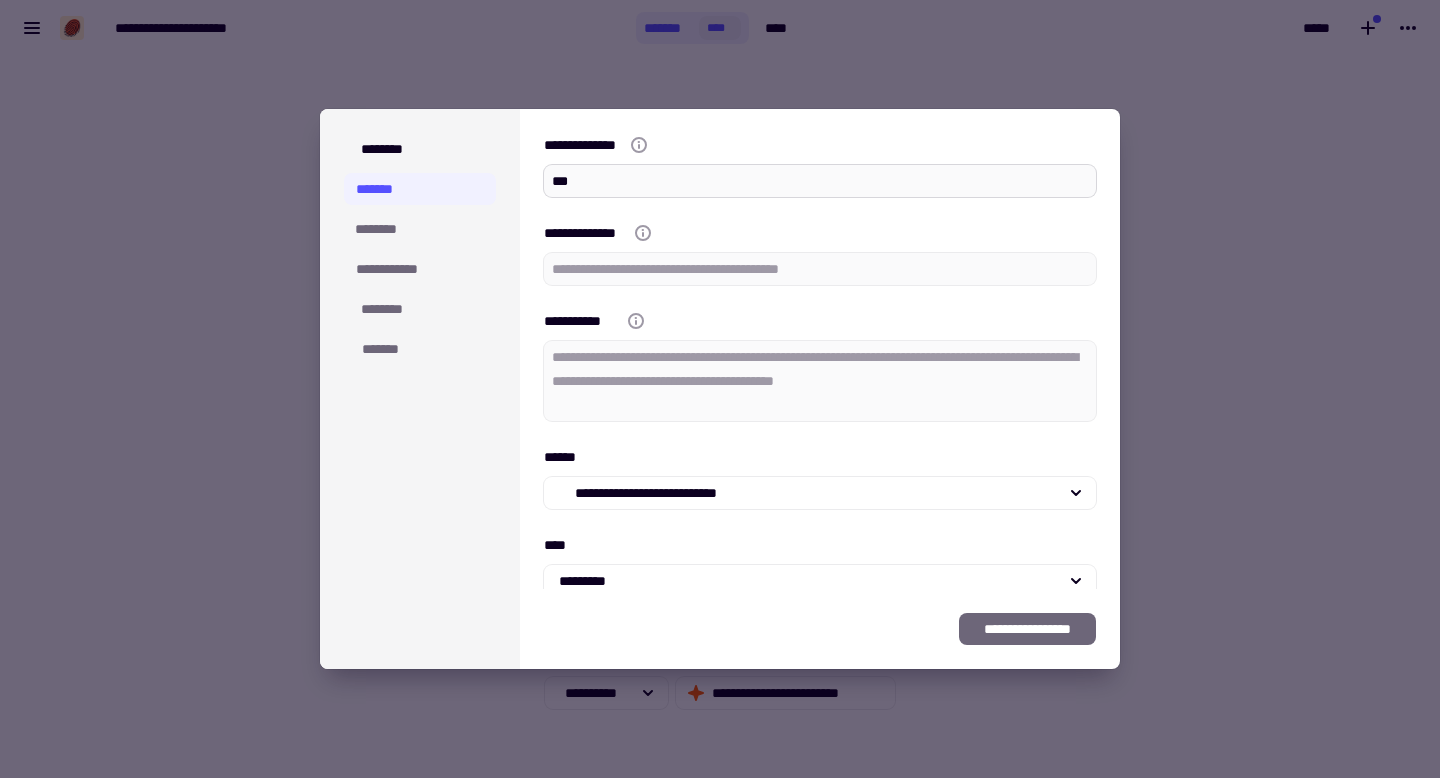 type on "*" 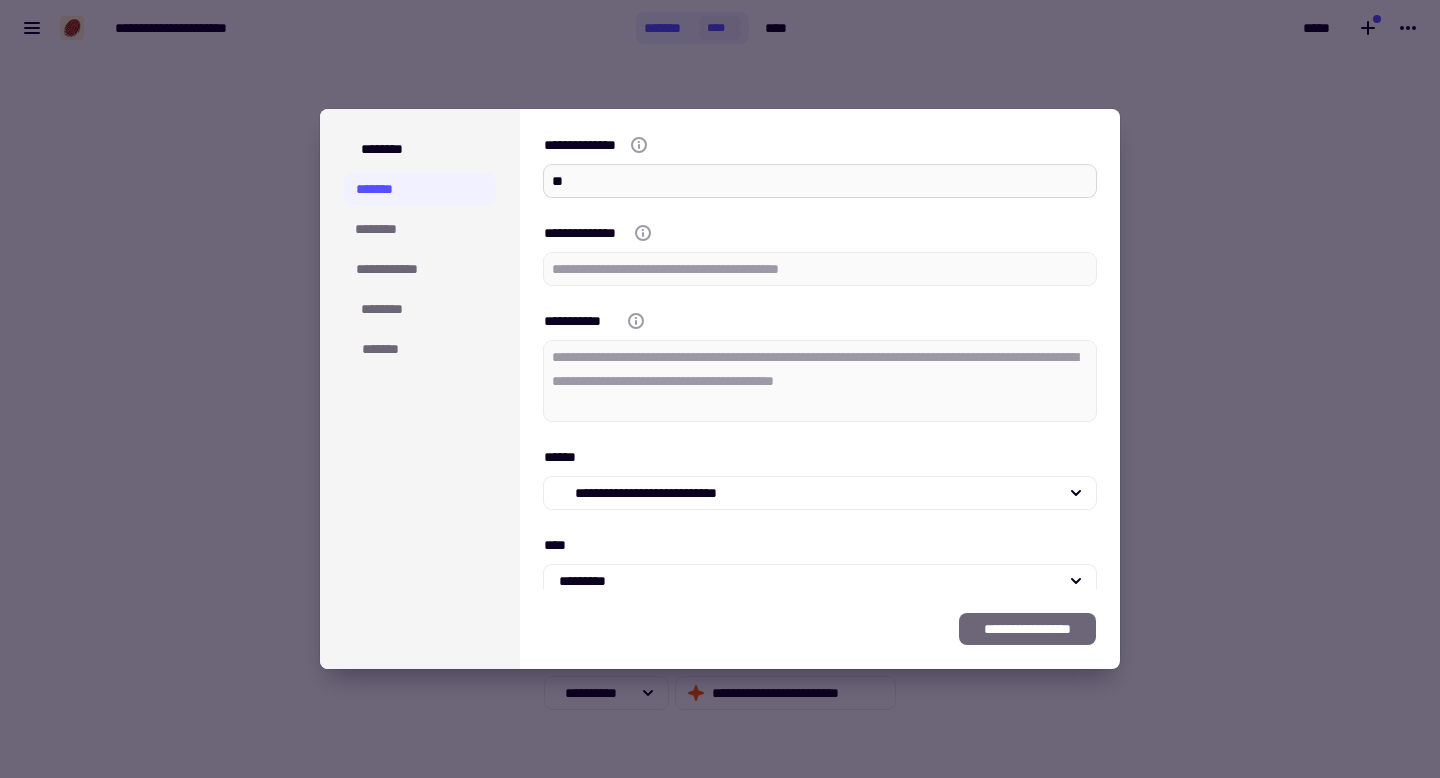 type on "*" 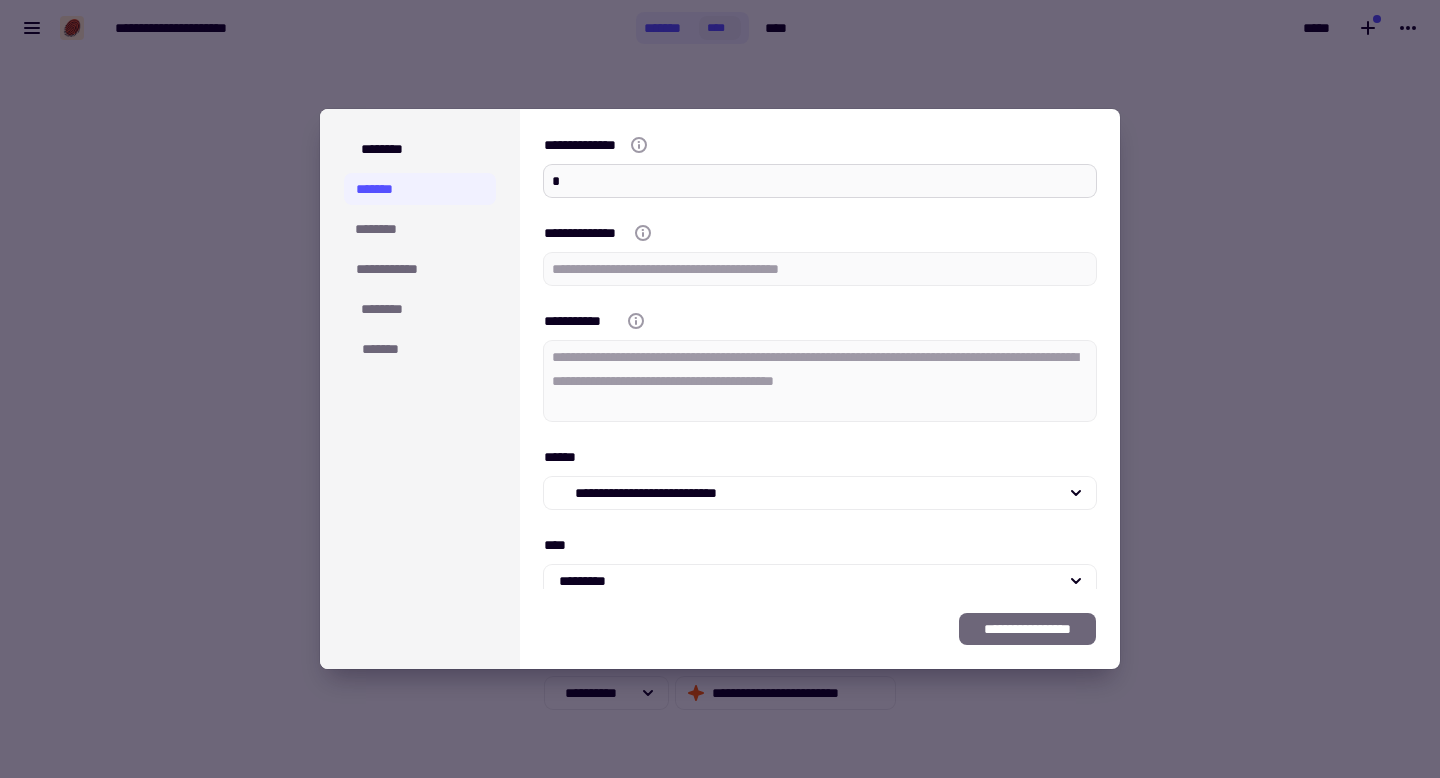 type on "*" 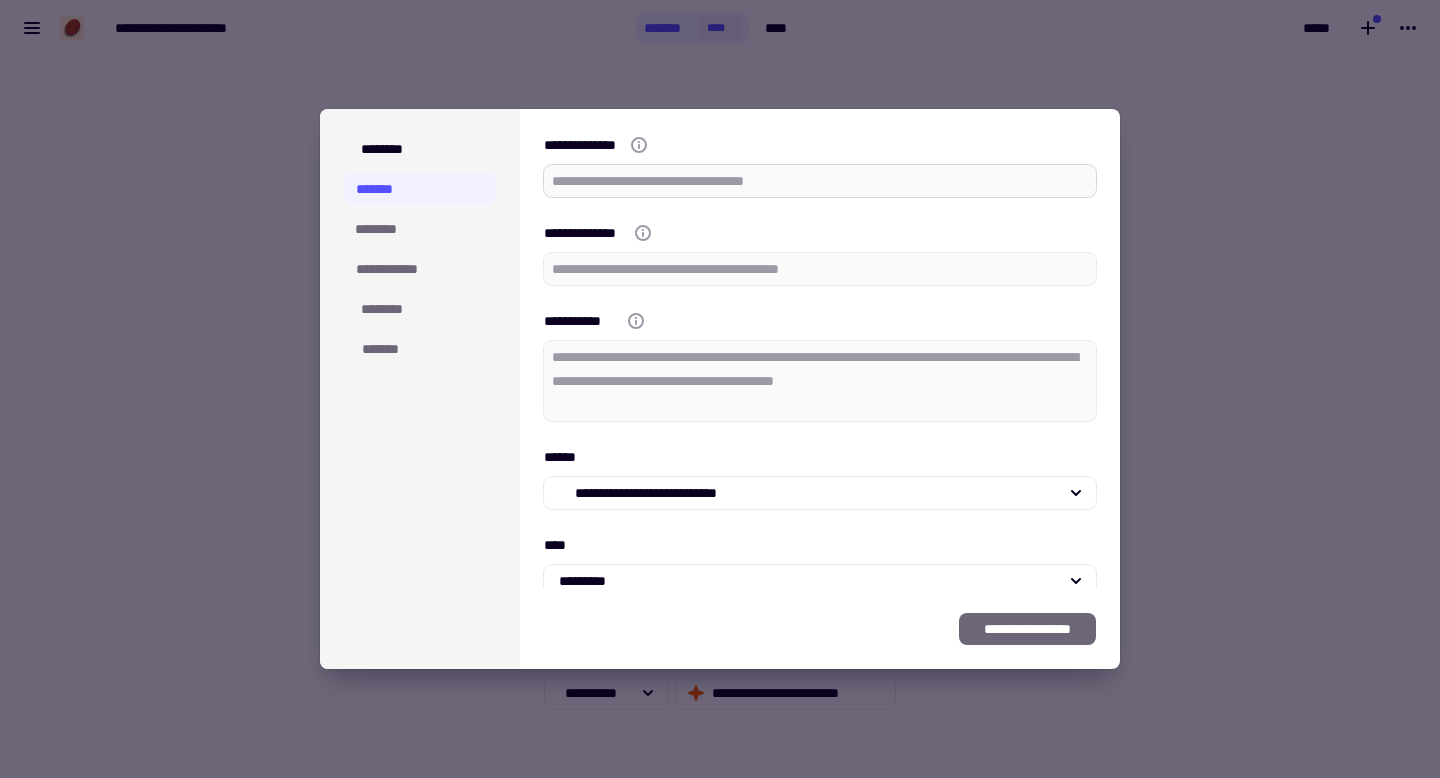 type on "*" 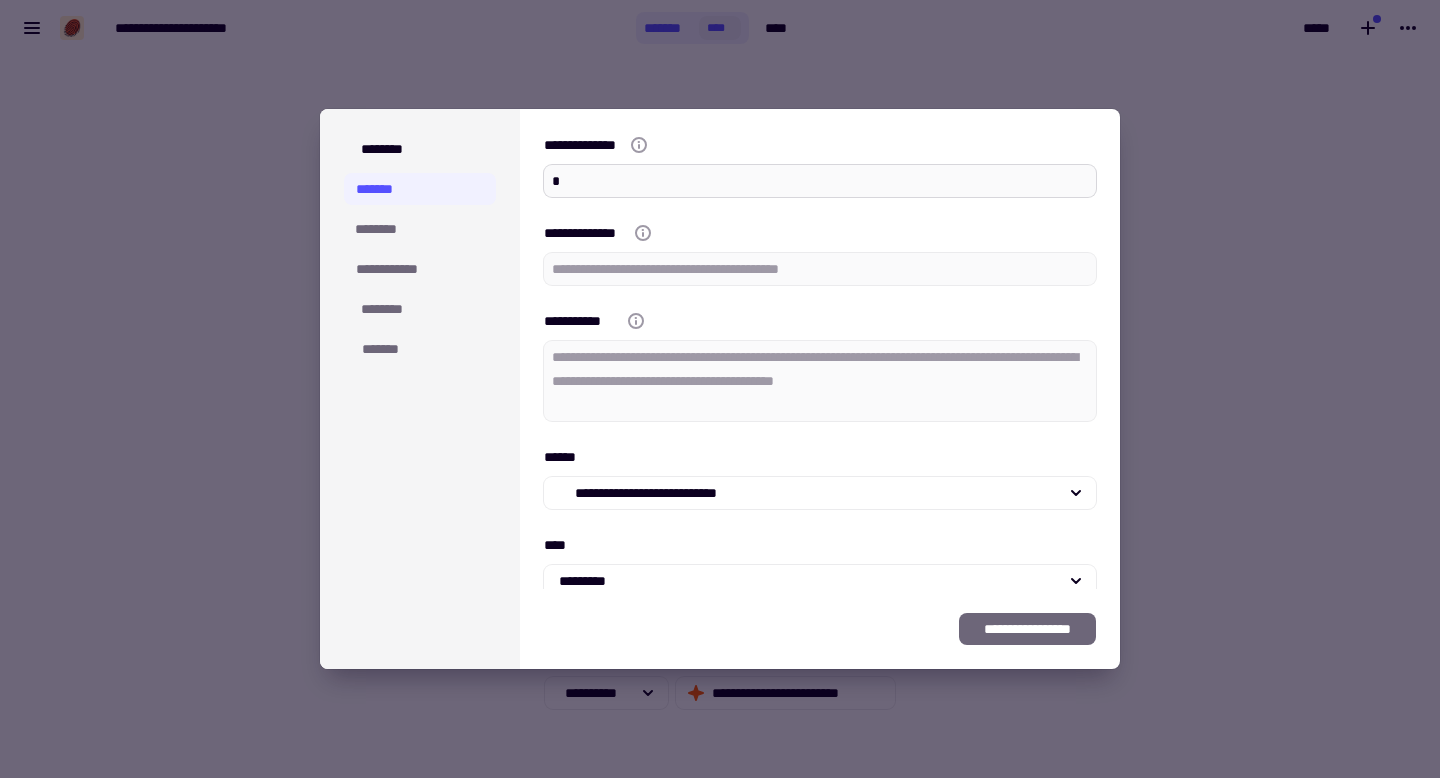 type on "*" 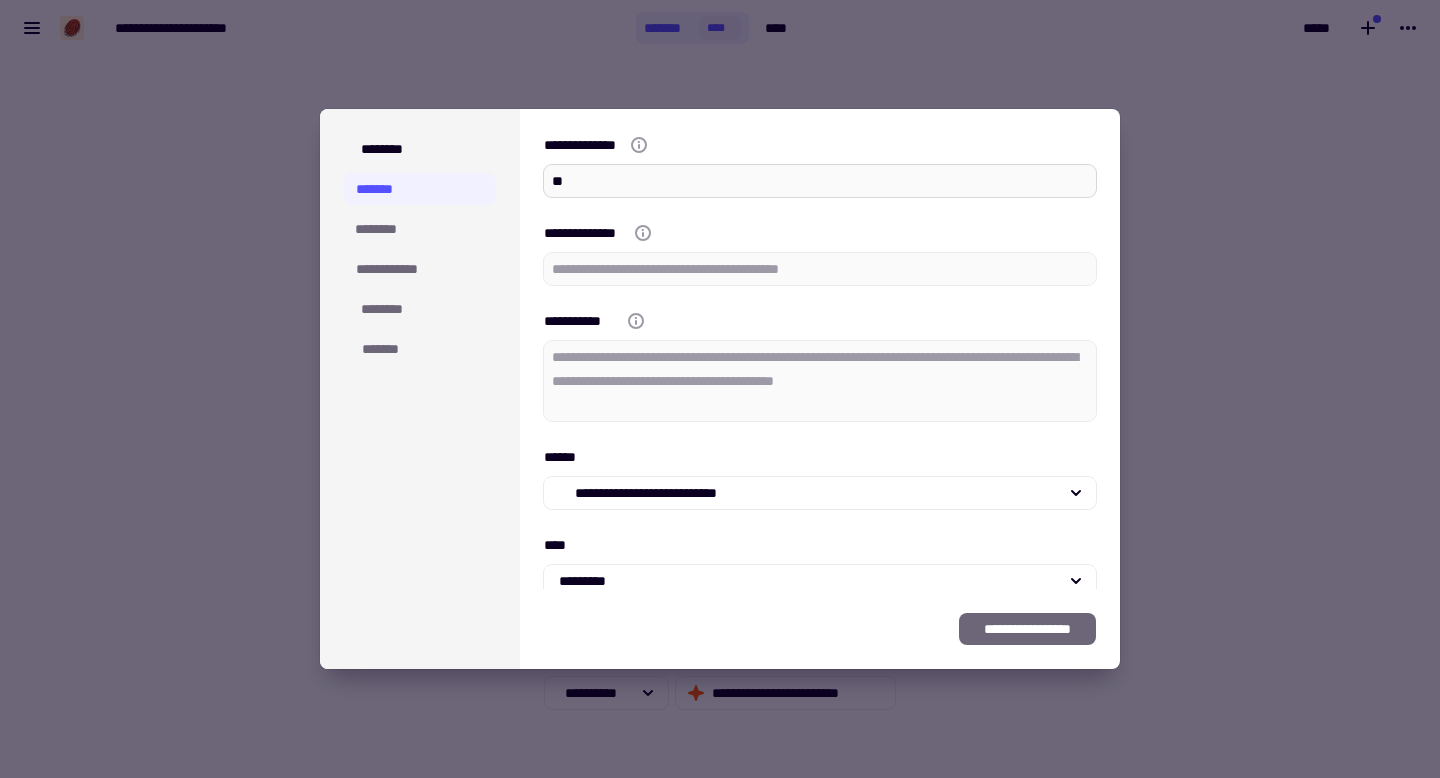 type on "*" 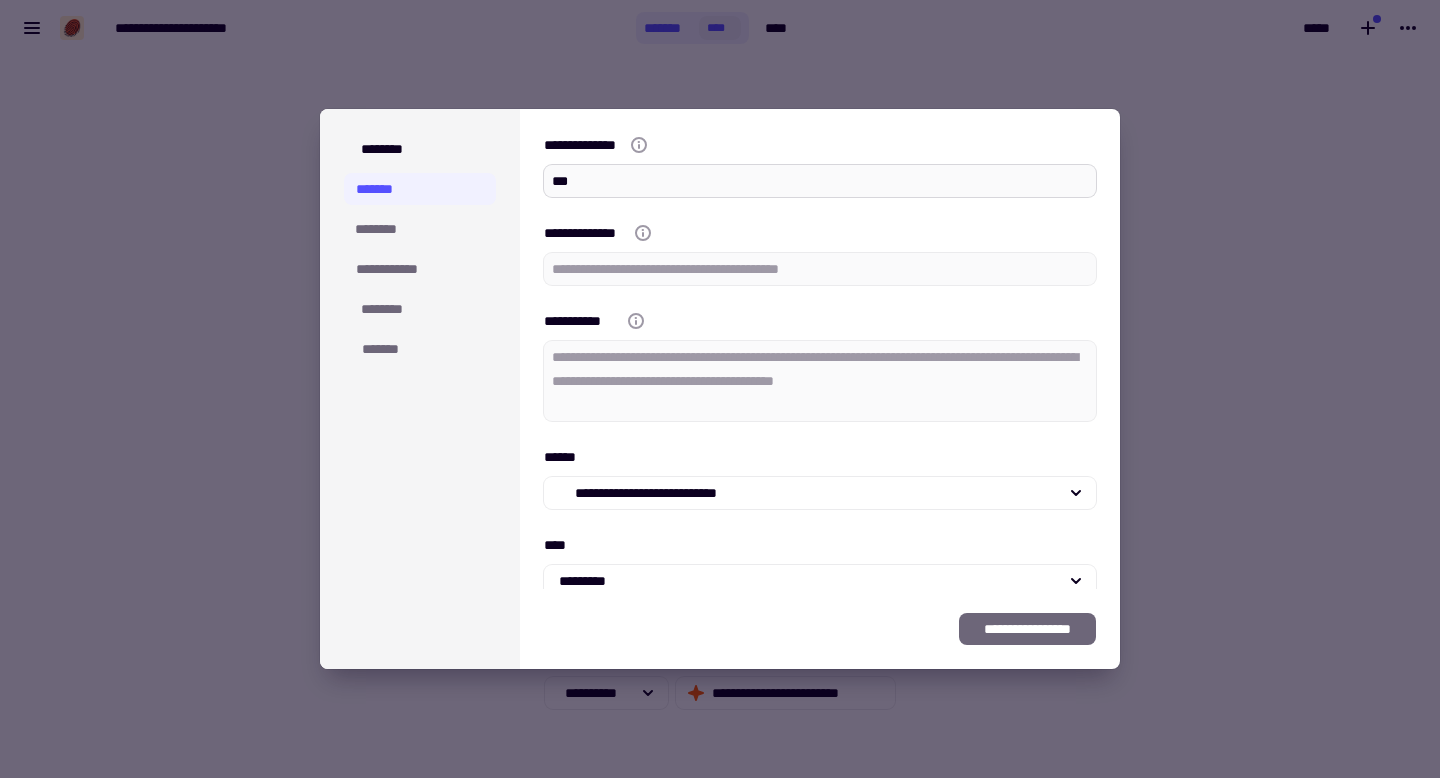 type on "*" 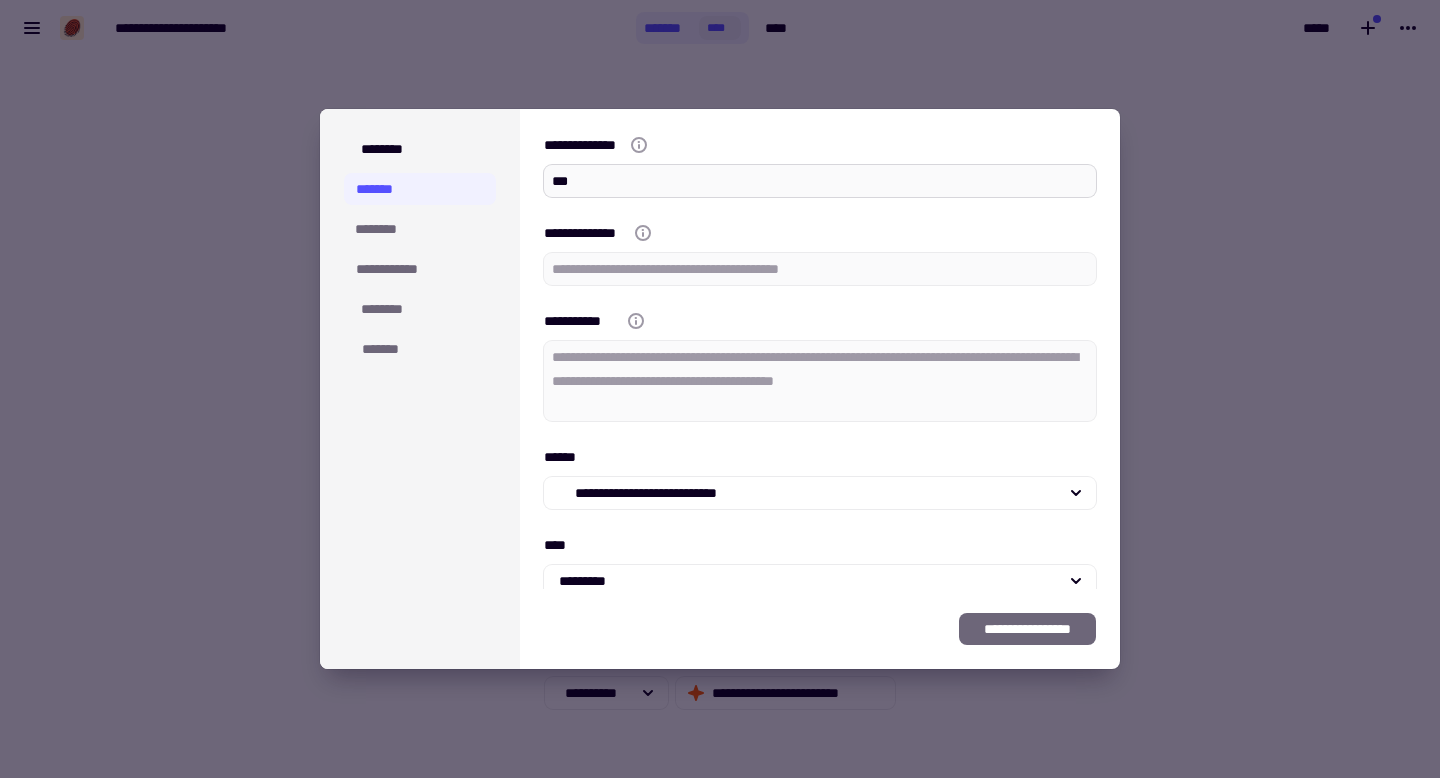 type on "****" 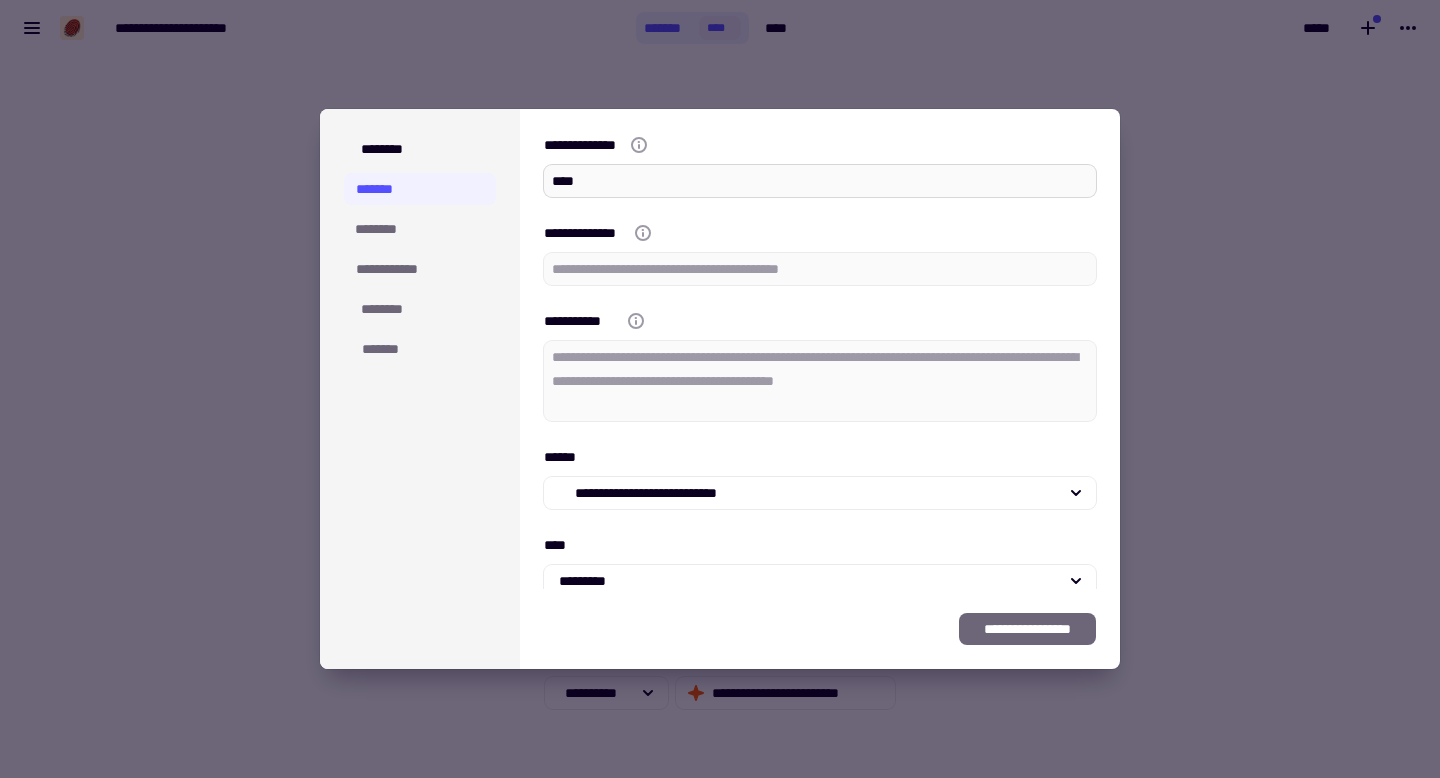 type on "*" 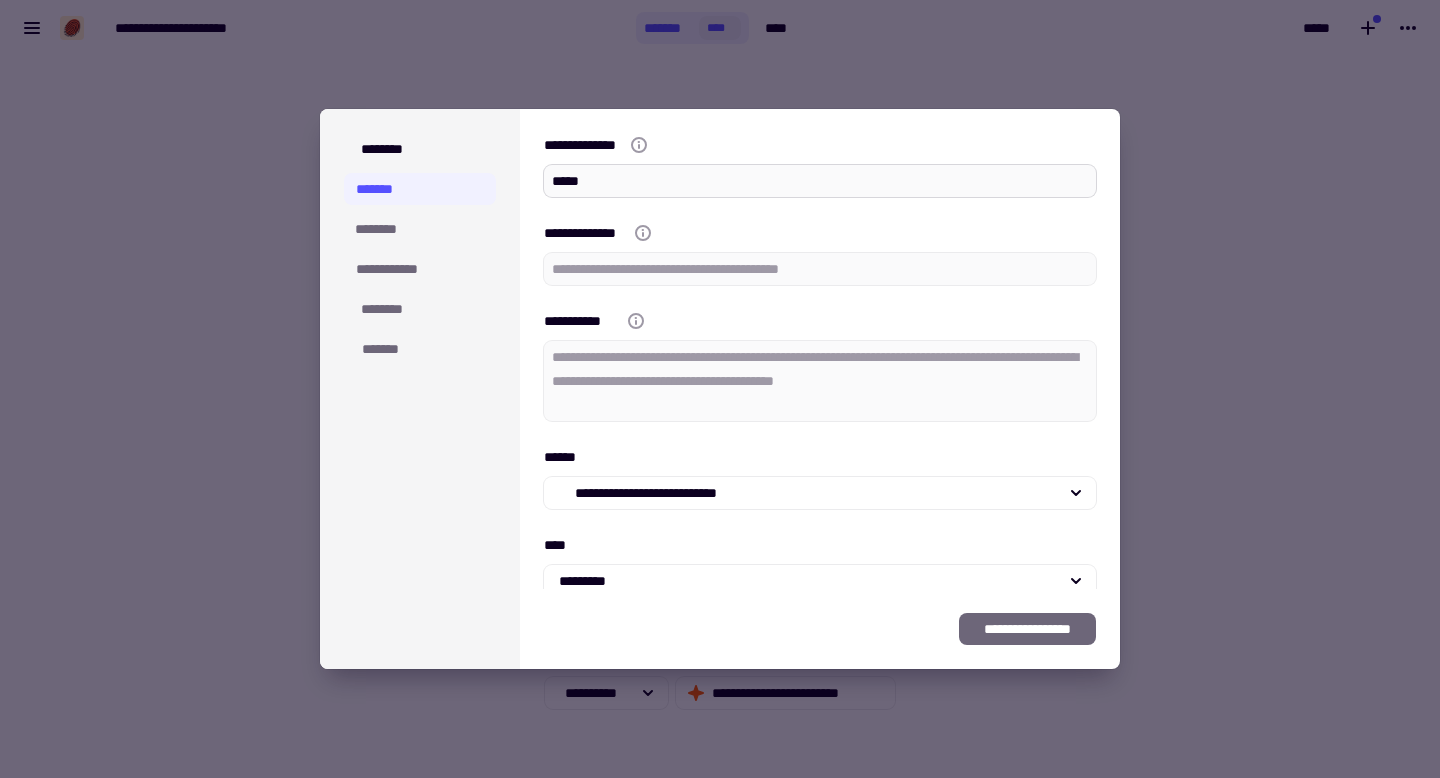 type on "*" 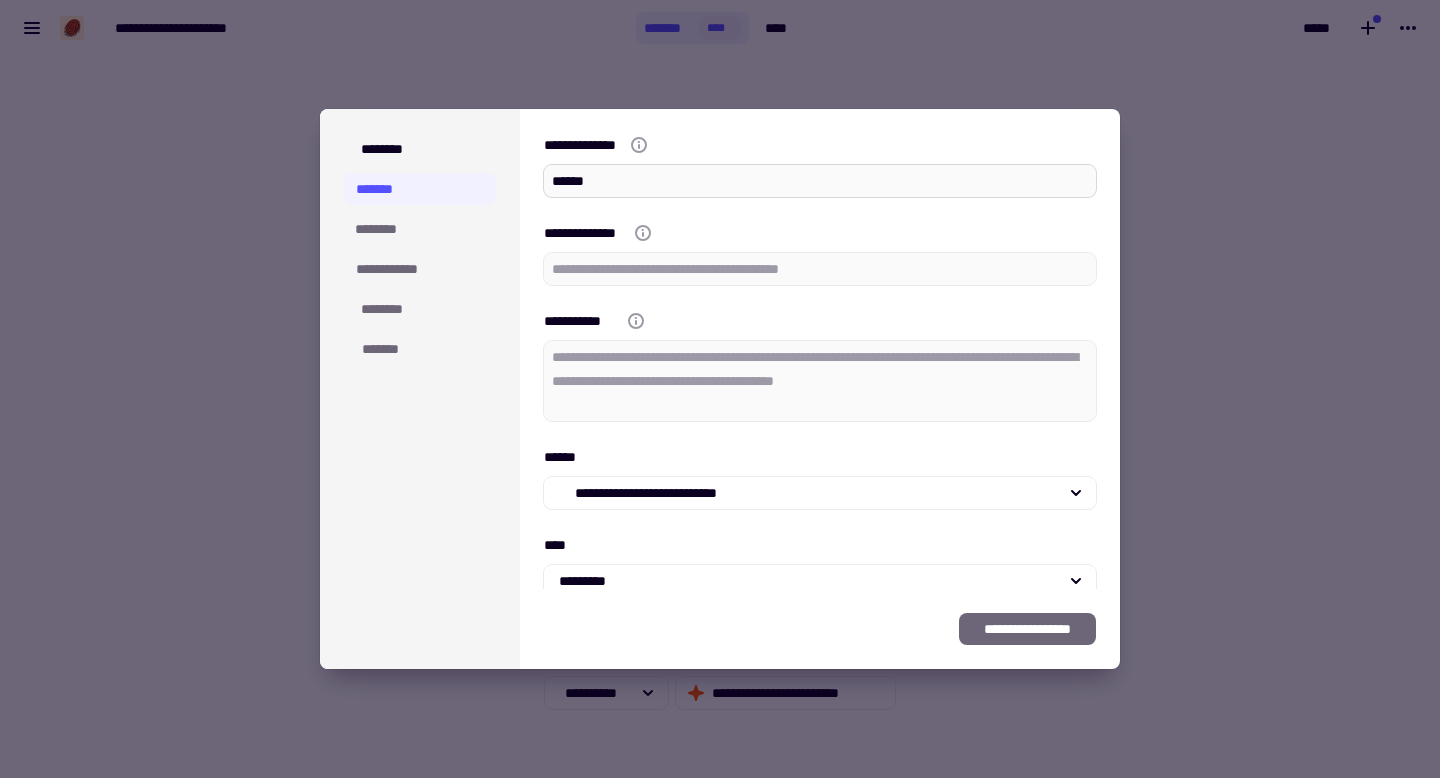 type on "*" 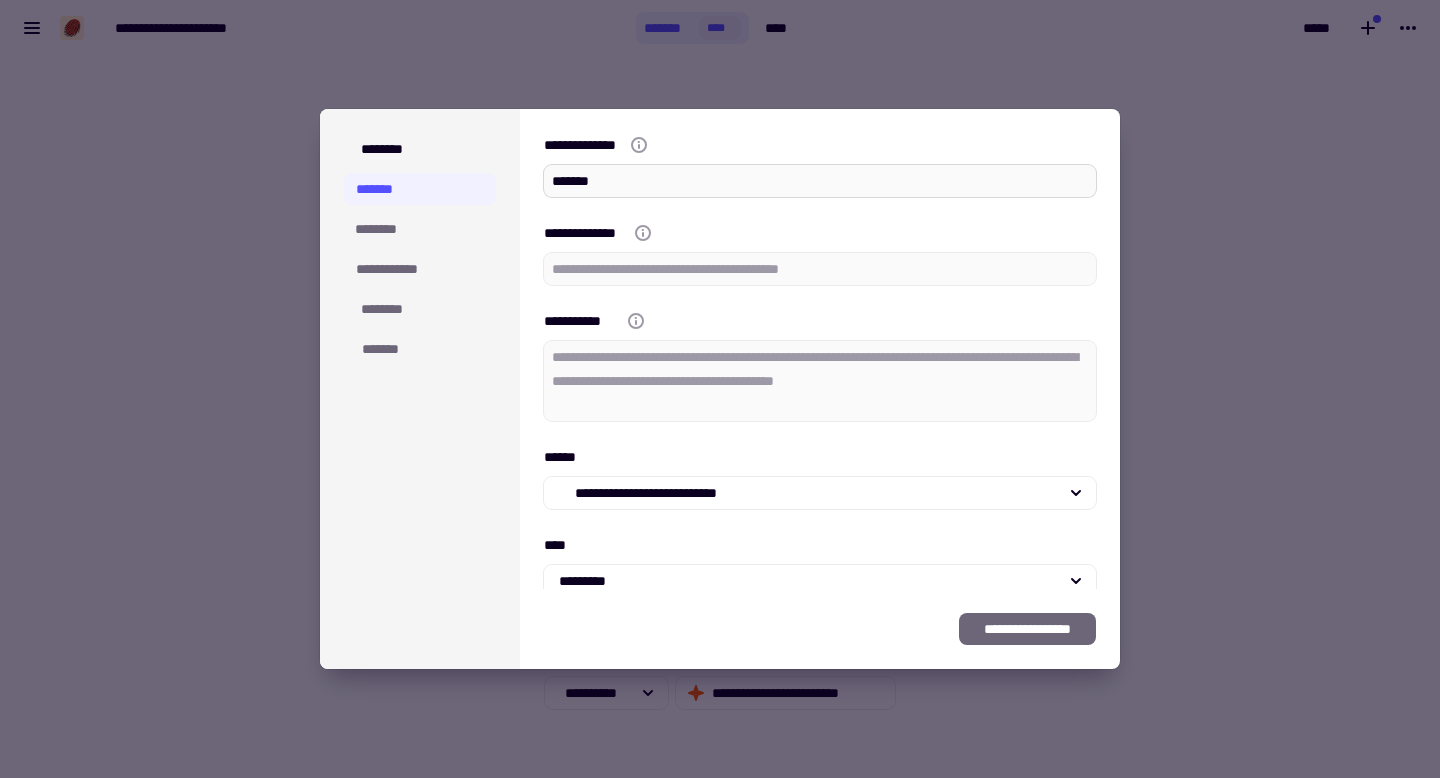 type on "*" 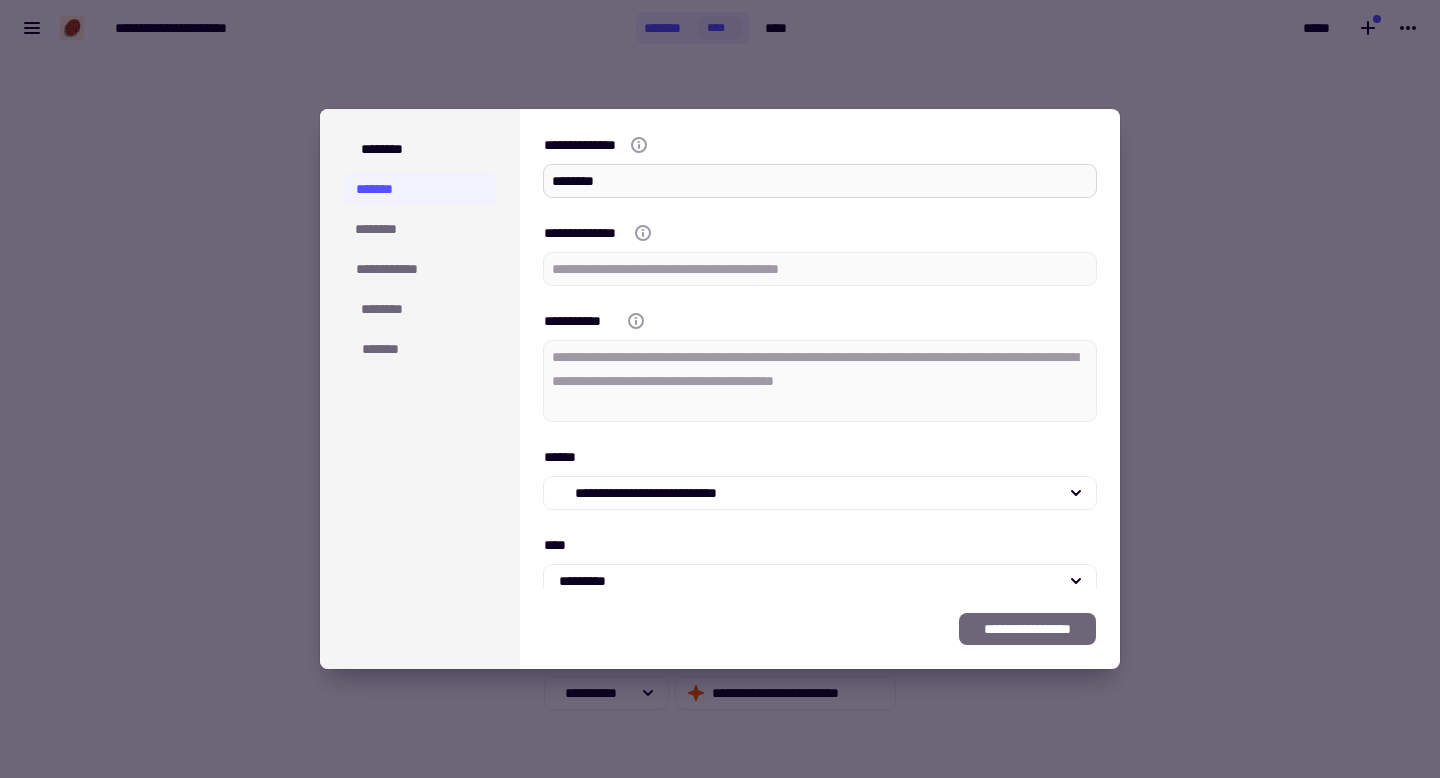 type on "*" 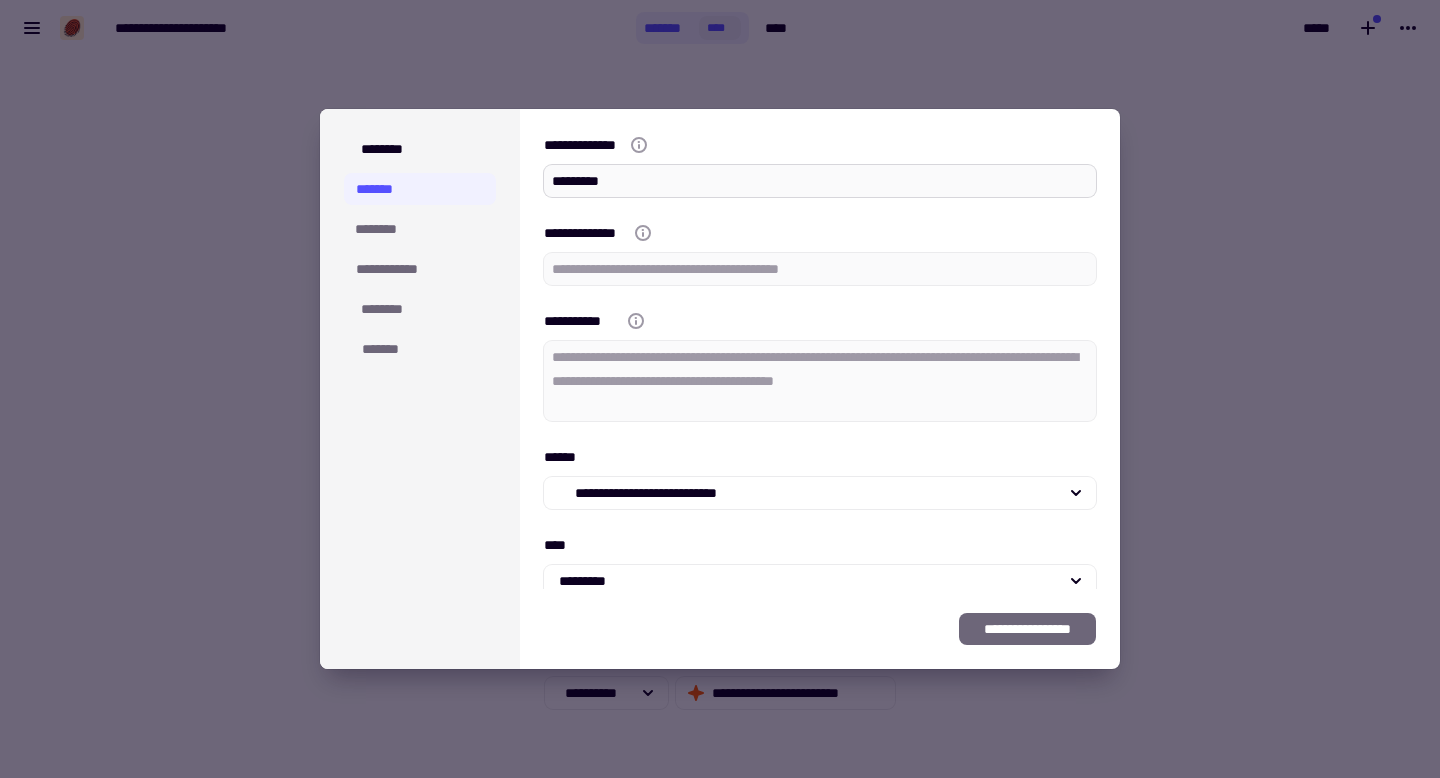 type on "*" 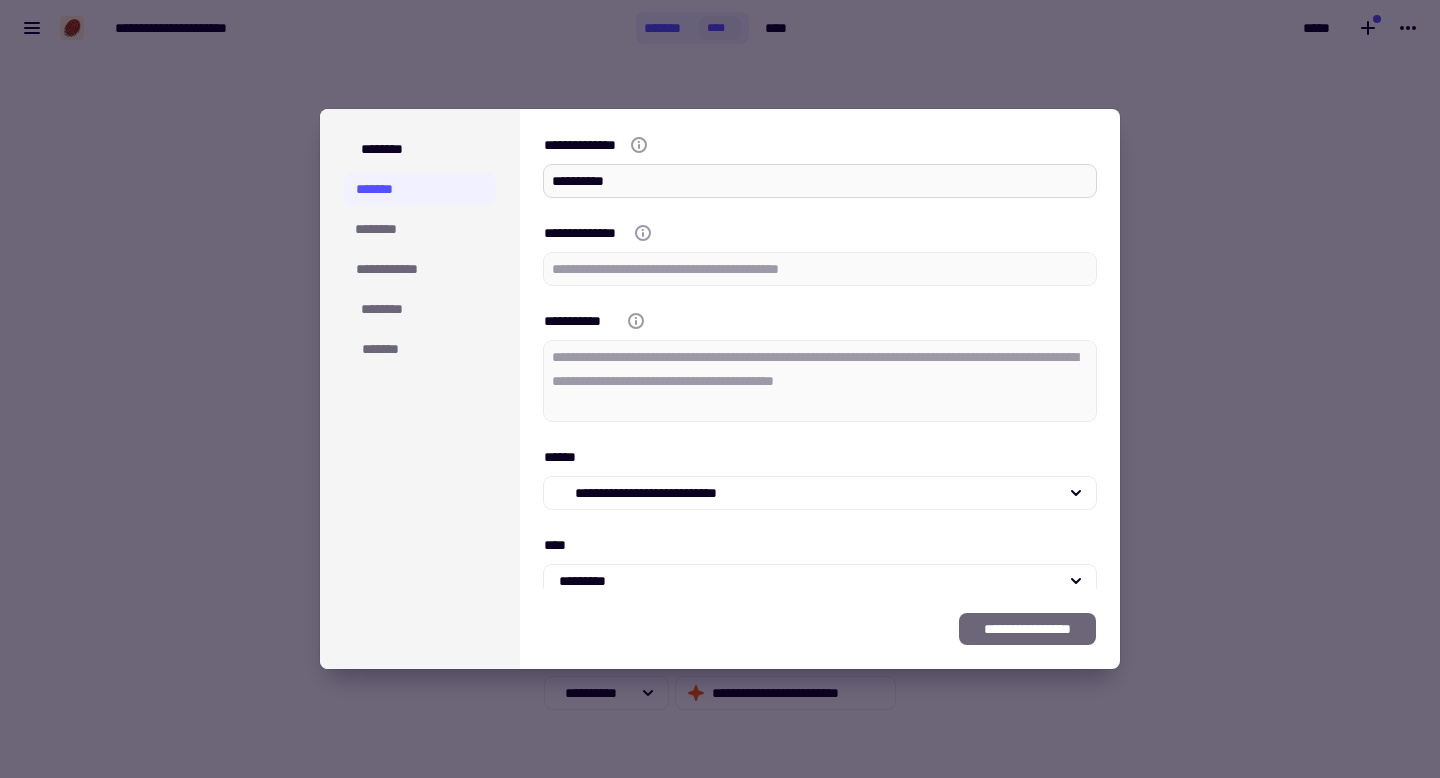 type on "*" 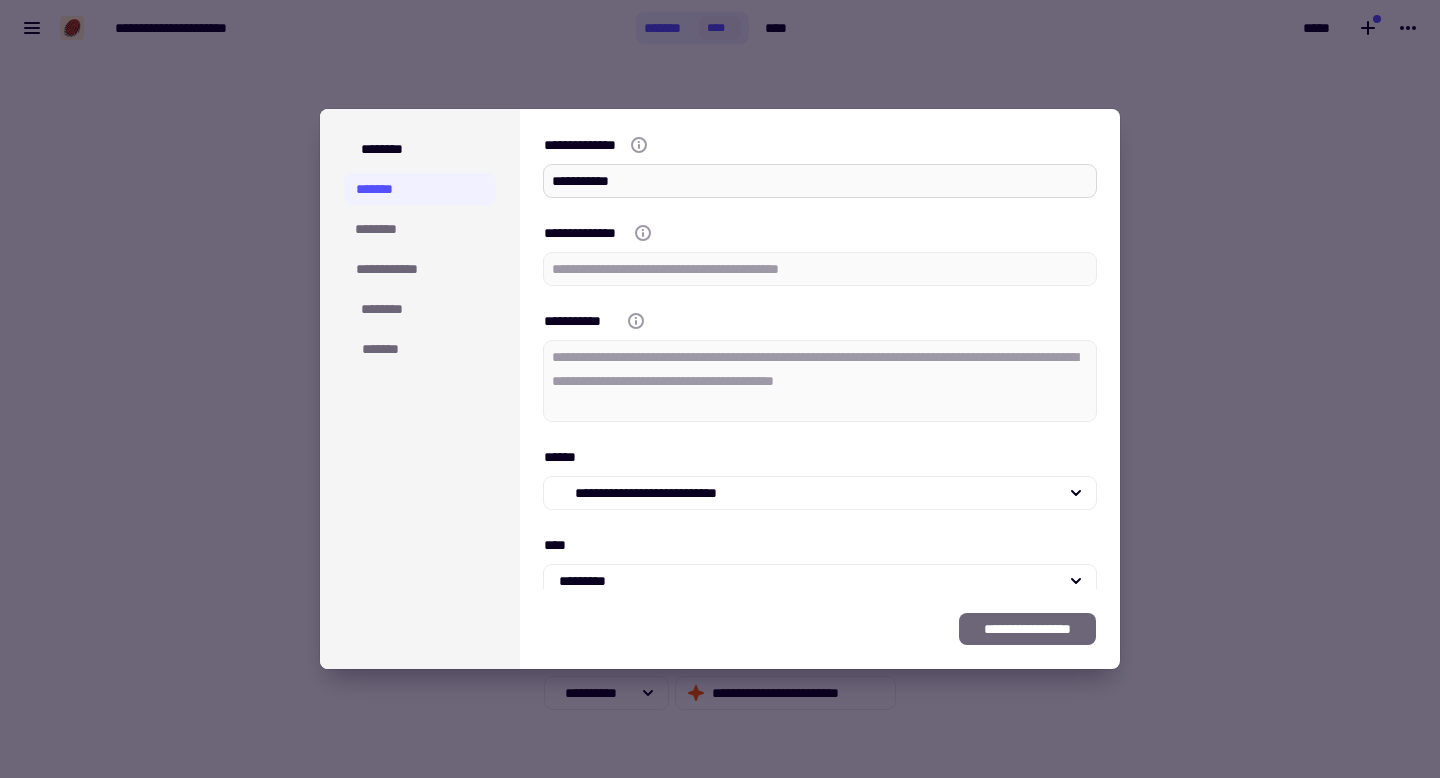 type on "*" 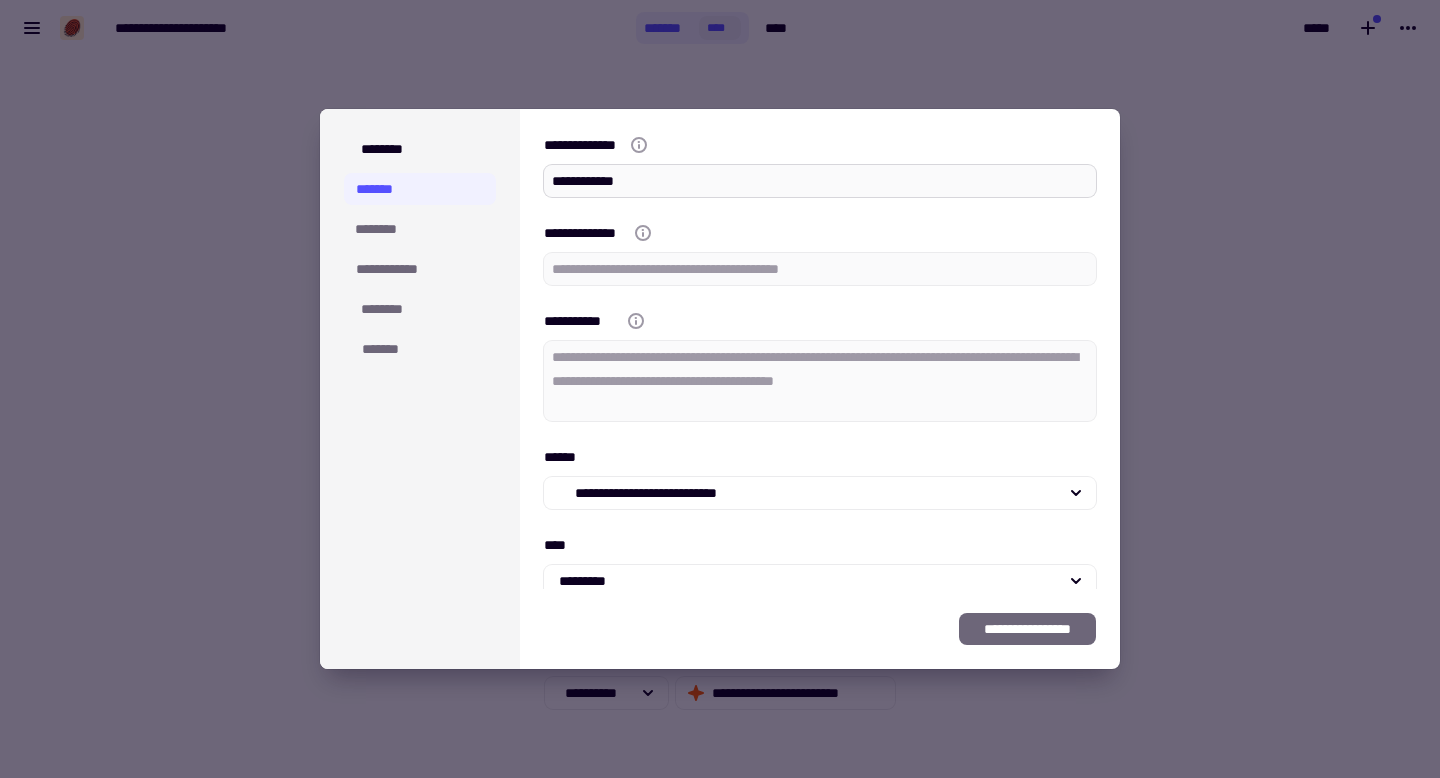 type on "*" 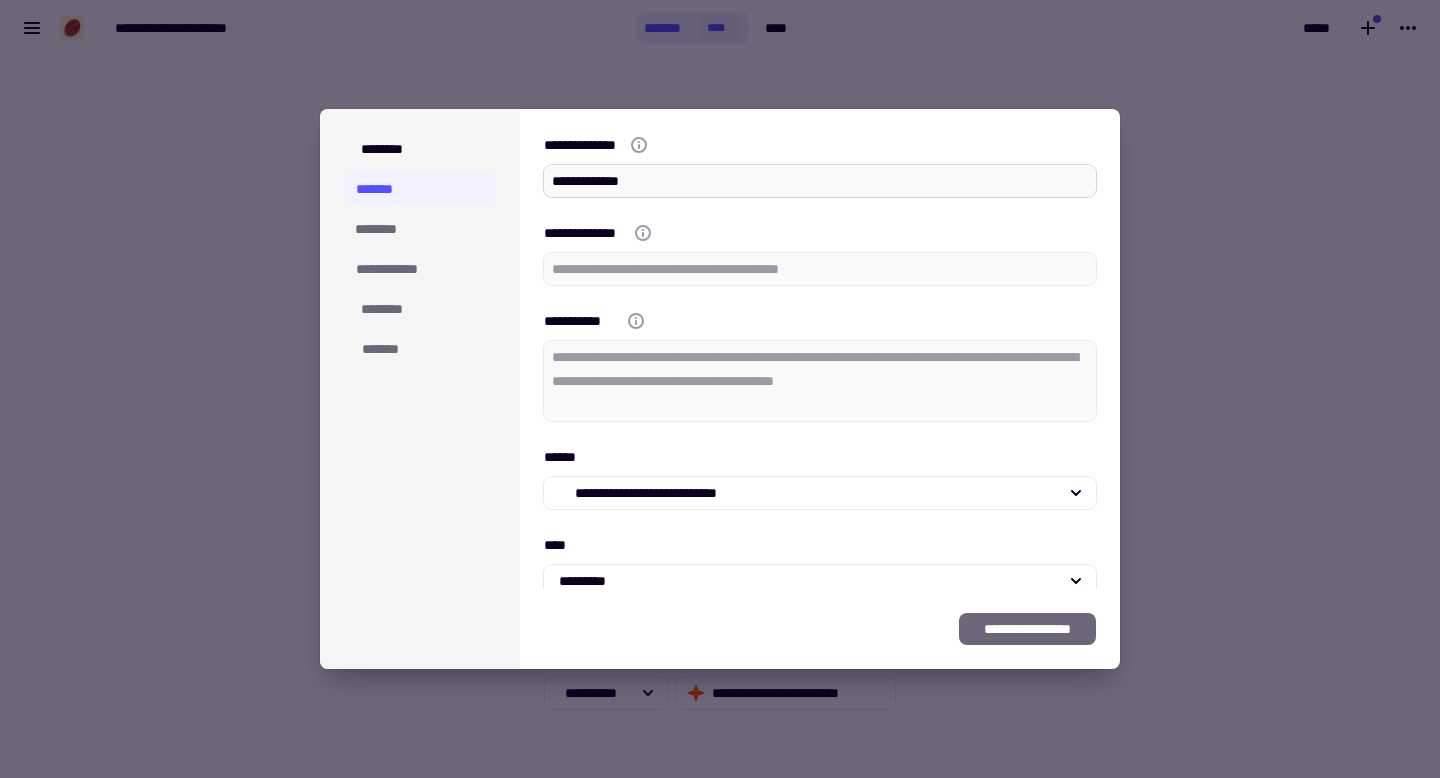 type on "*" 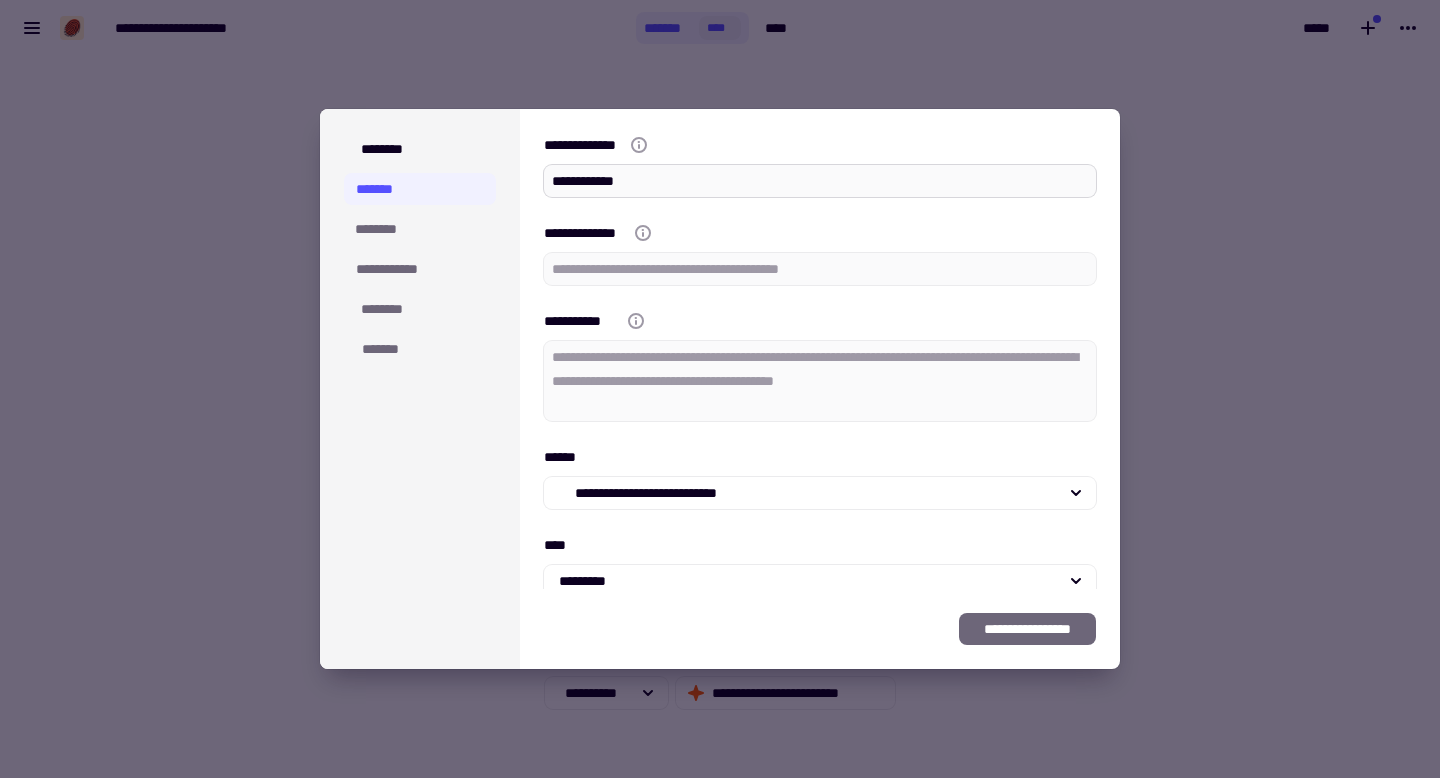 type on "*" 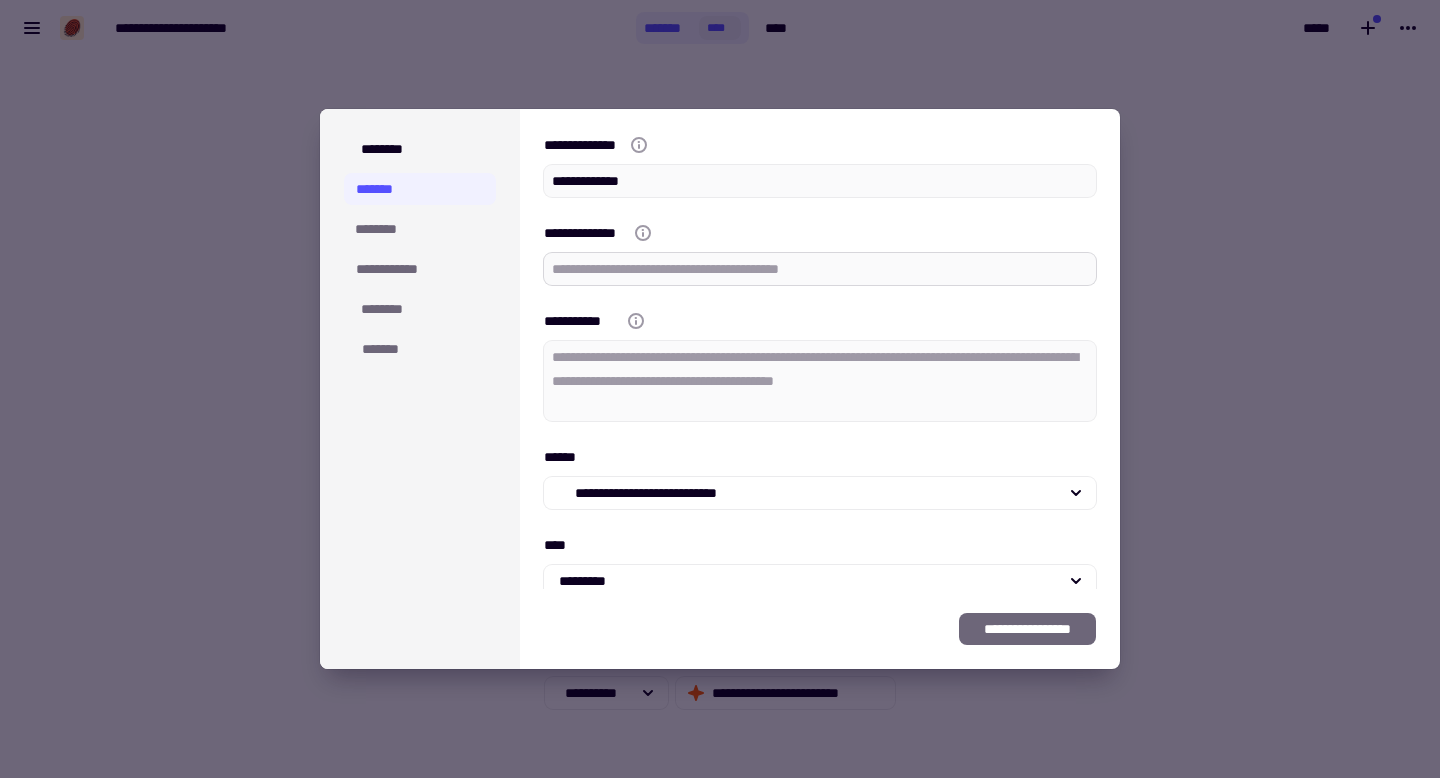 type on "**********" 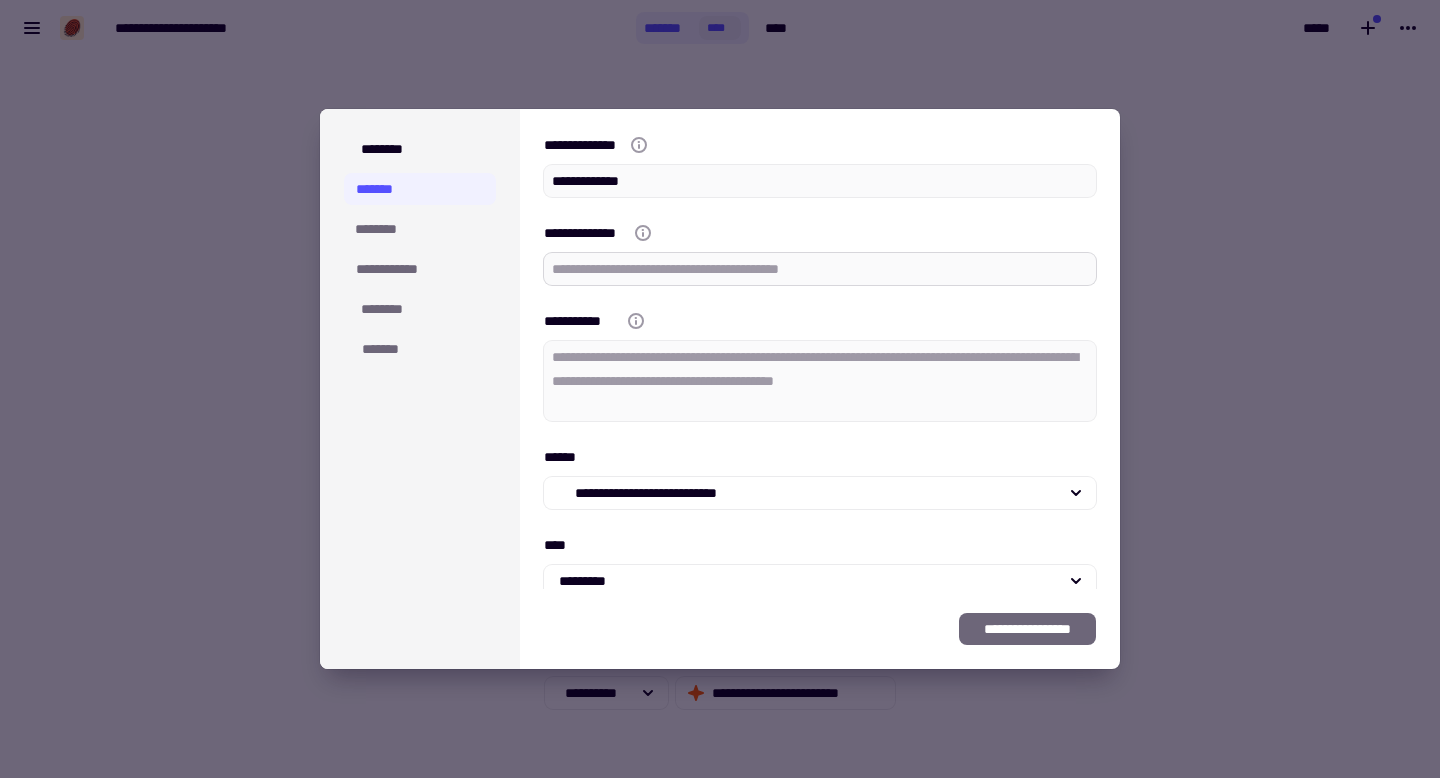 type on "*" 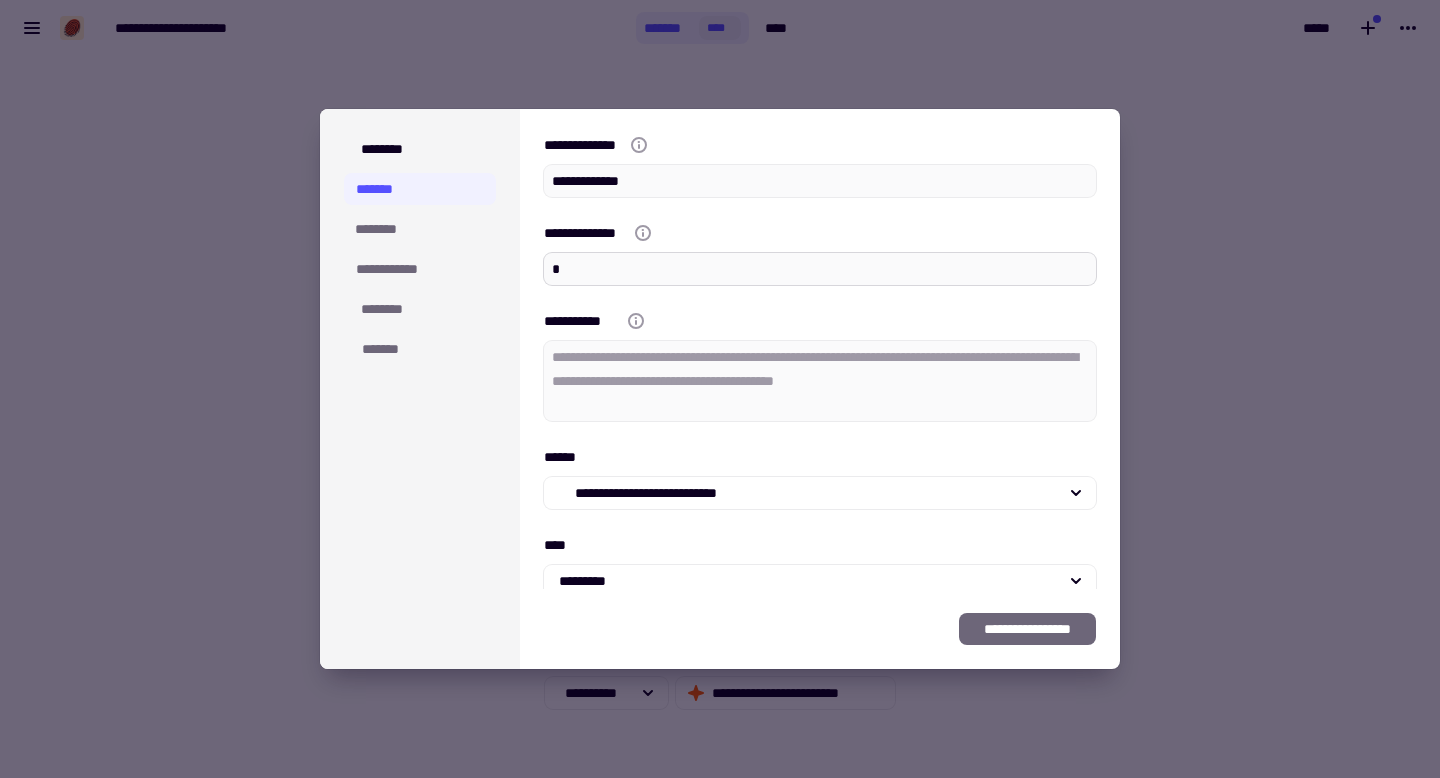 type on "*" 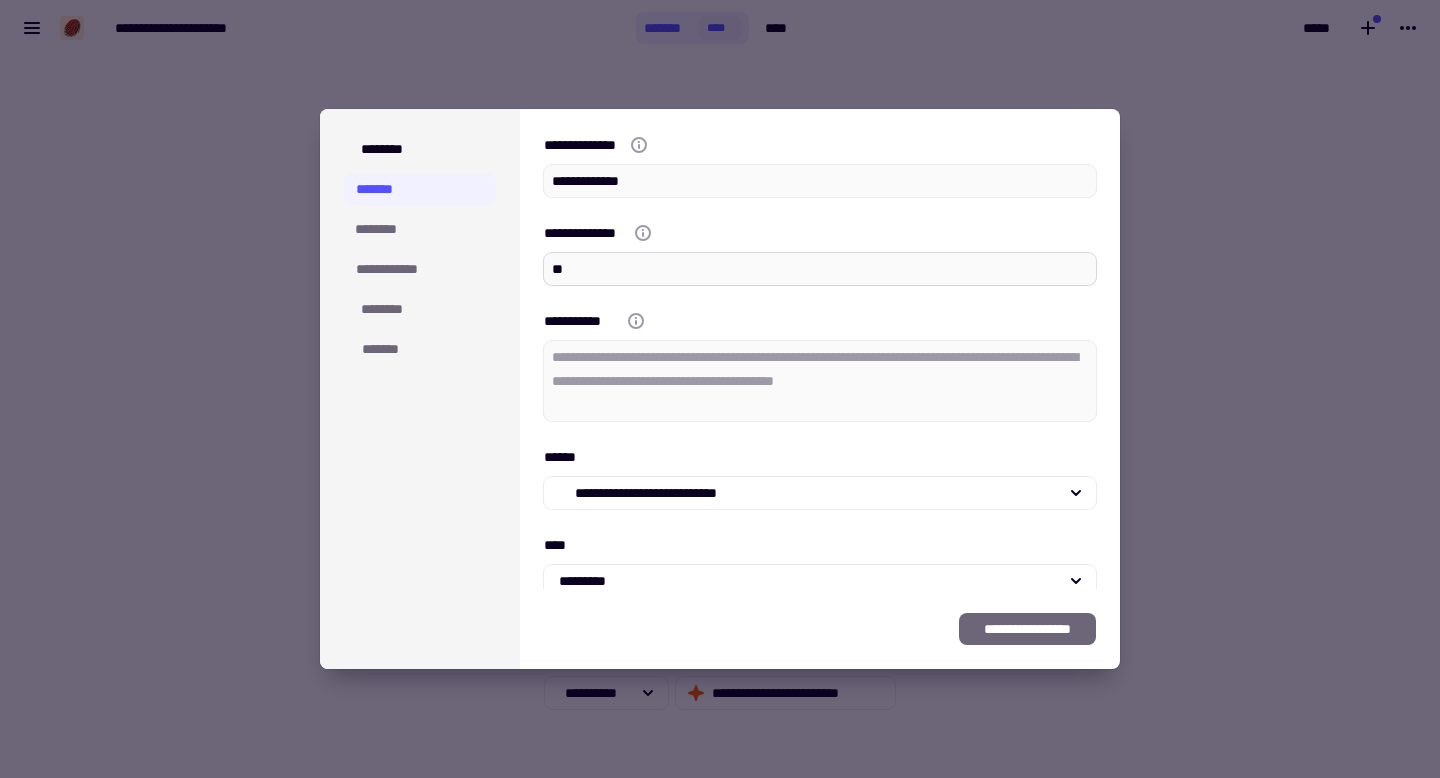 type on "*" 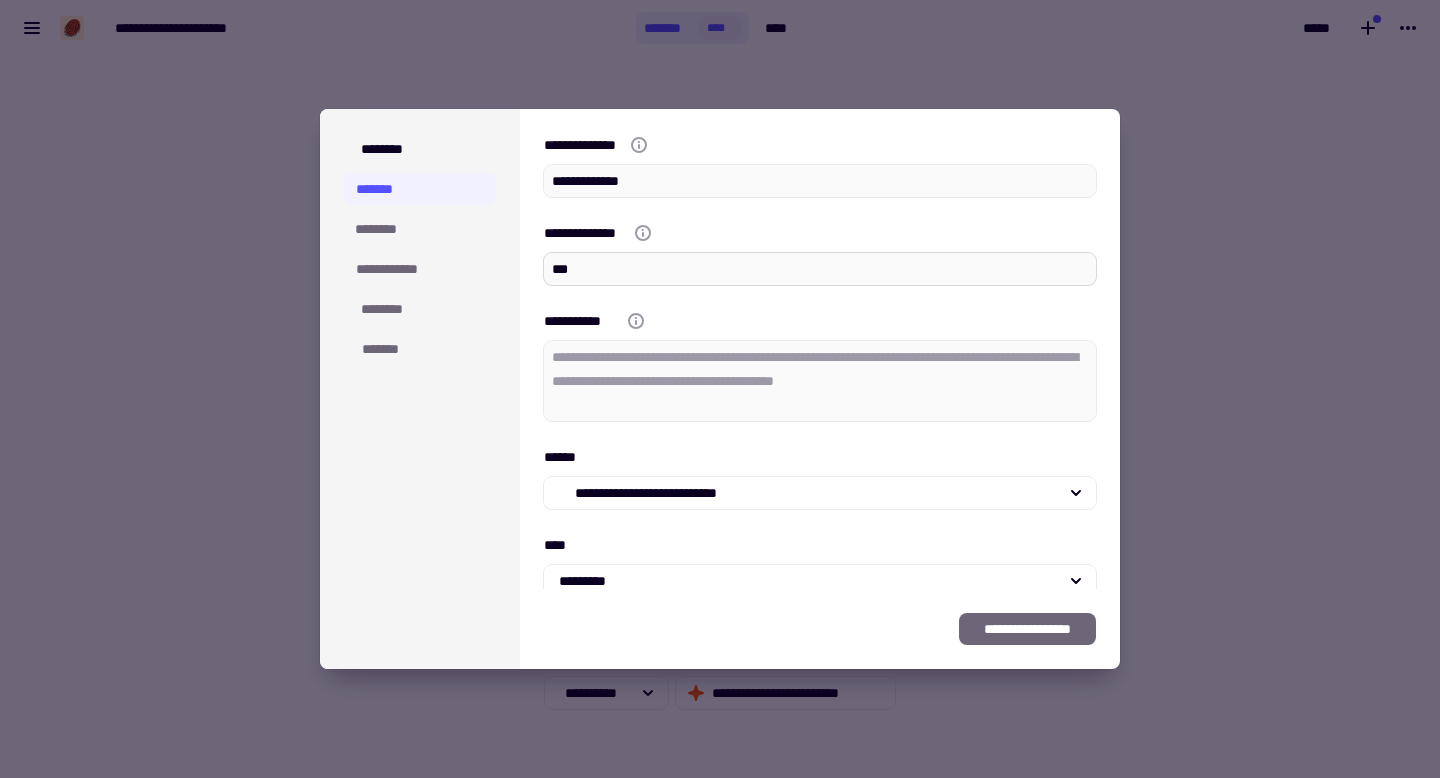 type on "*" 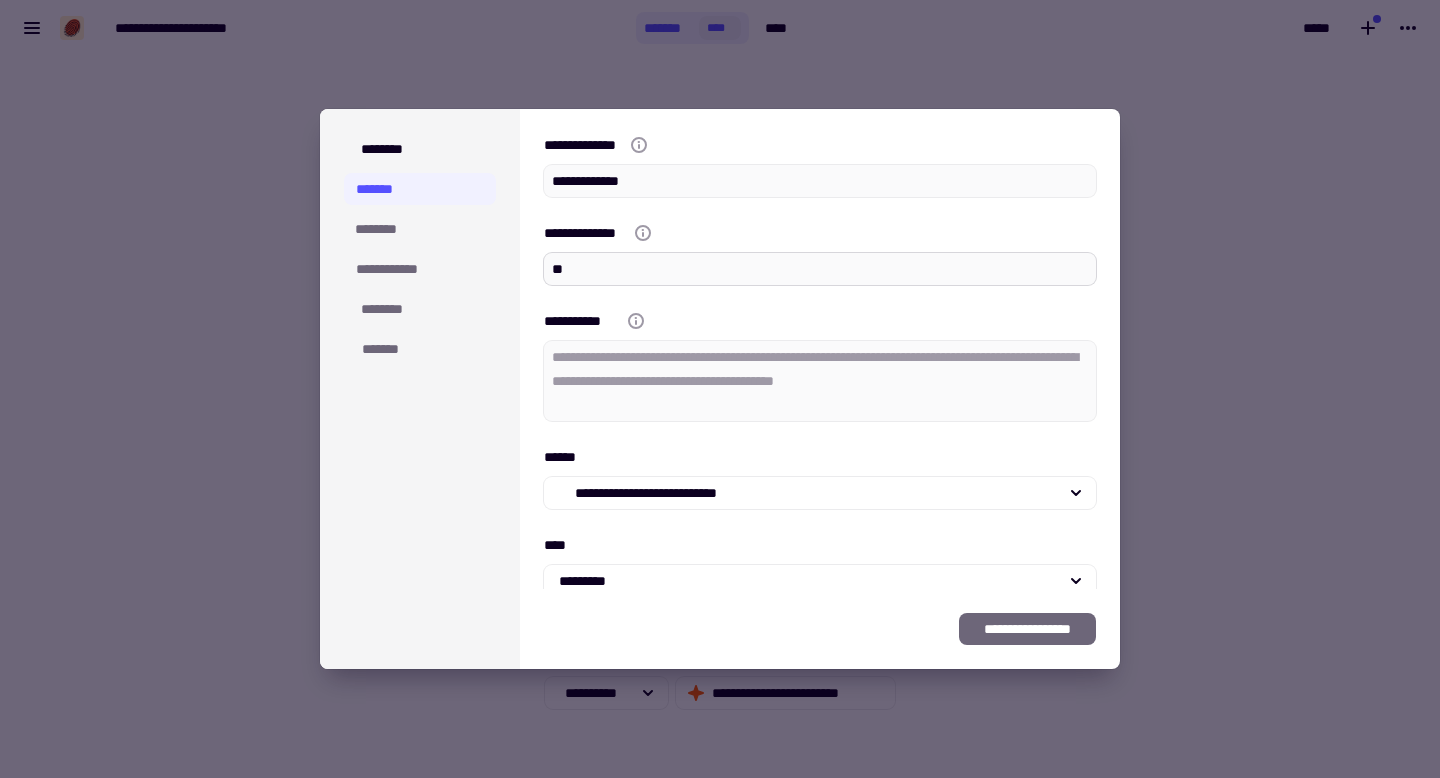 type on "*" 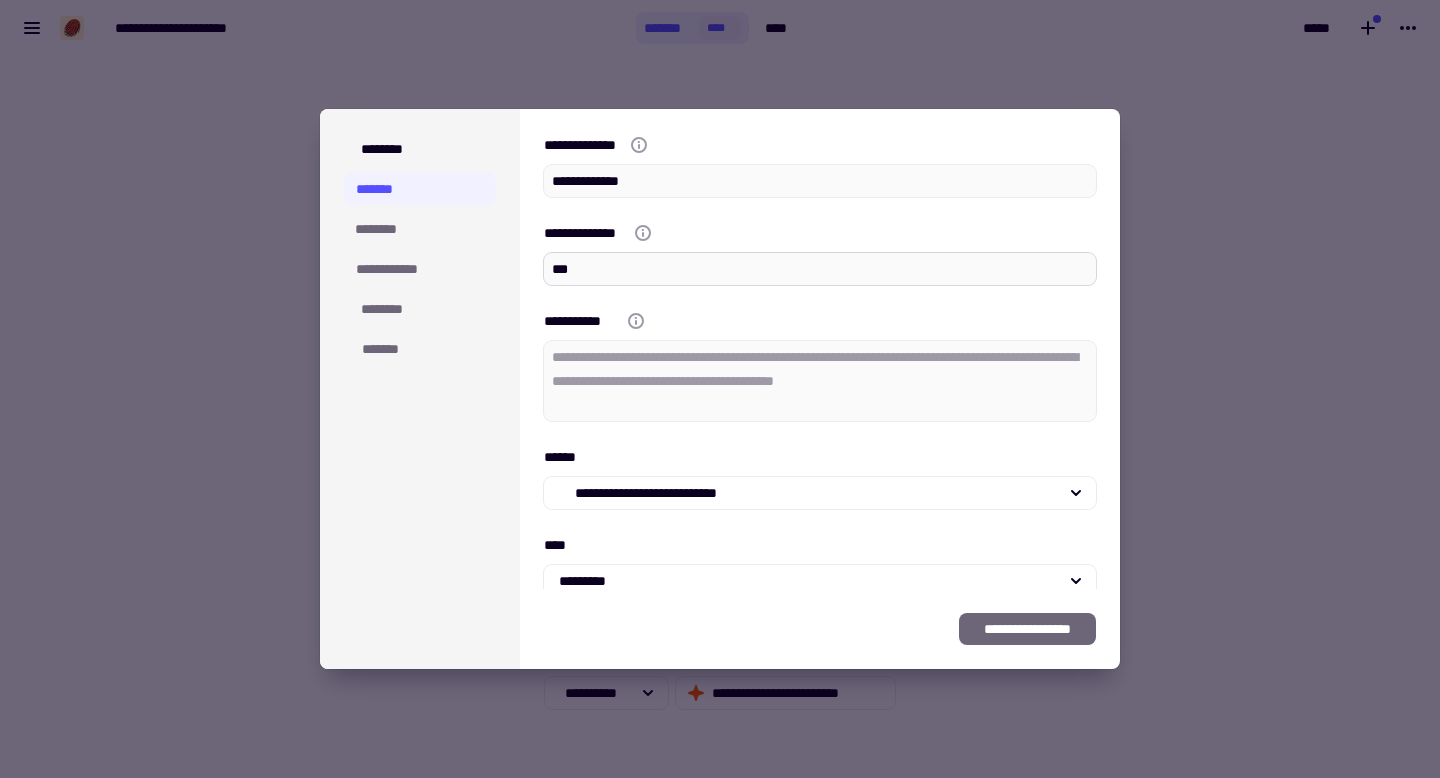 type on "*" 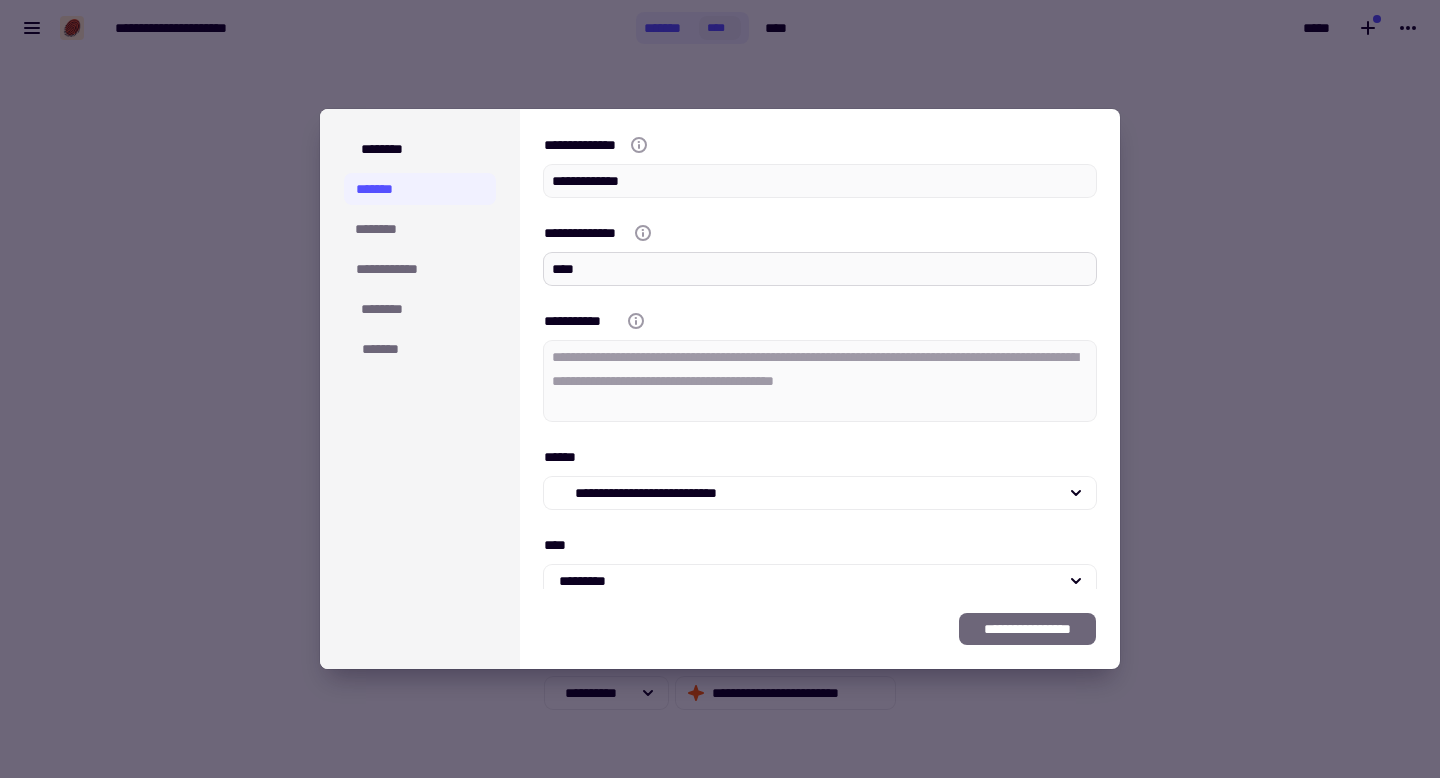 type on "*" 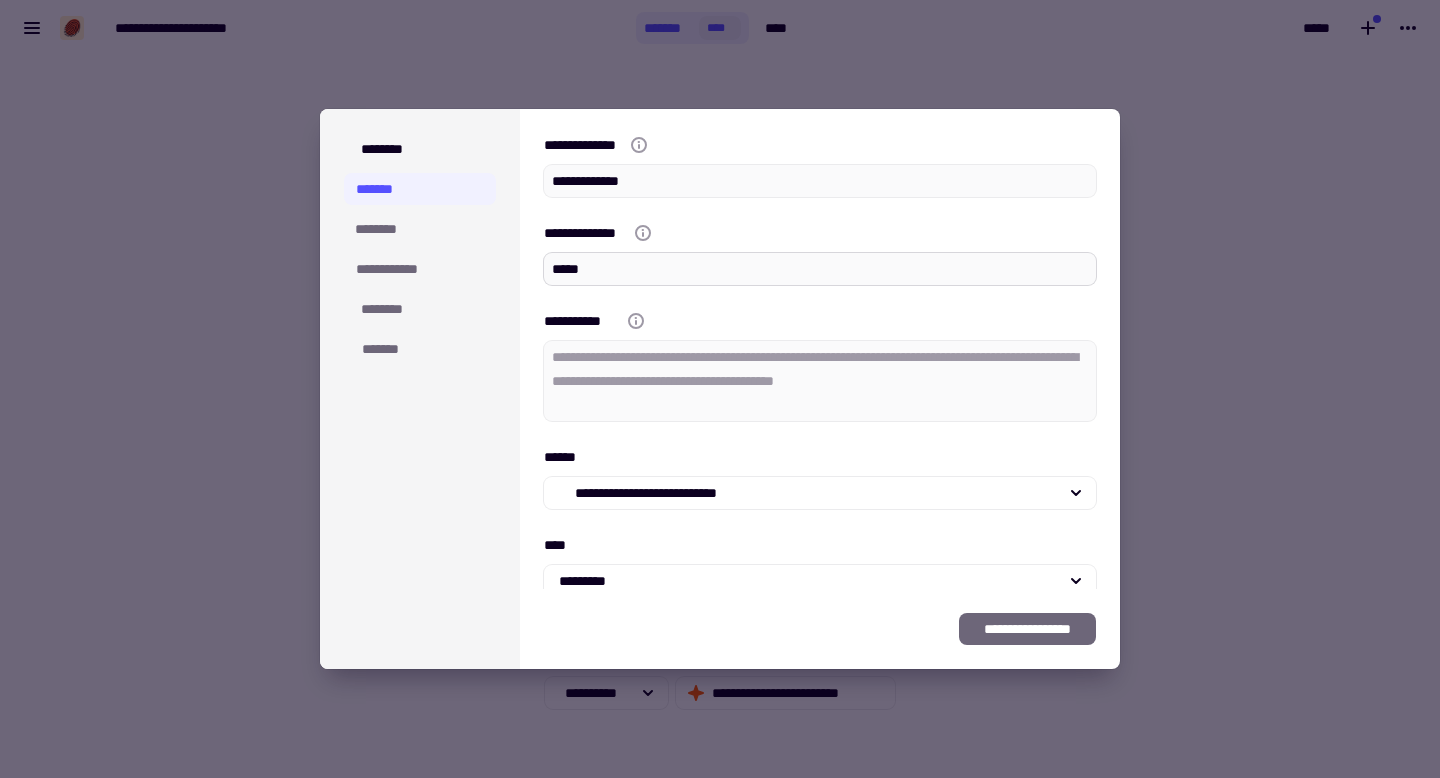 type on "*" 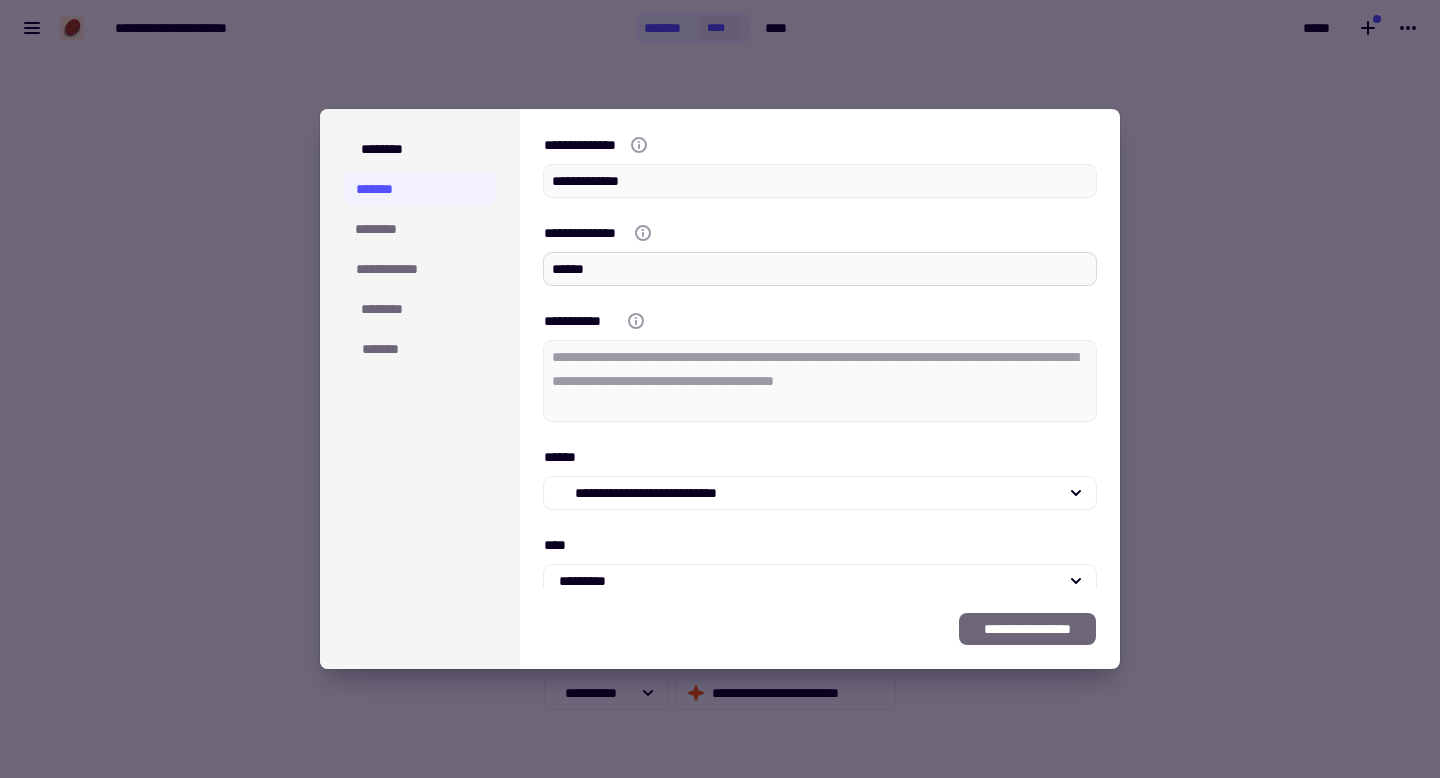 type on "*" 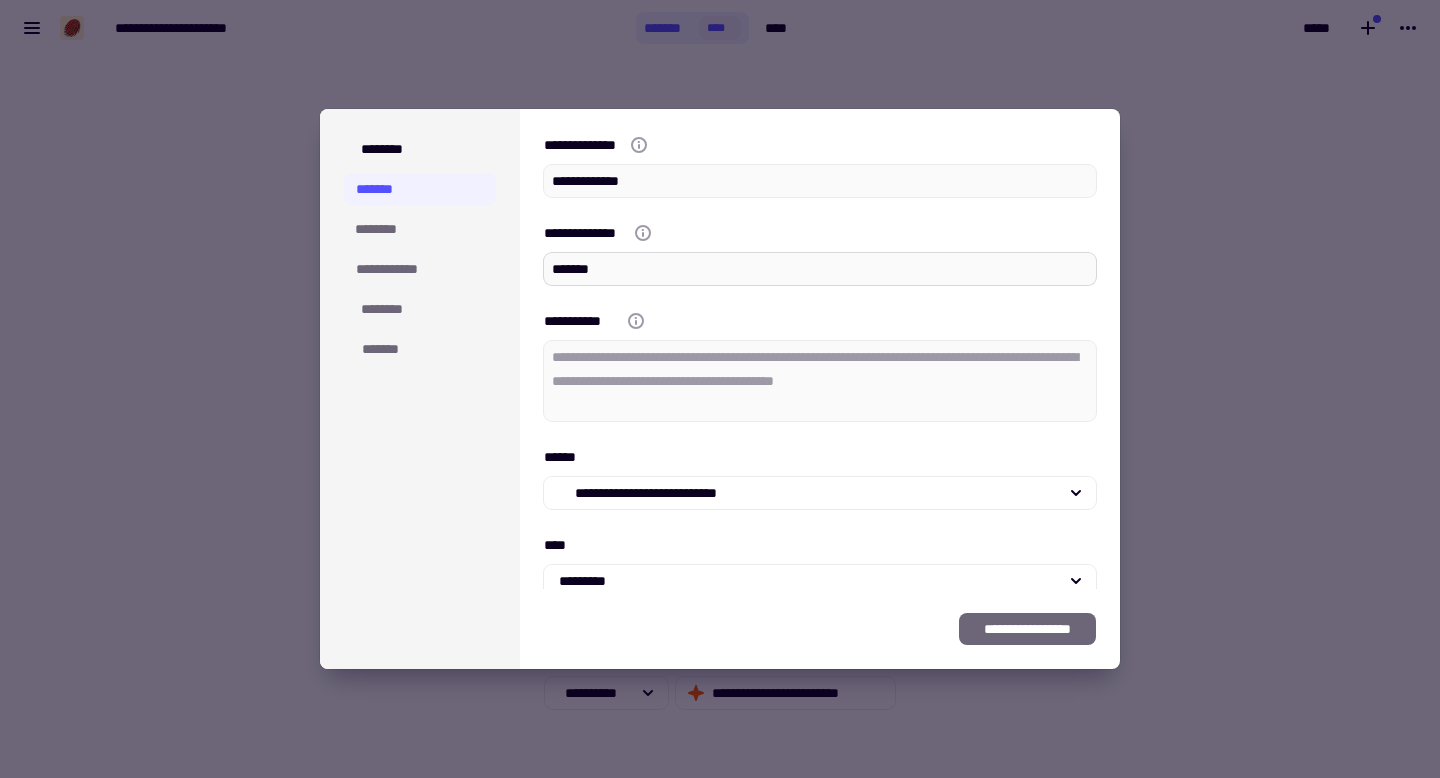 type on "*" 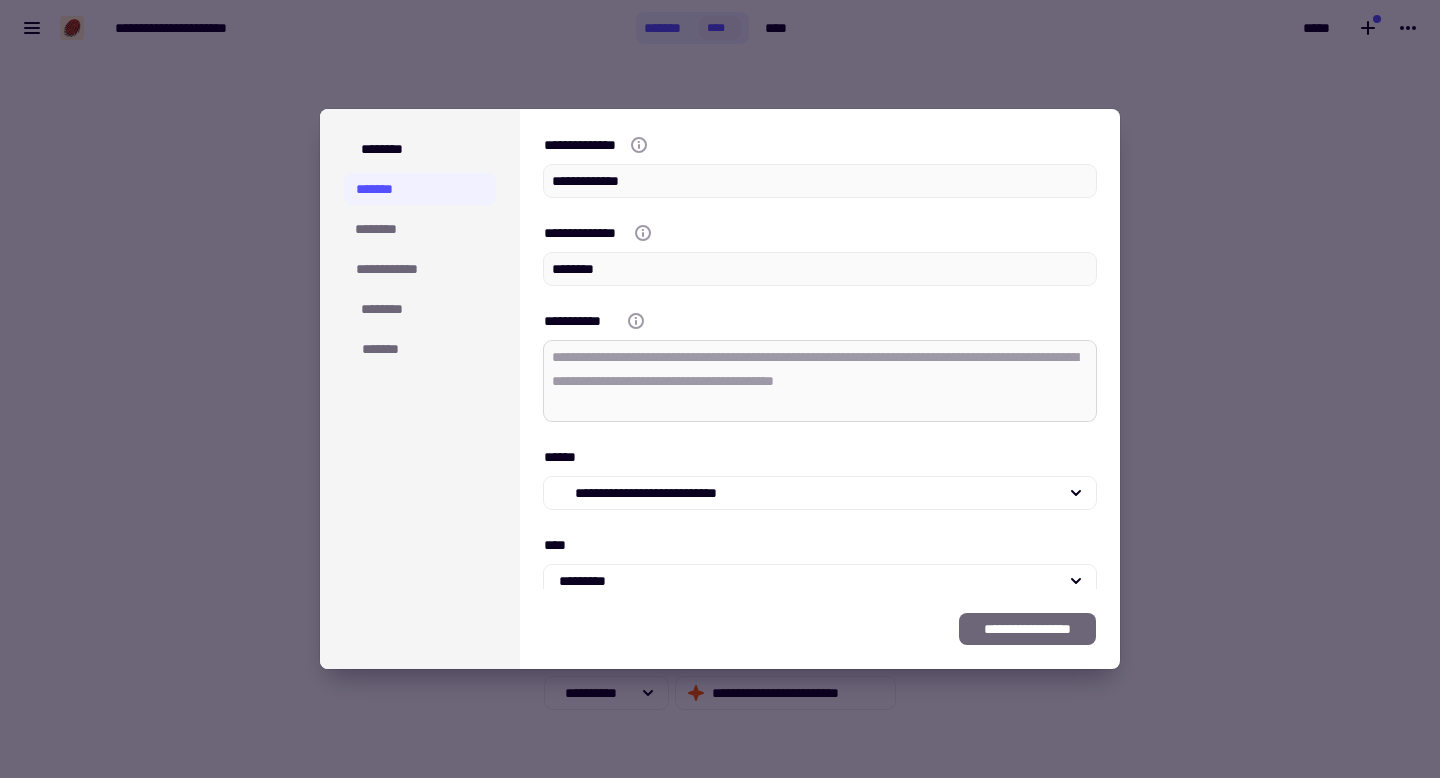 type on "********" 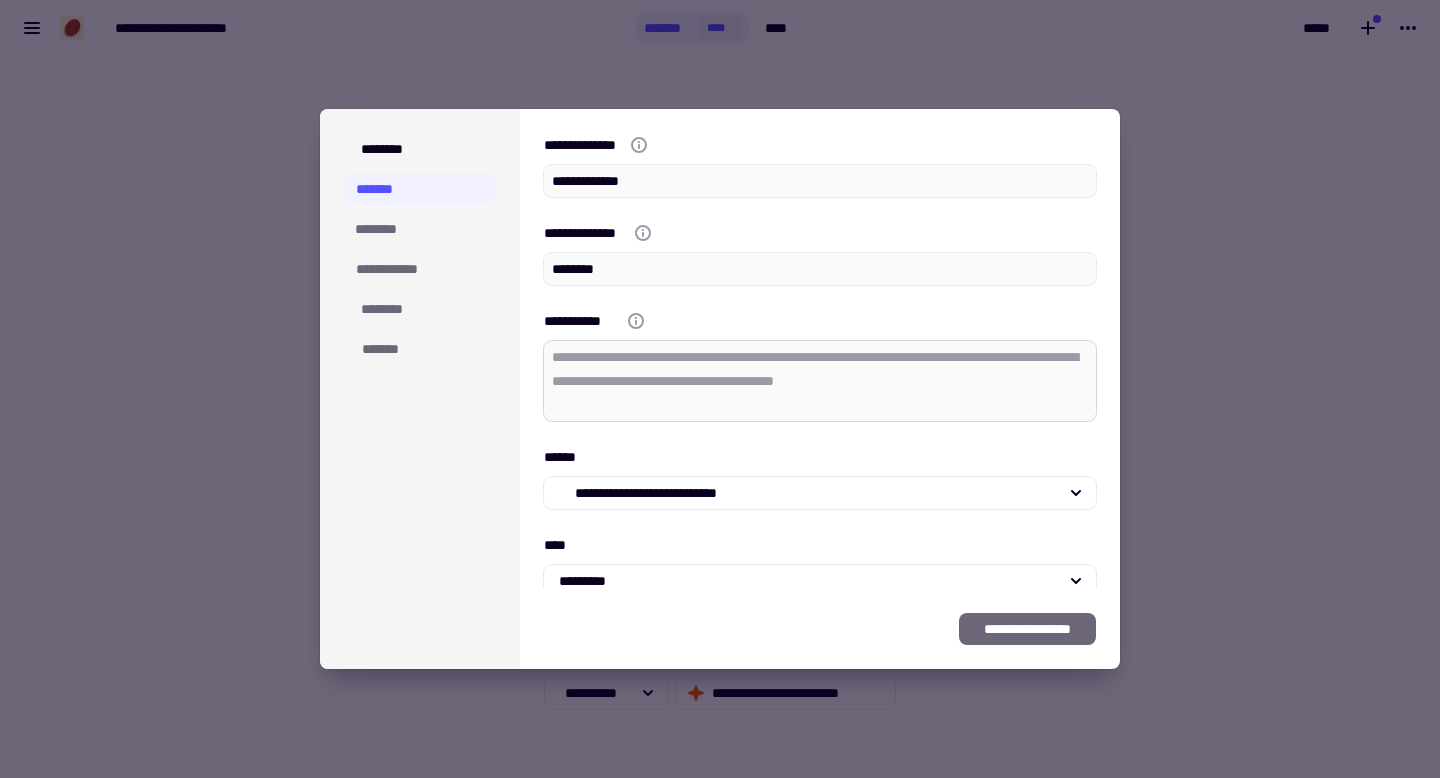 type on "*" 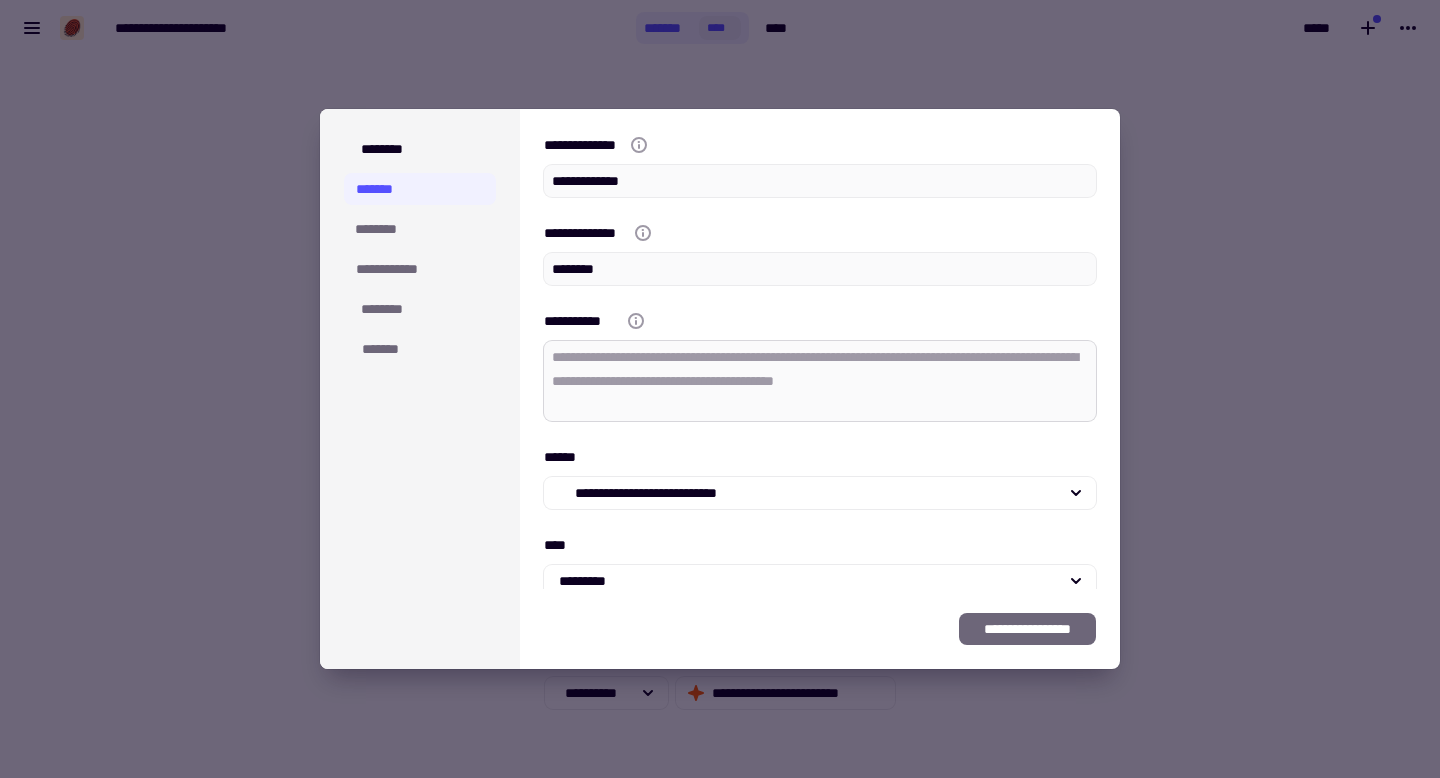 type on "*" 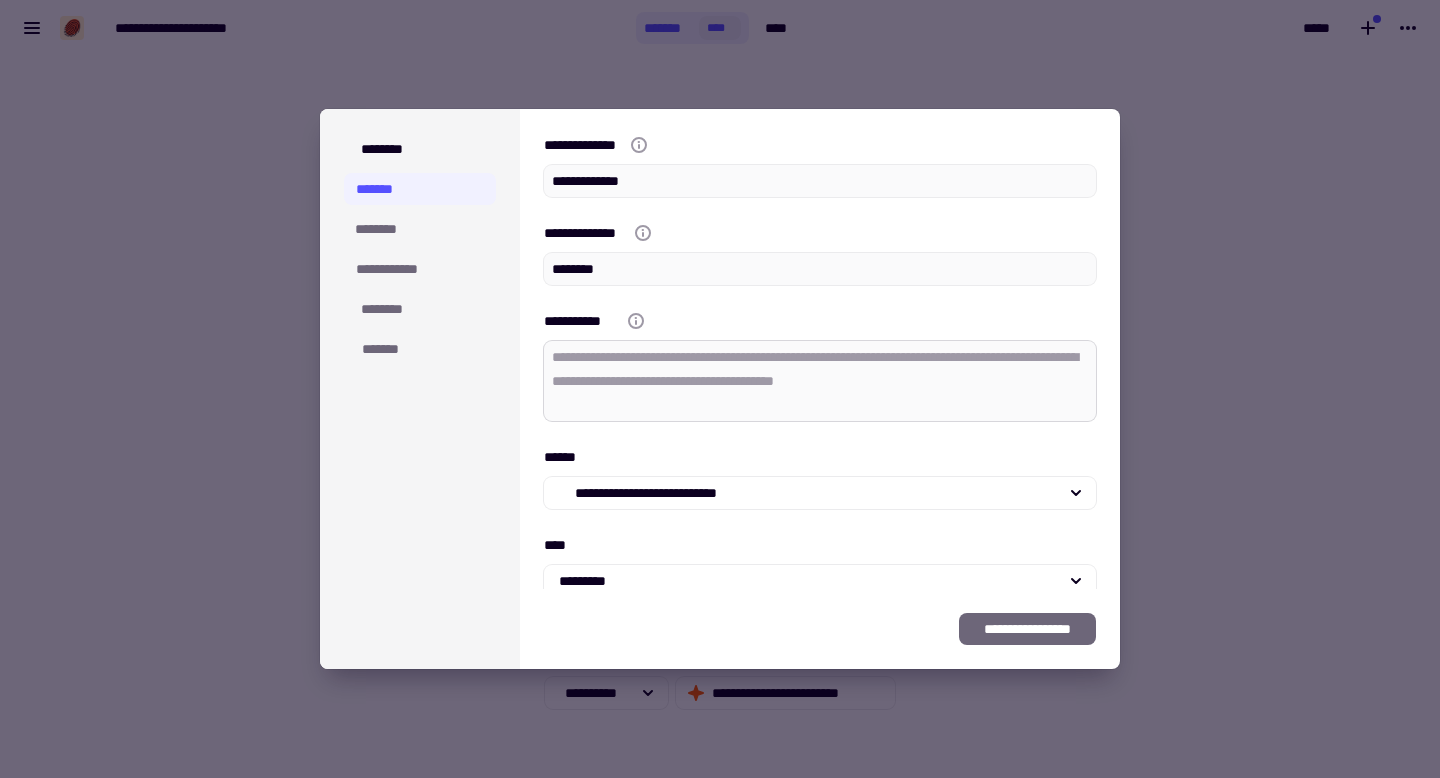 type 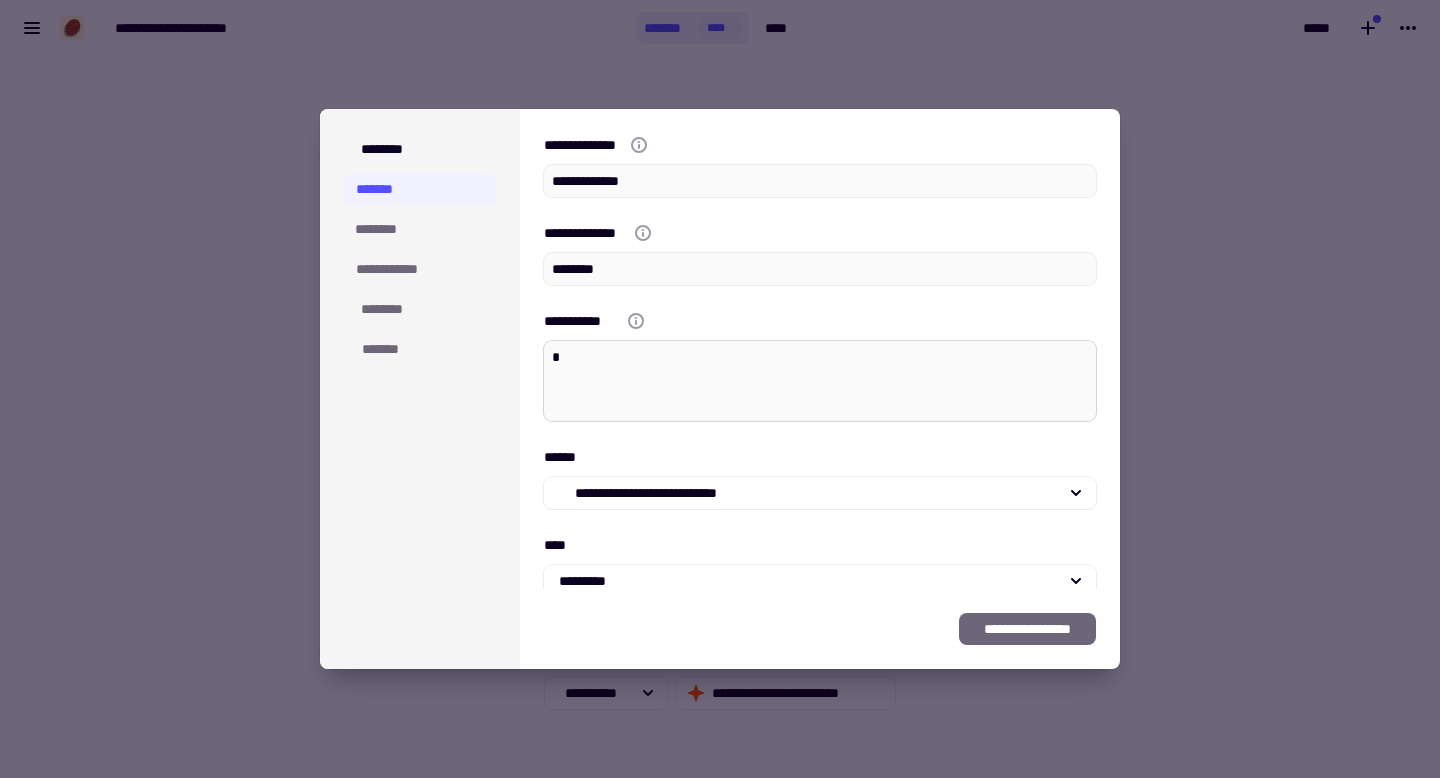 type on "*" 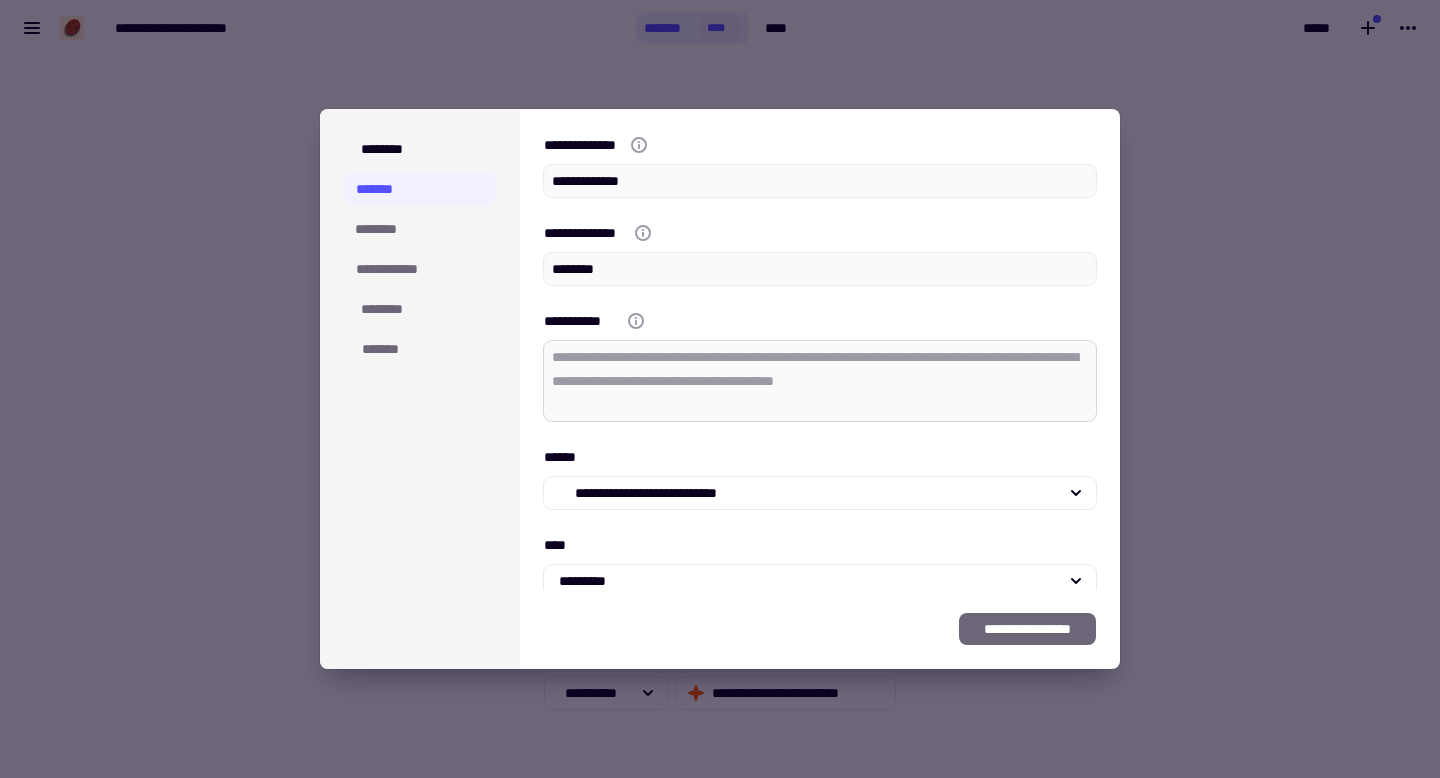 type on "*" 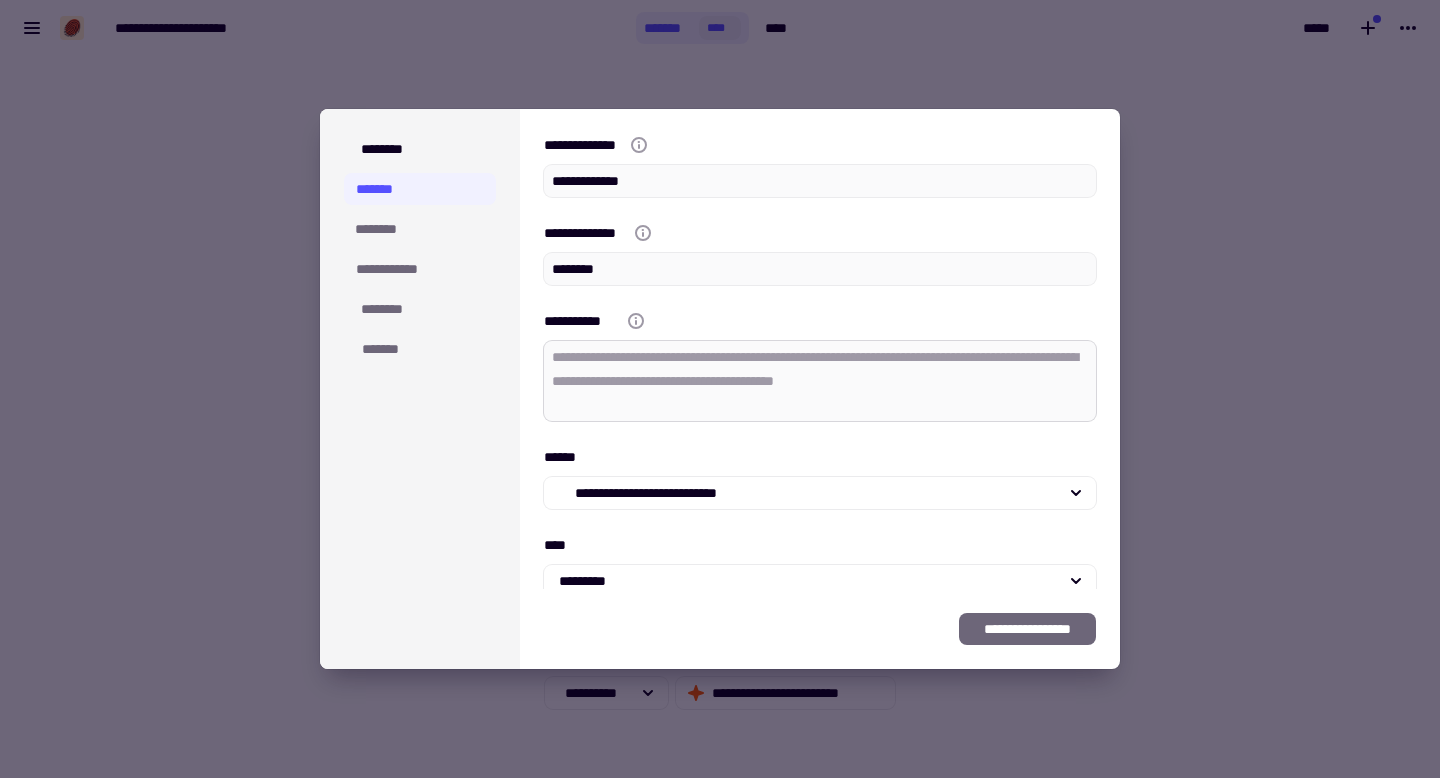 type on "*" 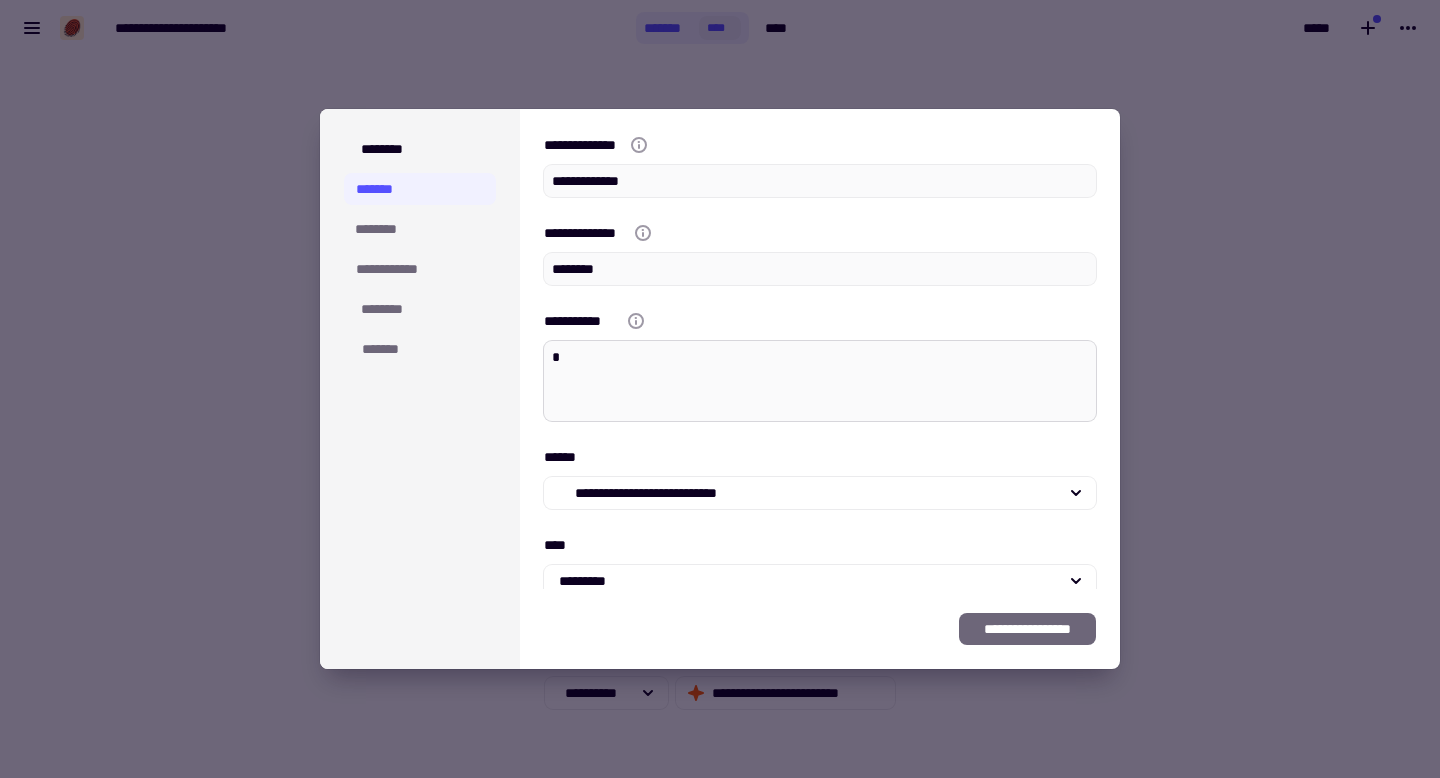 type on "*" 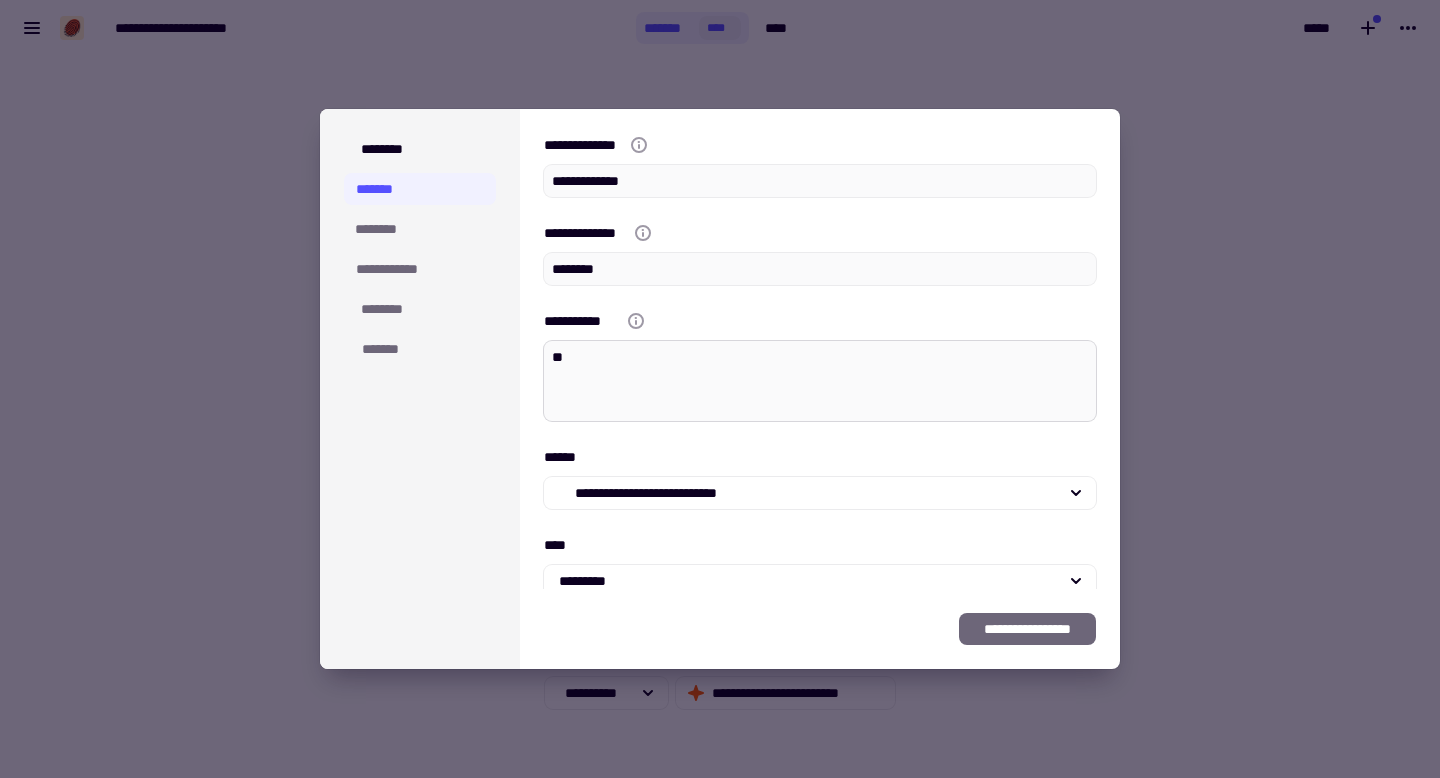 type on "***" 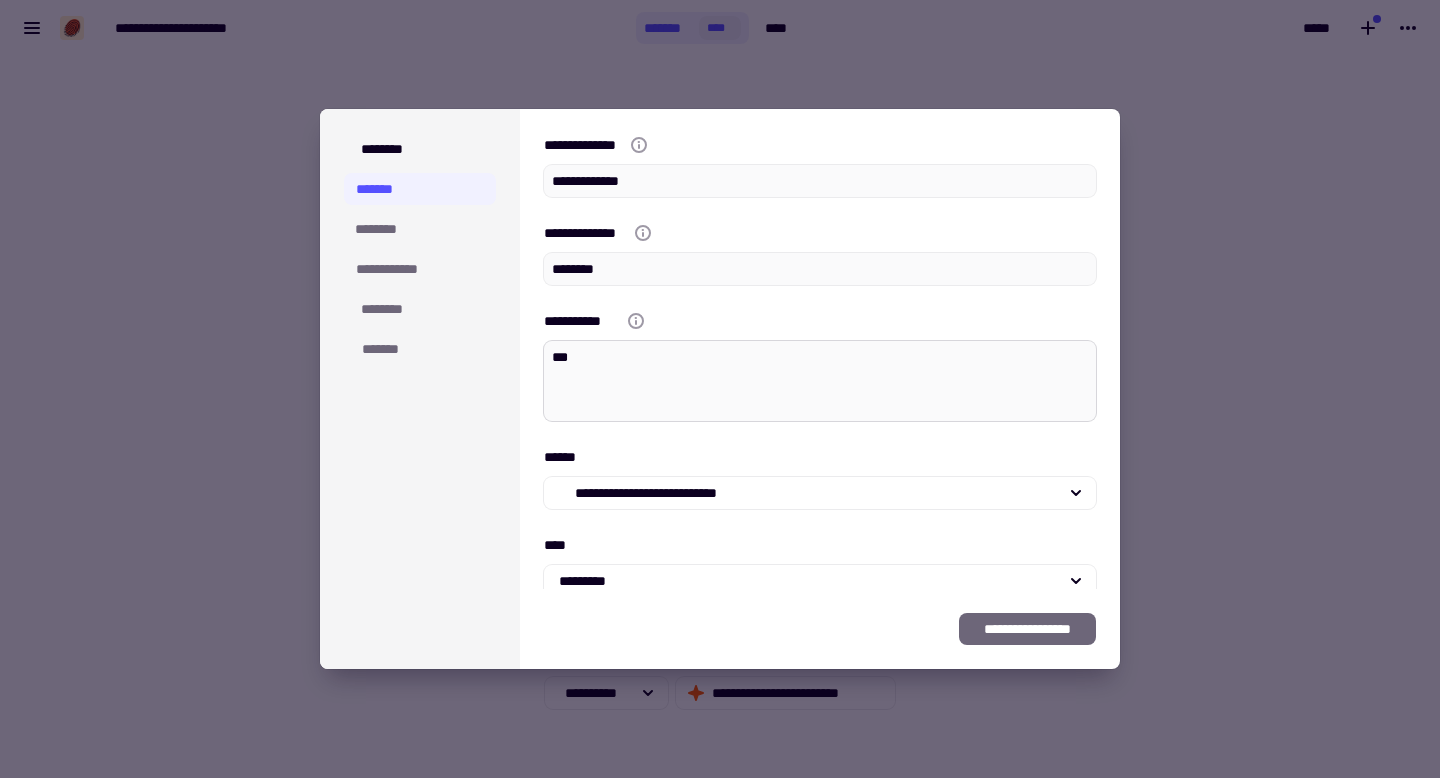 type on "*" 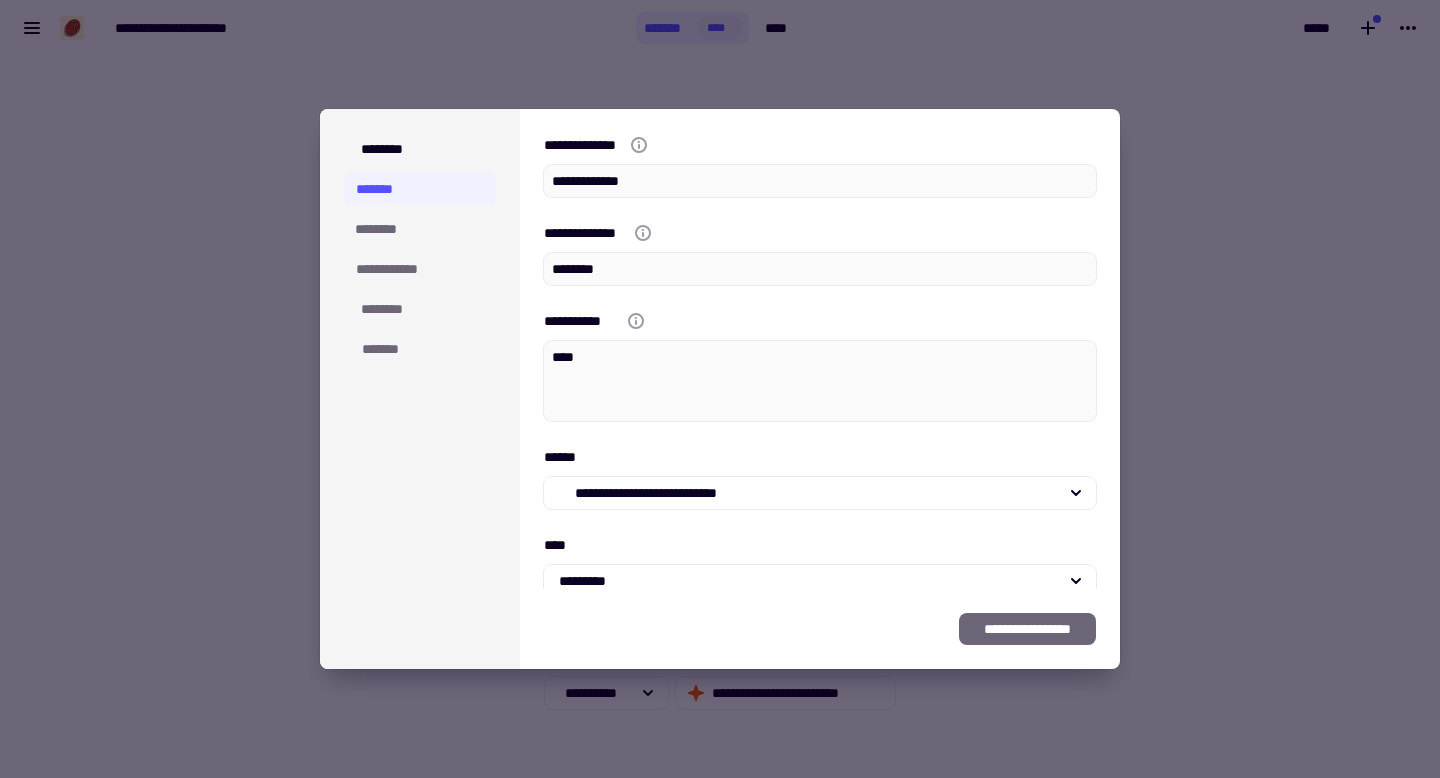 type on "****" 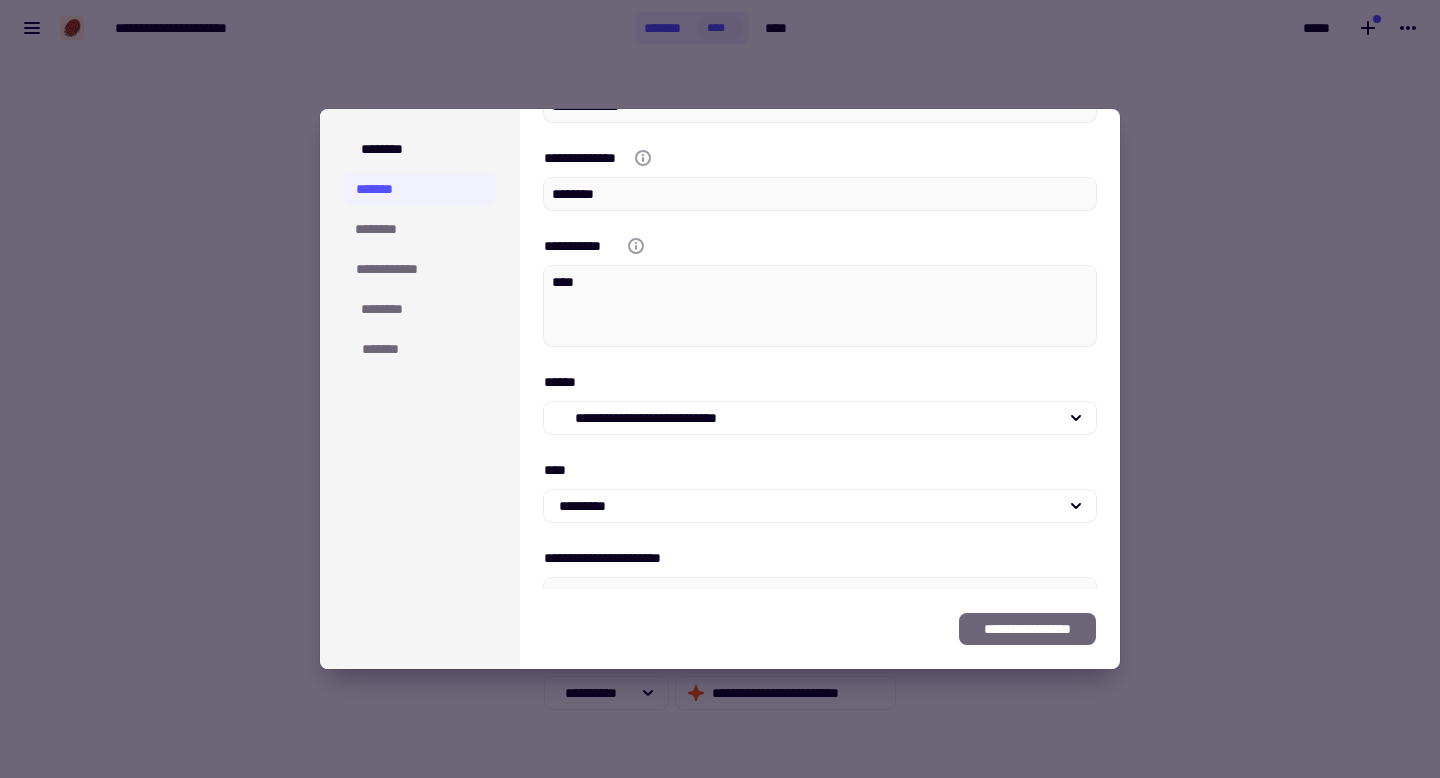 scroll, scrollTop: 120, scrollLeft: 0, axis: vertical 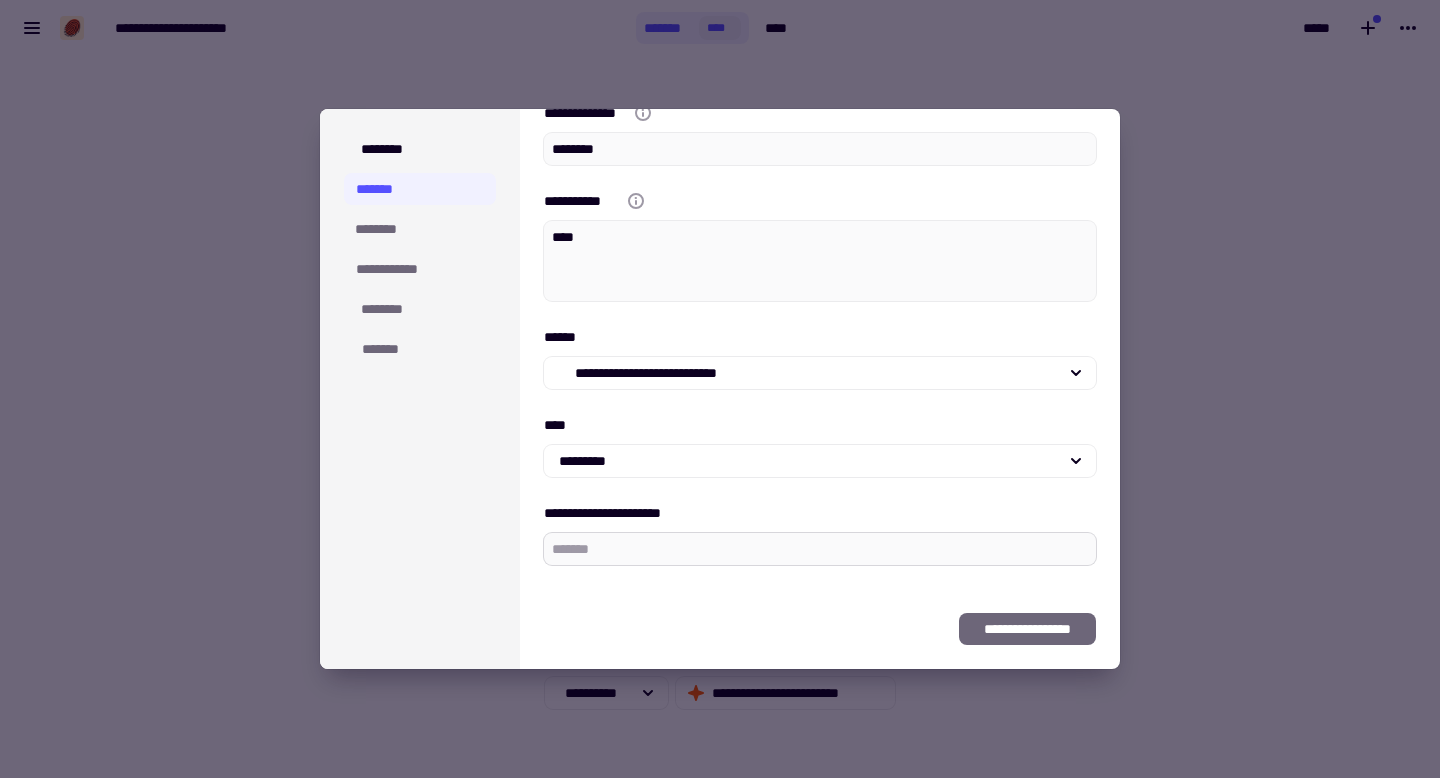 type 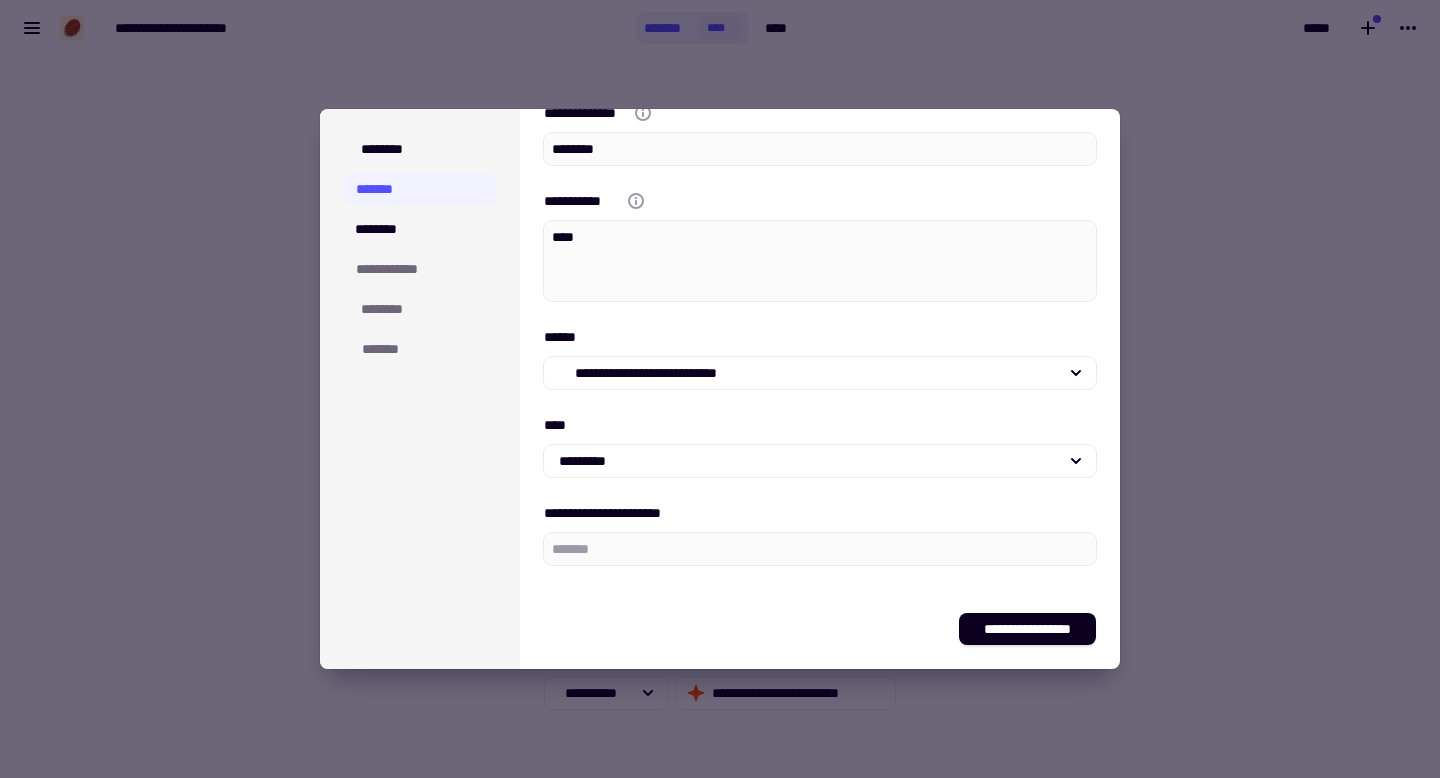type on "**" 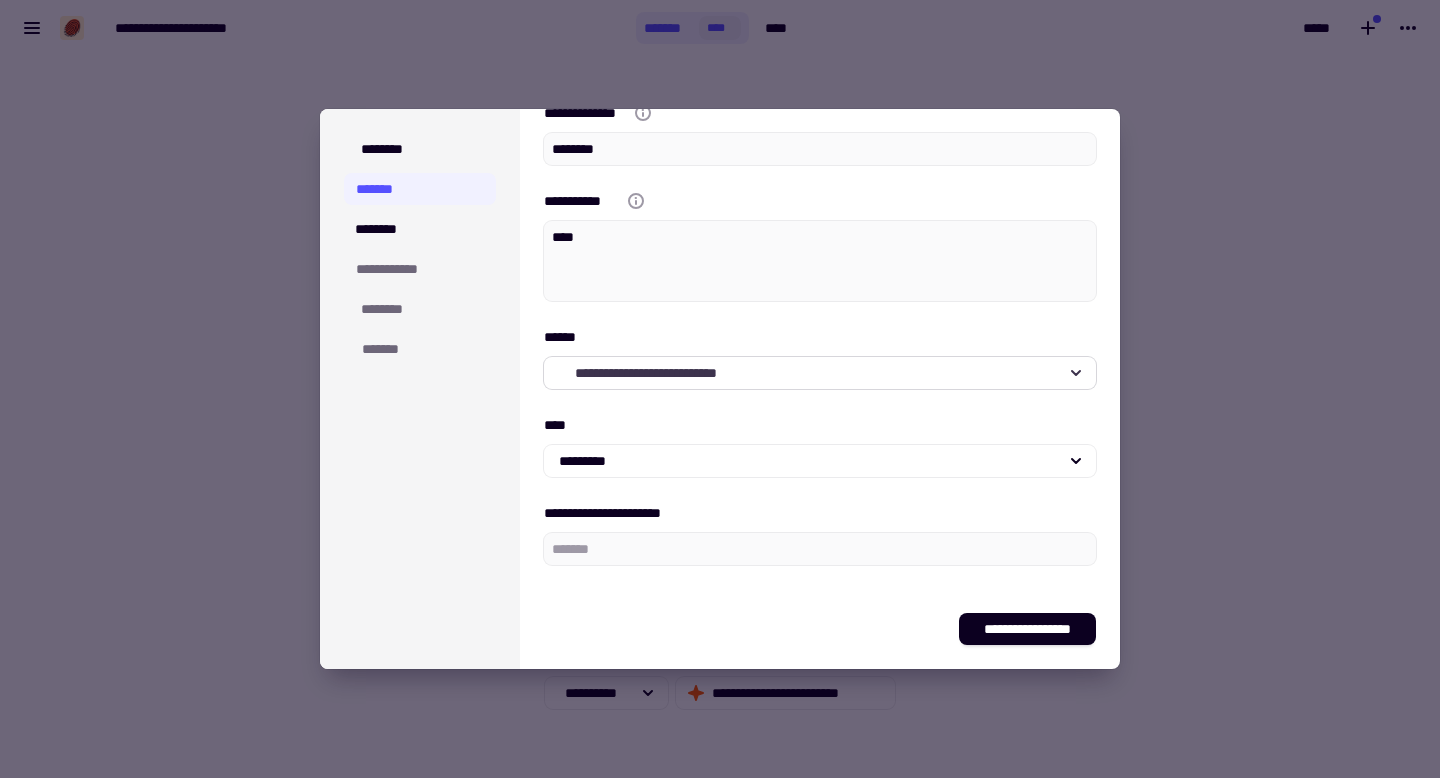 scroll, scrollTop: 0, scrollLeft: 0, axis: both 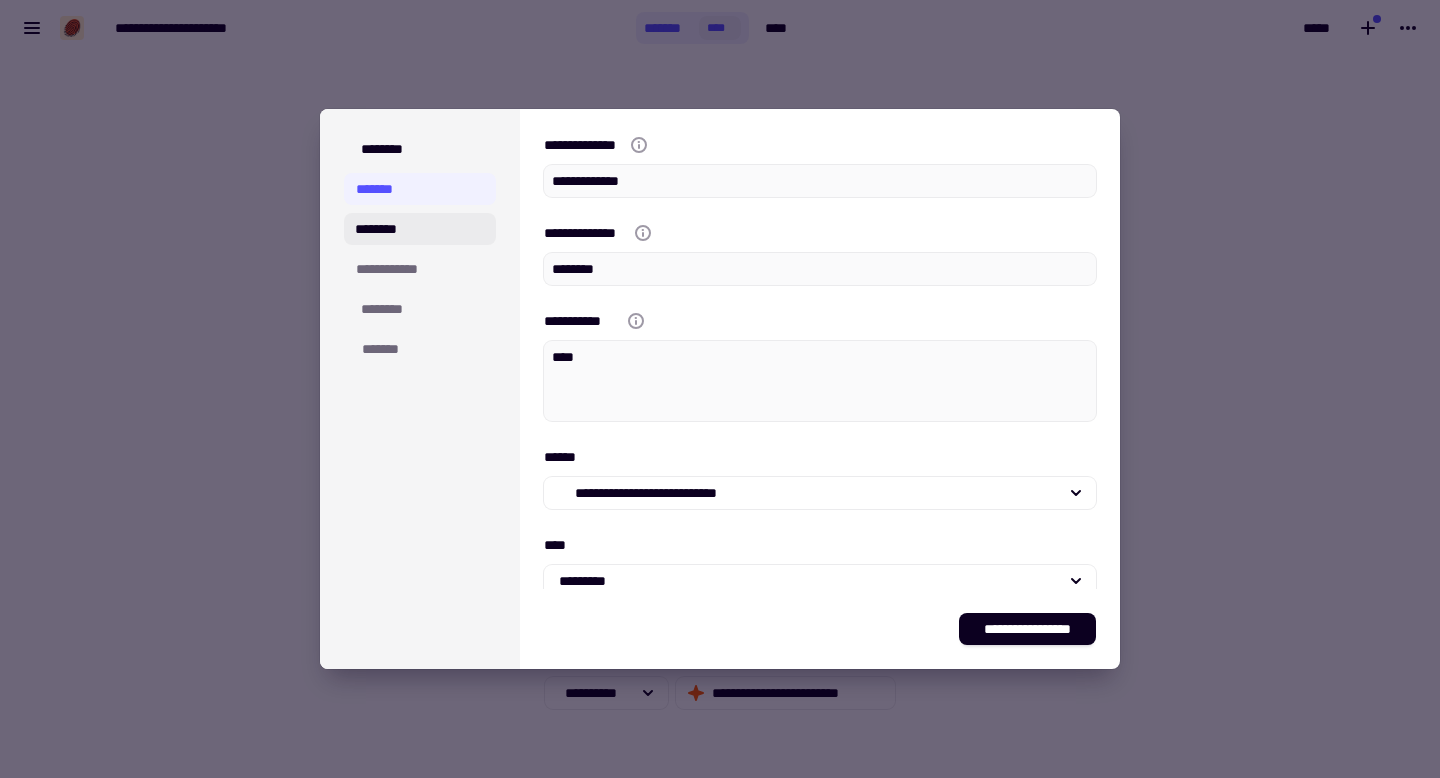click on "********" 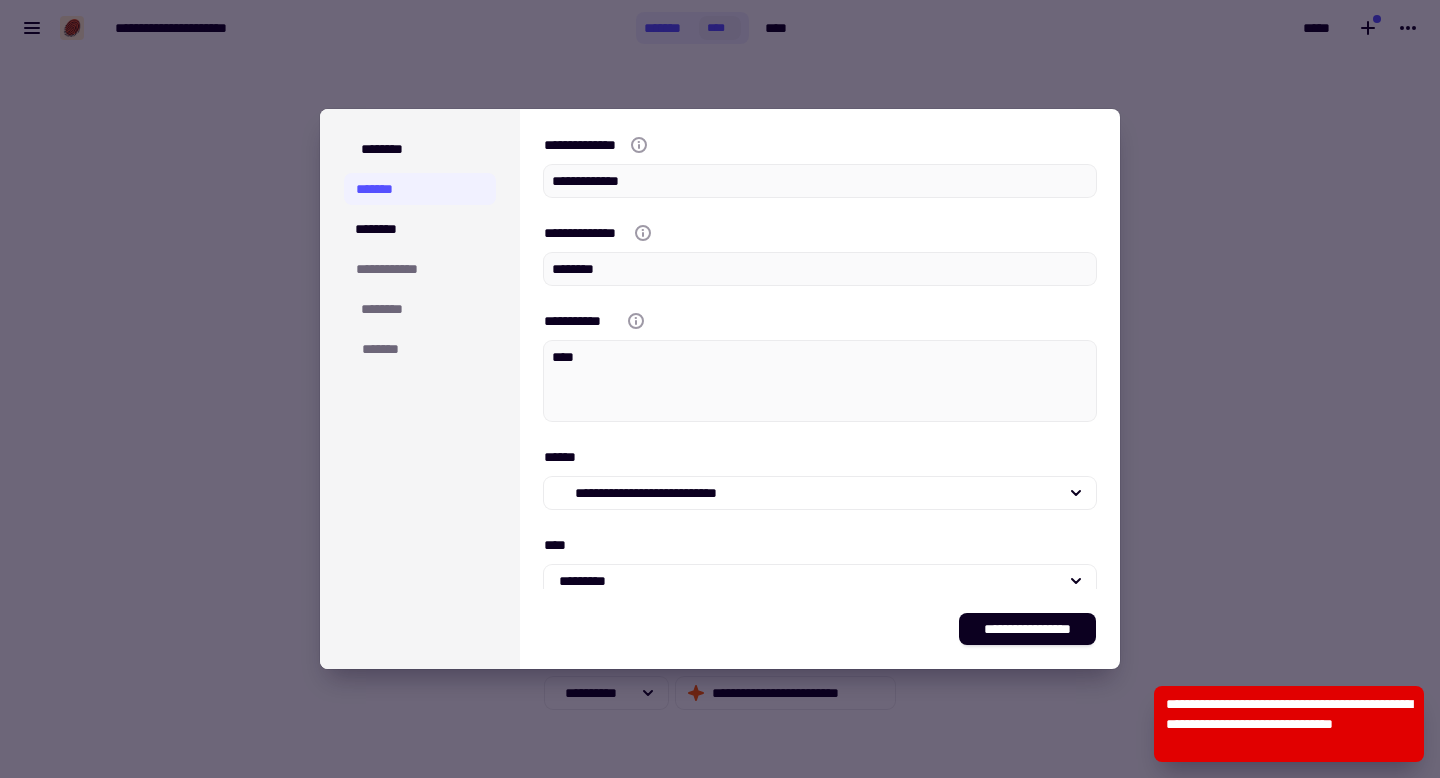 click on "**********" at bounding box center (420, 249) 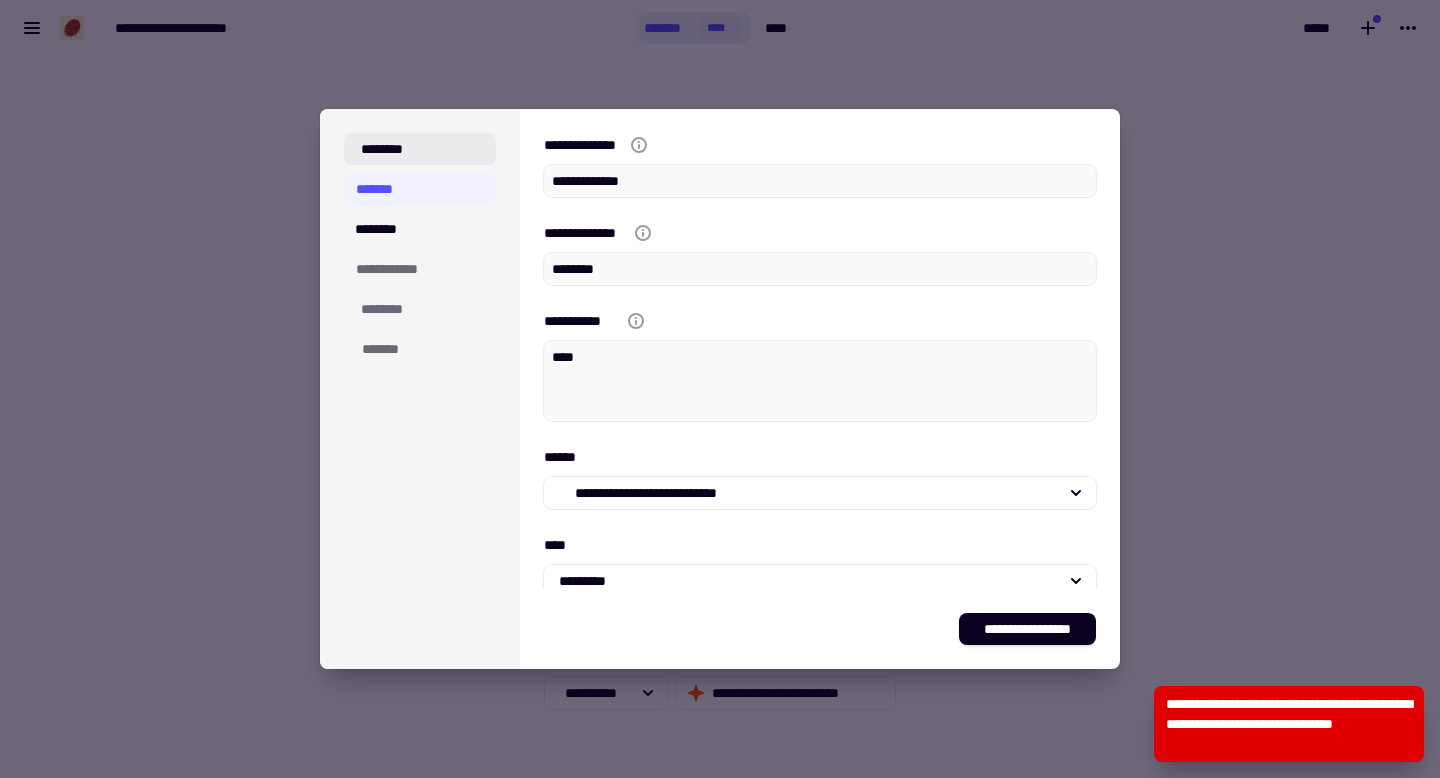 click on "********" 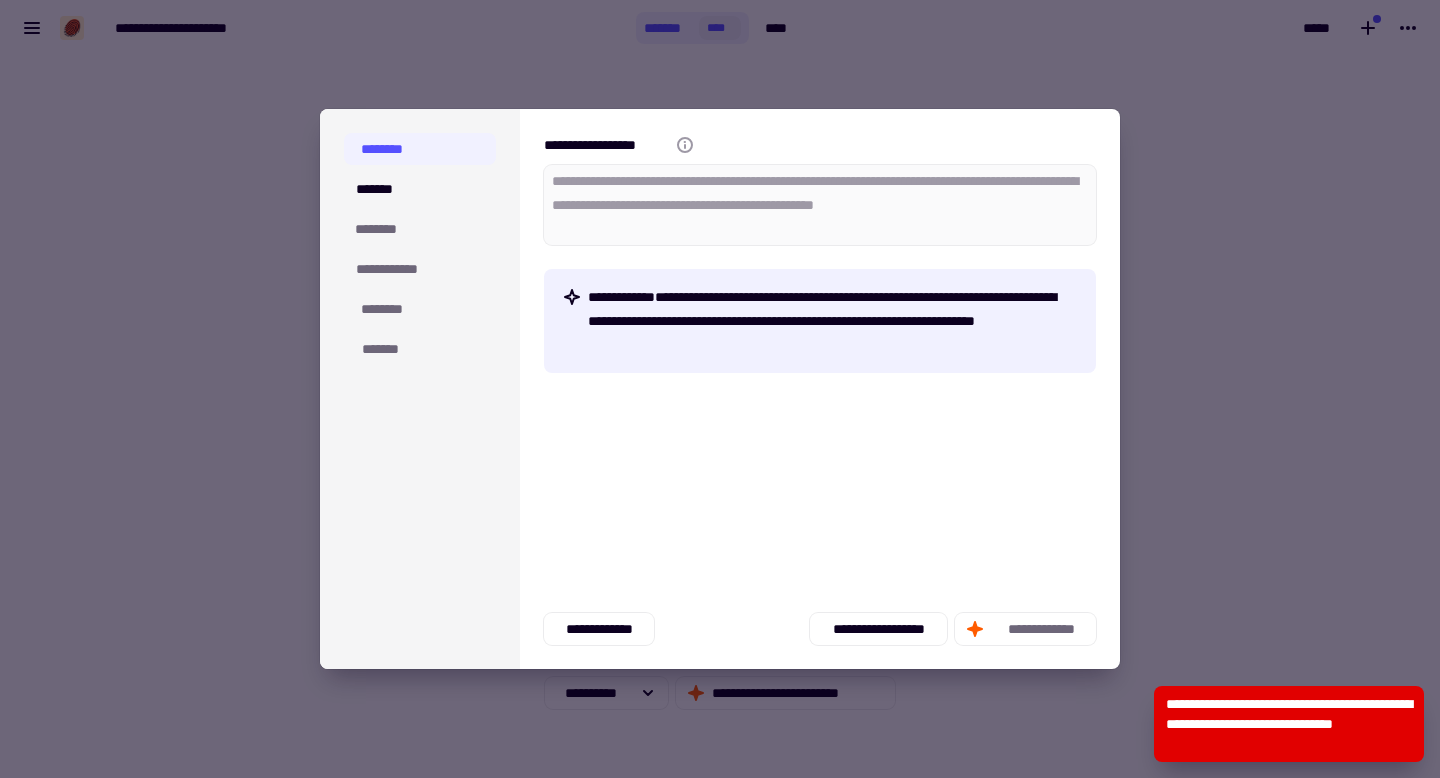 click on "**********" 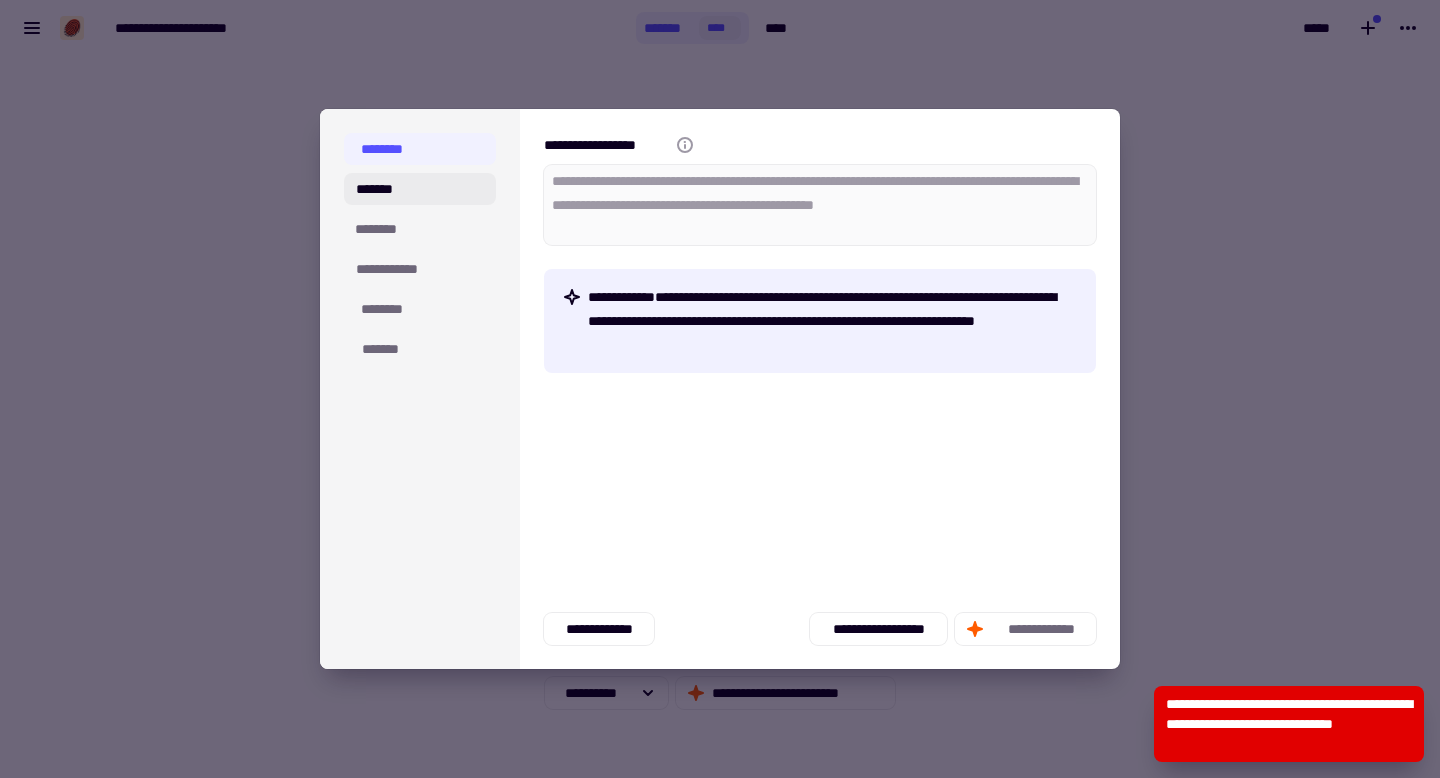 click on "*******" 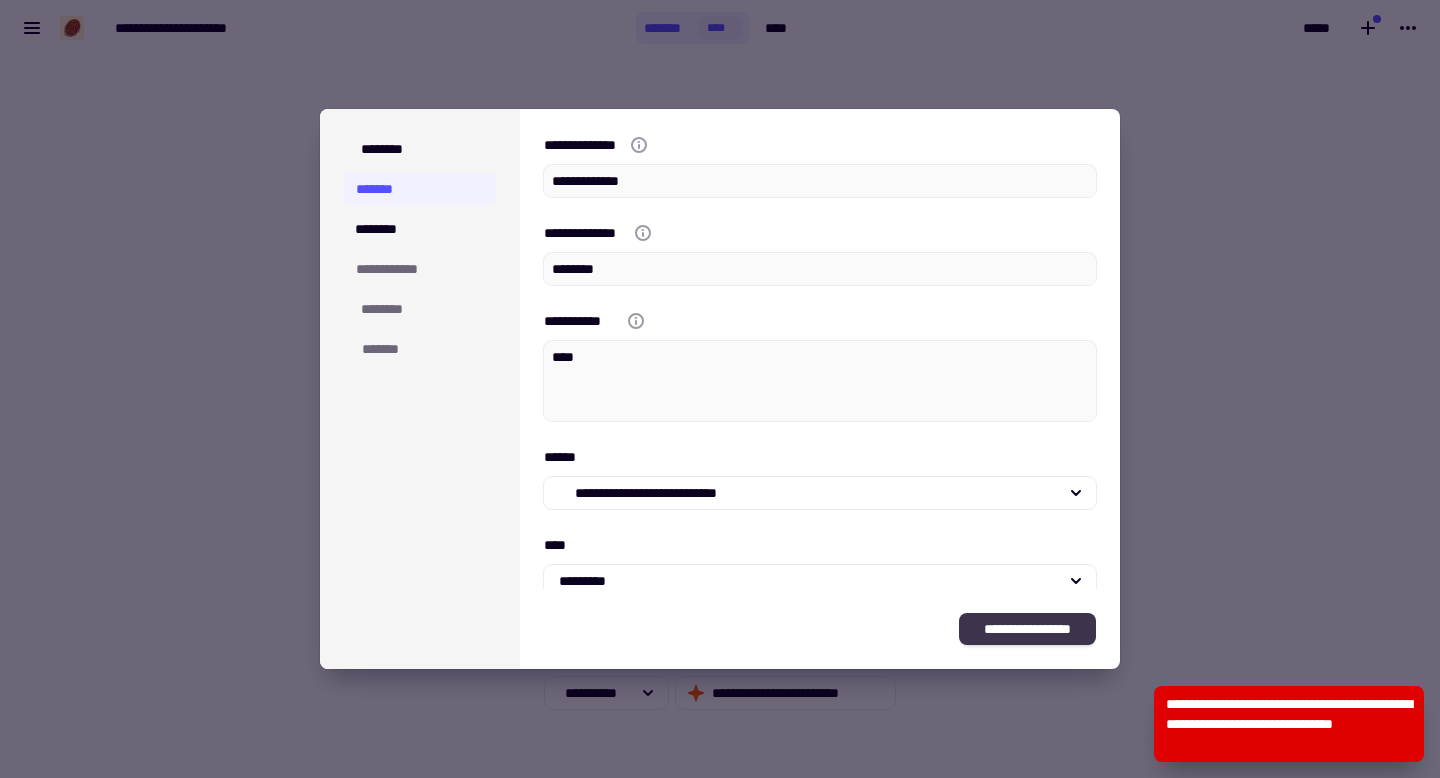 click on "**********" 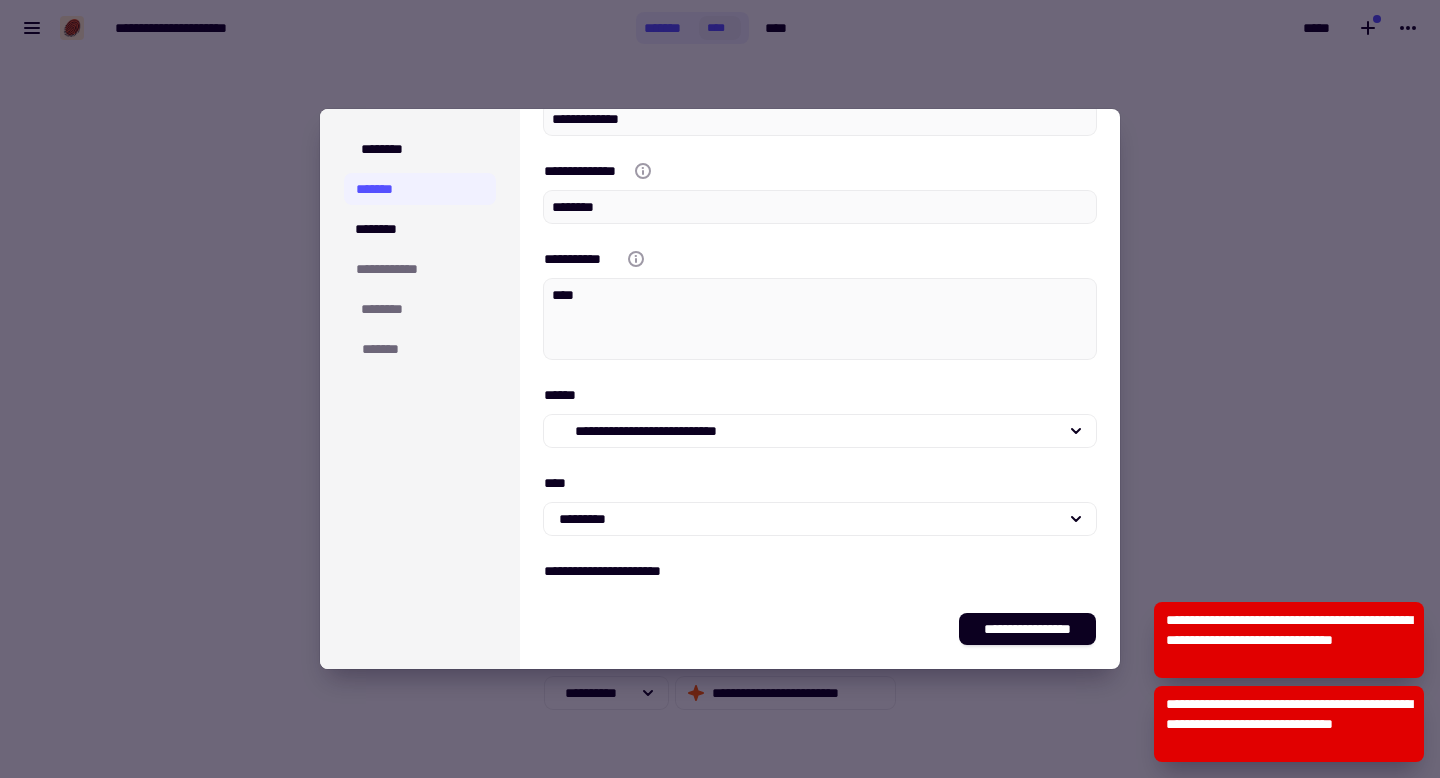 scroll, scrollTop: 120, scrollLeft: 0, axis: vertical 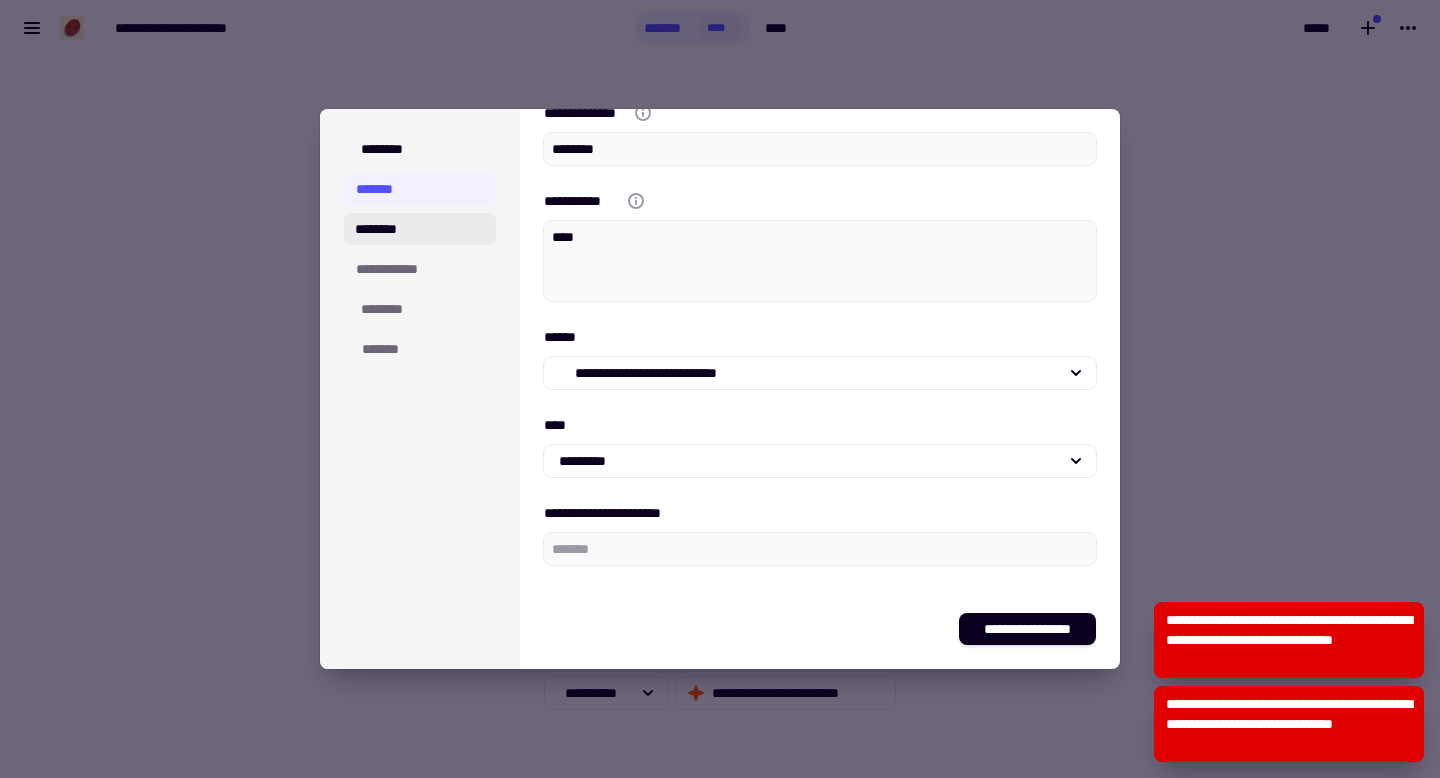 click on "********" 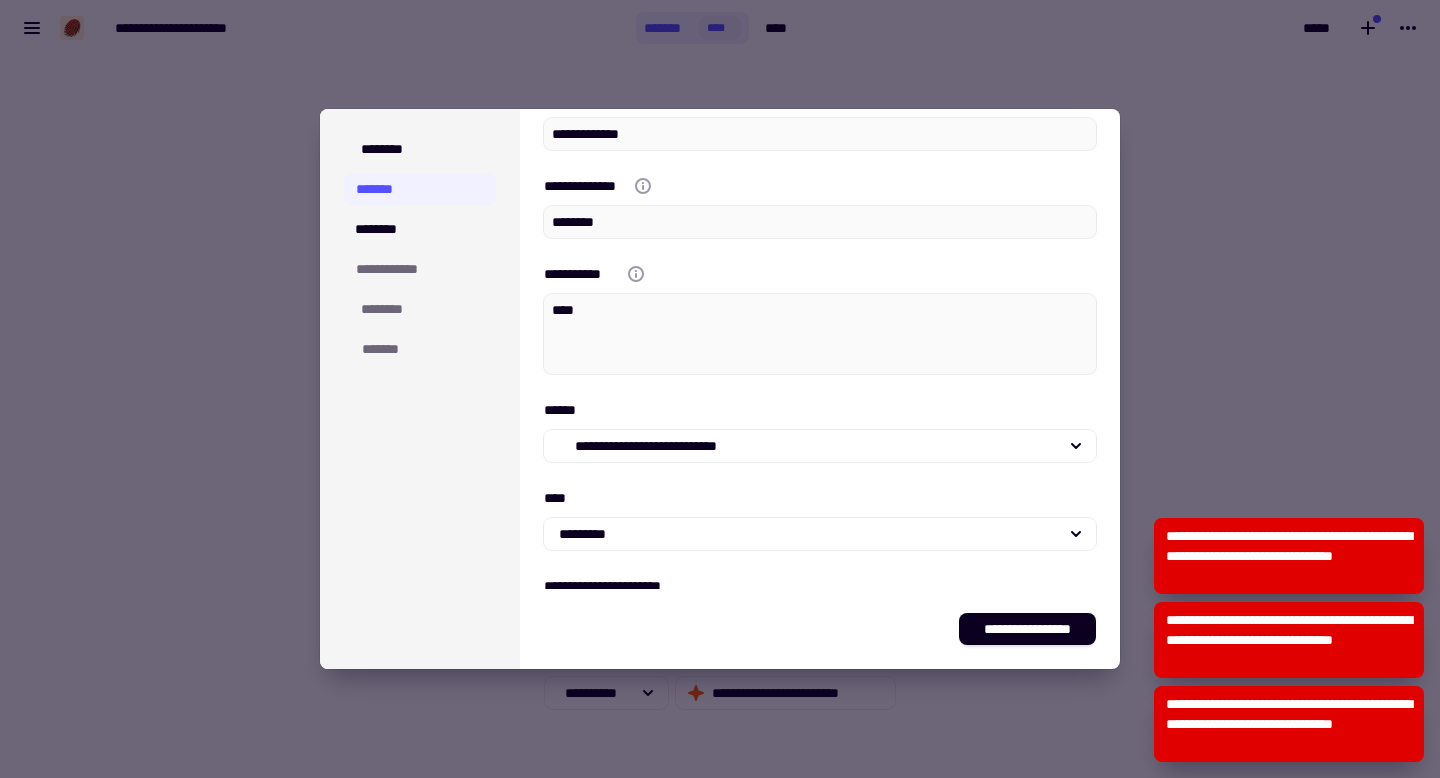 scroll, scrollTop: 0, scrollLeft: 0, axis: both 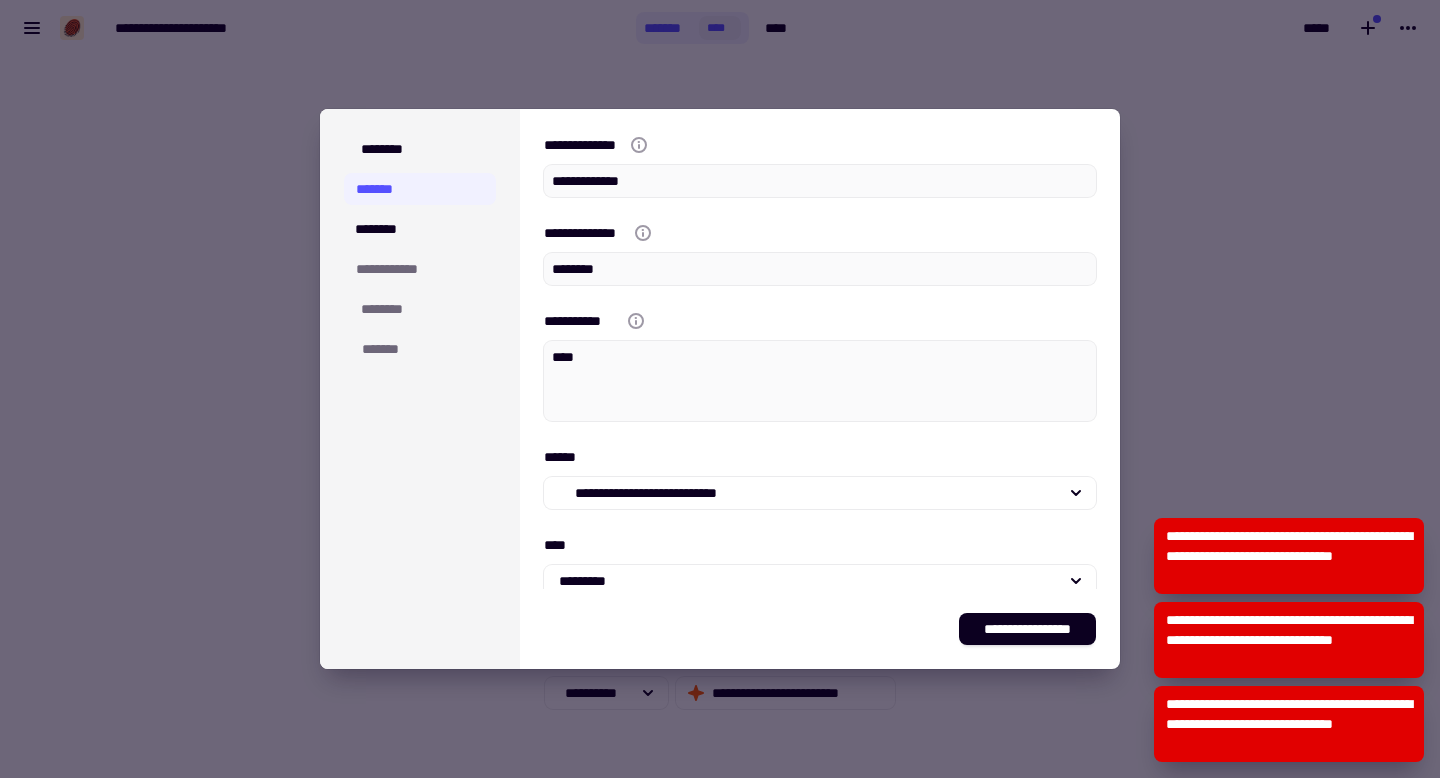 type on "*" 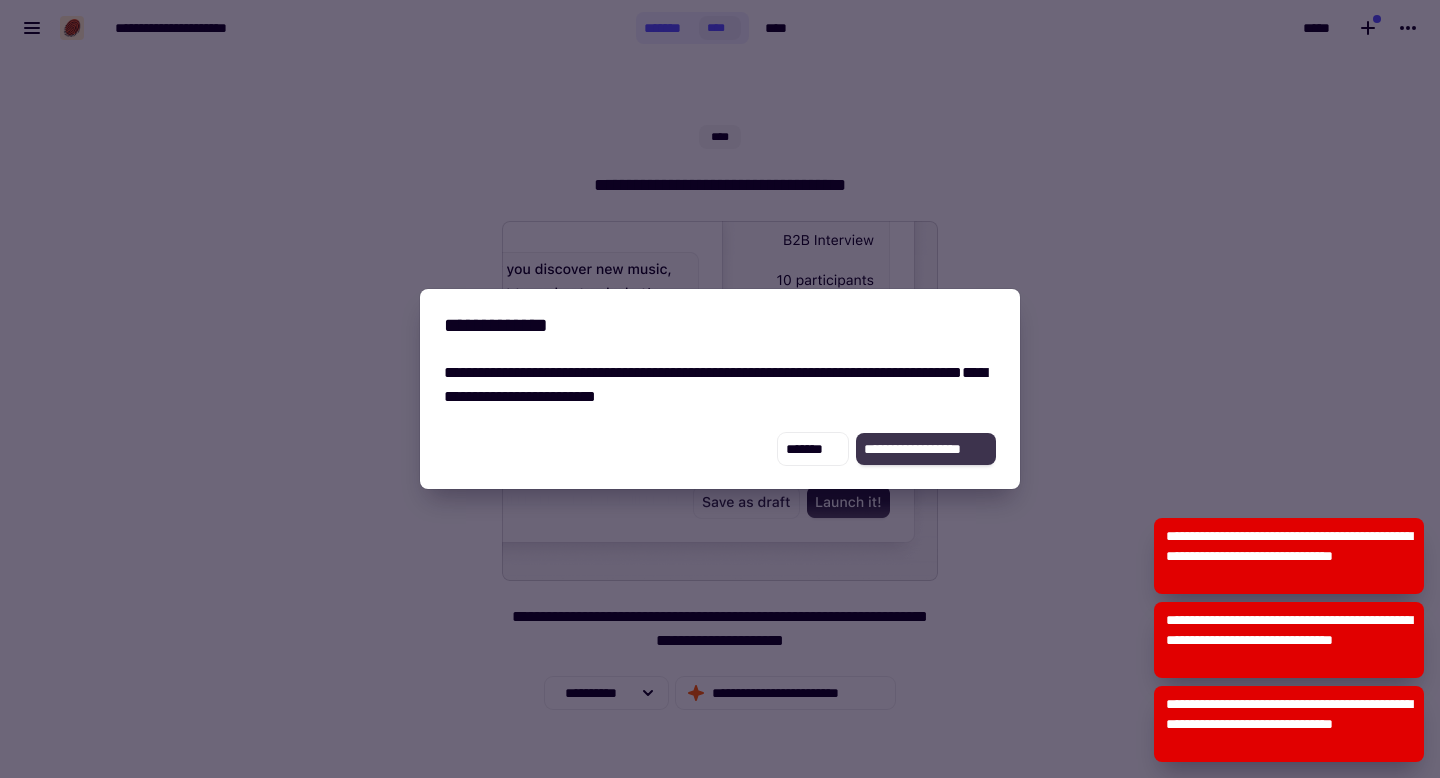 click on "**********" at bounding box center (926, 449) 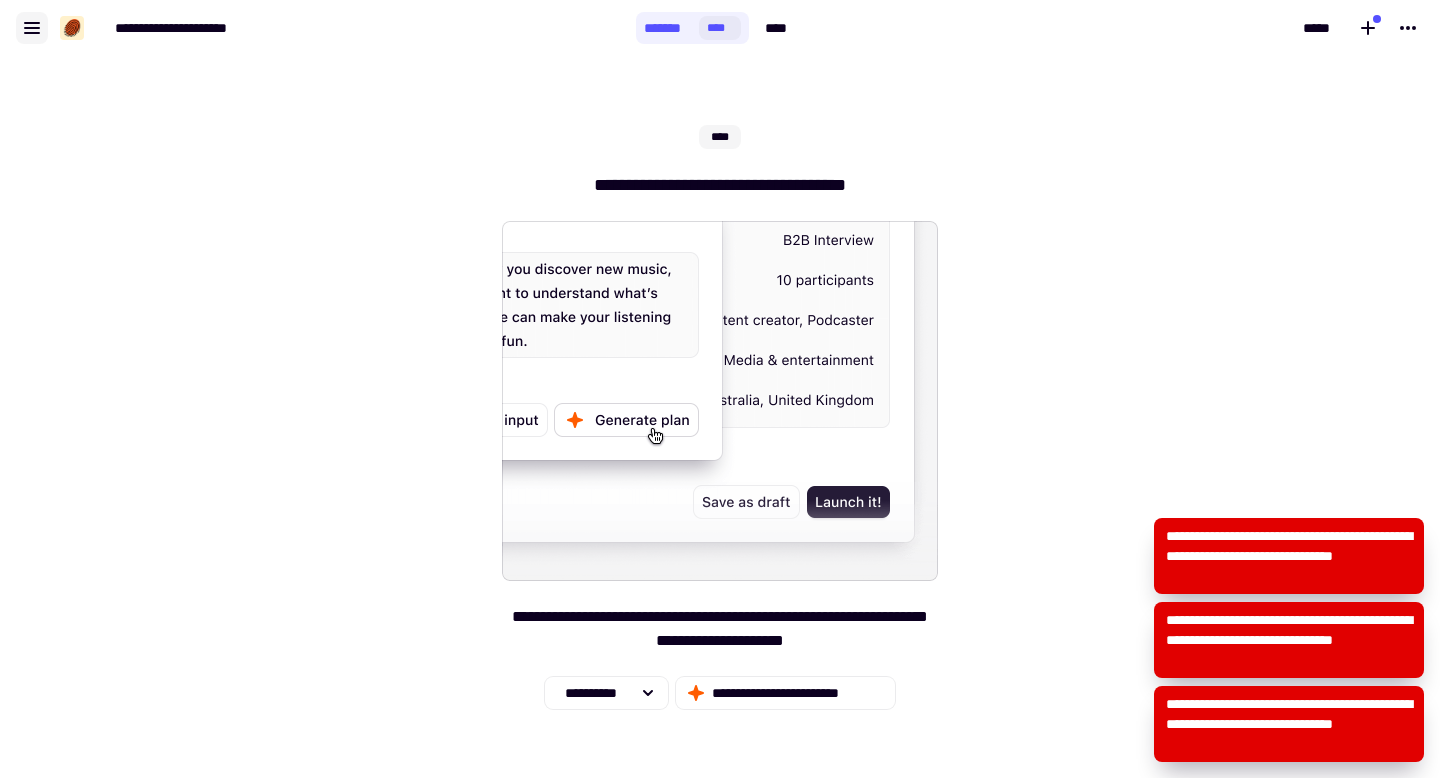 click 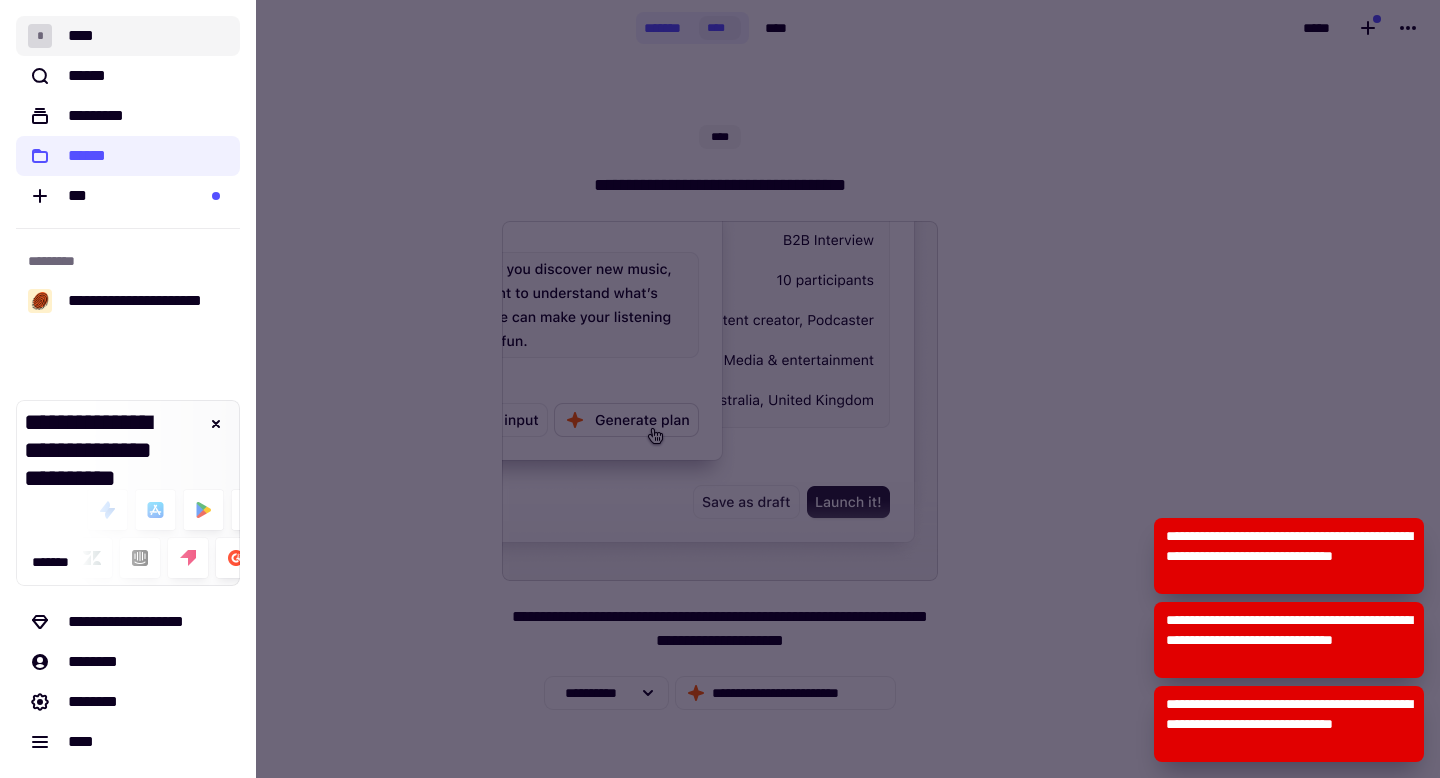 click on "* ****" 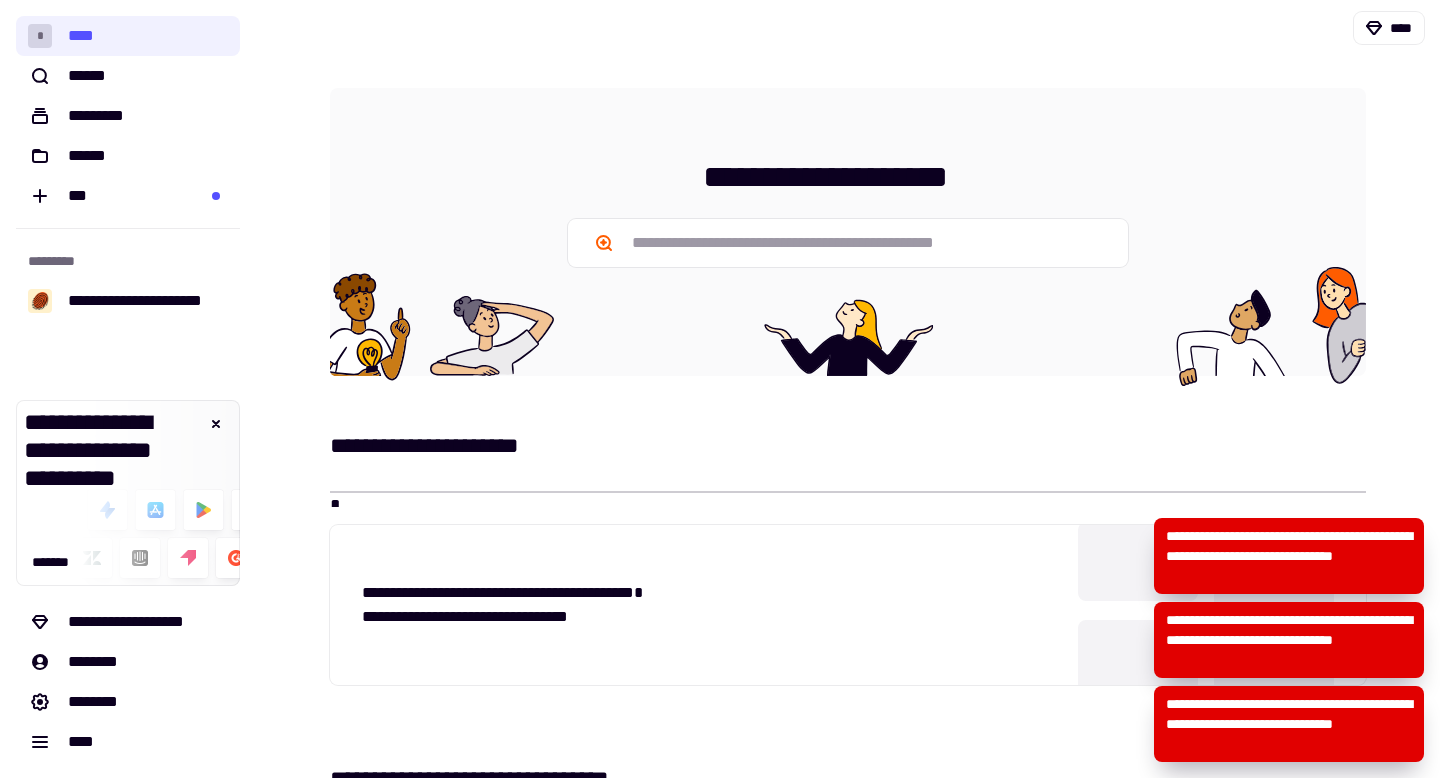 click on "**********" at bounding box center [1289, 724] 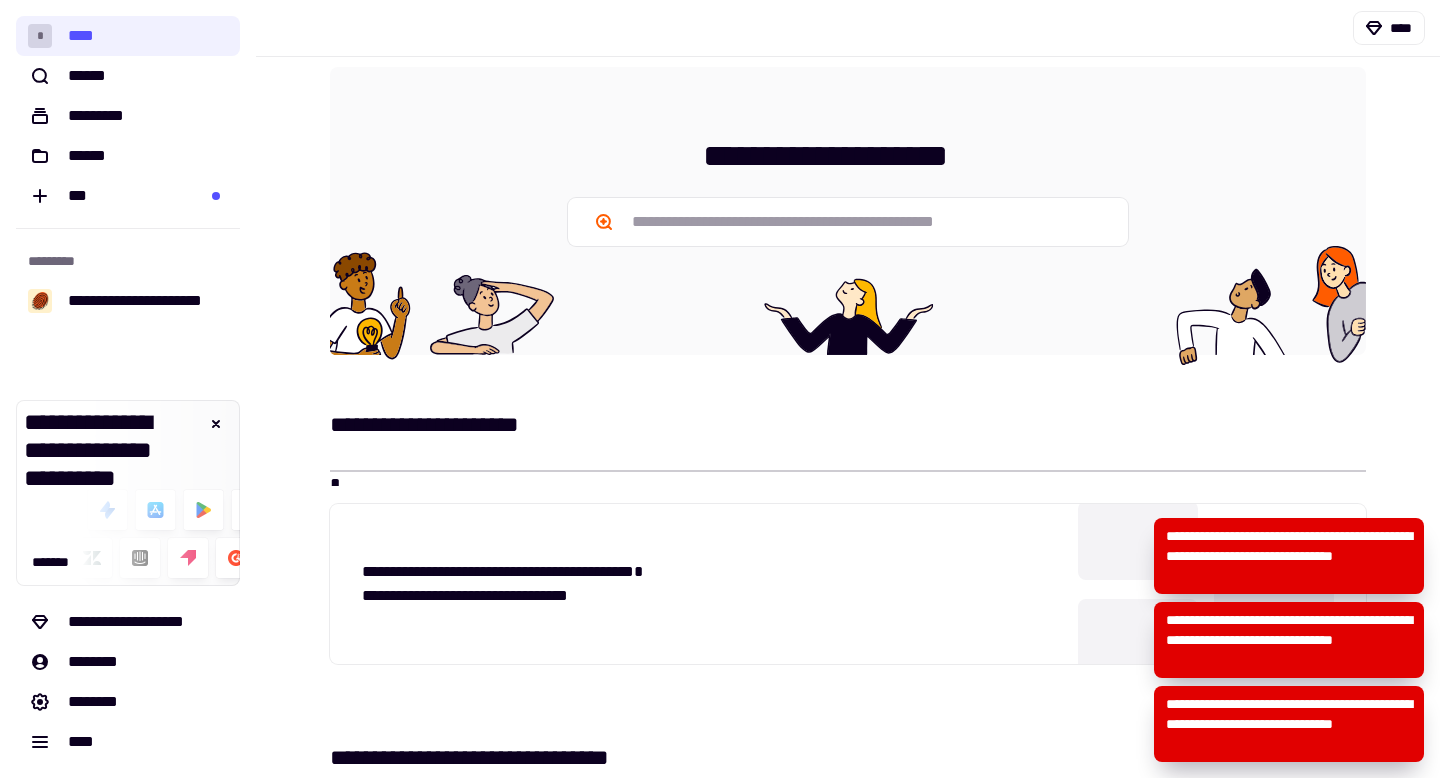 scroll, scrollTop: 0, scrollLeft: 0, axis: both 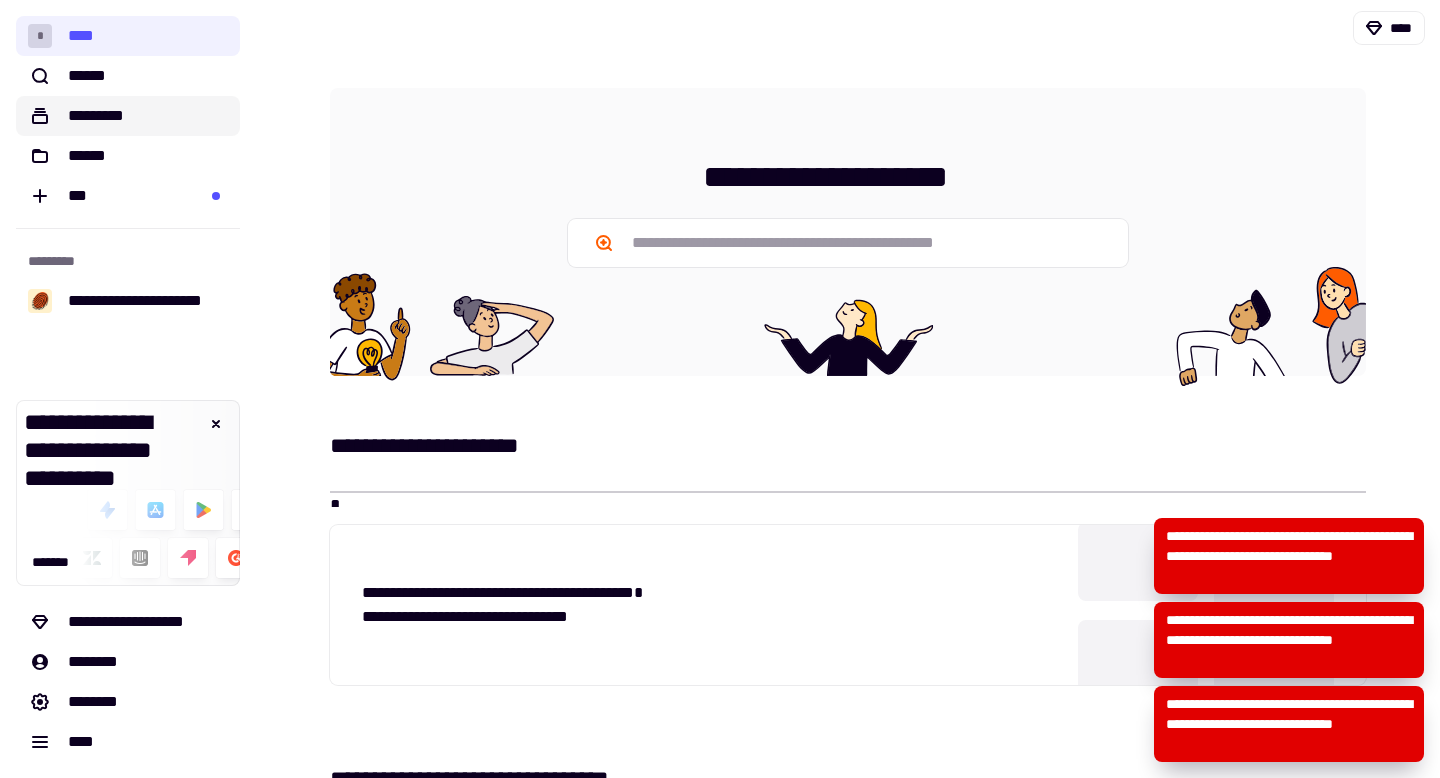click on "*********" 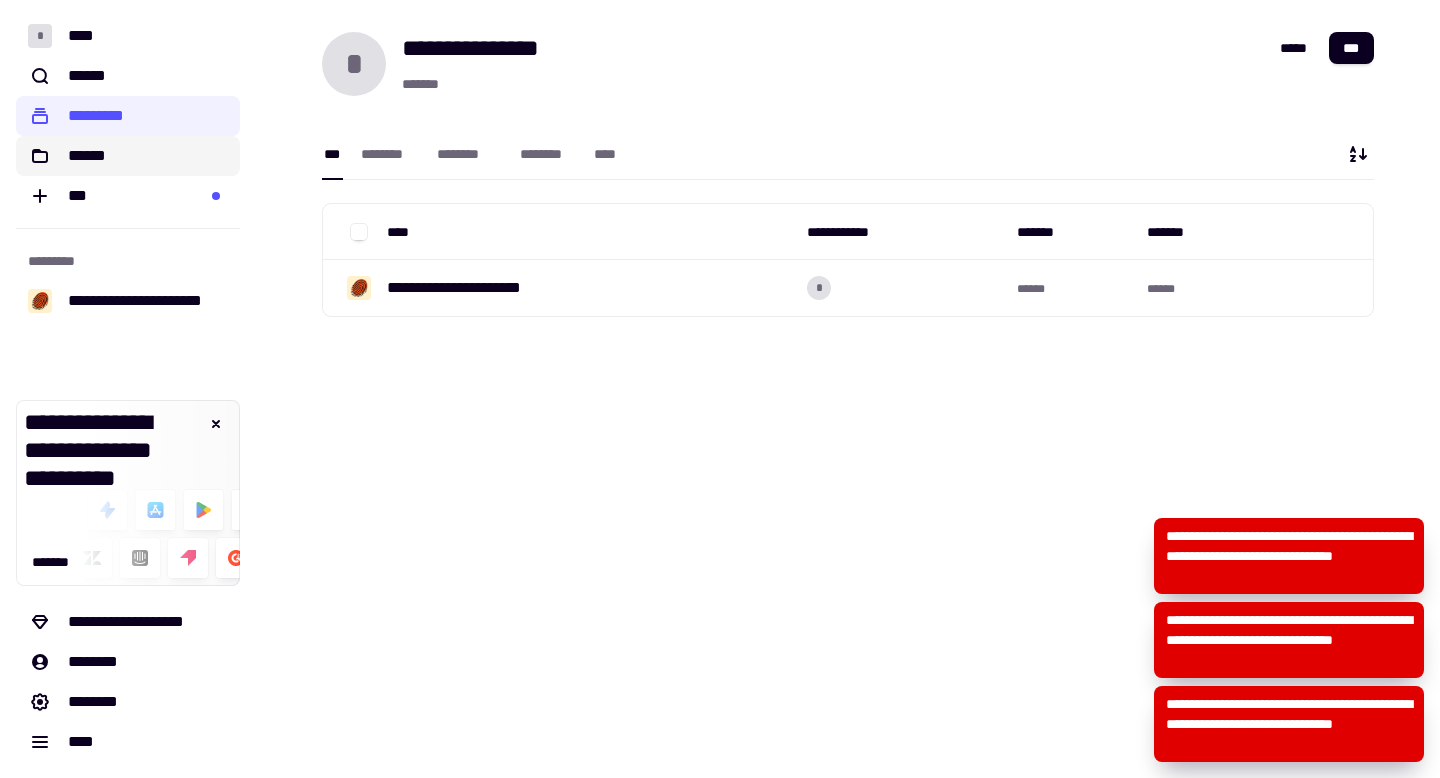 click on "******" 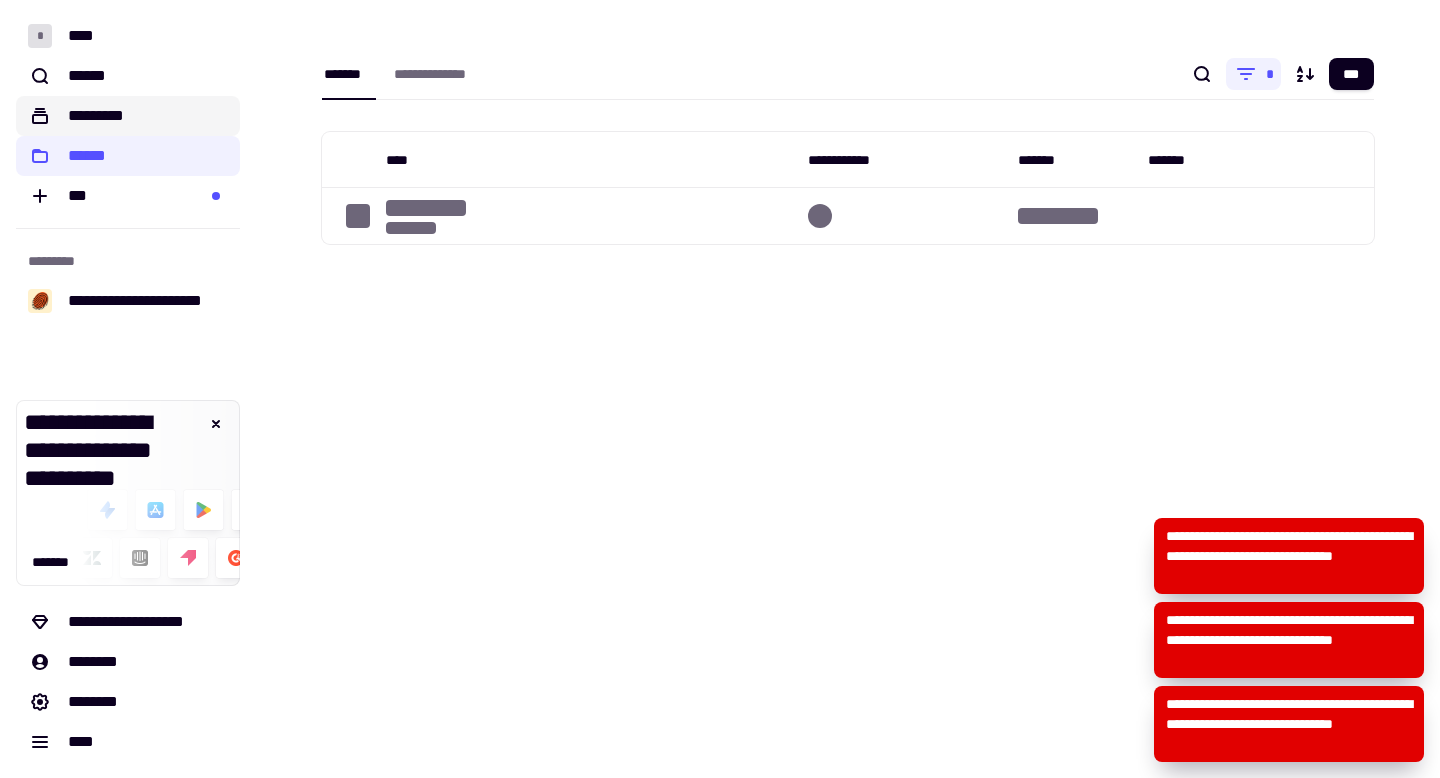 click on "*********" 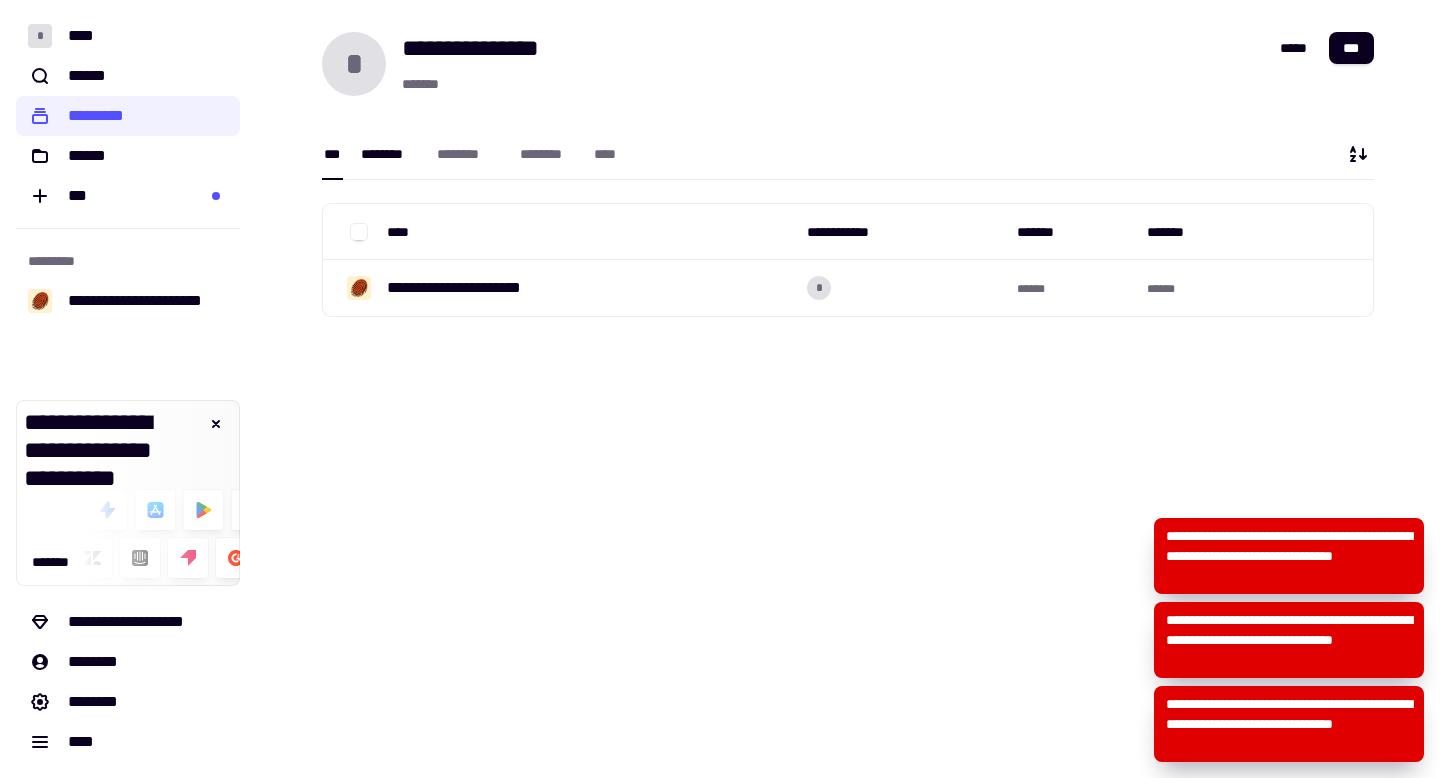 click on "********" at bounding box center (389, 154) 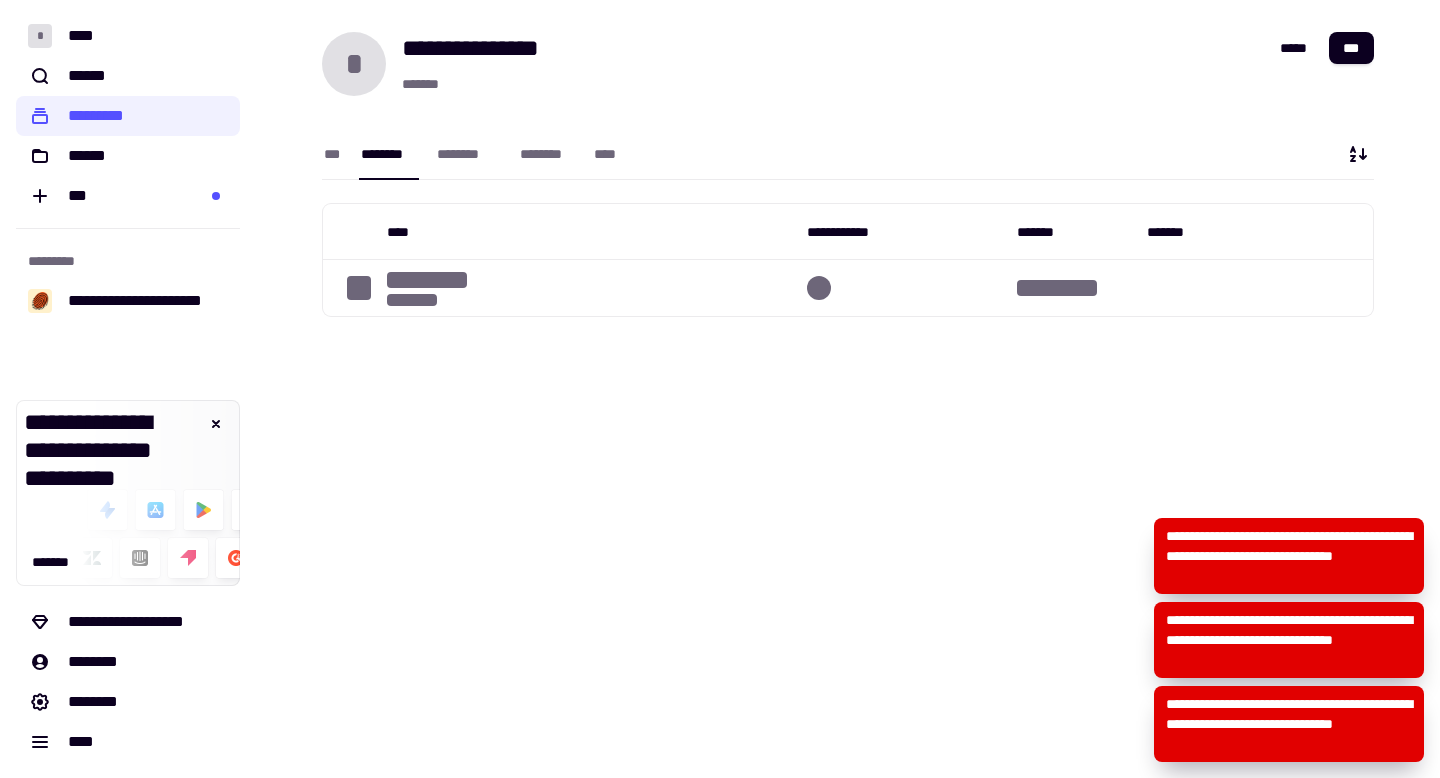 click on "*** ******** ******** ******** ****" at bounding box center (474, 154) 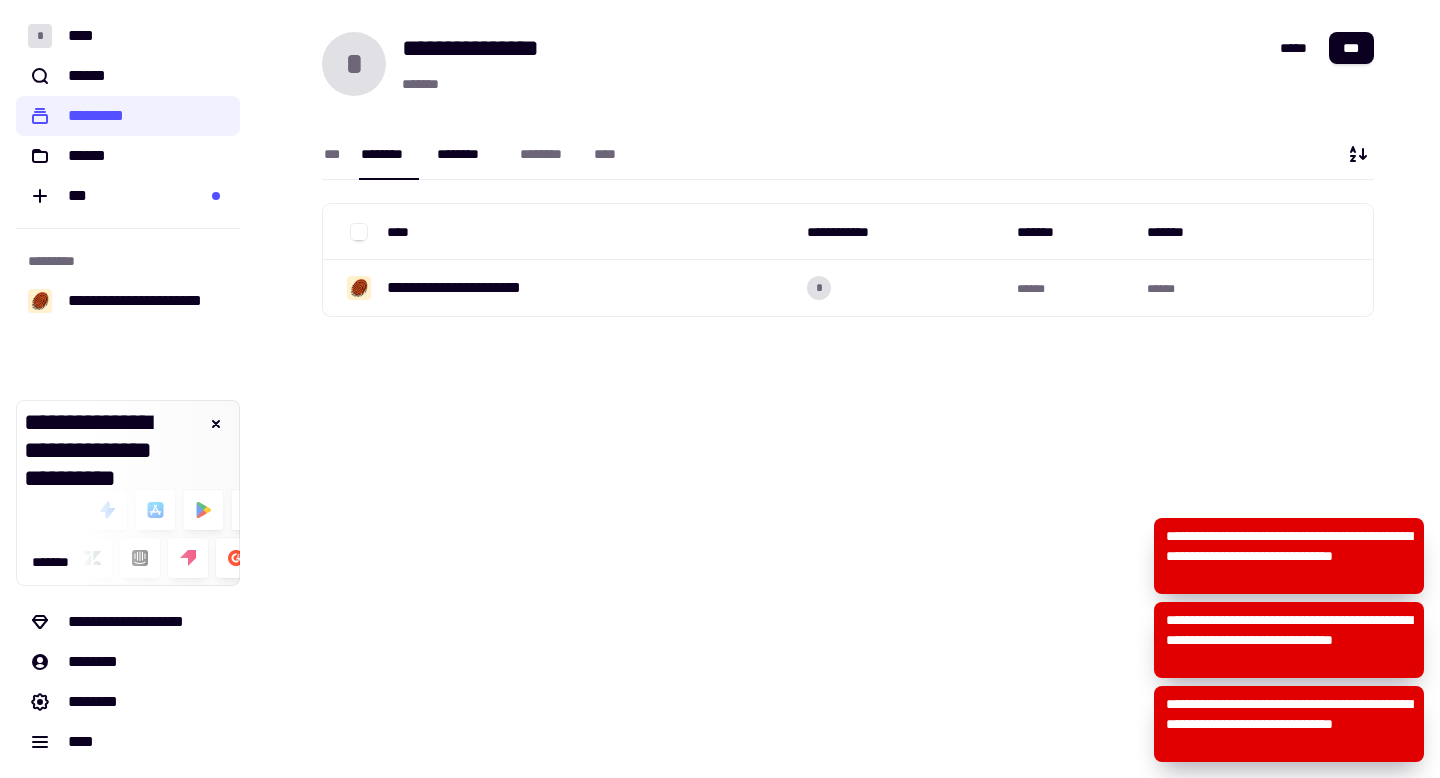 click on "********" at bounding box center [468, 154] 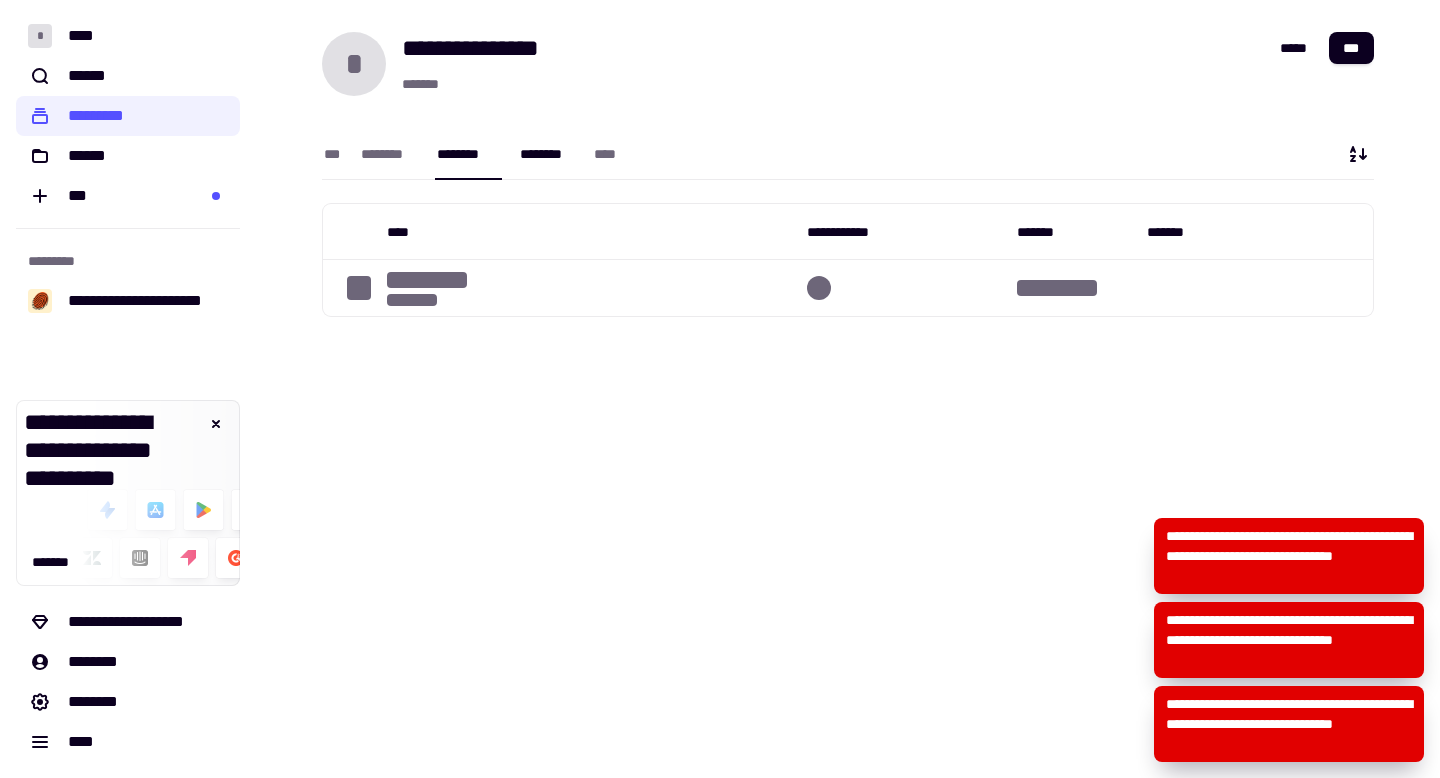 click on "********" at bounding box center [547, 154] 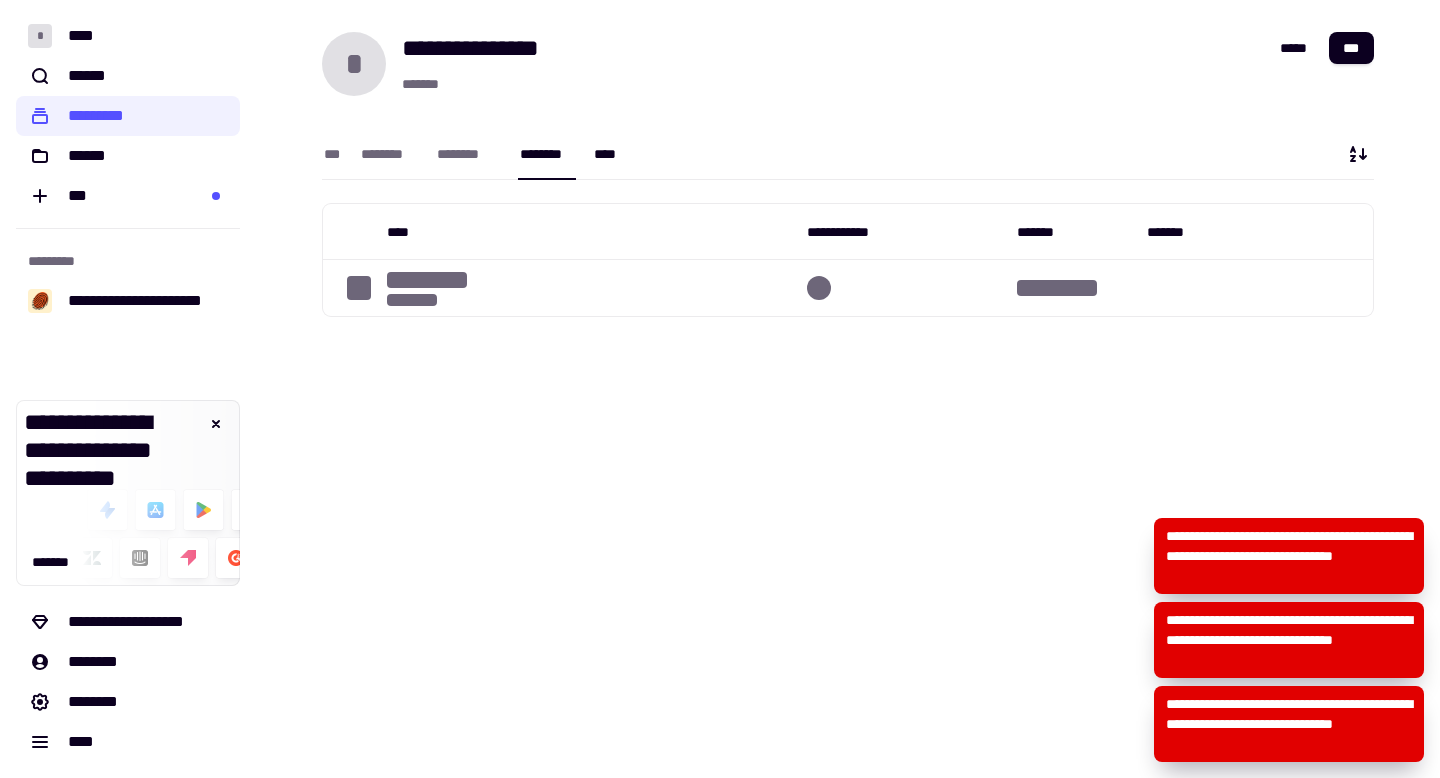 click on "****" at bounding box center (609, 154) 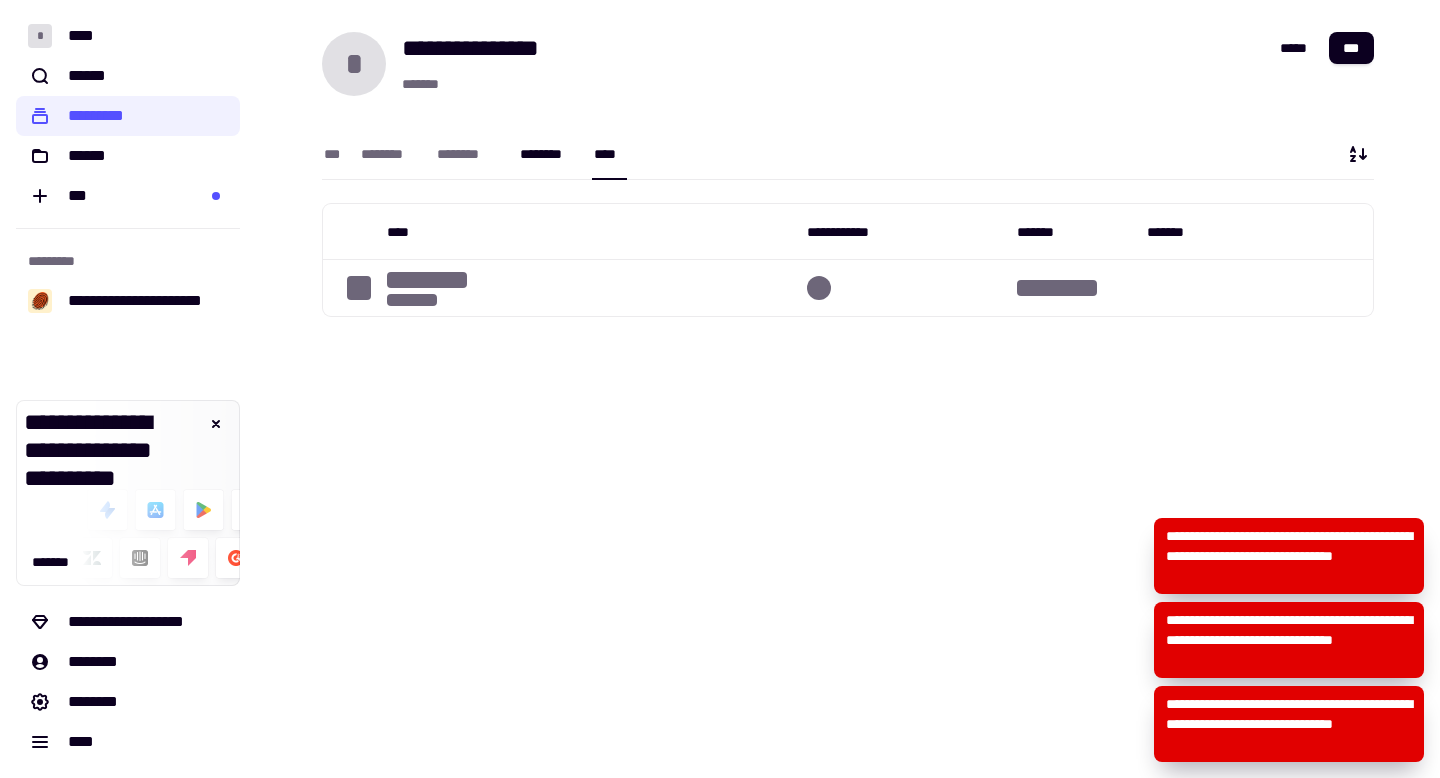 click on "********" at bounding box center (547, 154) 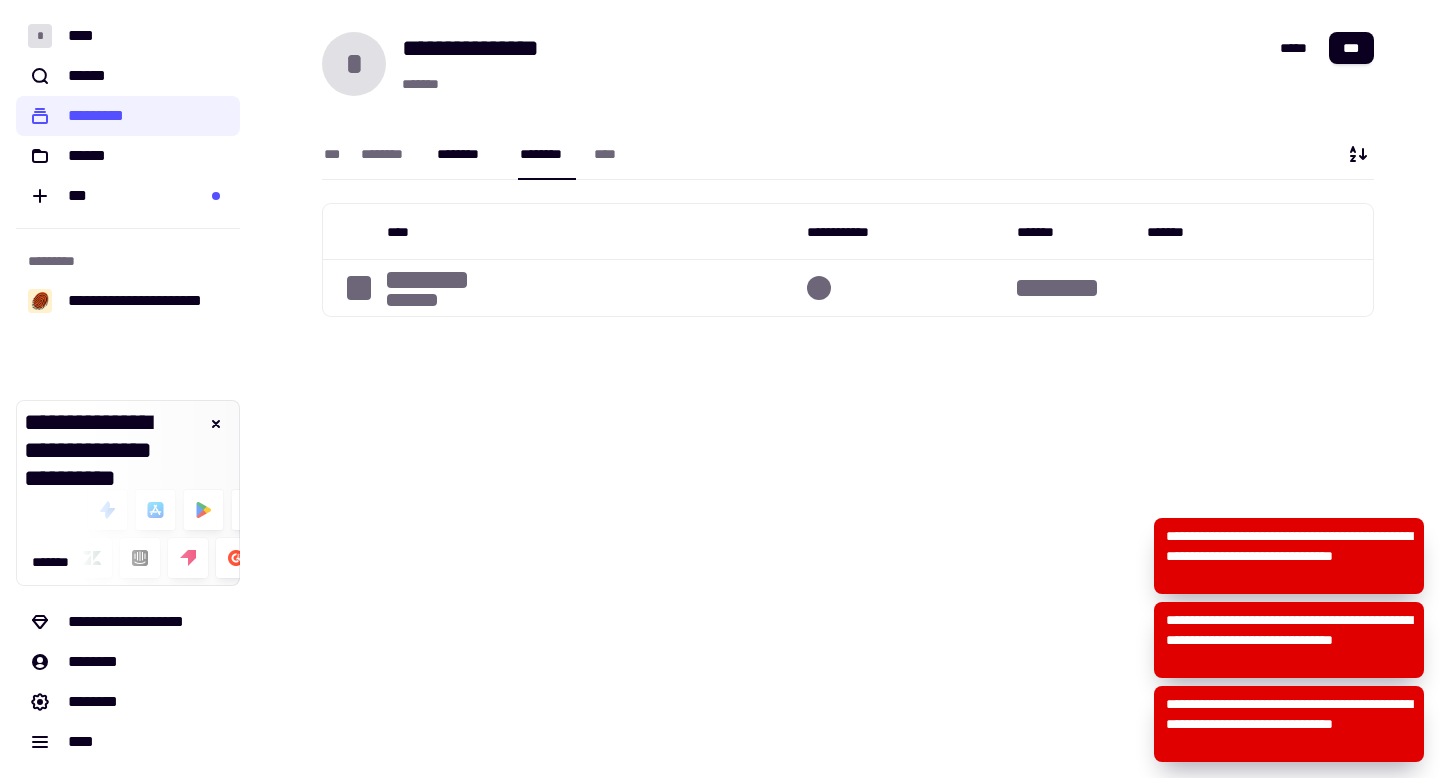 click on "********" at bounding box center [468, 154] 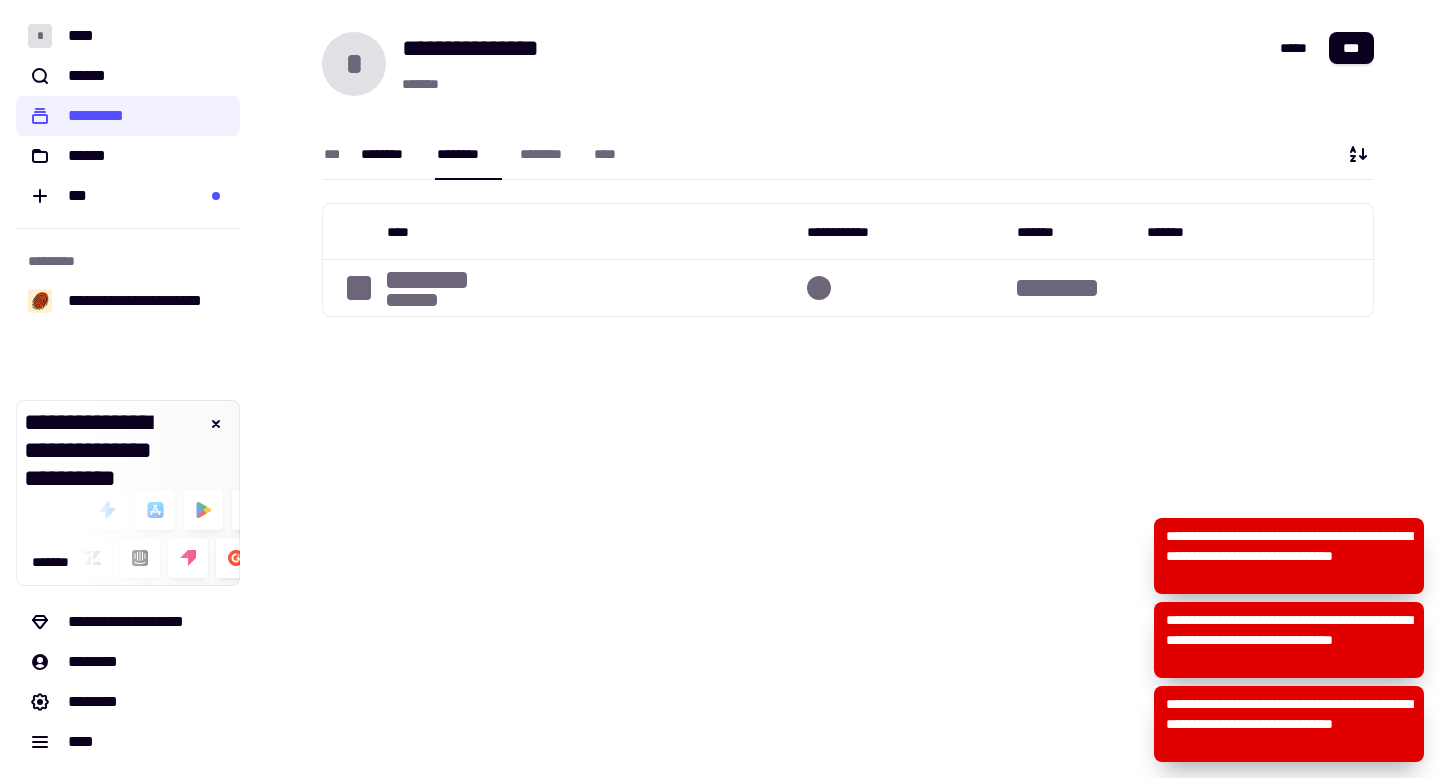 click on "********" at bounding box center (389, 154) 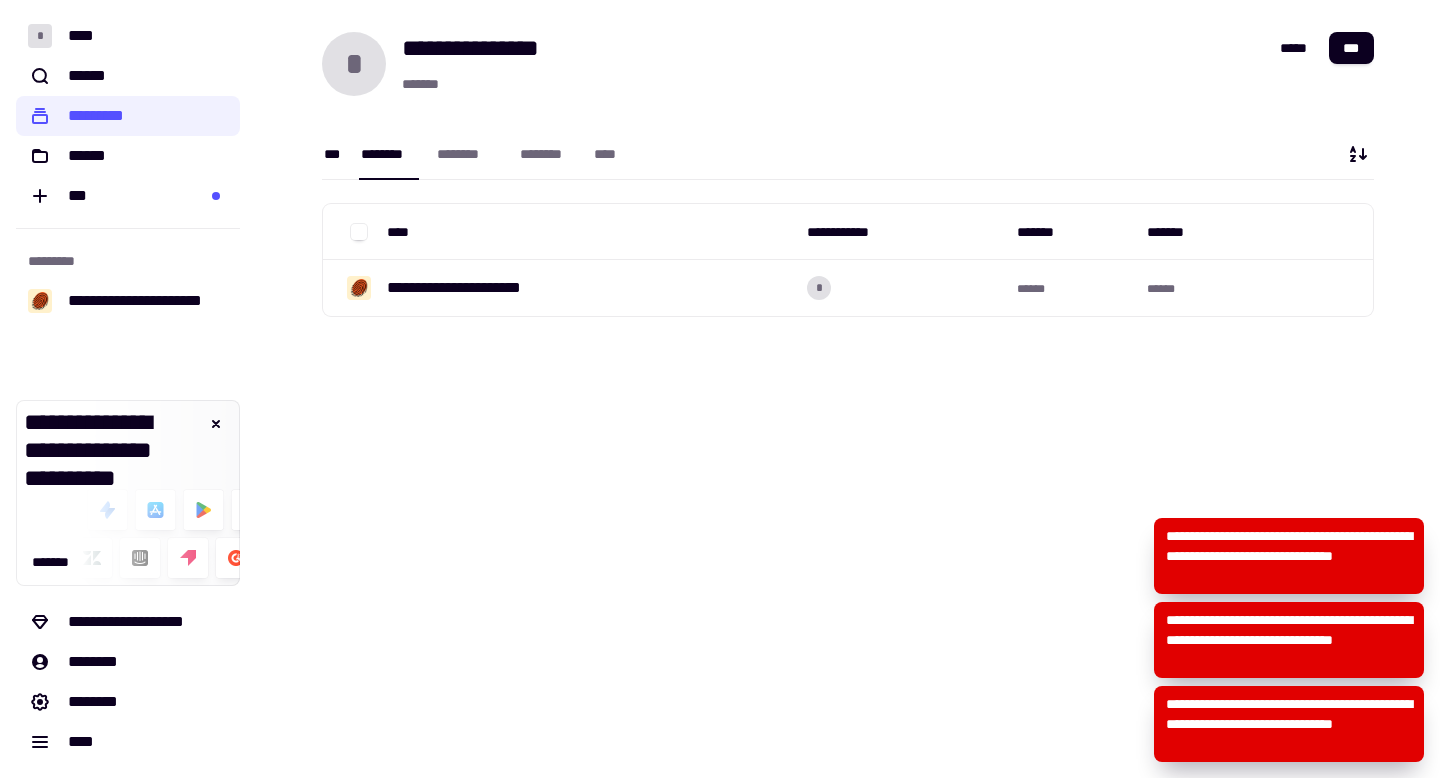 click on "***" at bounding box center [332, 154] 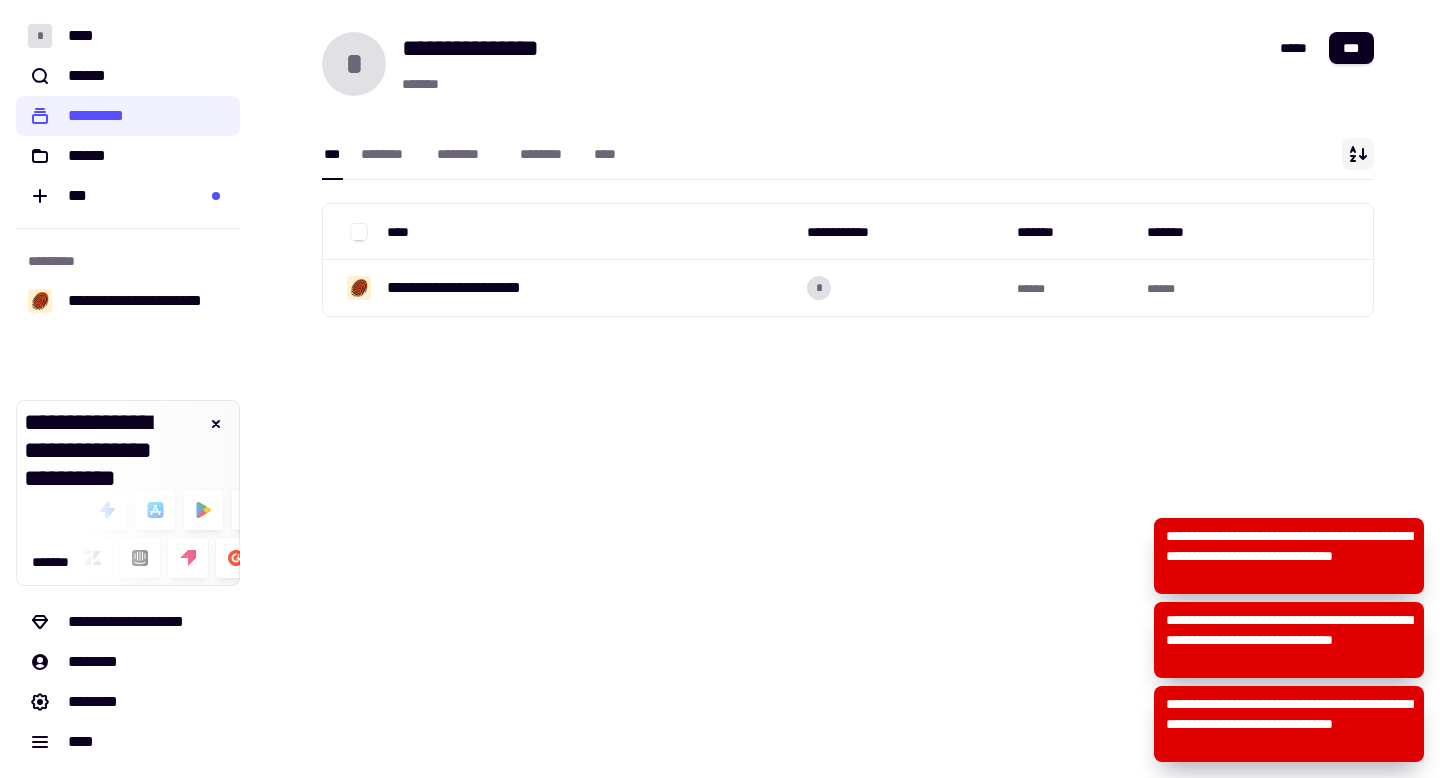 click 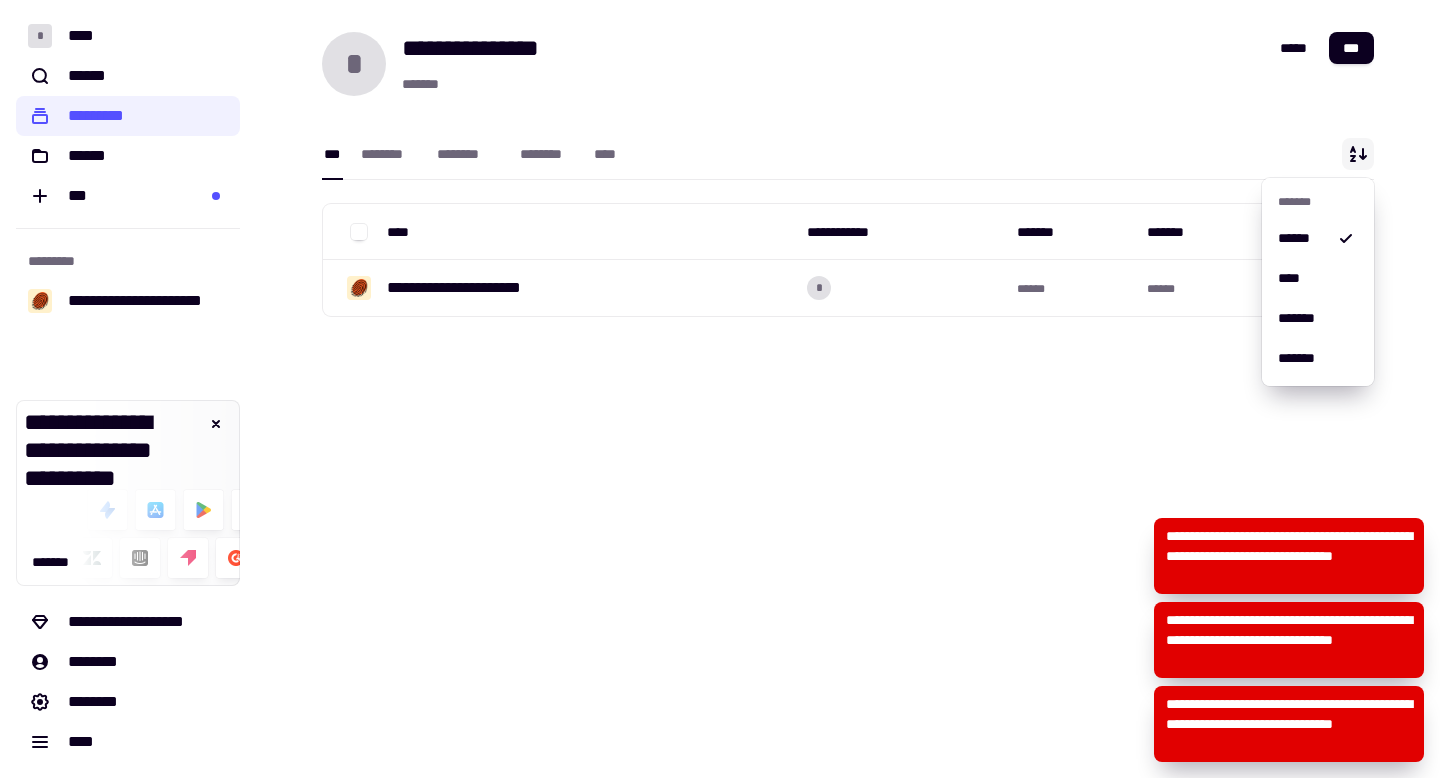 click 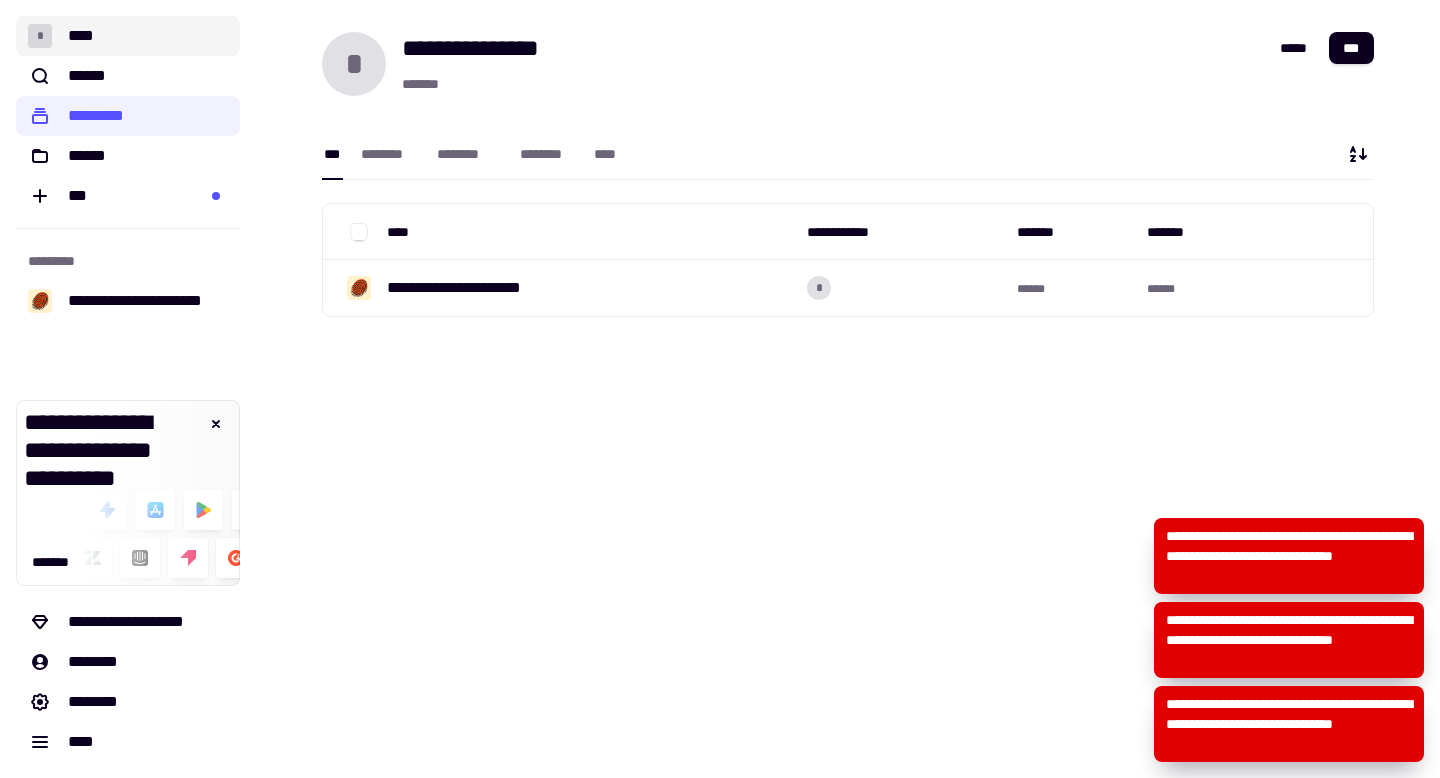 click on "* ****" 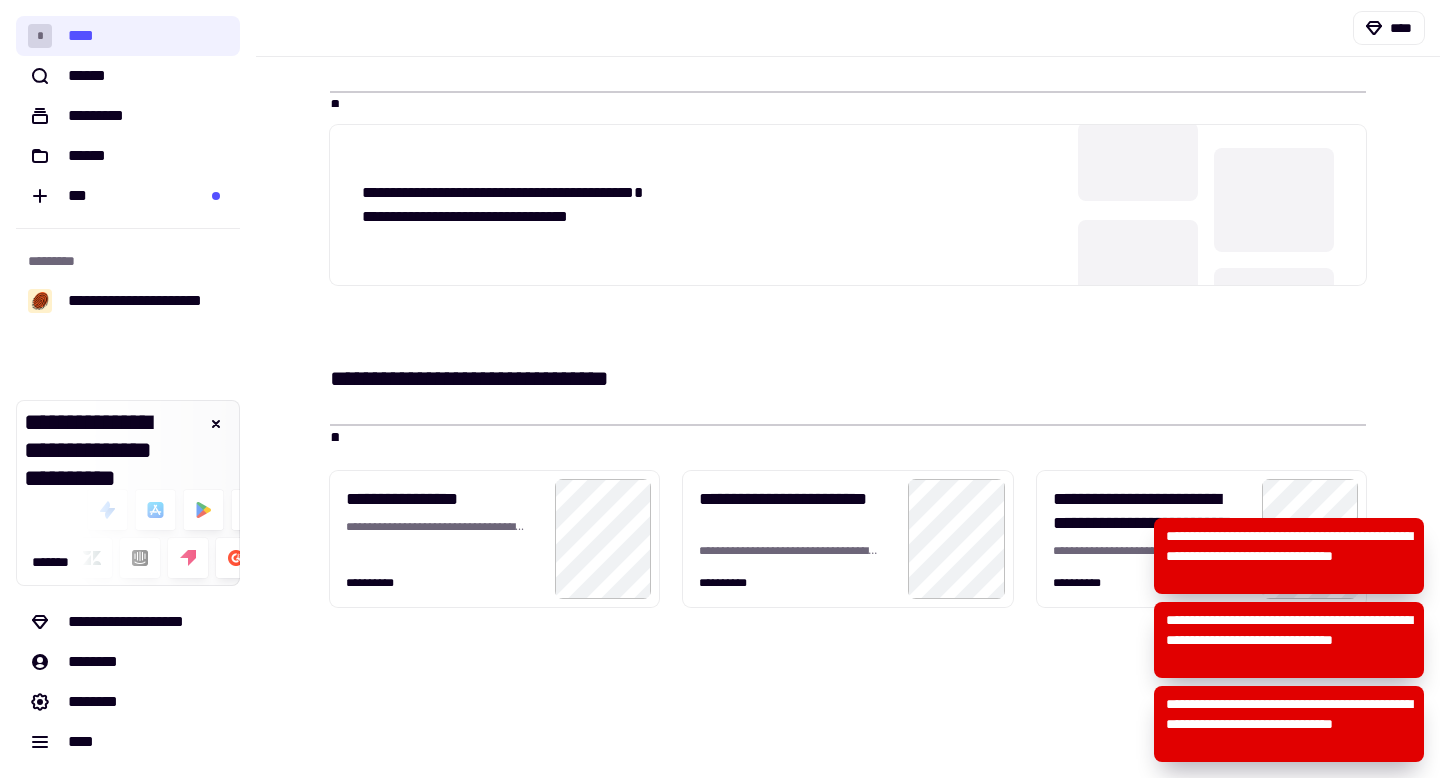 scroll, scrollTop: 446, scrollLeft: 0, axis: vertical 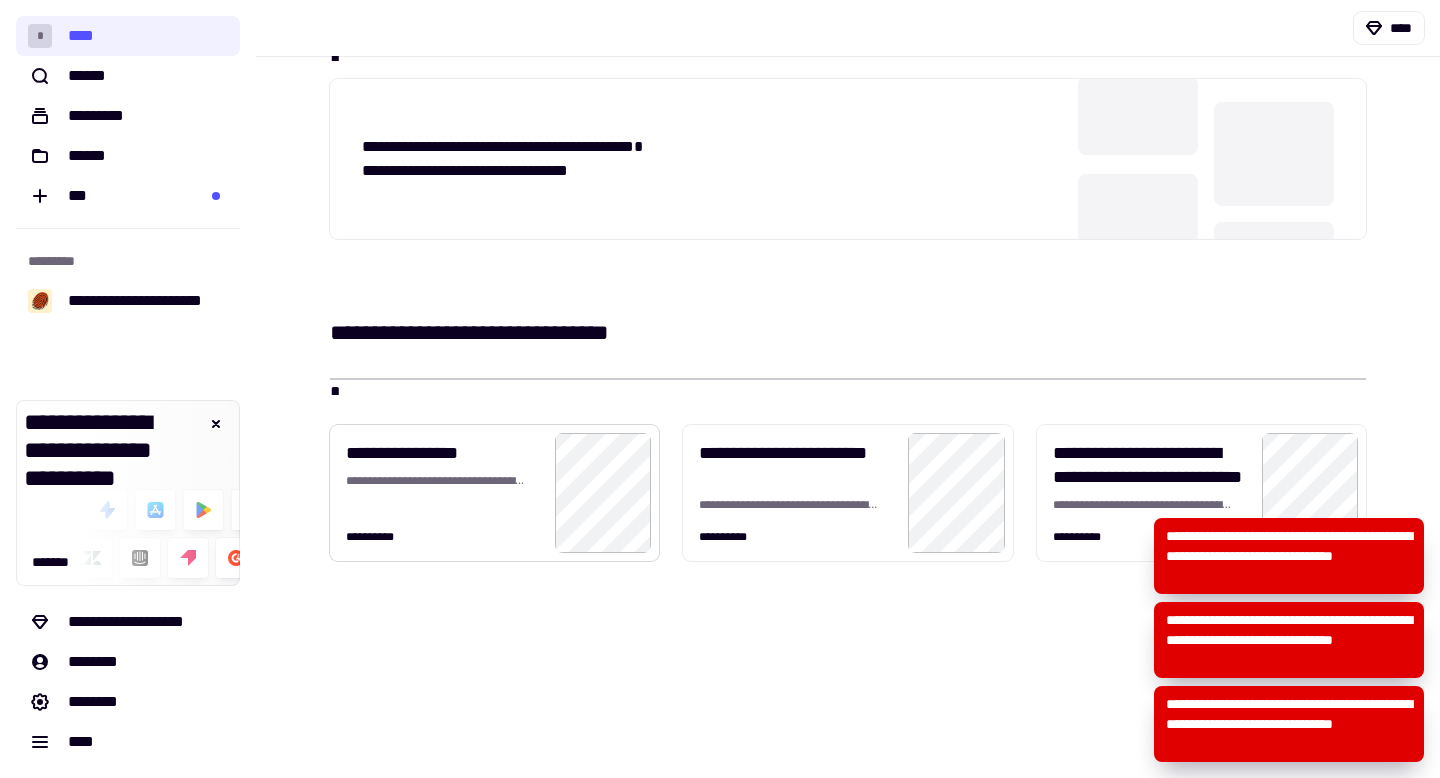 click on "**********" at bounding box center (442, 493) 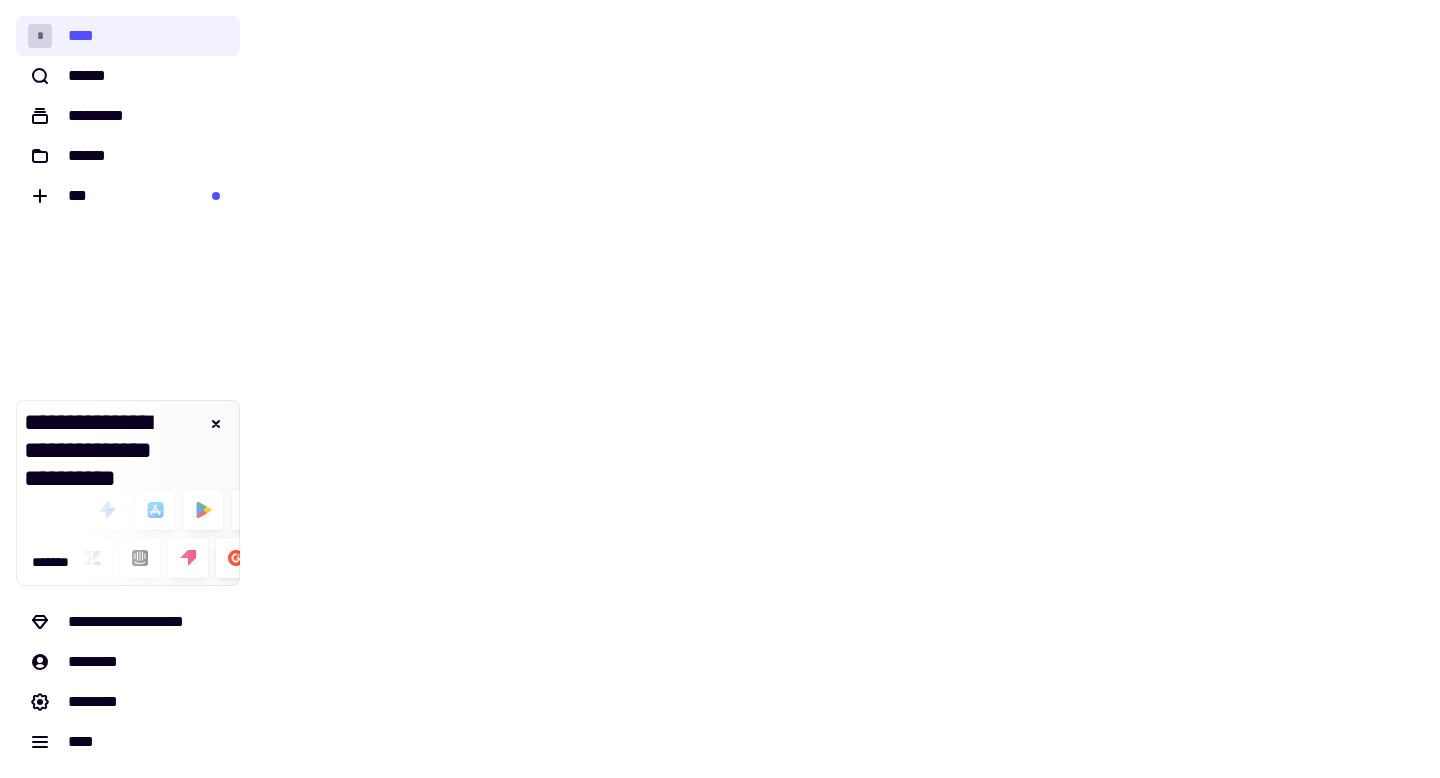 scroll, scrollTop: 0, scrollLeft: 0, axis: both 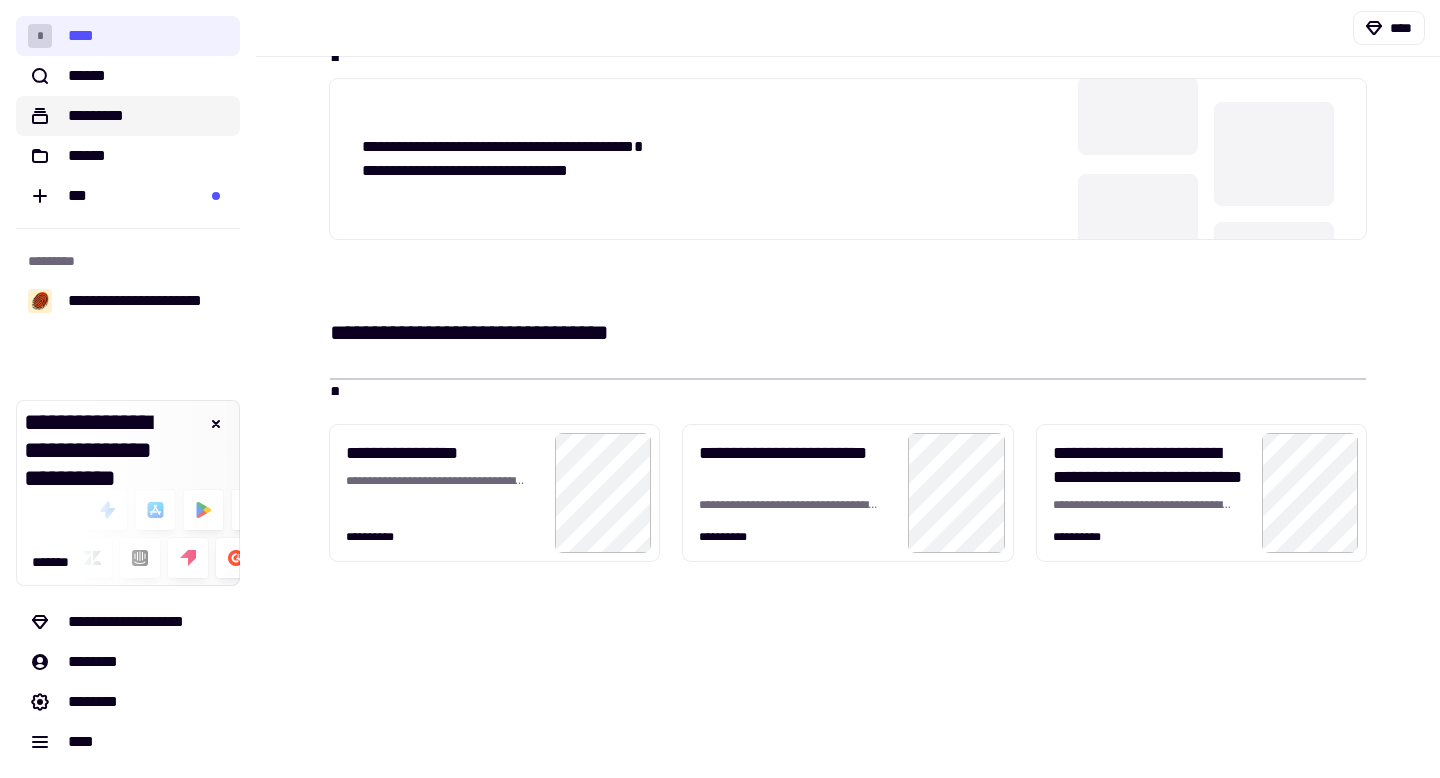 click on "*********" 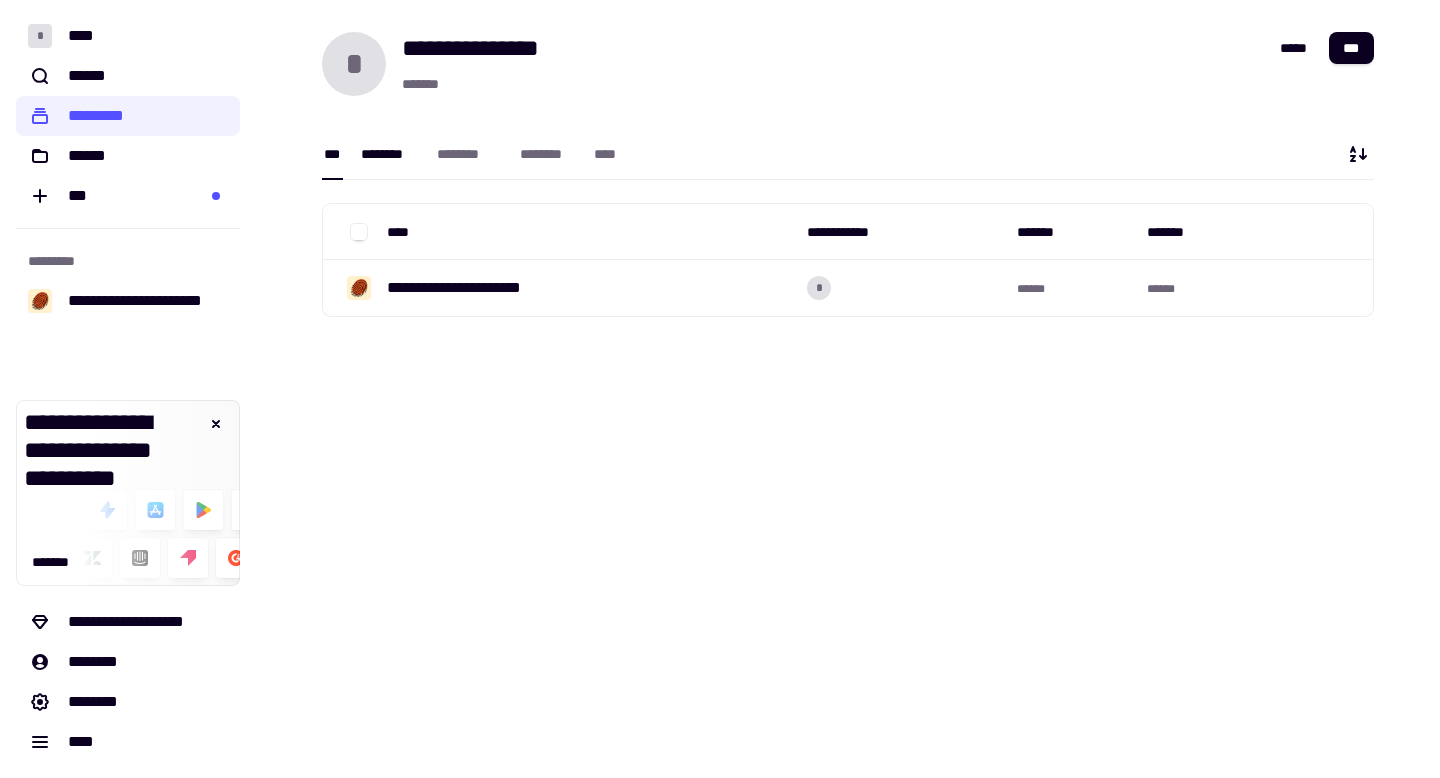click on "********" at bounding box center (389, 154) 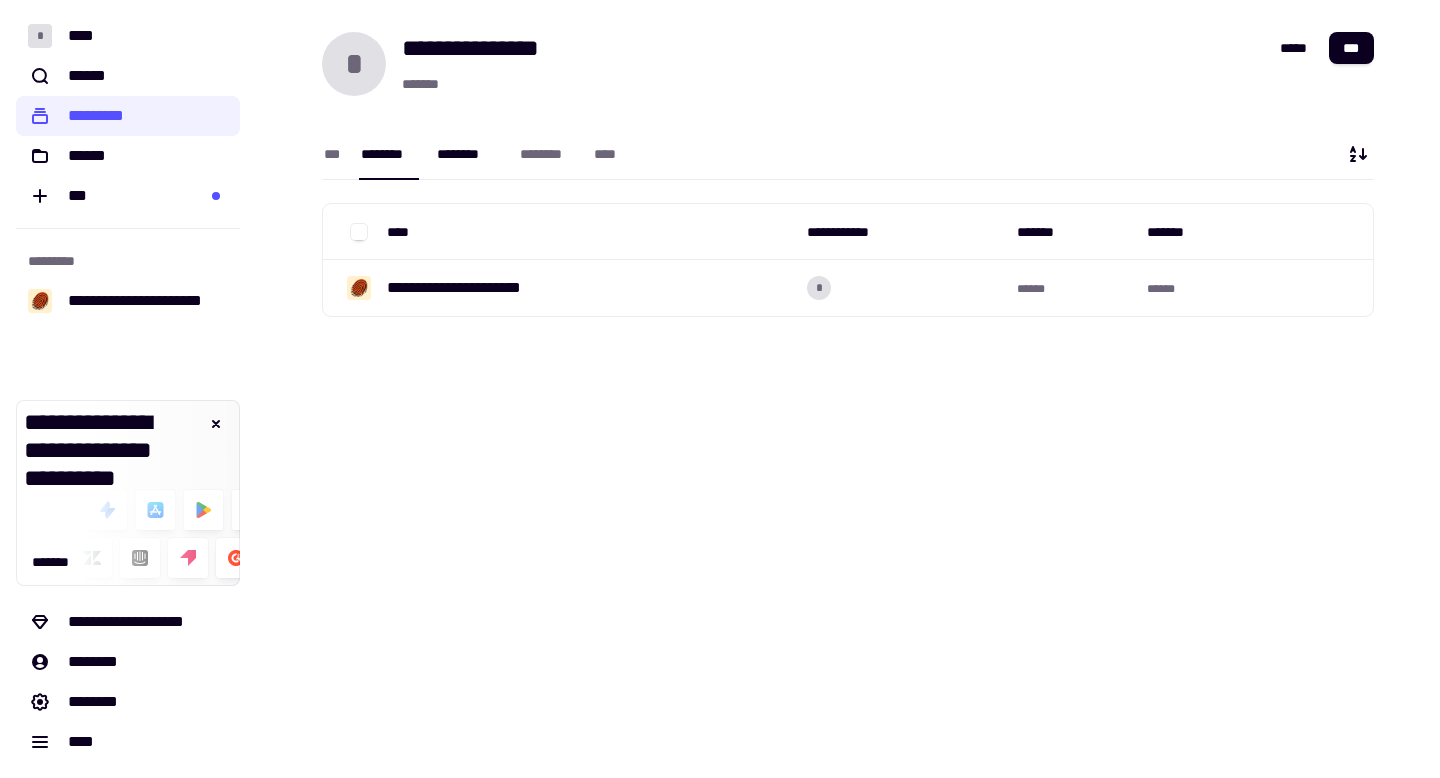 click on "********" at bounding box center (468, 154) 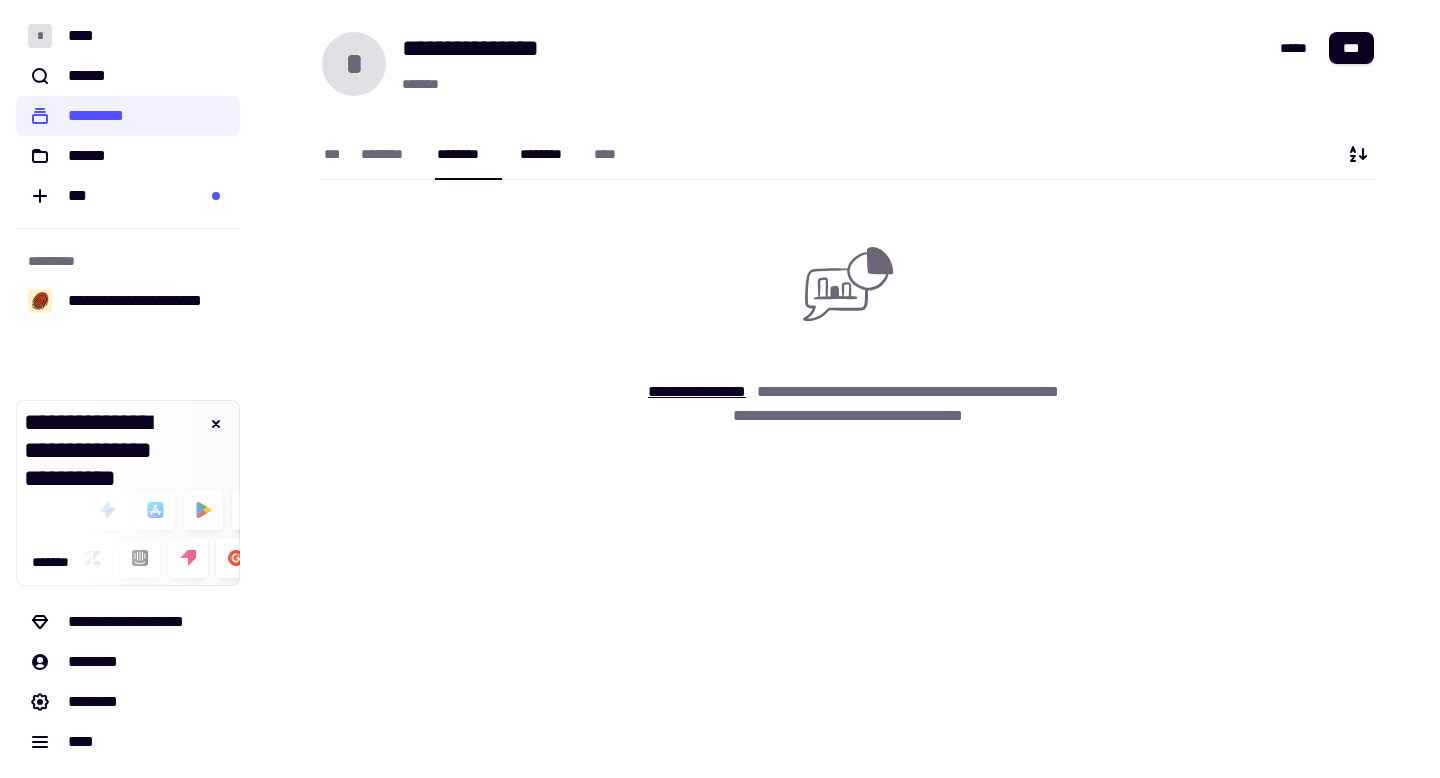 click on "********" at bounding box center (547, 153) 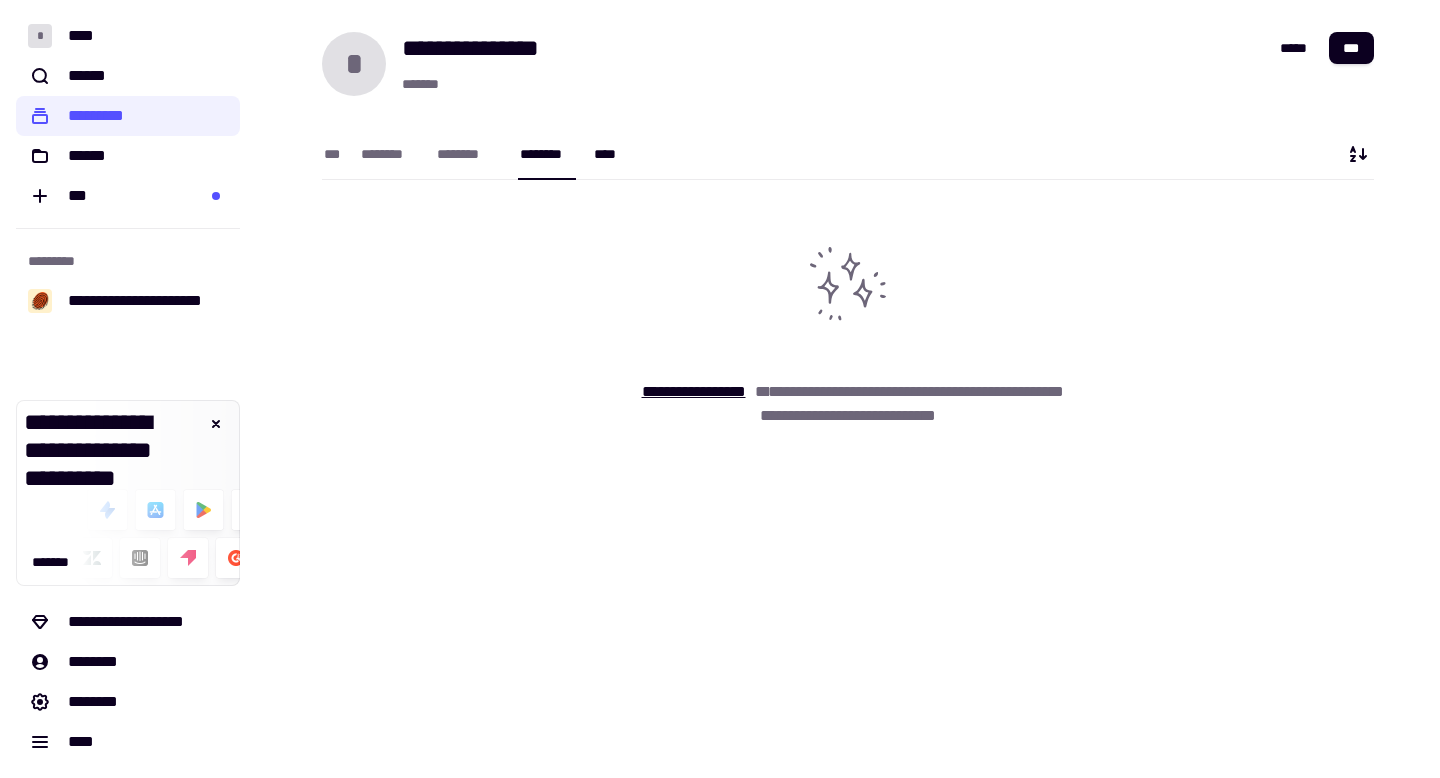 click on "****" at bounding box center (609, 153) 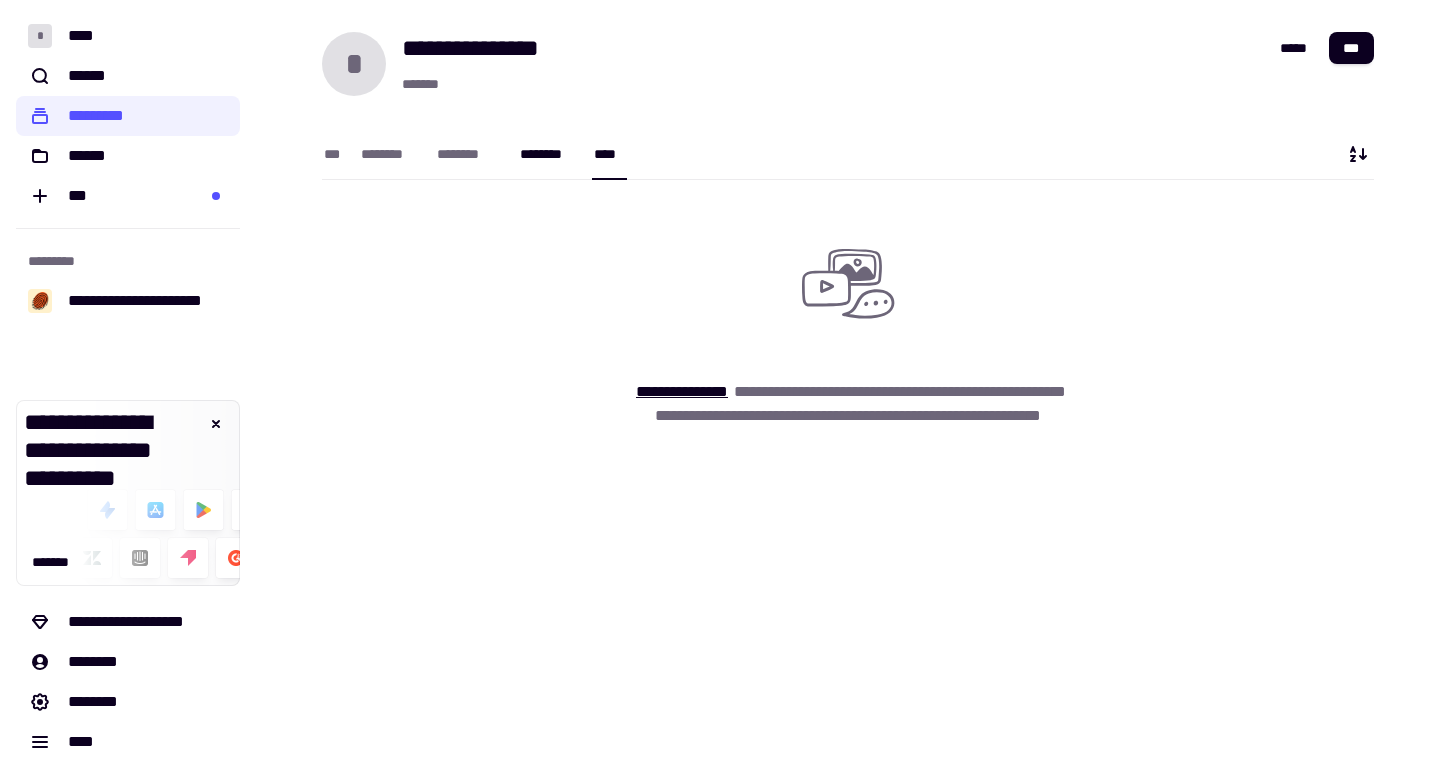 click on "********" at bounding box center (547, 154) 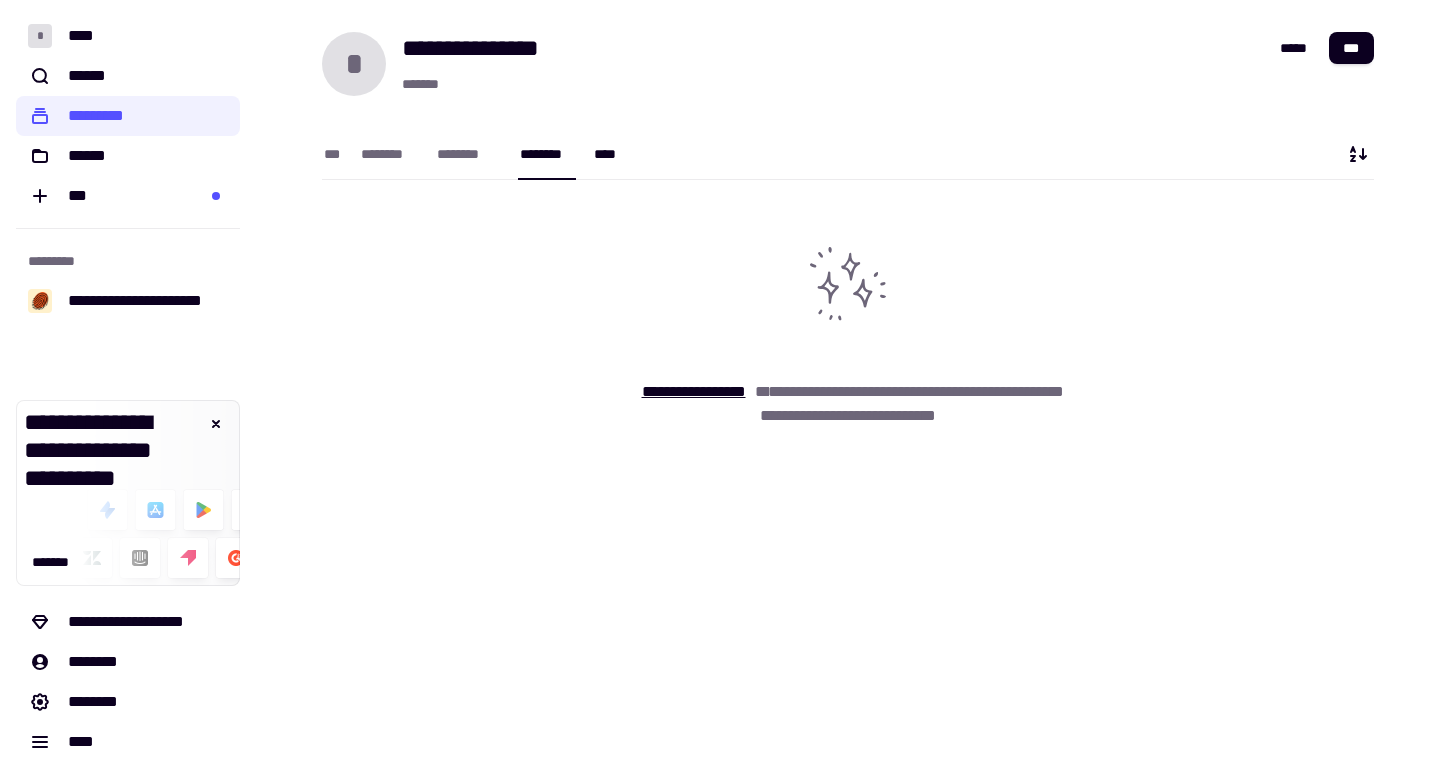 click on "****" at bounding box center (609, 154) 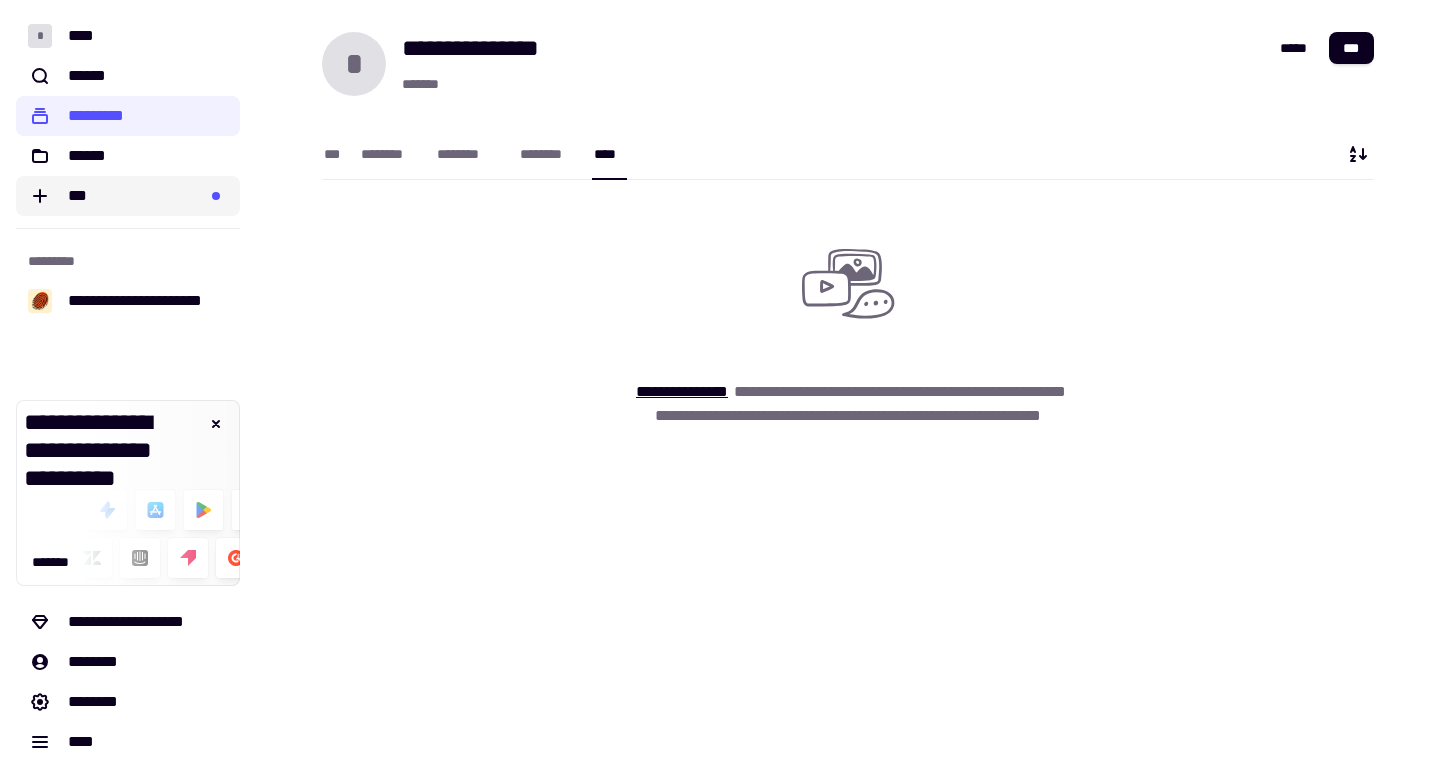 click on "***" 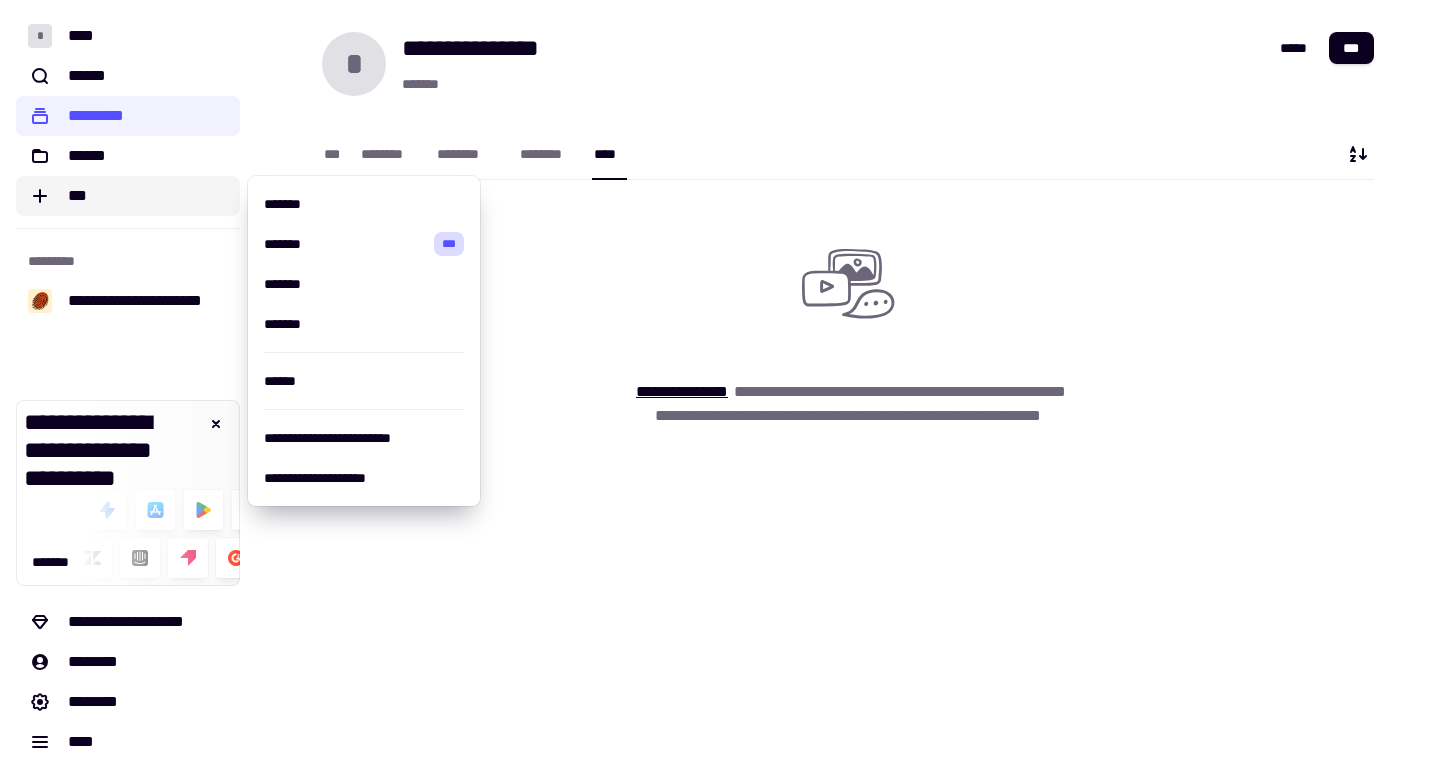 click on "***" 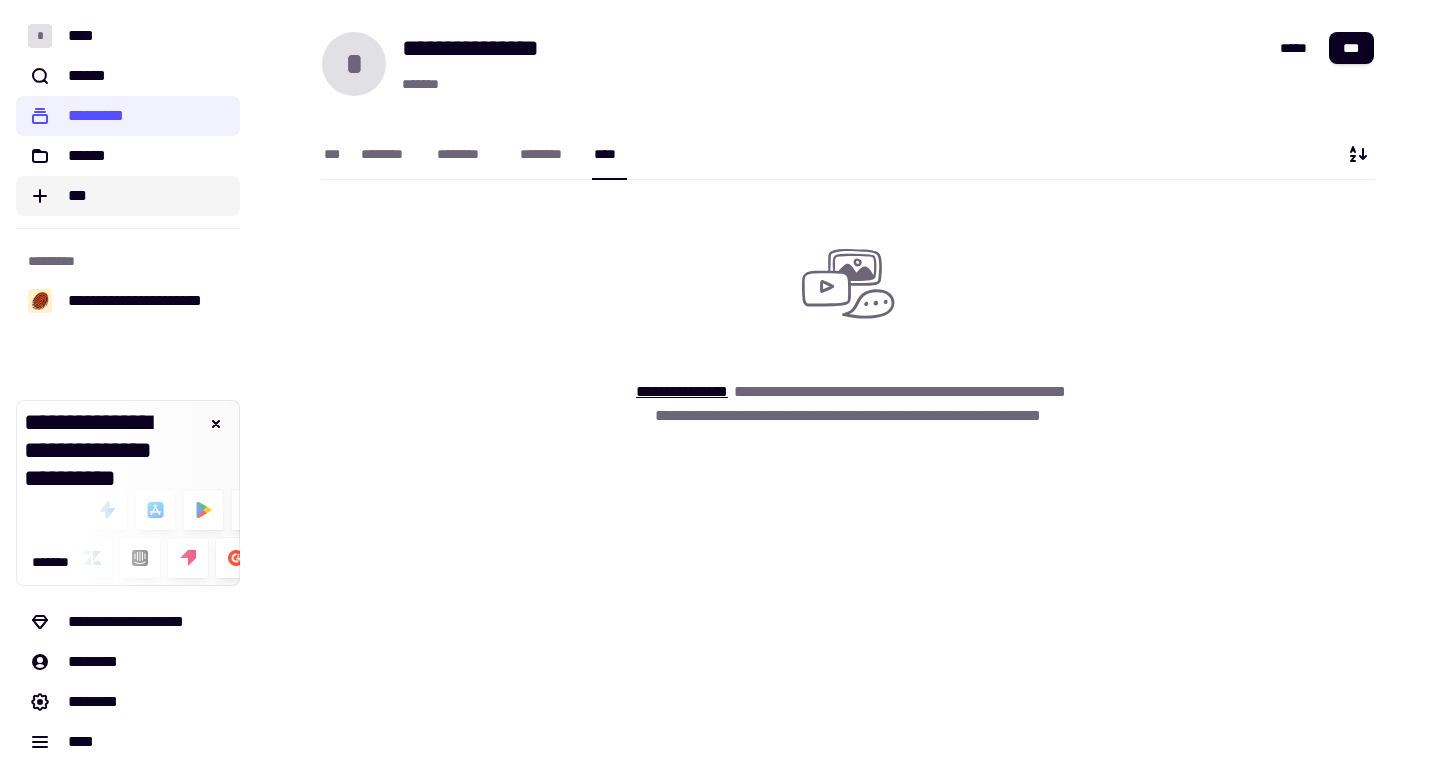 click on "***" 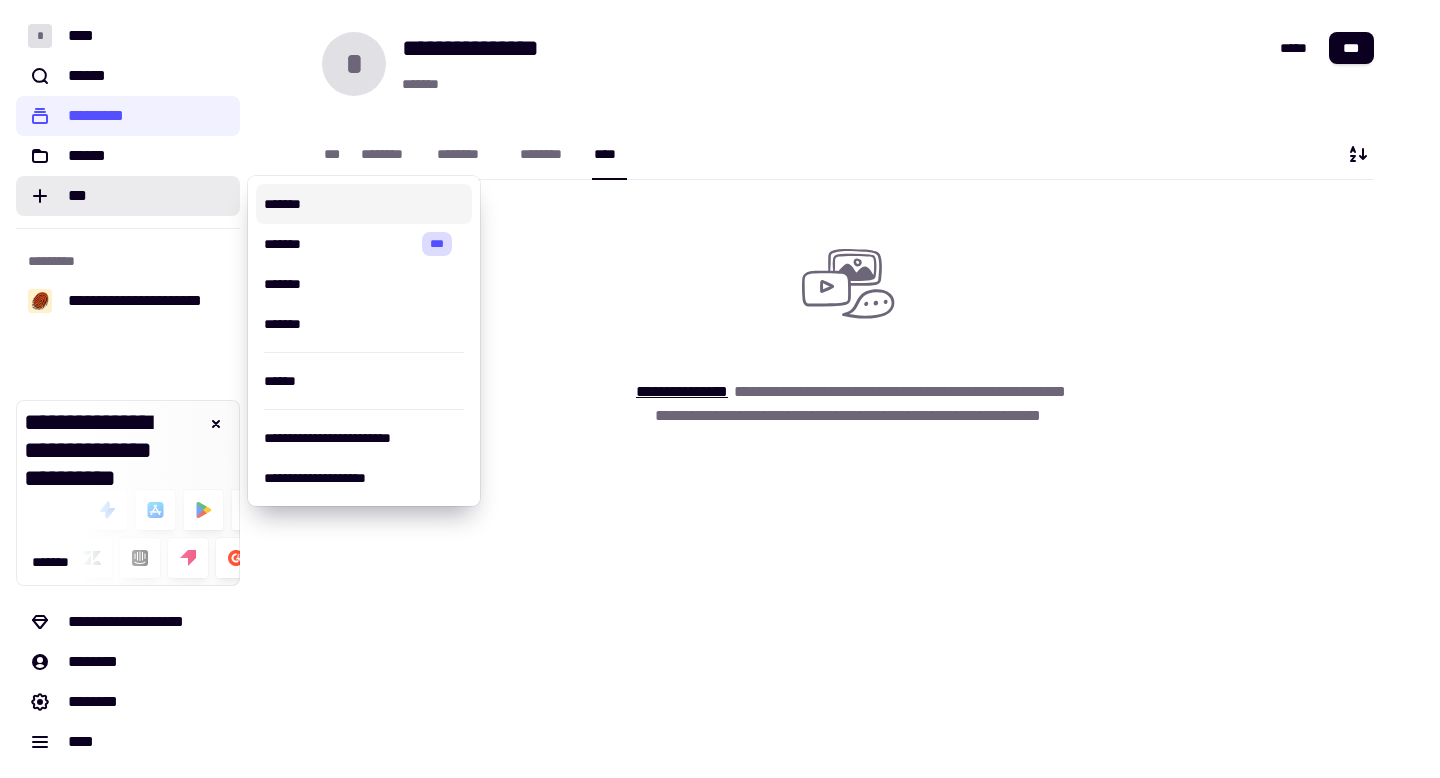 click on "**********" 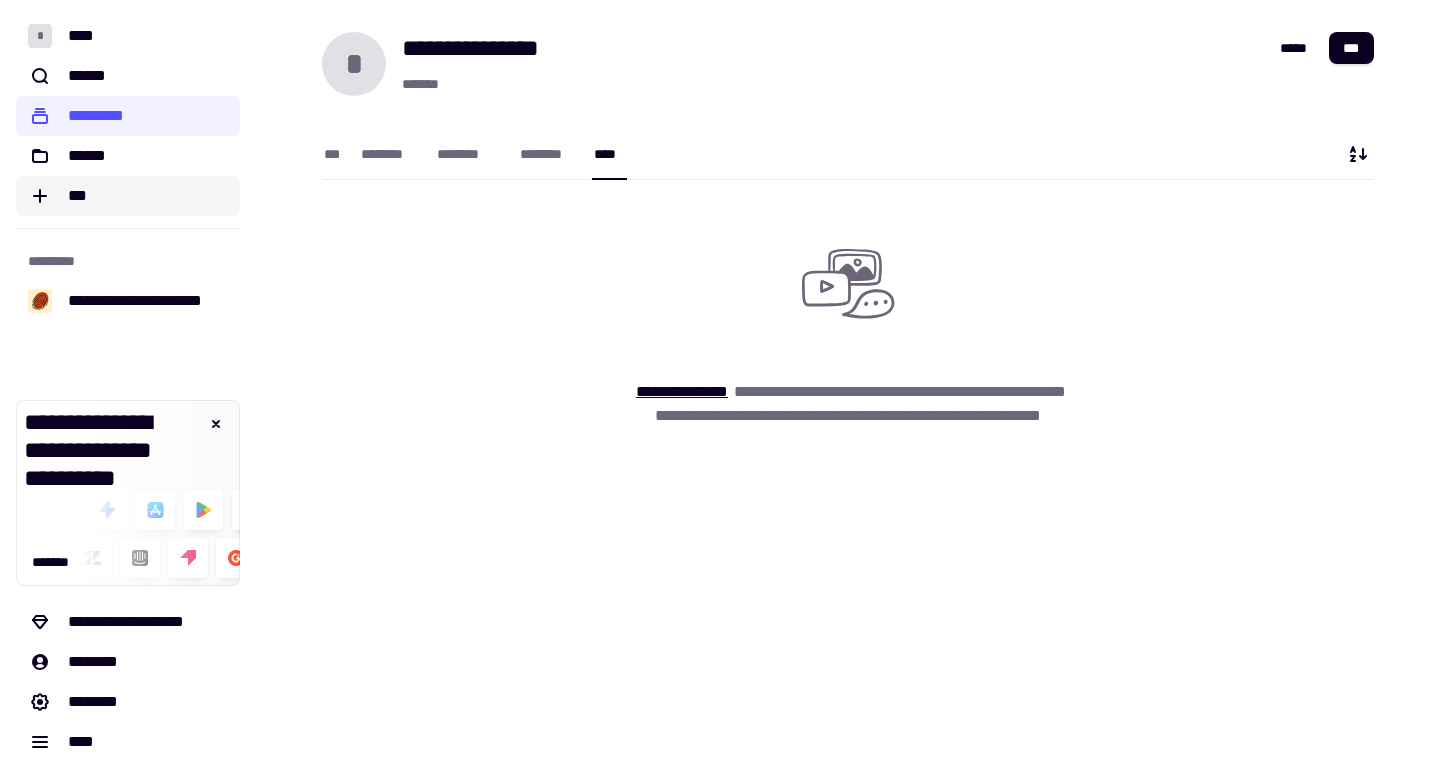click on "***" 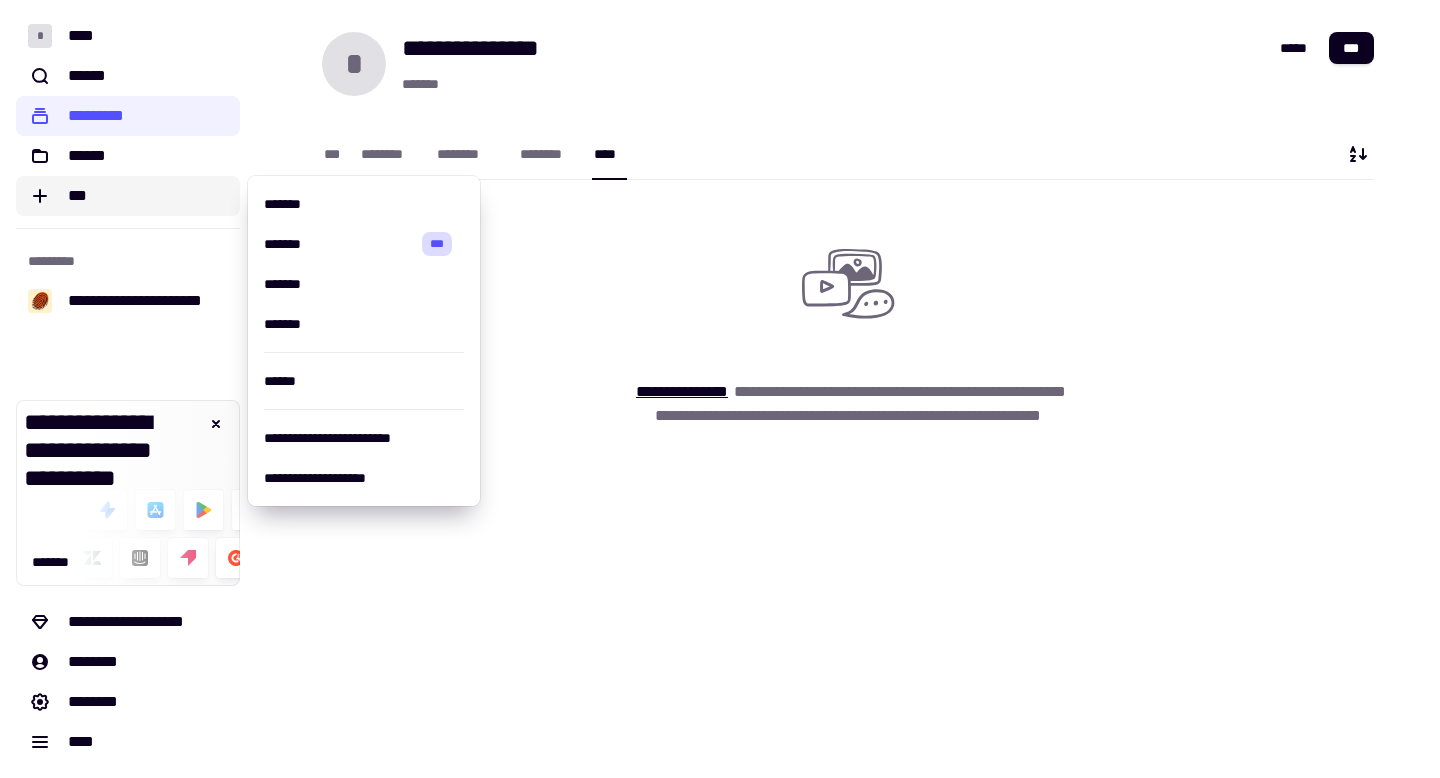 type 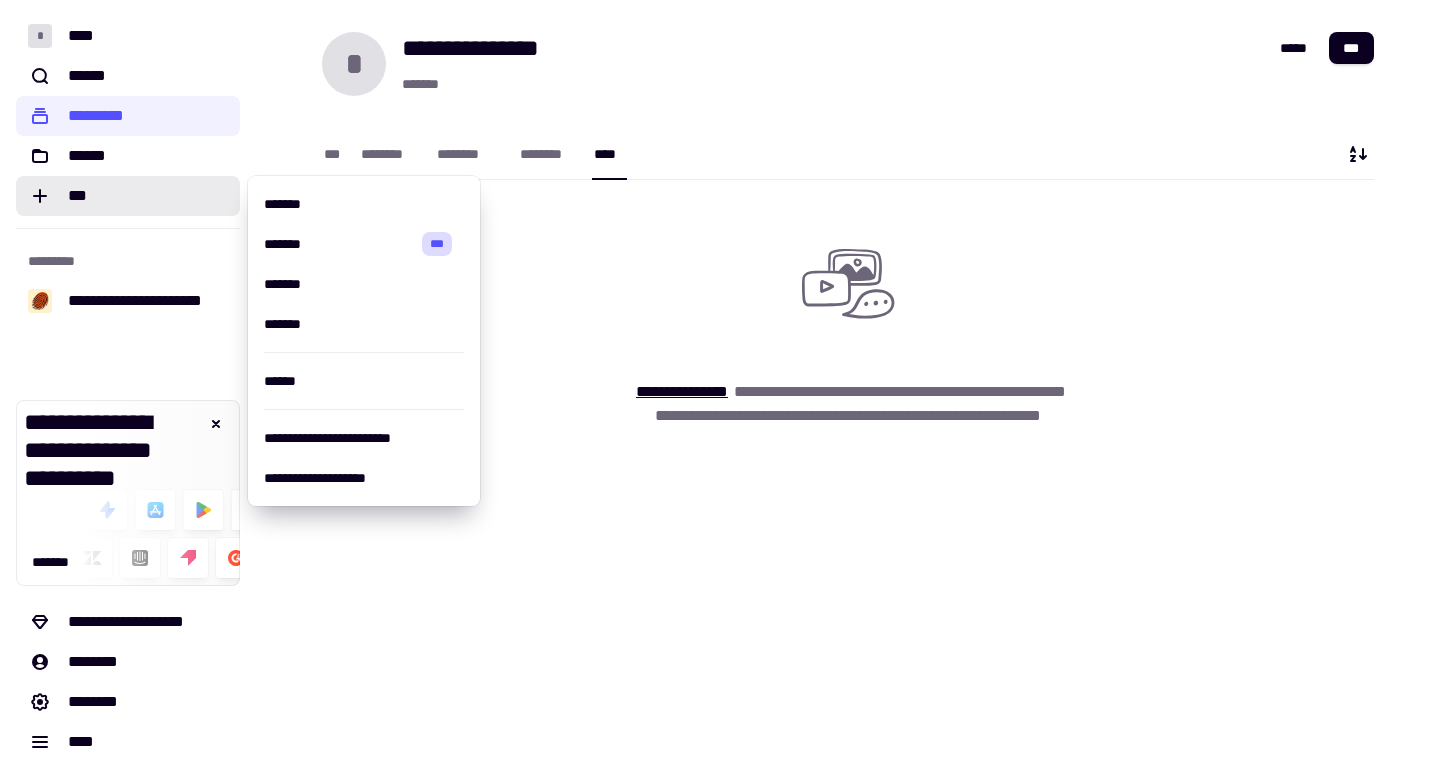 click on "**********" at bounding box center [848, 336] 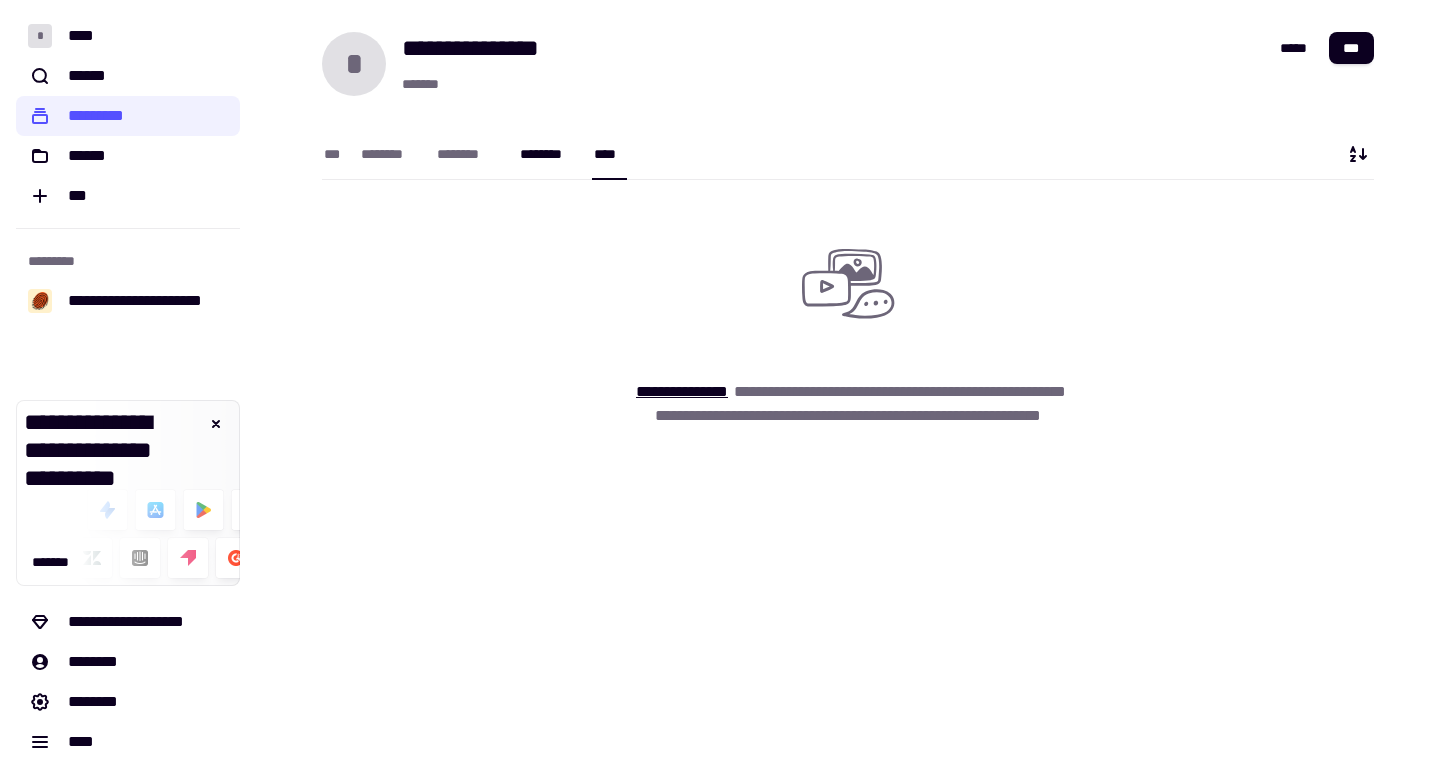 click on "********" at bounding box center (547, 154) 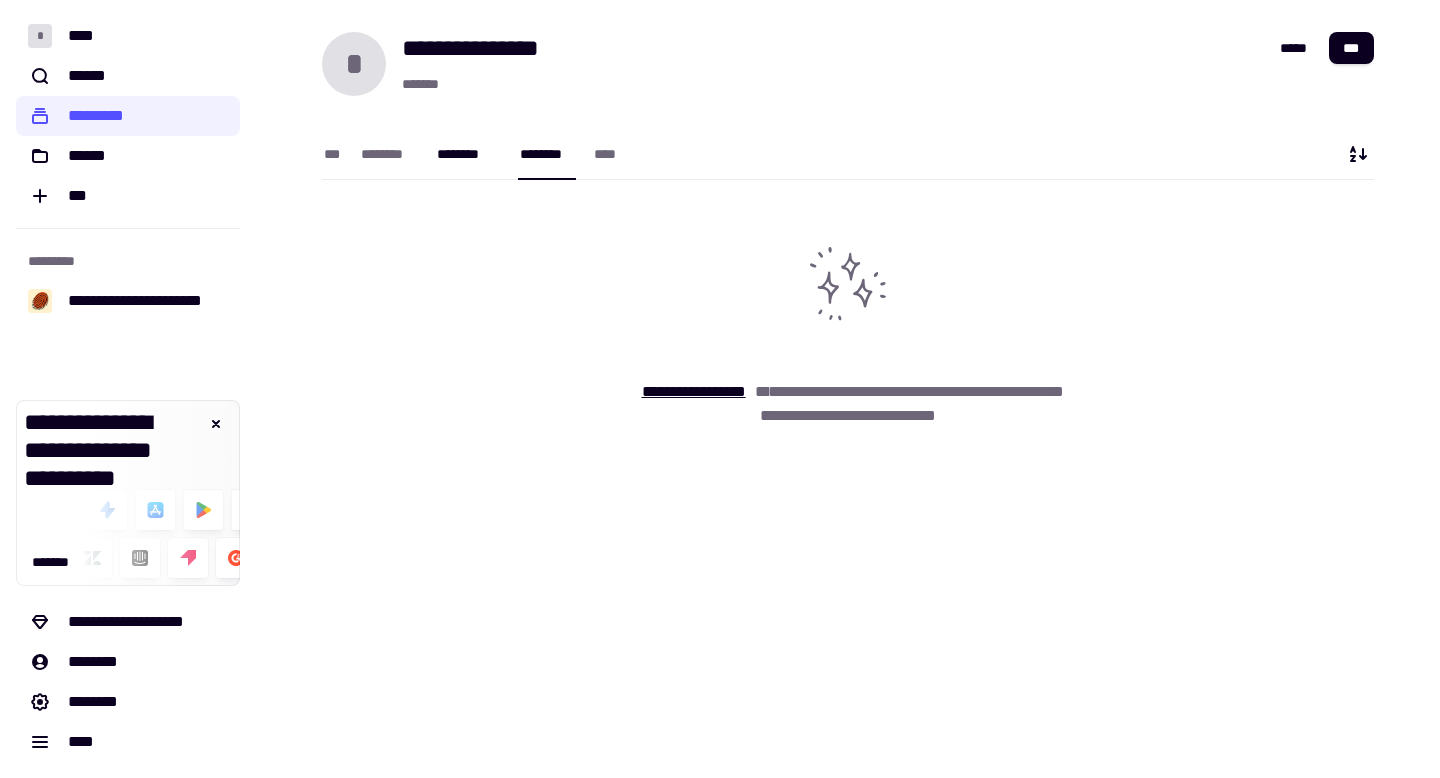 click on "********" at bounding box center [468, 154] 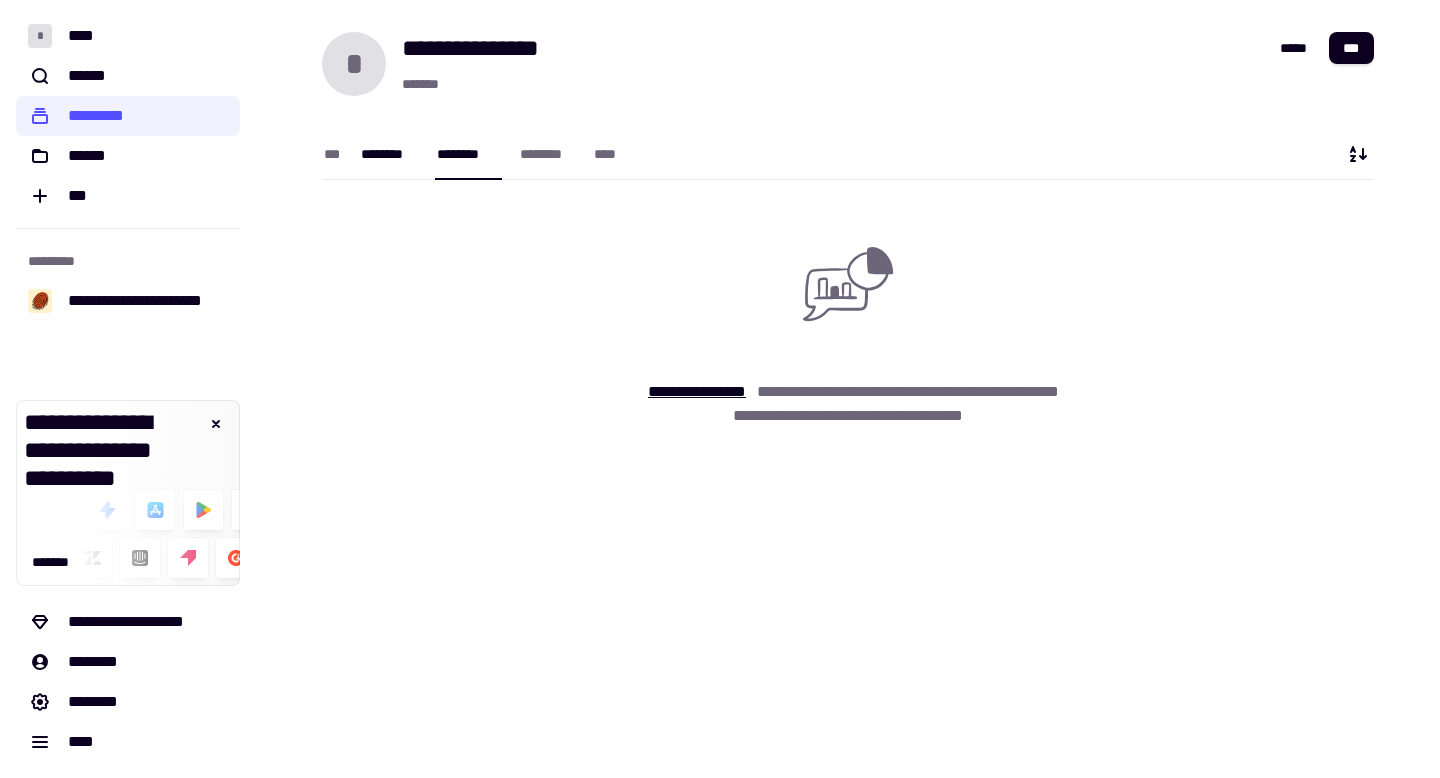 click on "********" at bounding box center [389, 154] 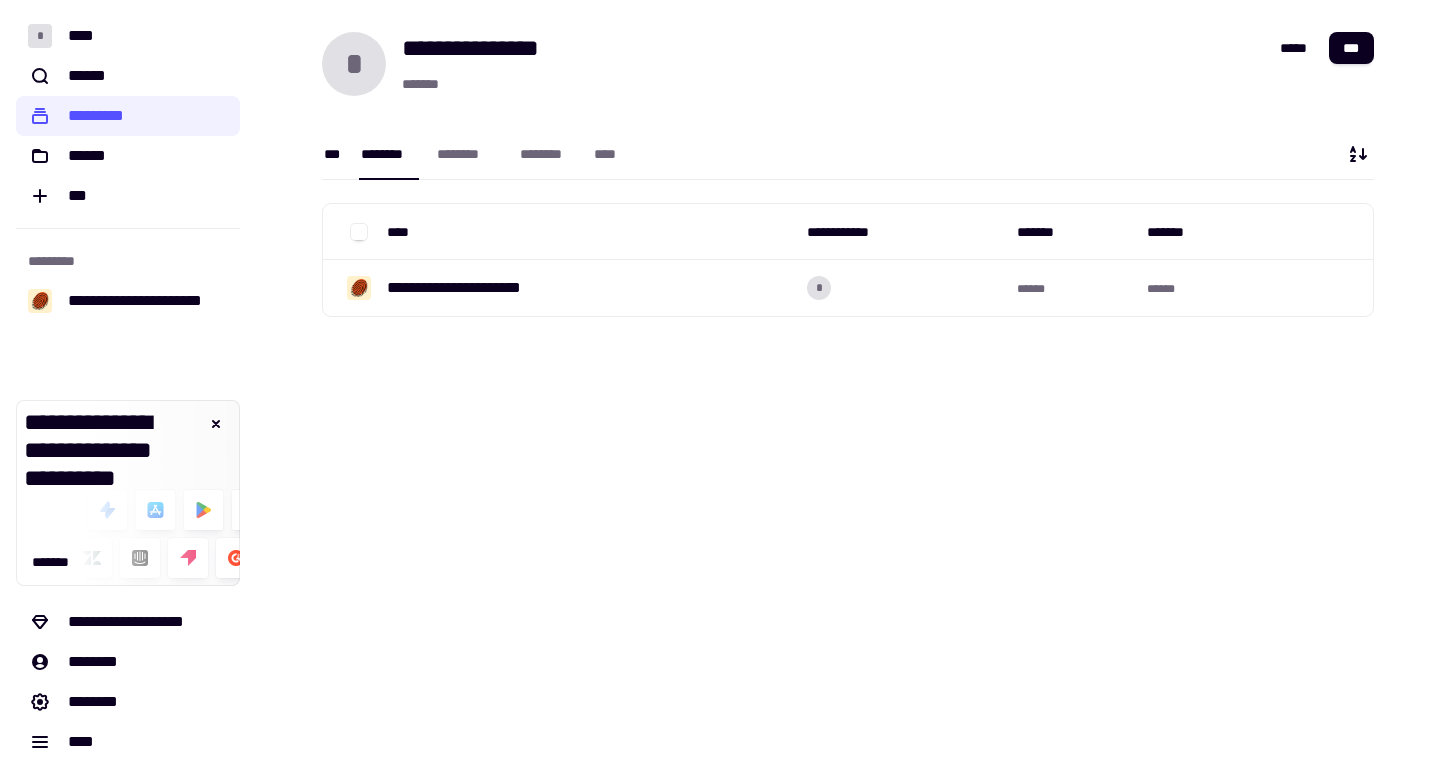 click on "***" at bounding box center [332, 154] 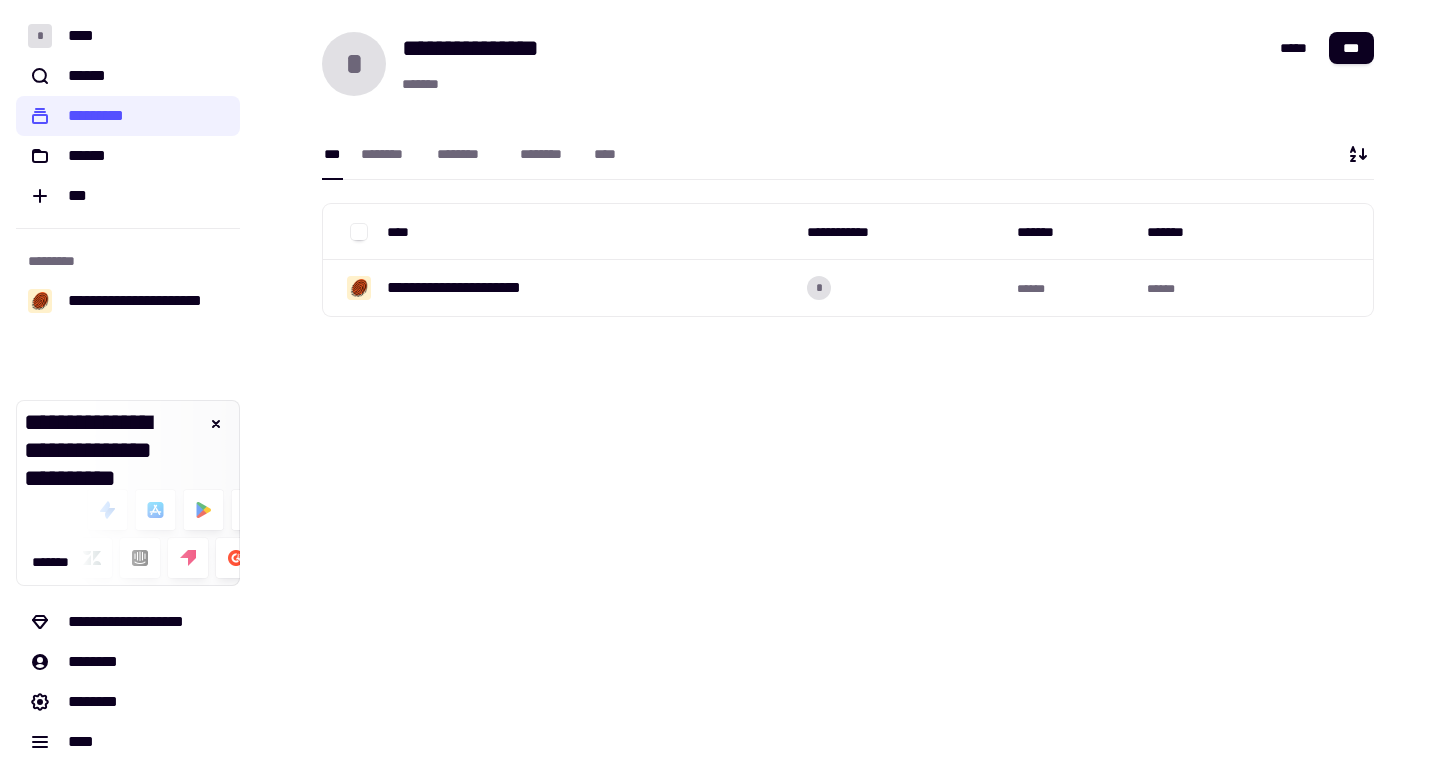 click on "**********" at bounding box center (848, 389) 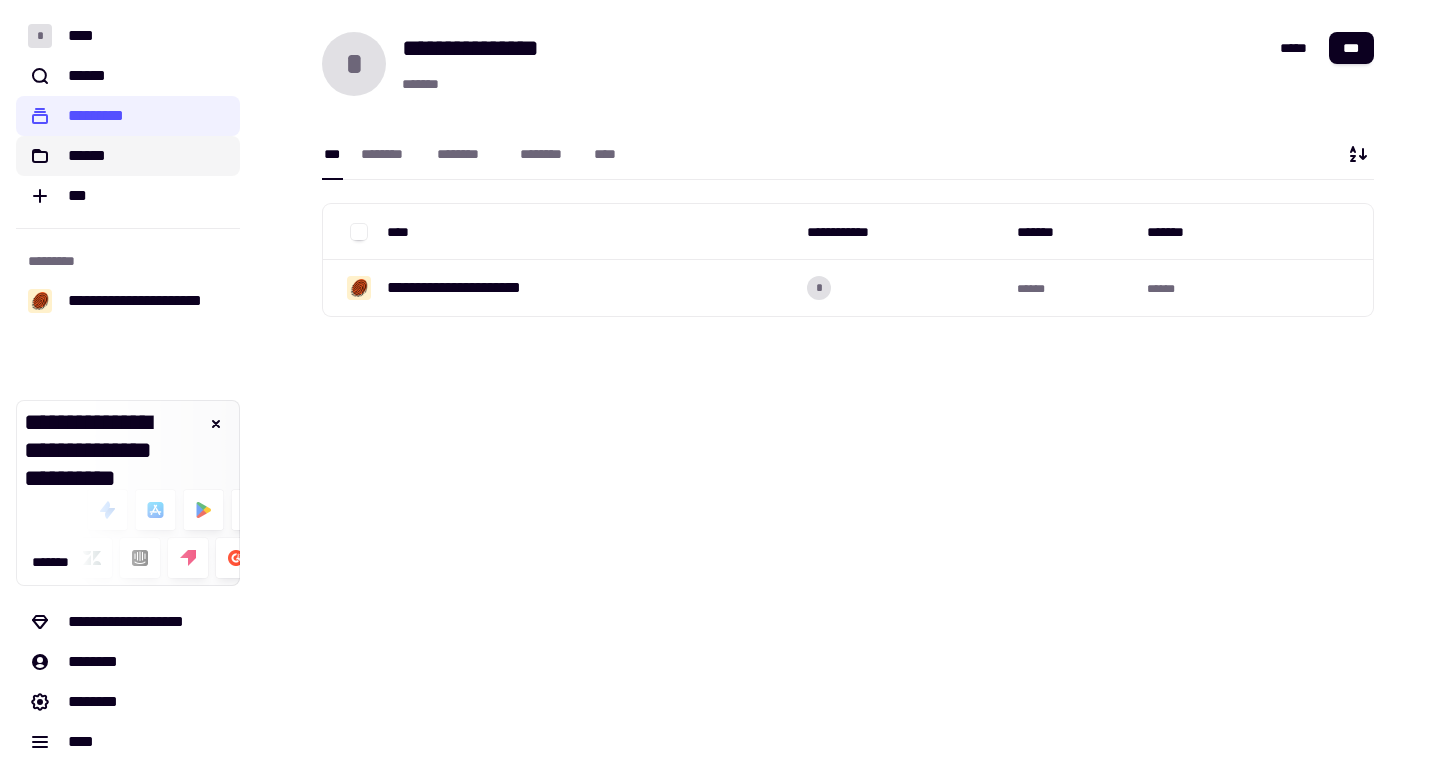 click on "******" 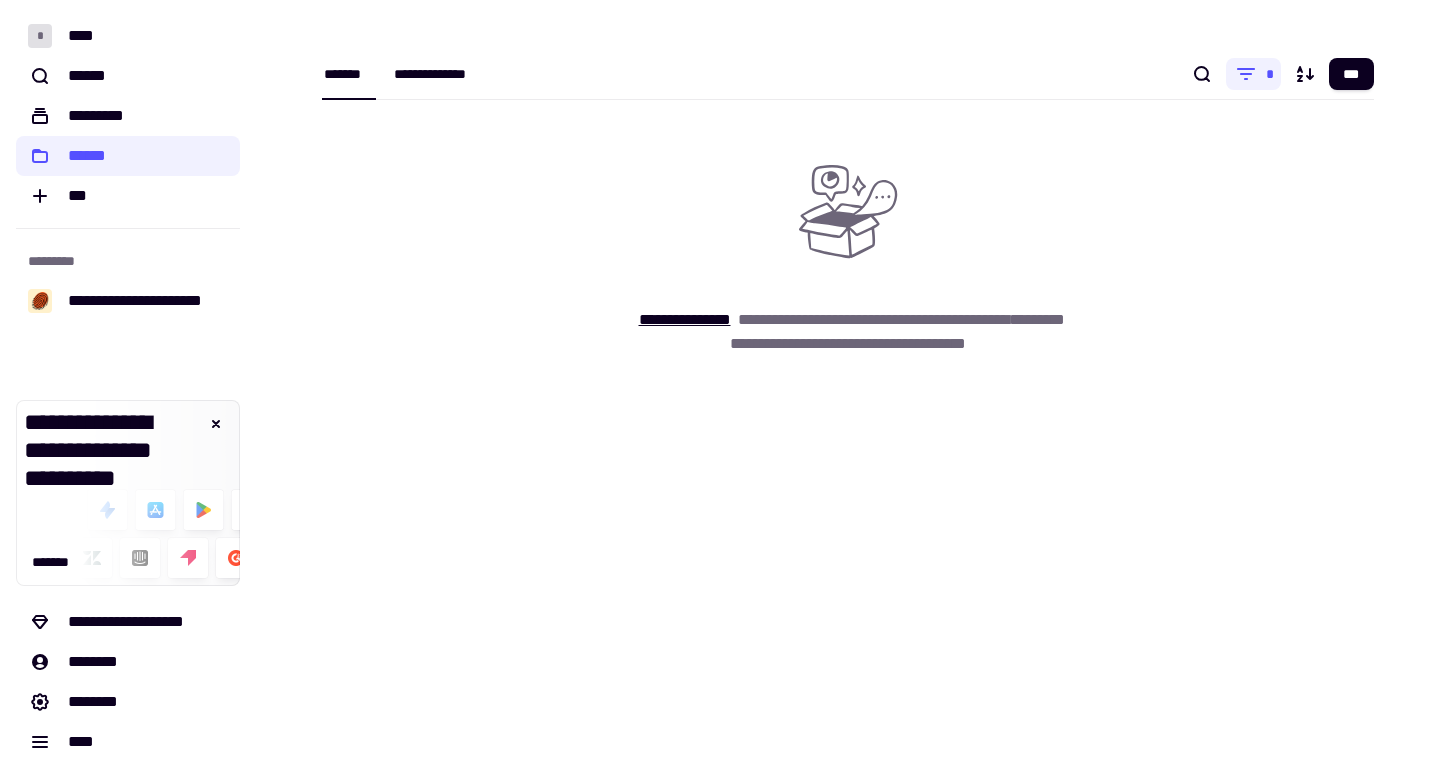 click on "**********" at bounding box center [445, 74] 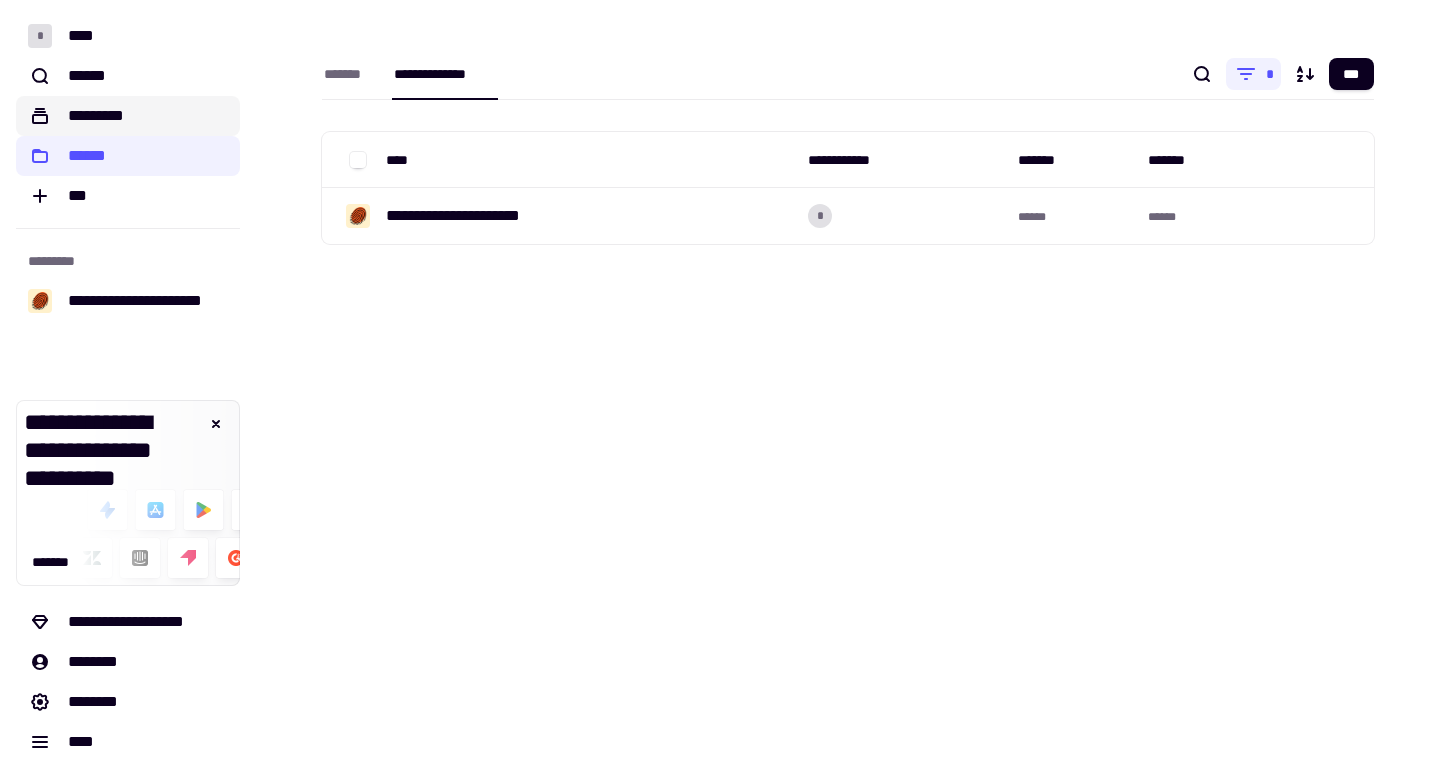 click on "*********" 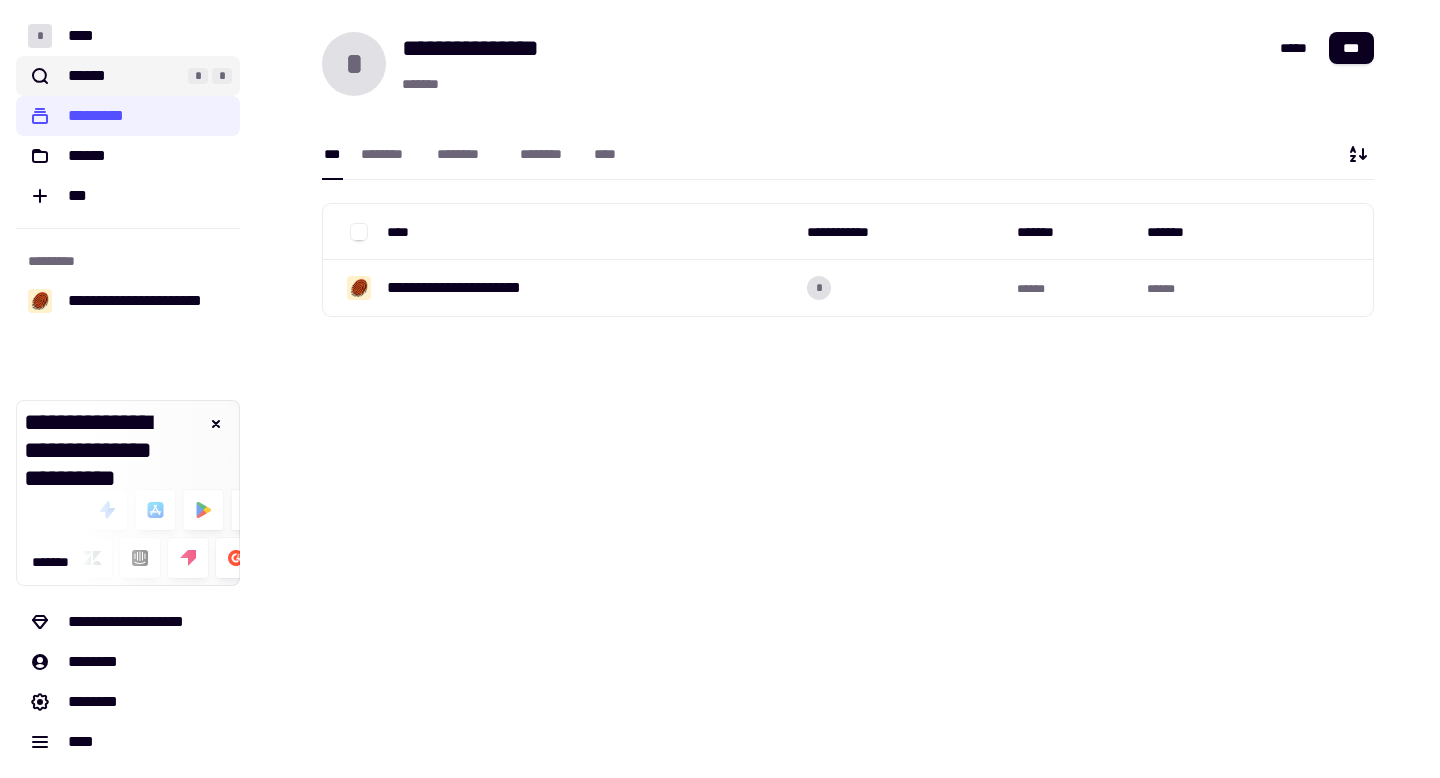 click on "******" 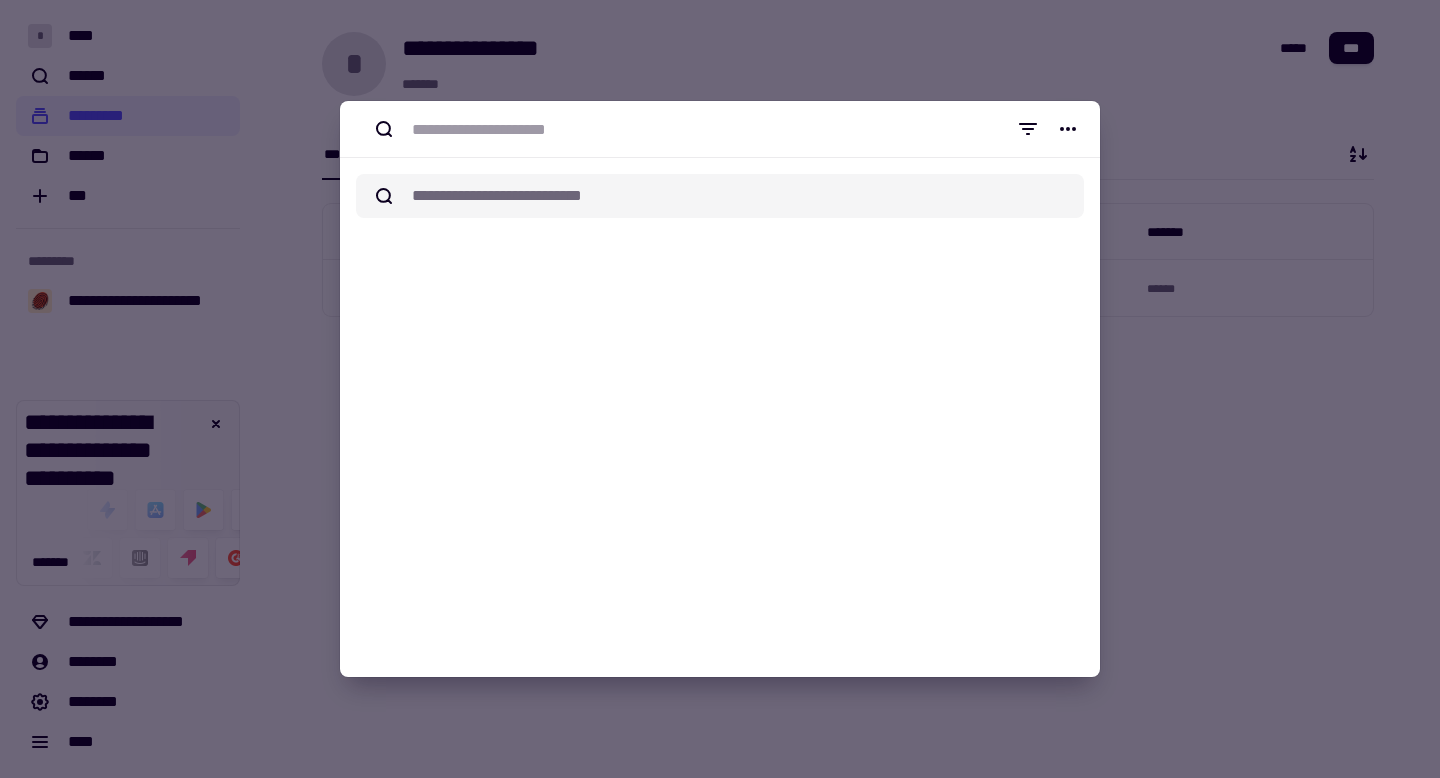 click at bounding box center (720, 389) 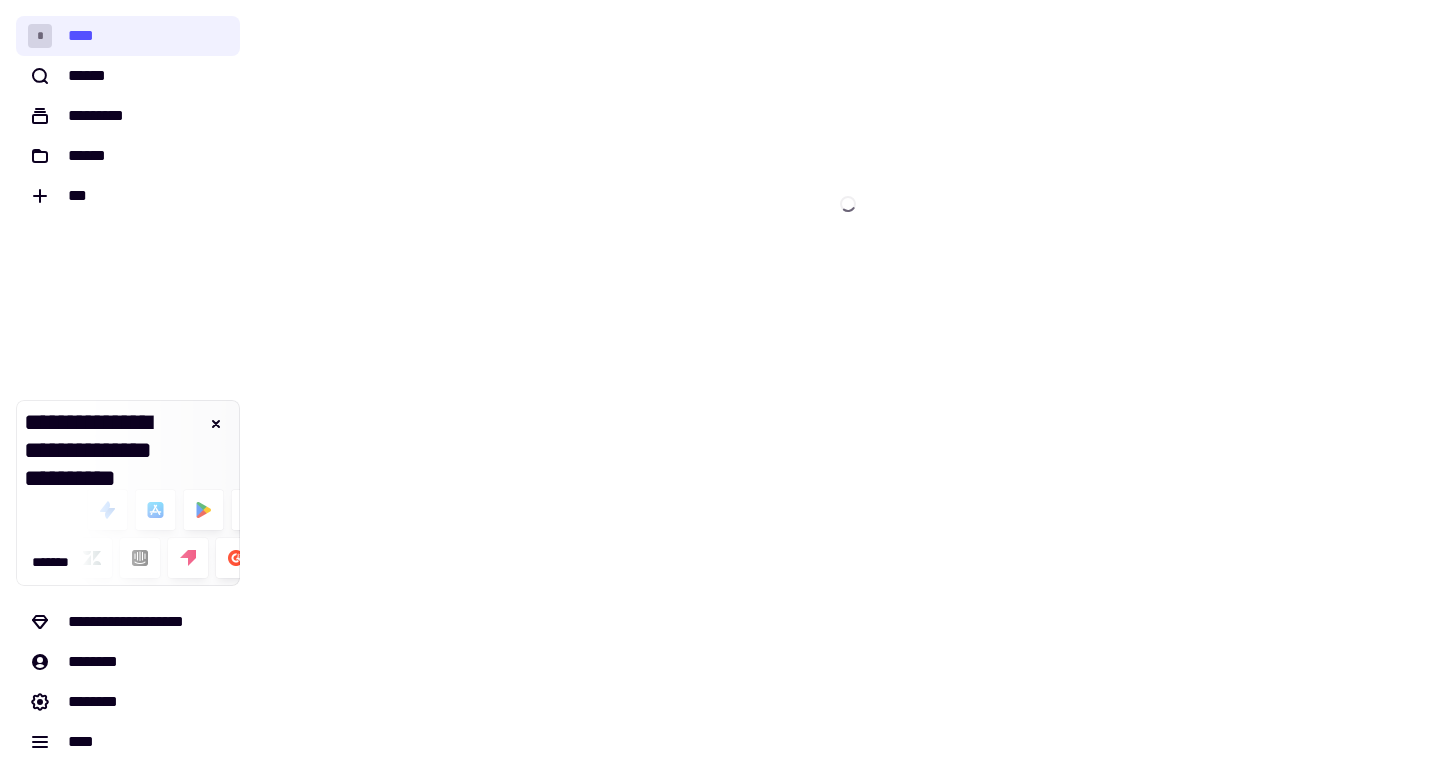scroll, scrollTop: 0, scrollLeft: 0, axis: both 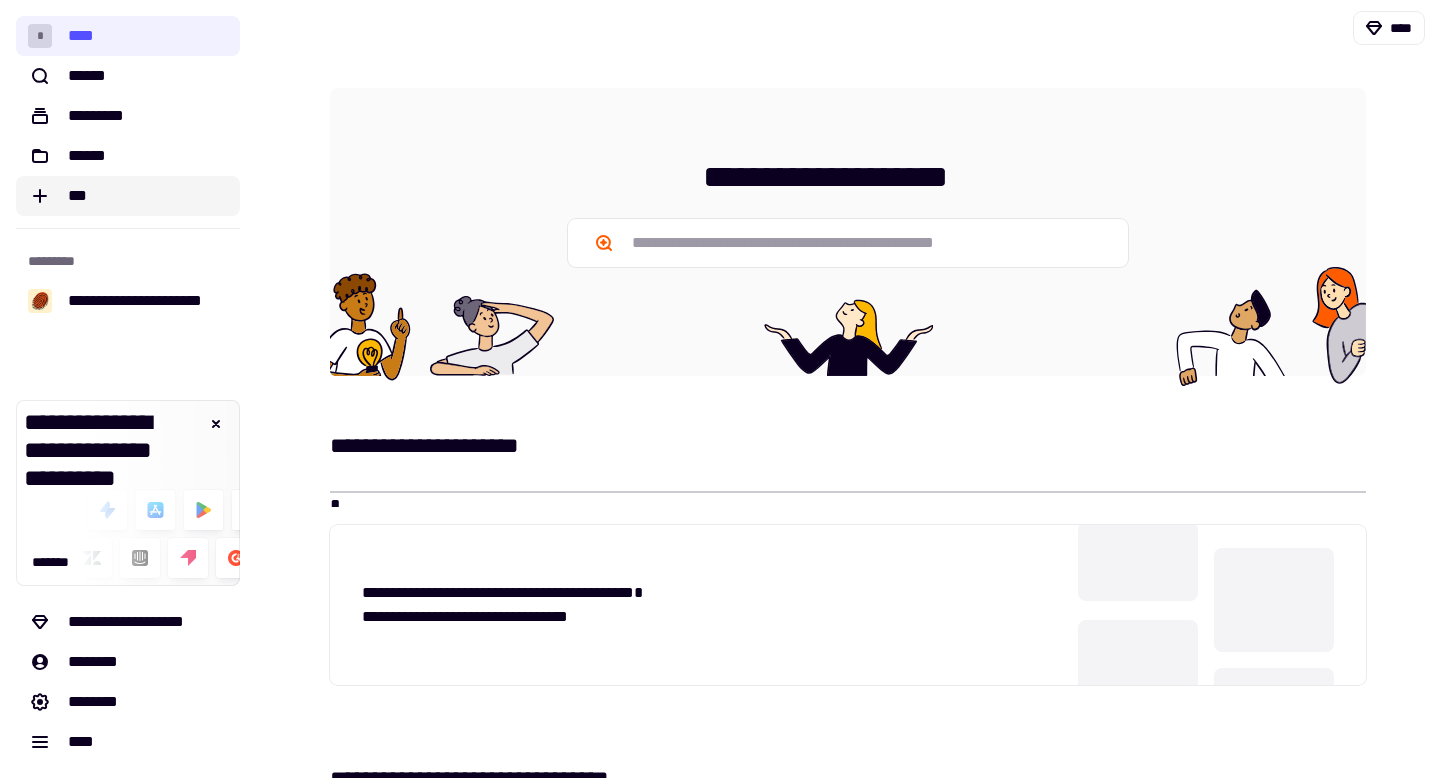 click on "***" 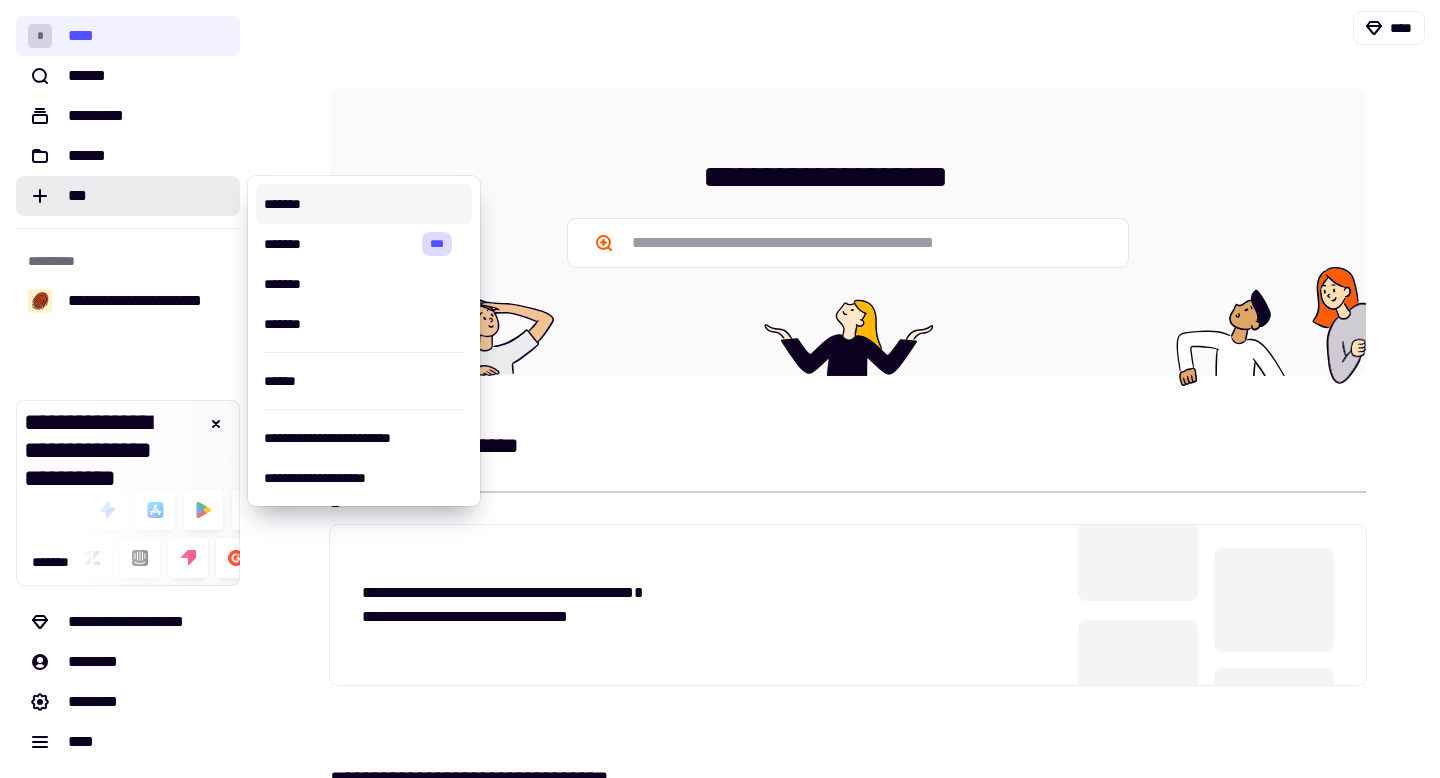click on "*******" at bounding box center (364, 204) 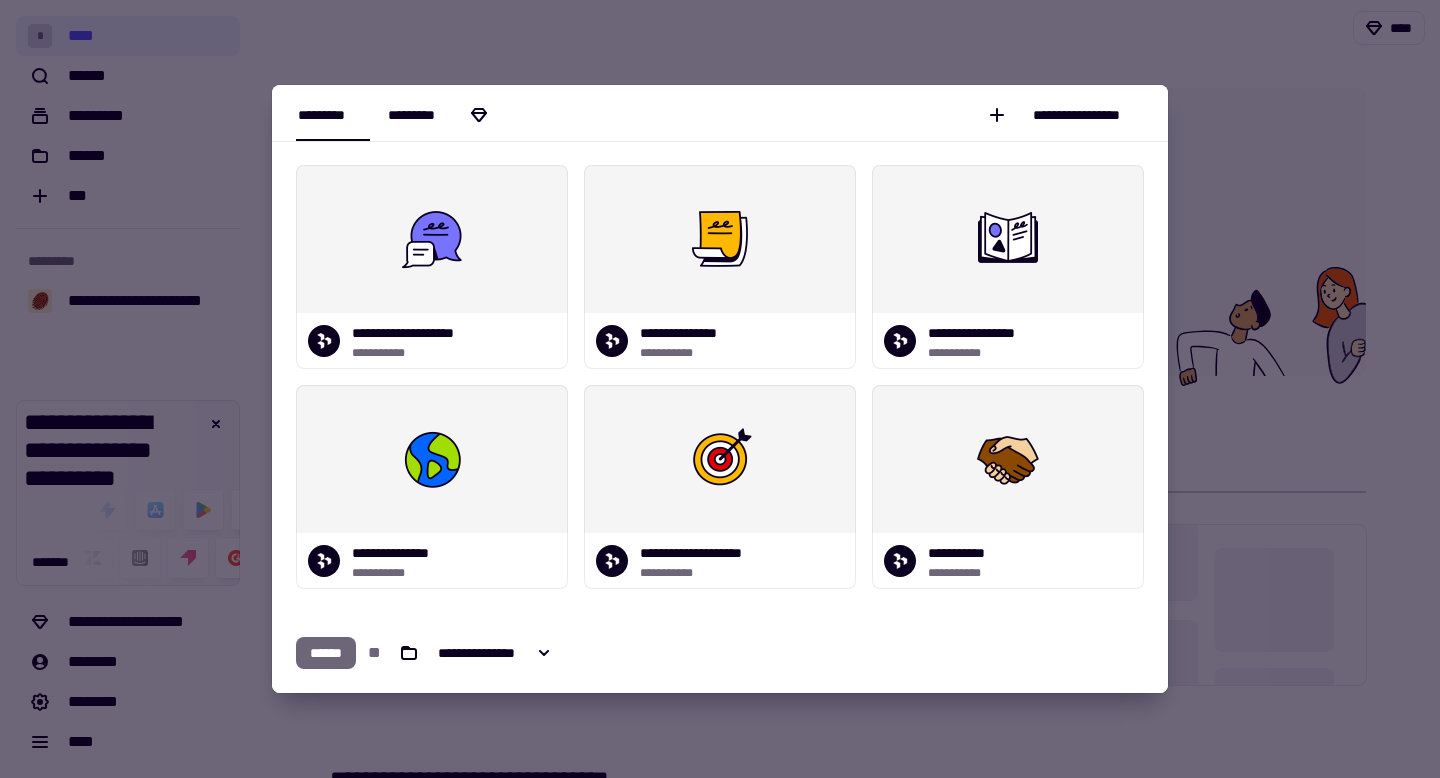 click on "*********" at bounding box center (439, 114) 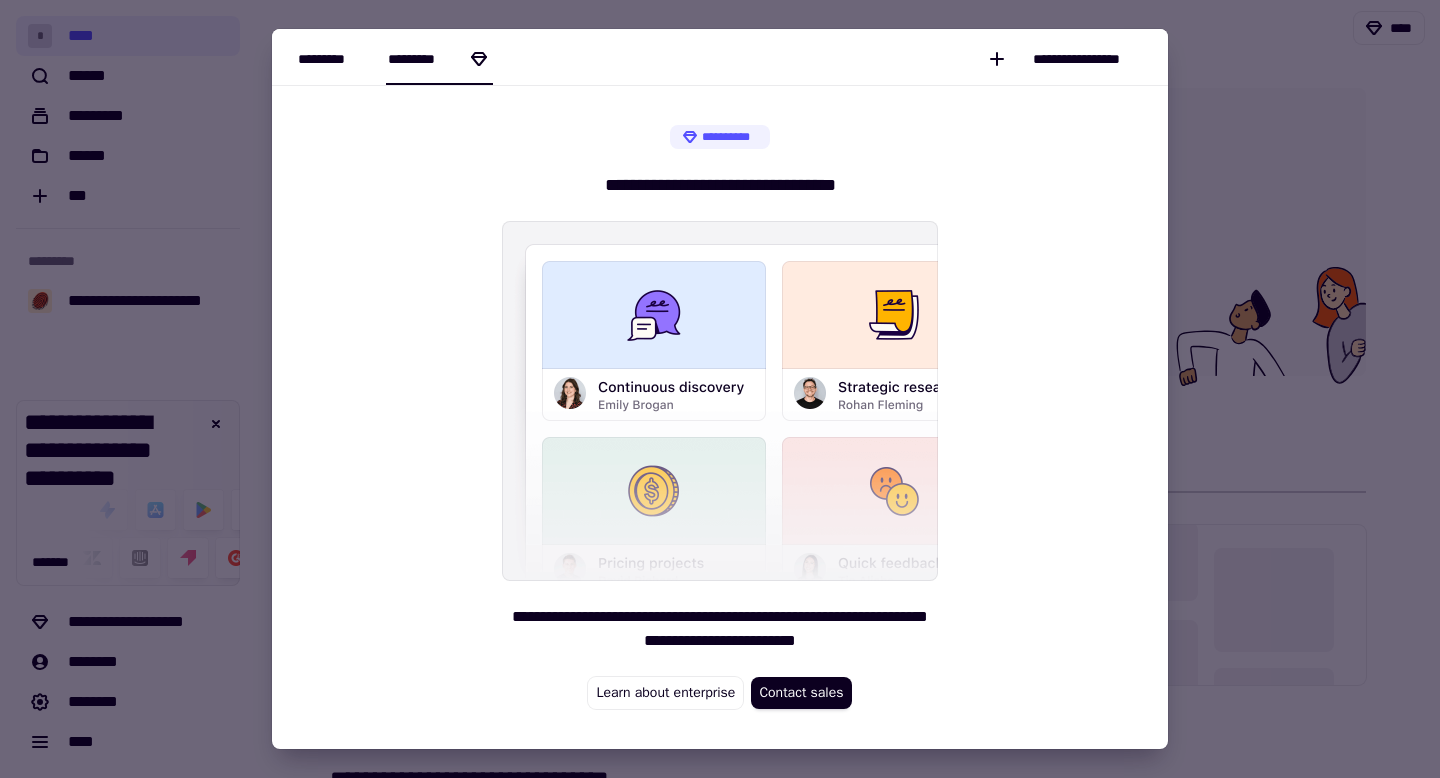 click on "*********" at bounding box center (333, 59) 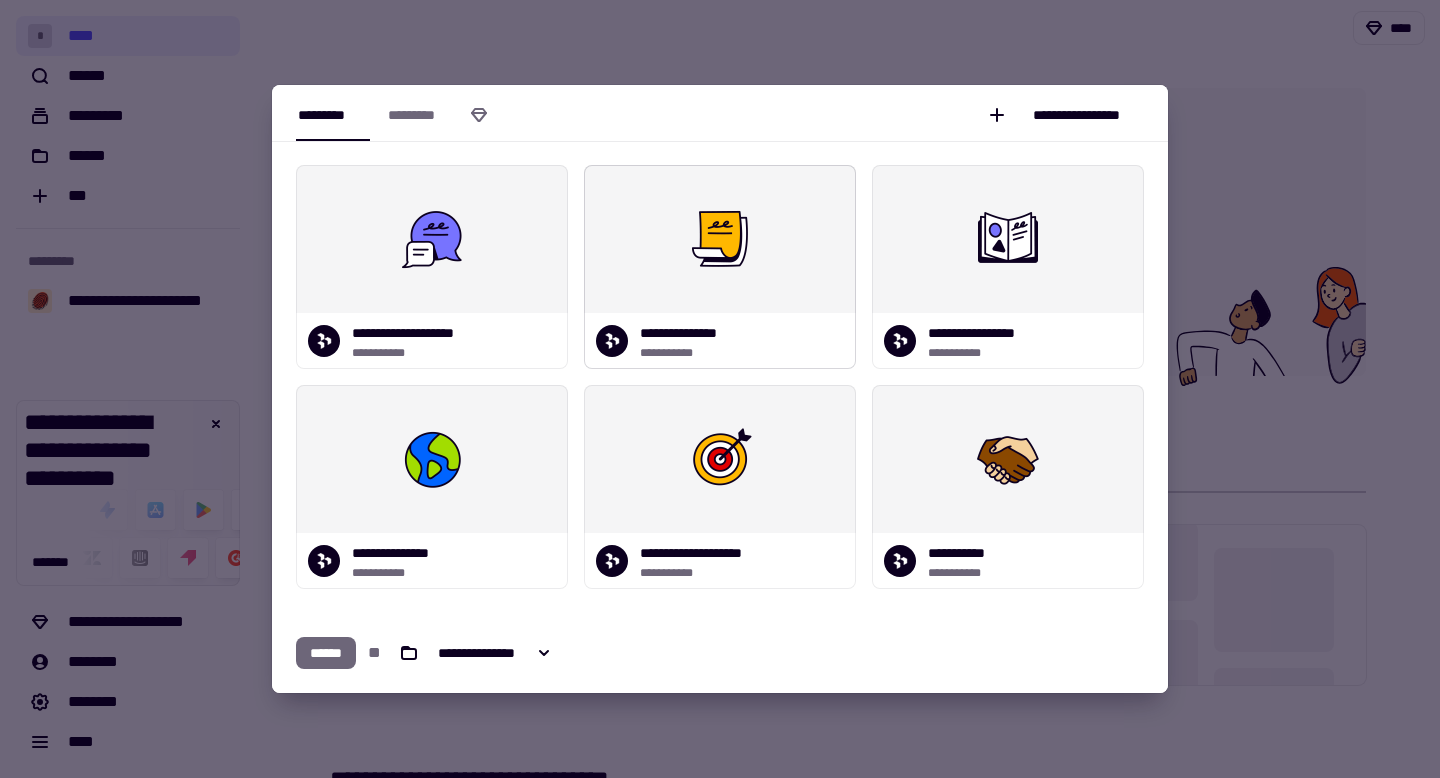 click at bounding box center [720, 239] 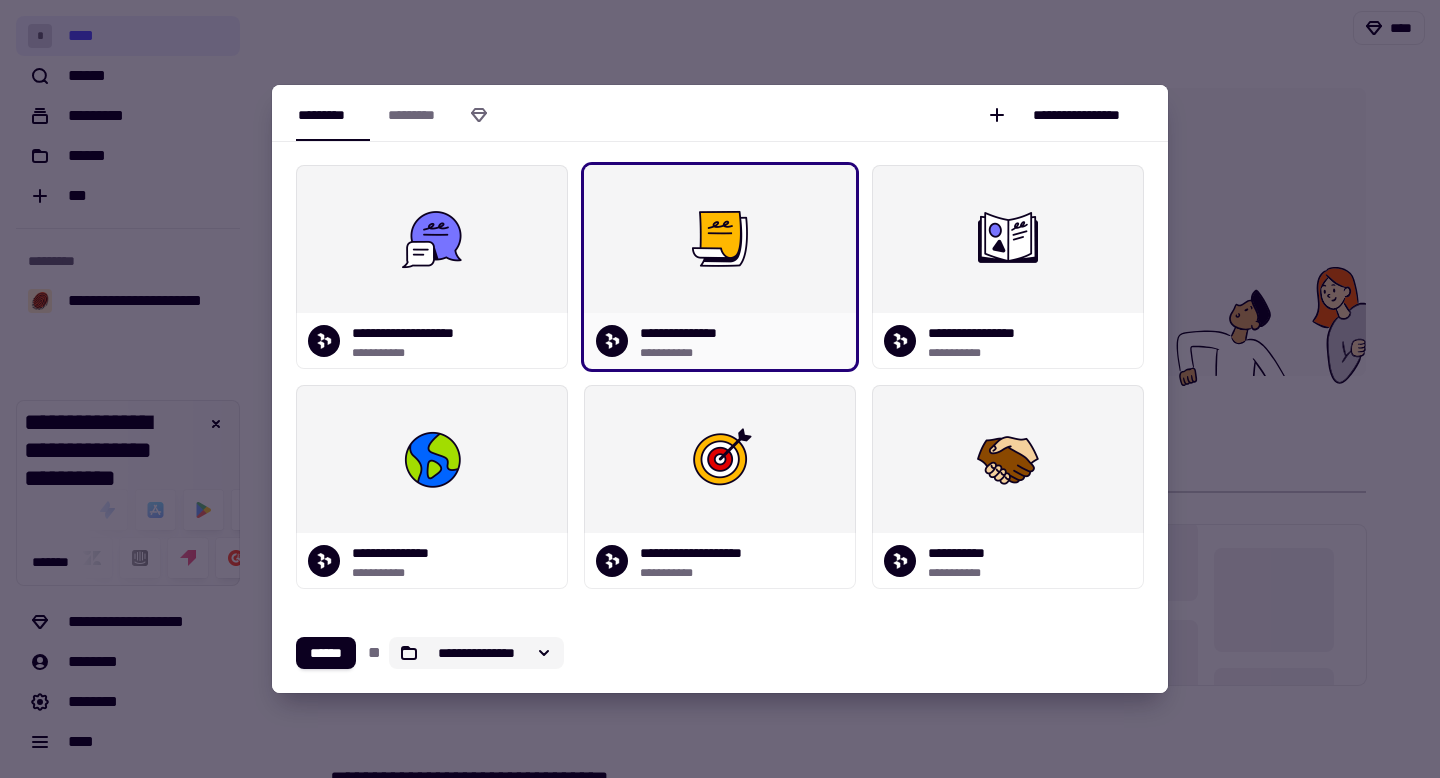 click on "**********" 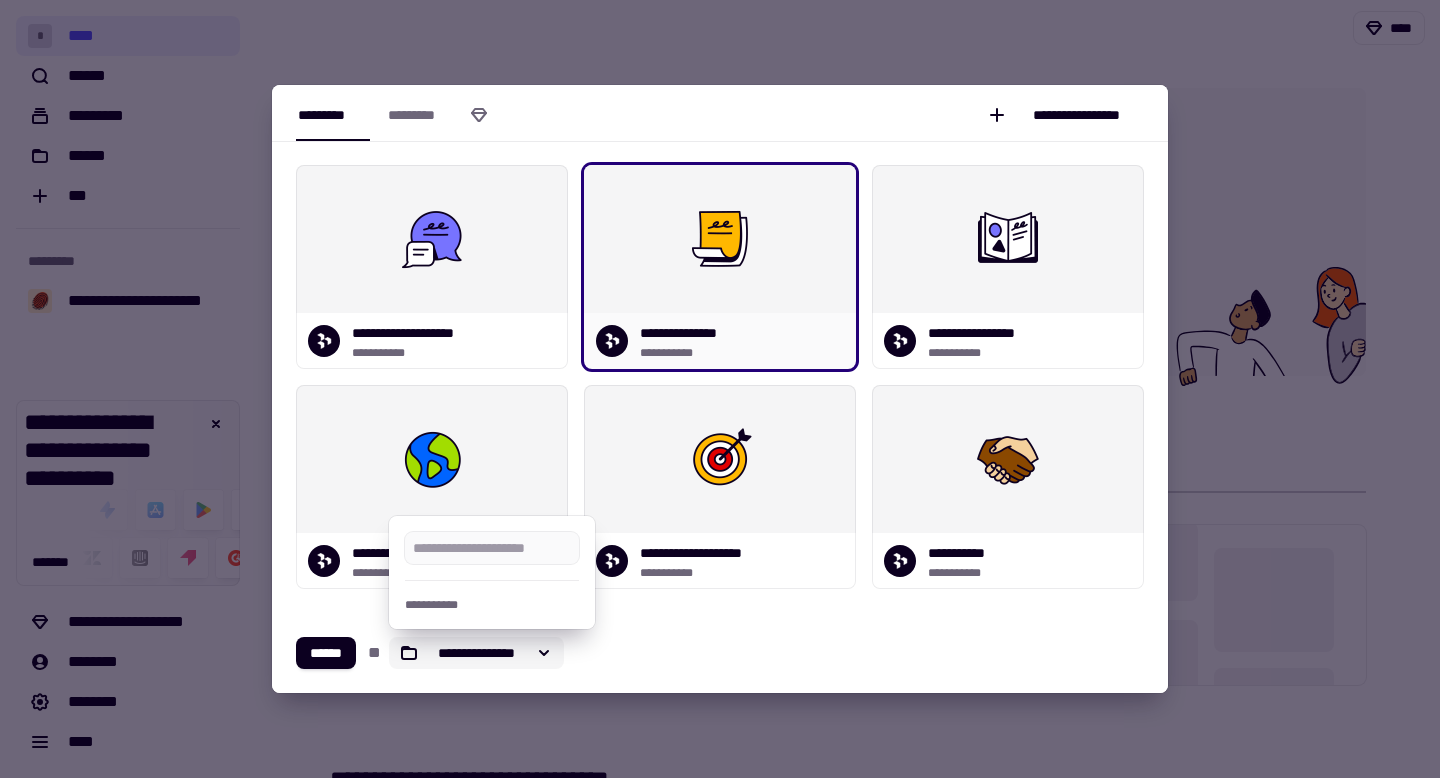 click on "**********" 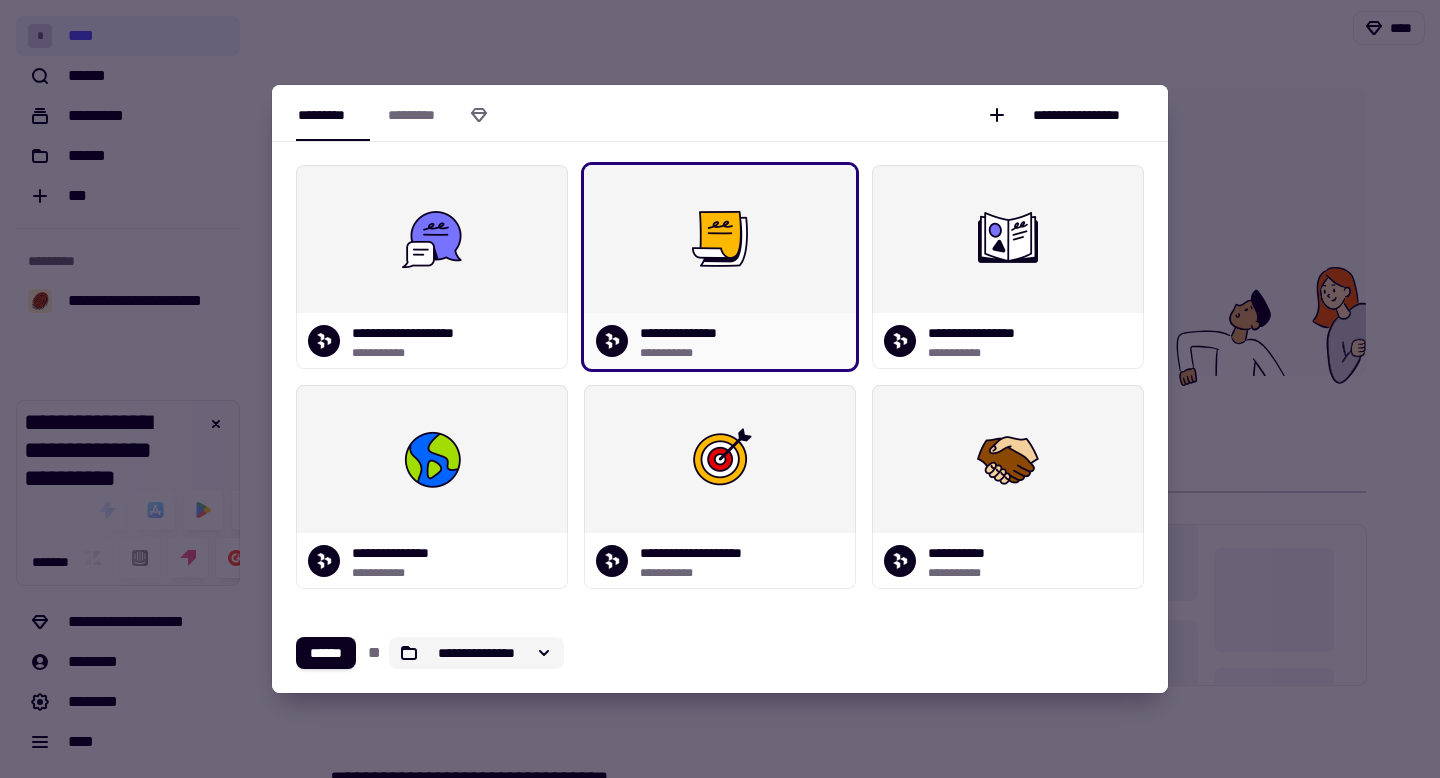 type 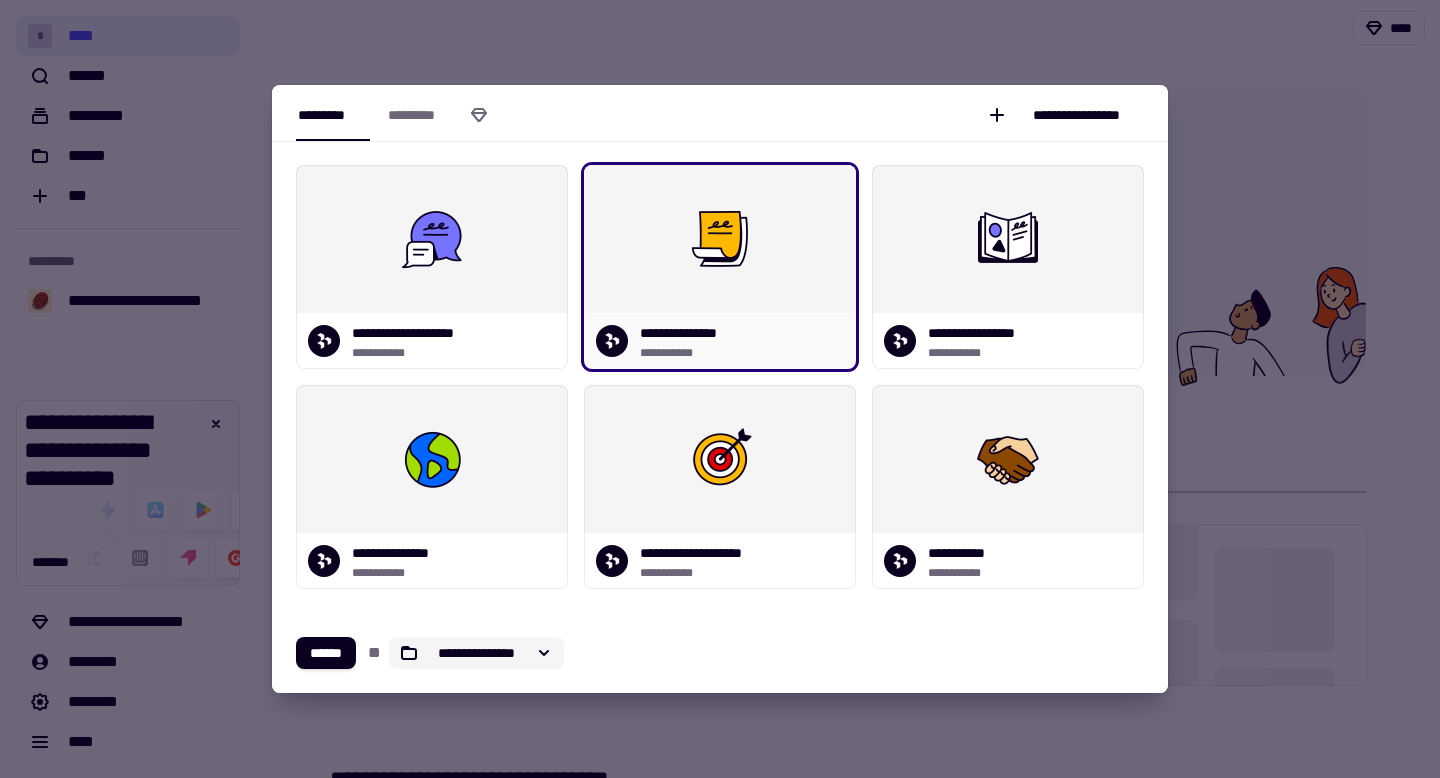 click on "**********" 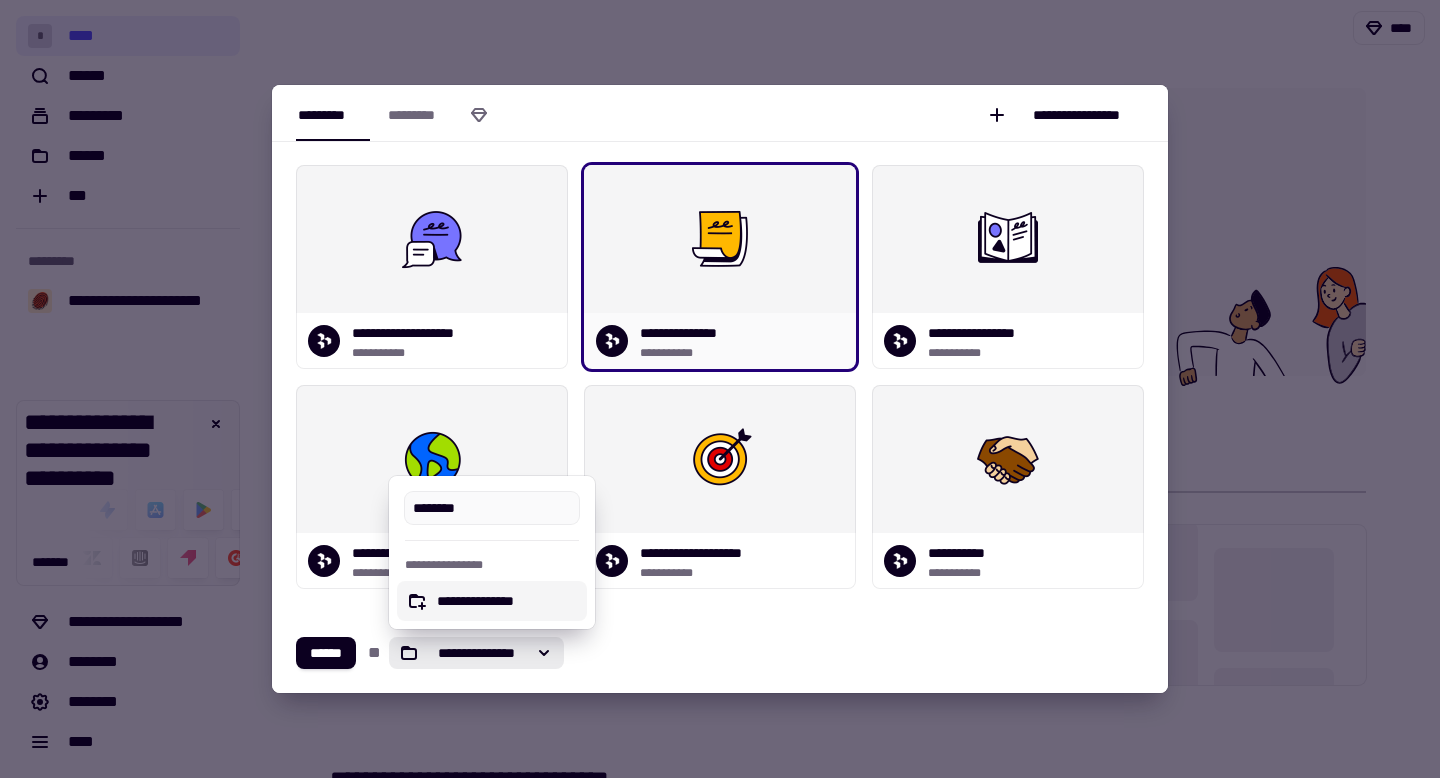 type on "********" 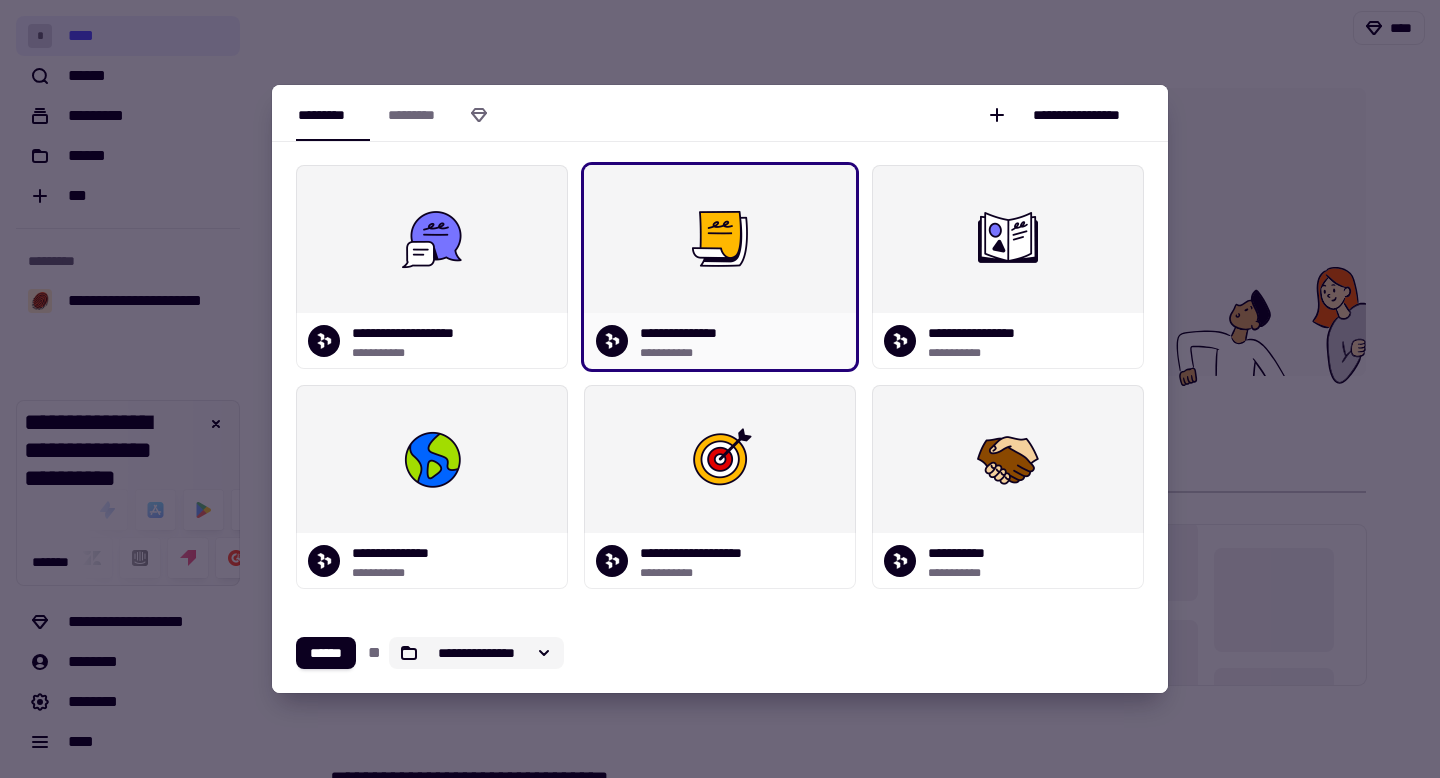 click on "**********" 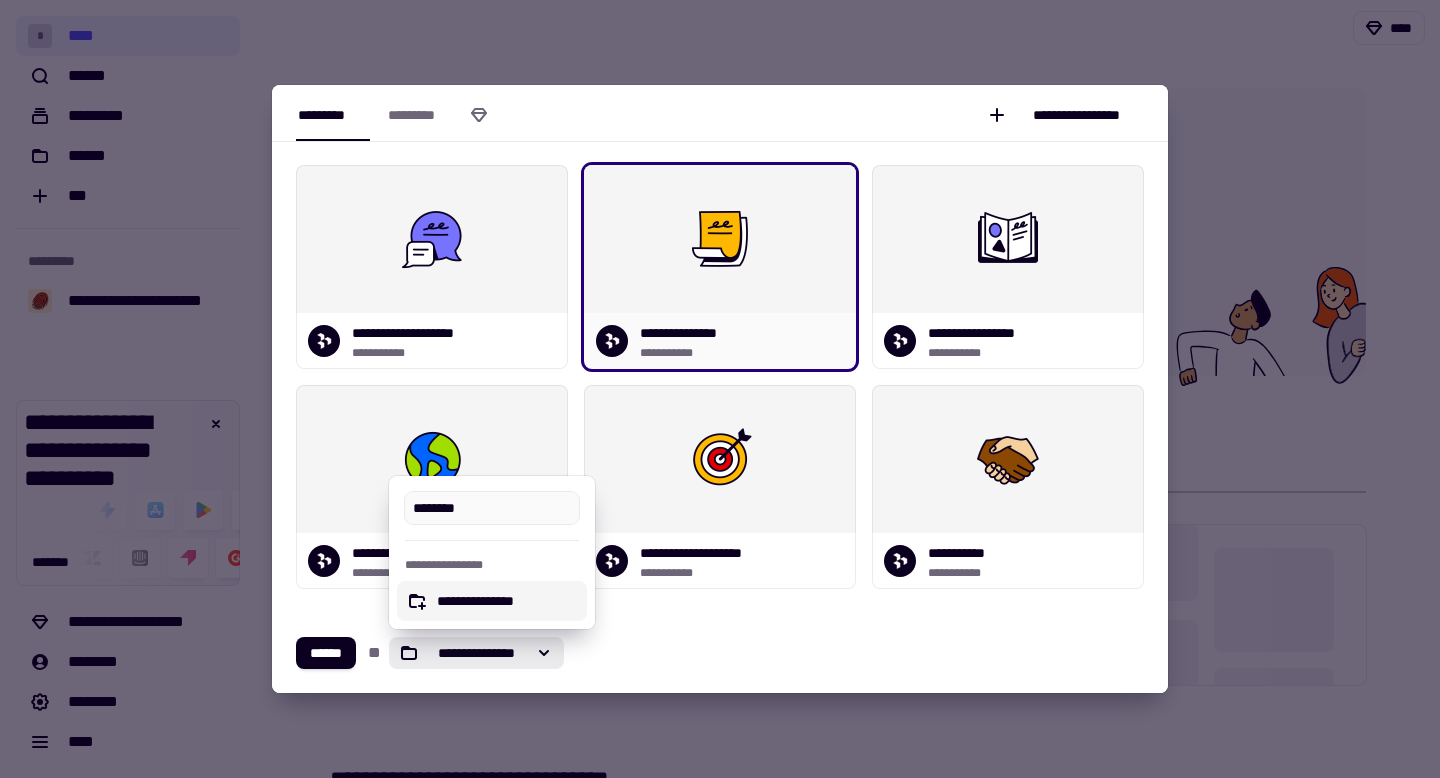 click on "**********" at bounding box center (508, 601) 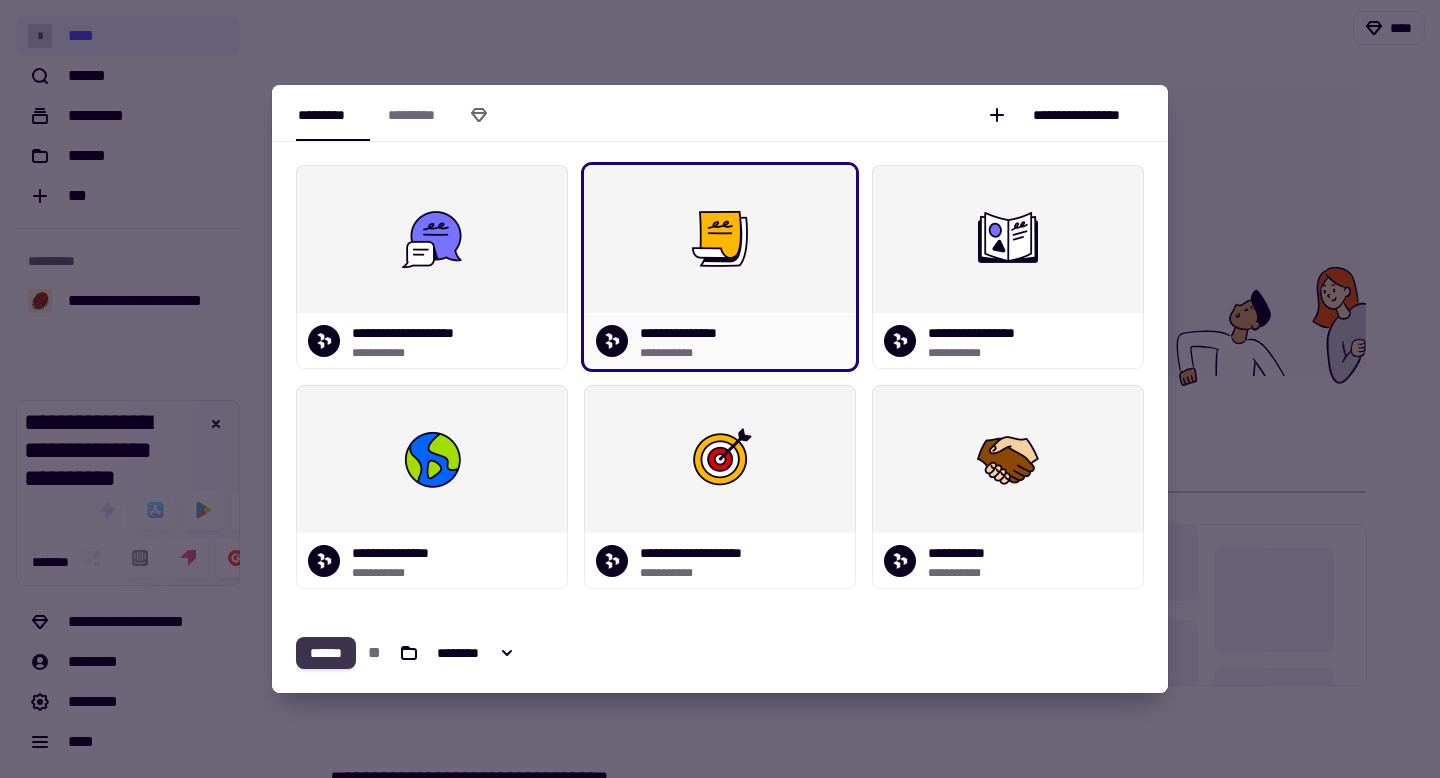 click on "******" 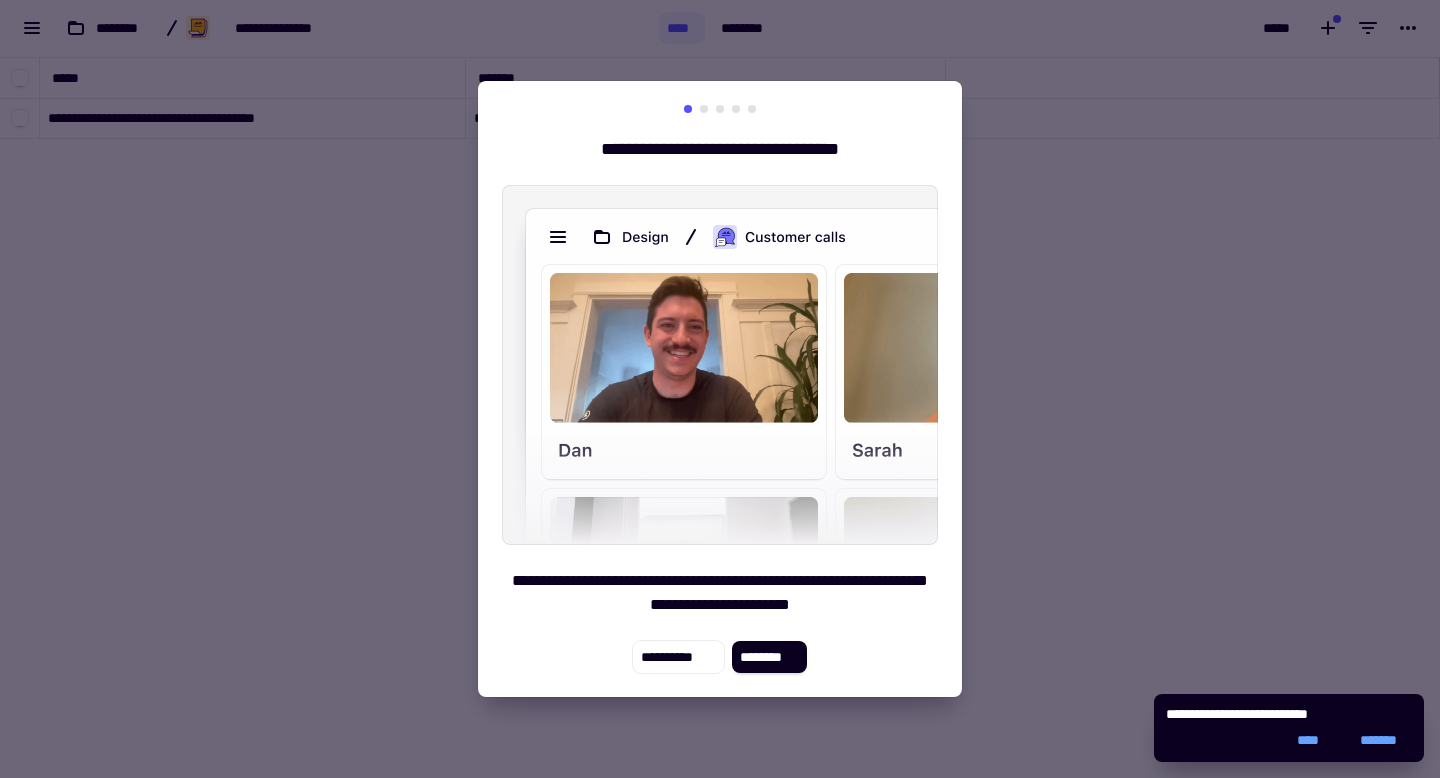 scroll, scrollTop: 1, scrollLeft: 1, axis: both 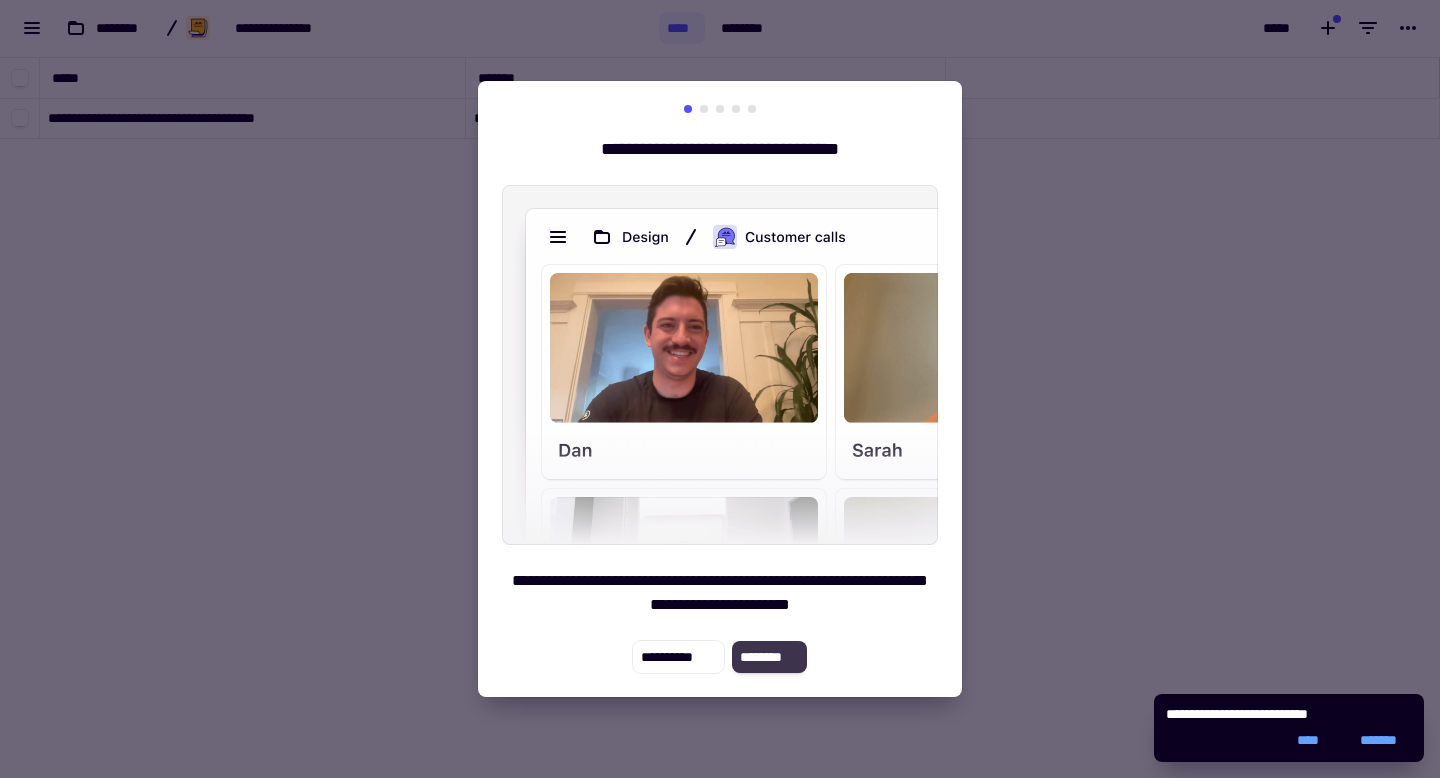click on "********" 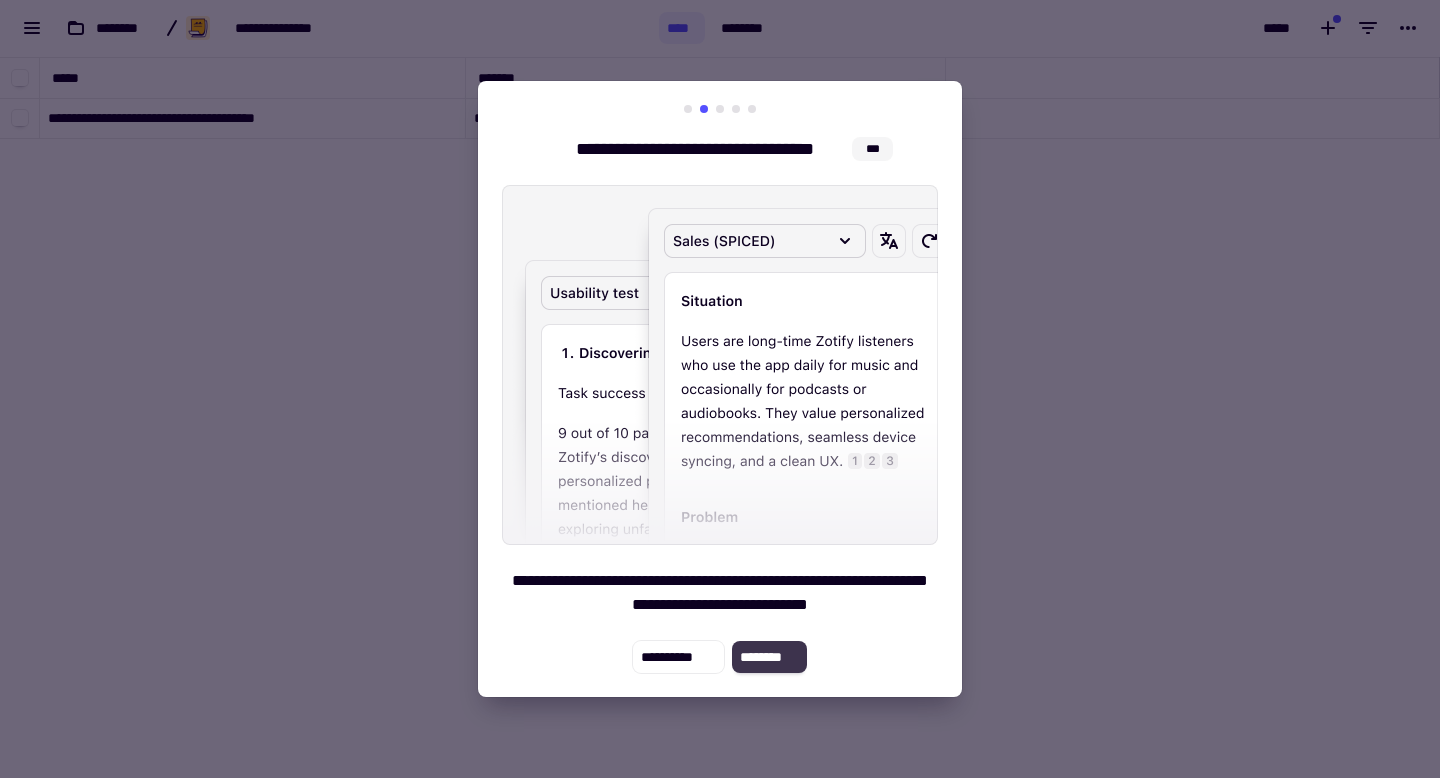 click on "********" 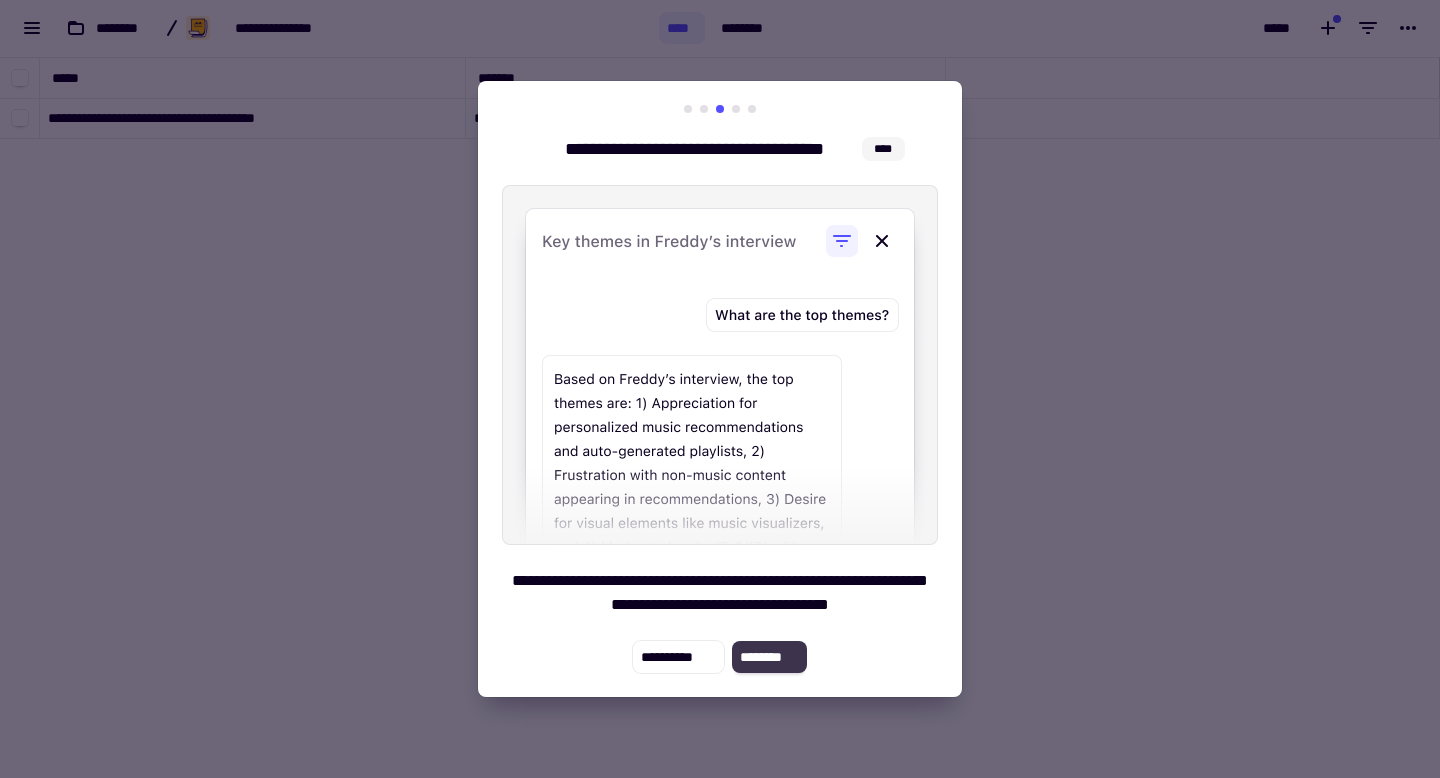 click on "********" 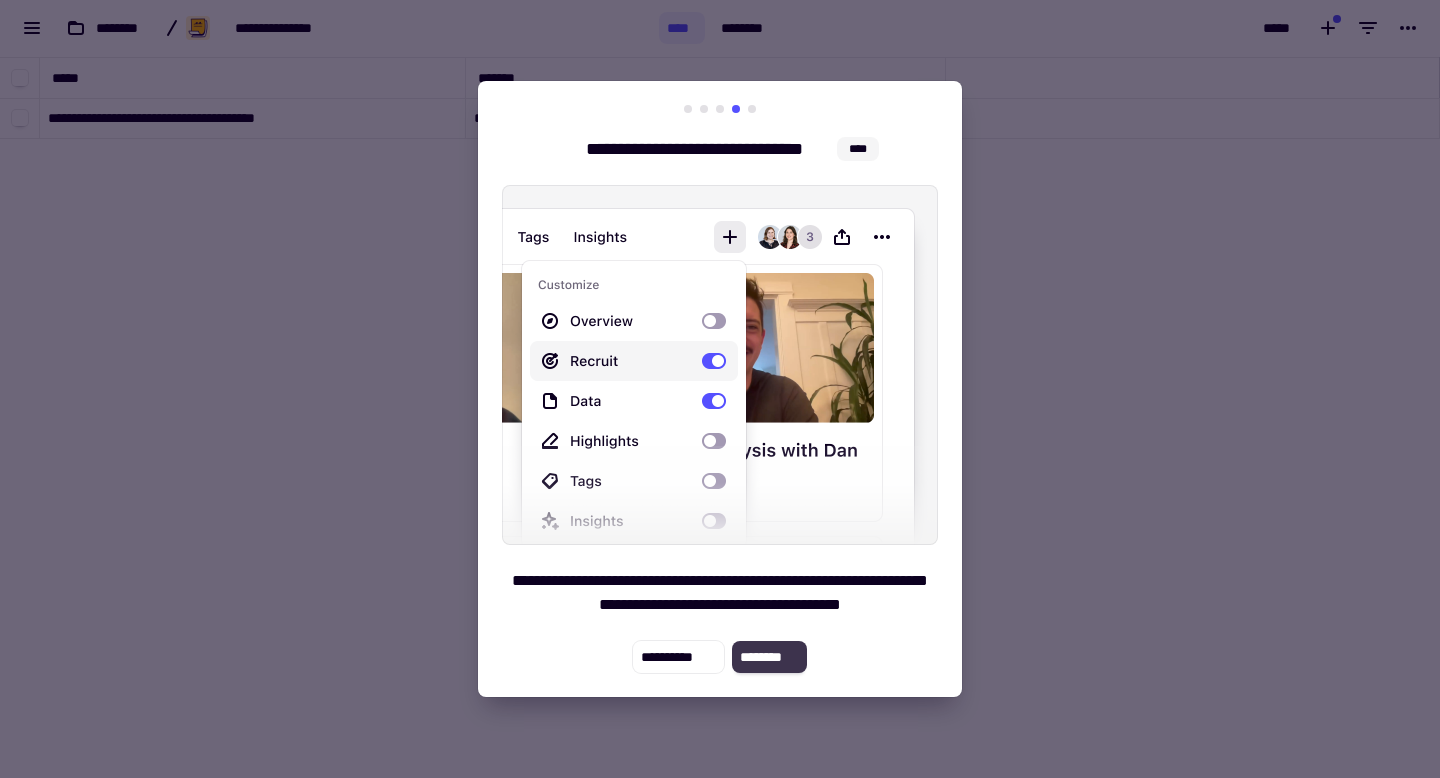 click on "********" 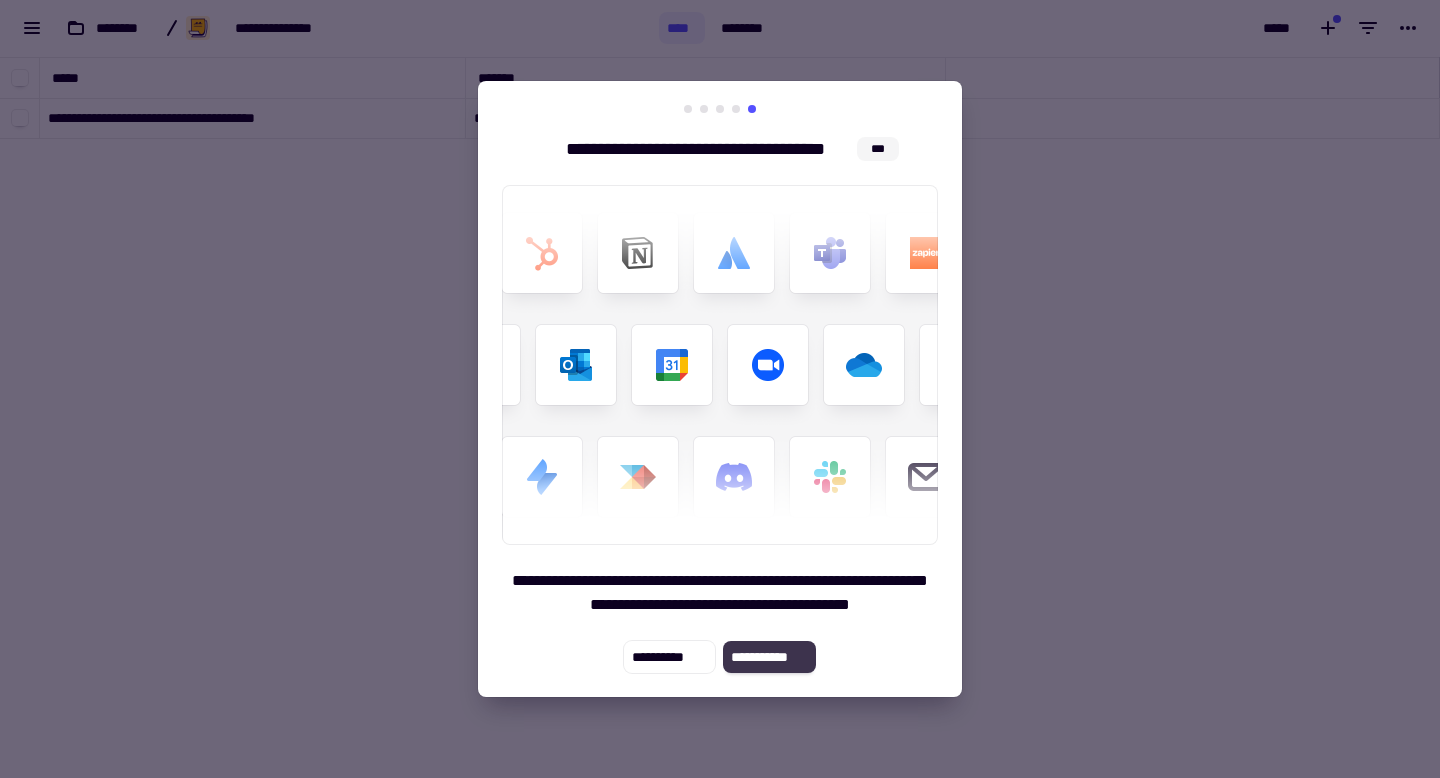 click on "**********" 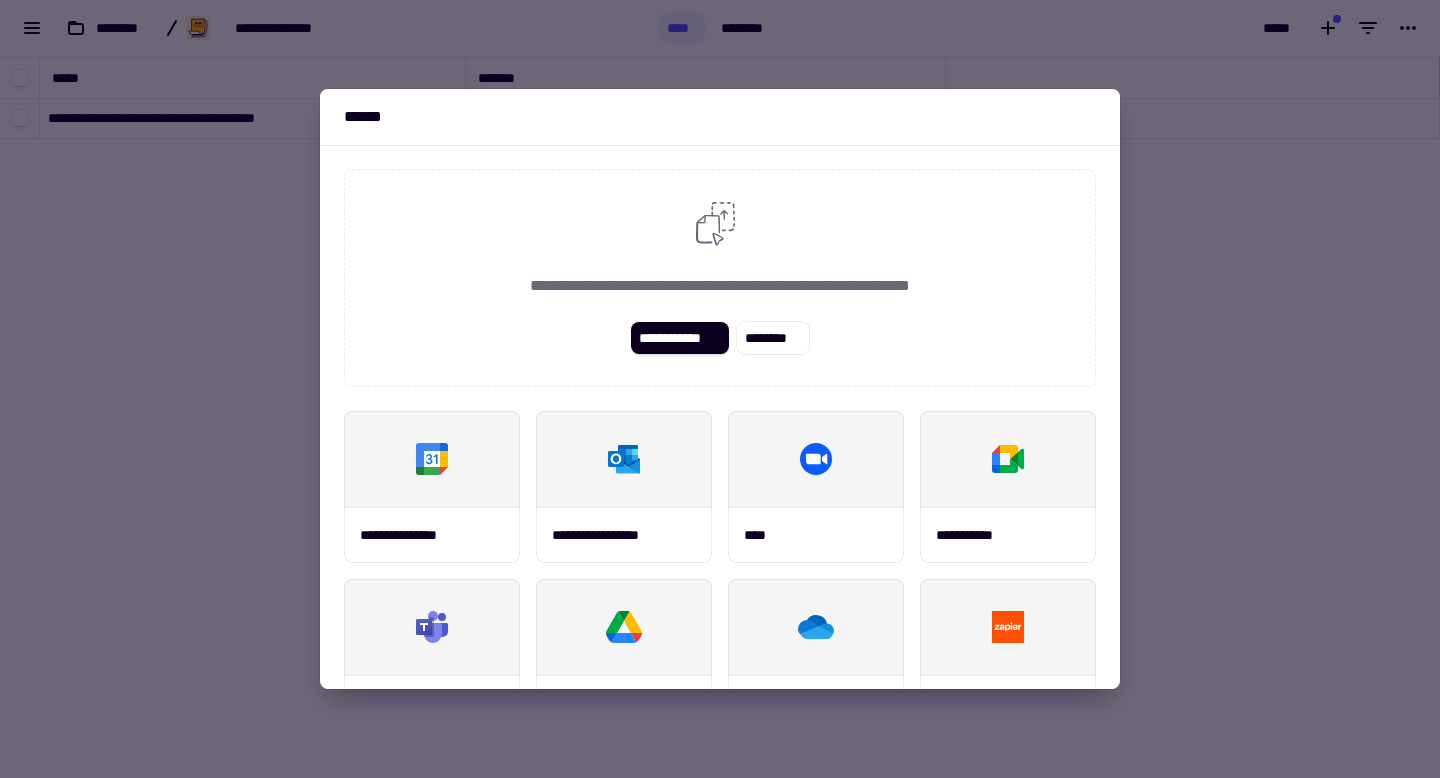 click at bounding box center [720, 389] 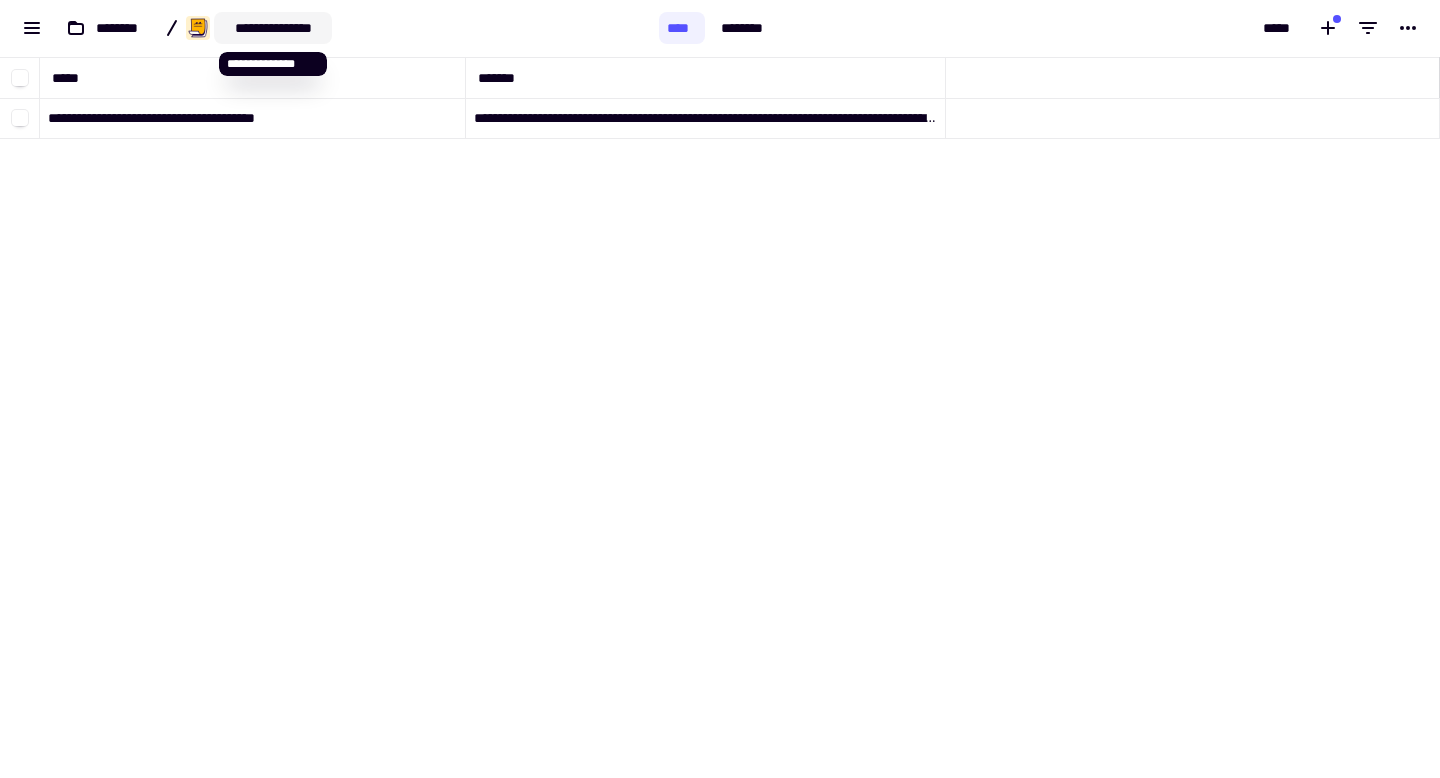 click on "**********" 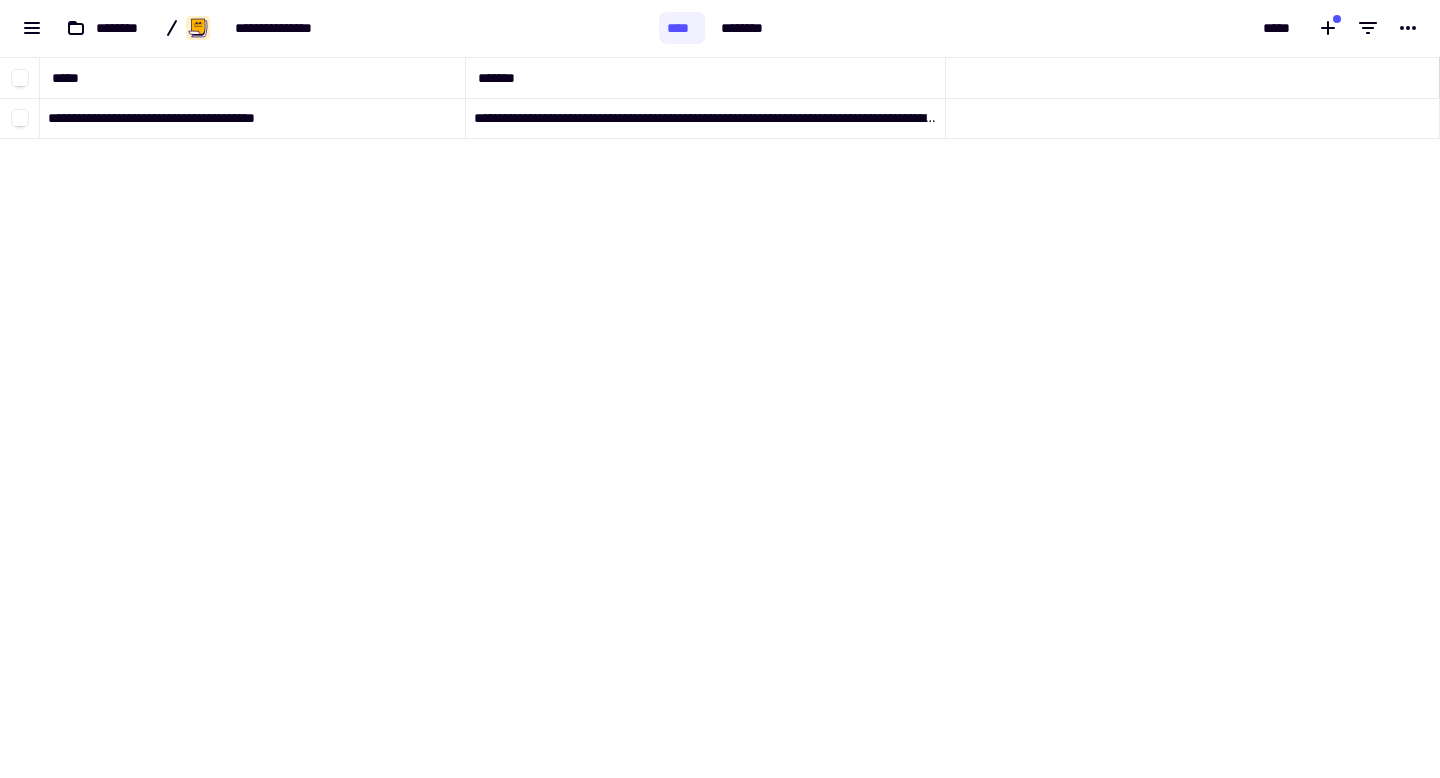 click on "*****" at bounding box center [253, 77] 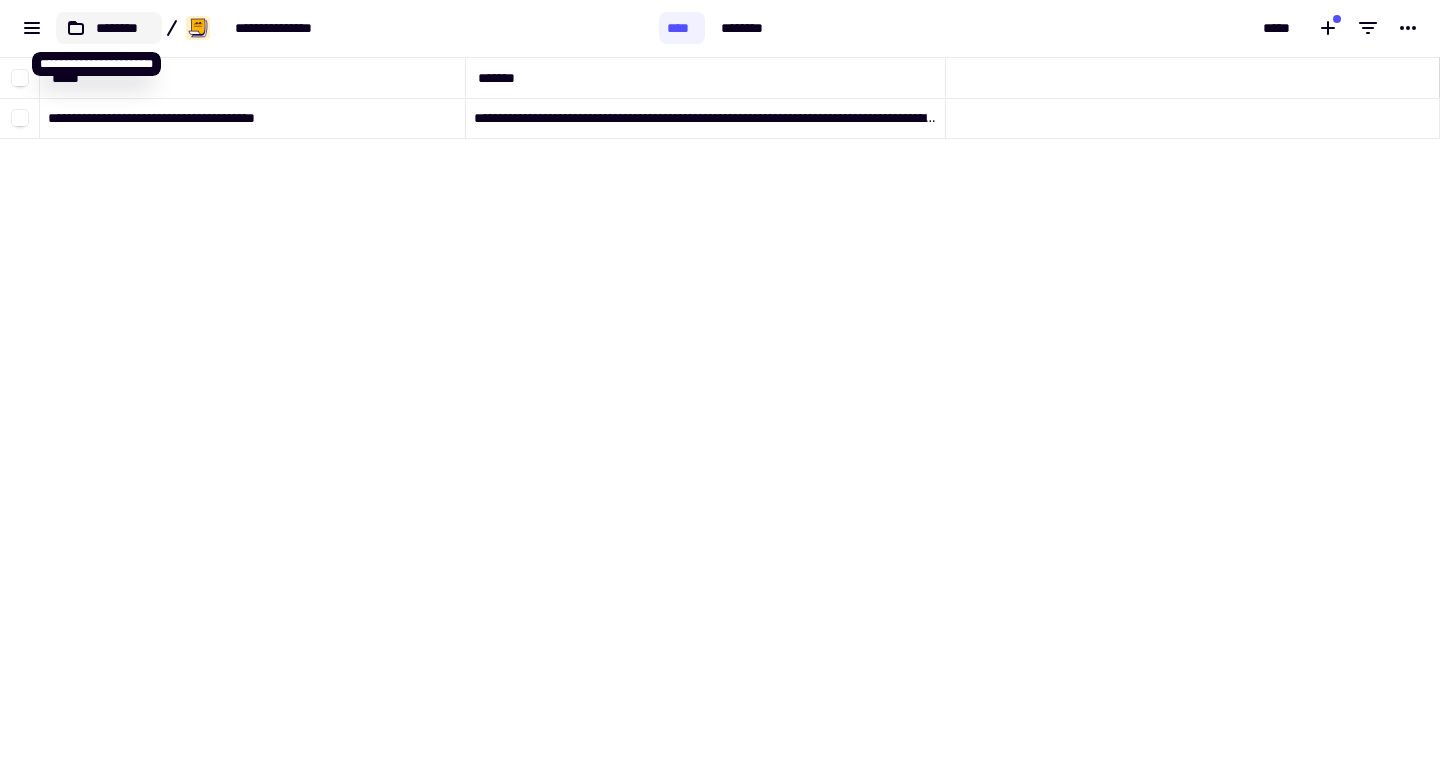 click on "********" 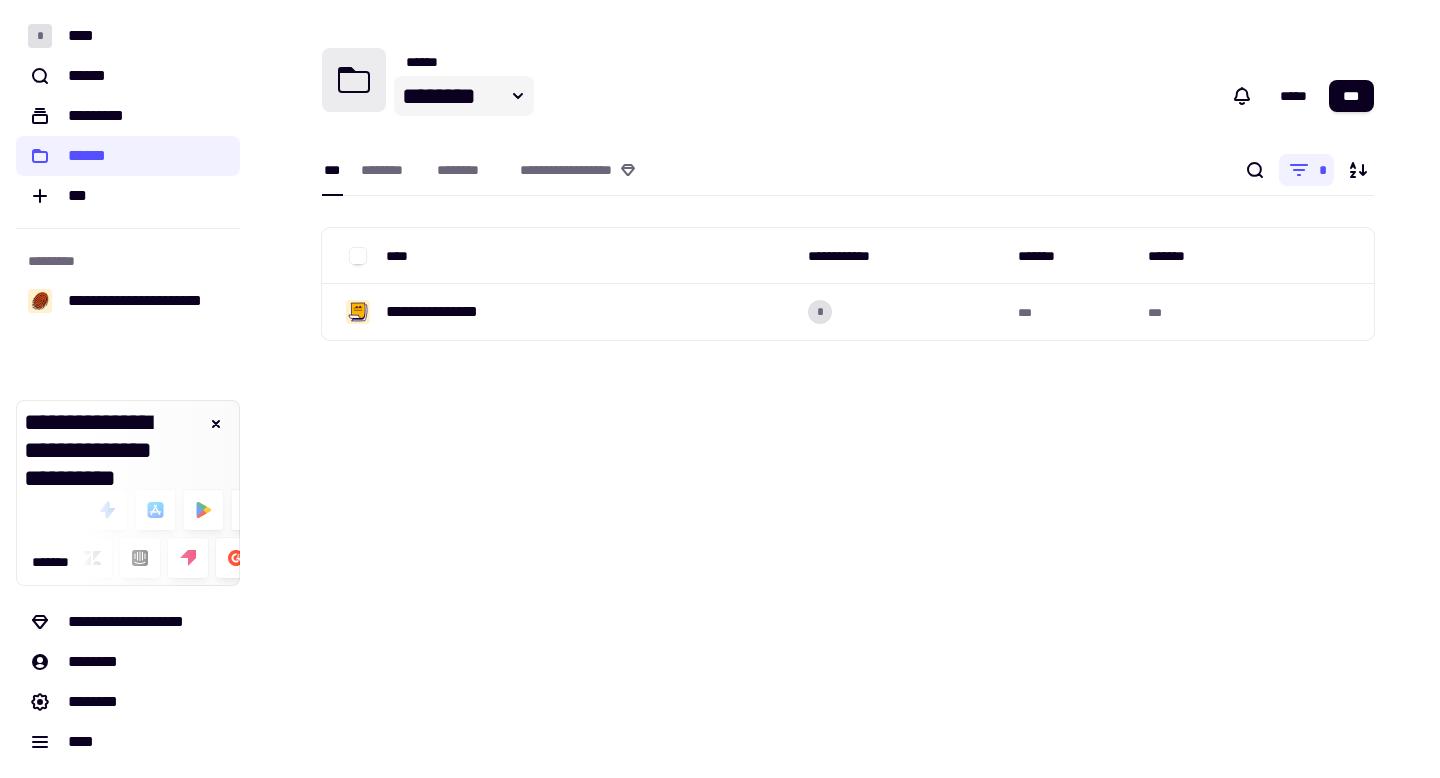 click on "********" at bounding box center [448, 96] 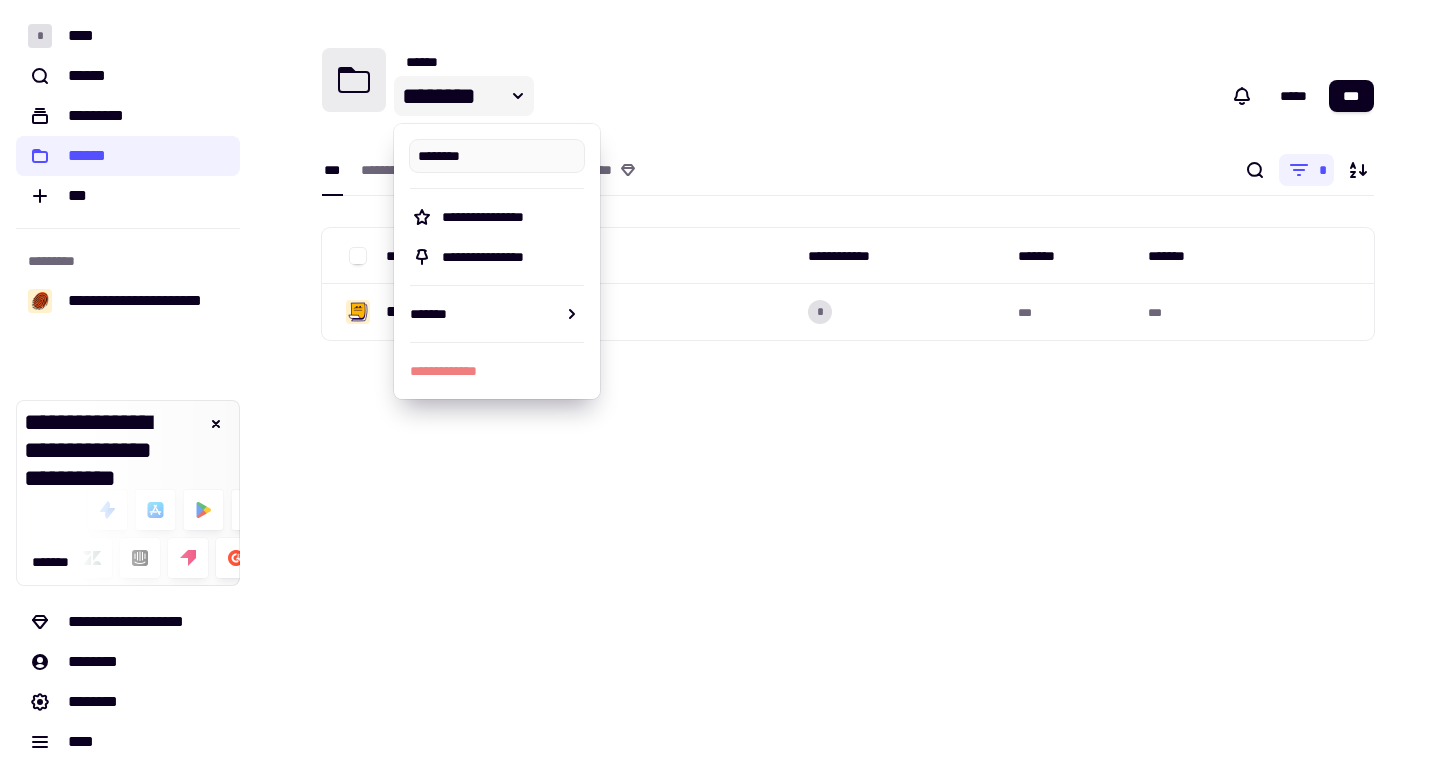 click on "******** ***** ***" at bounding box center [884, 98] 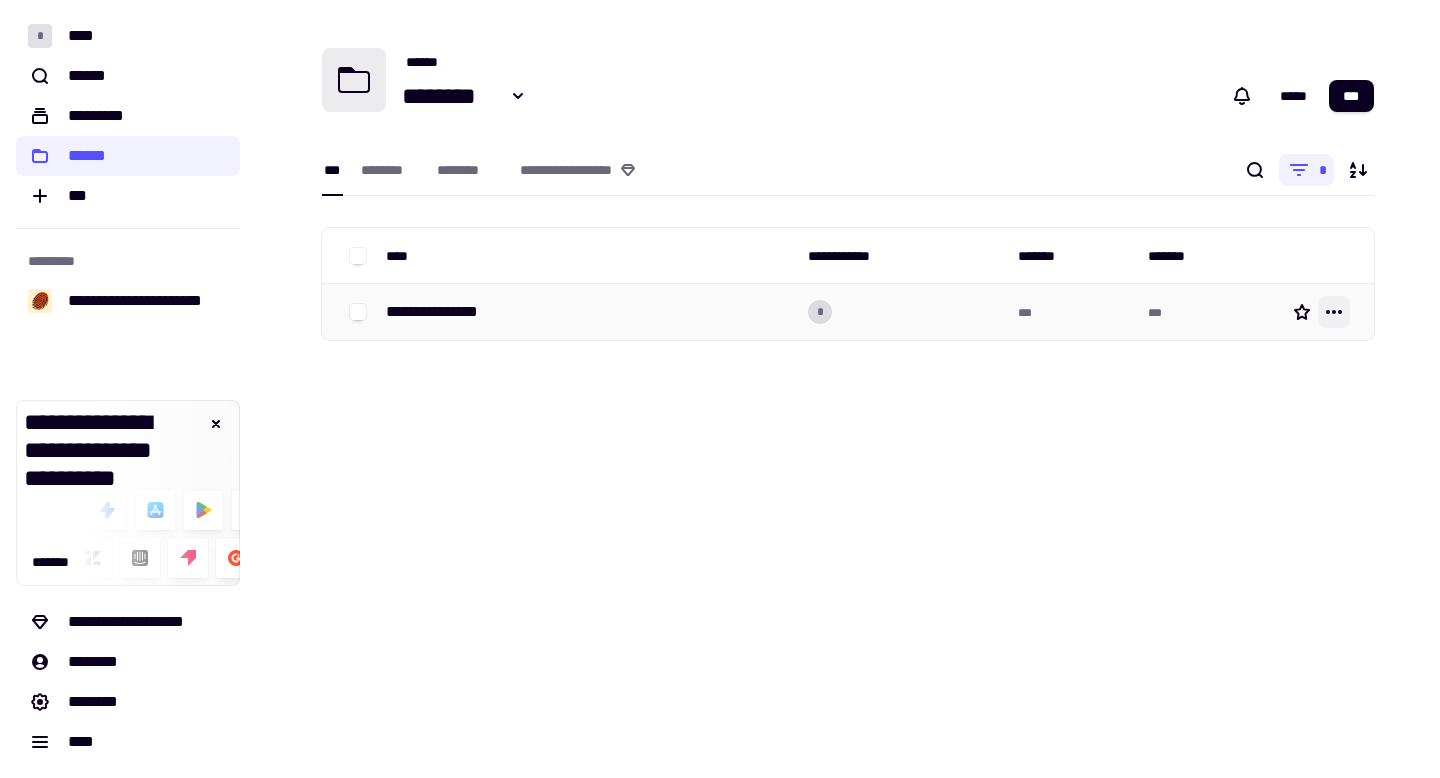 click 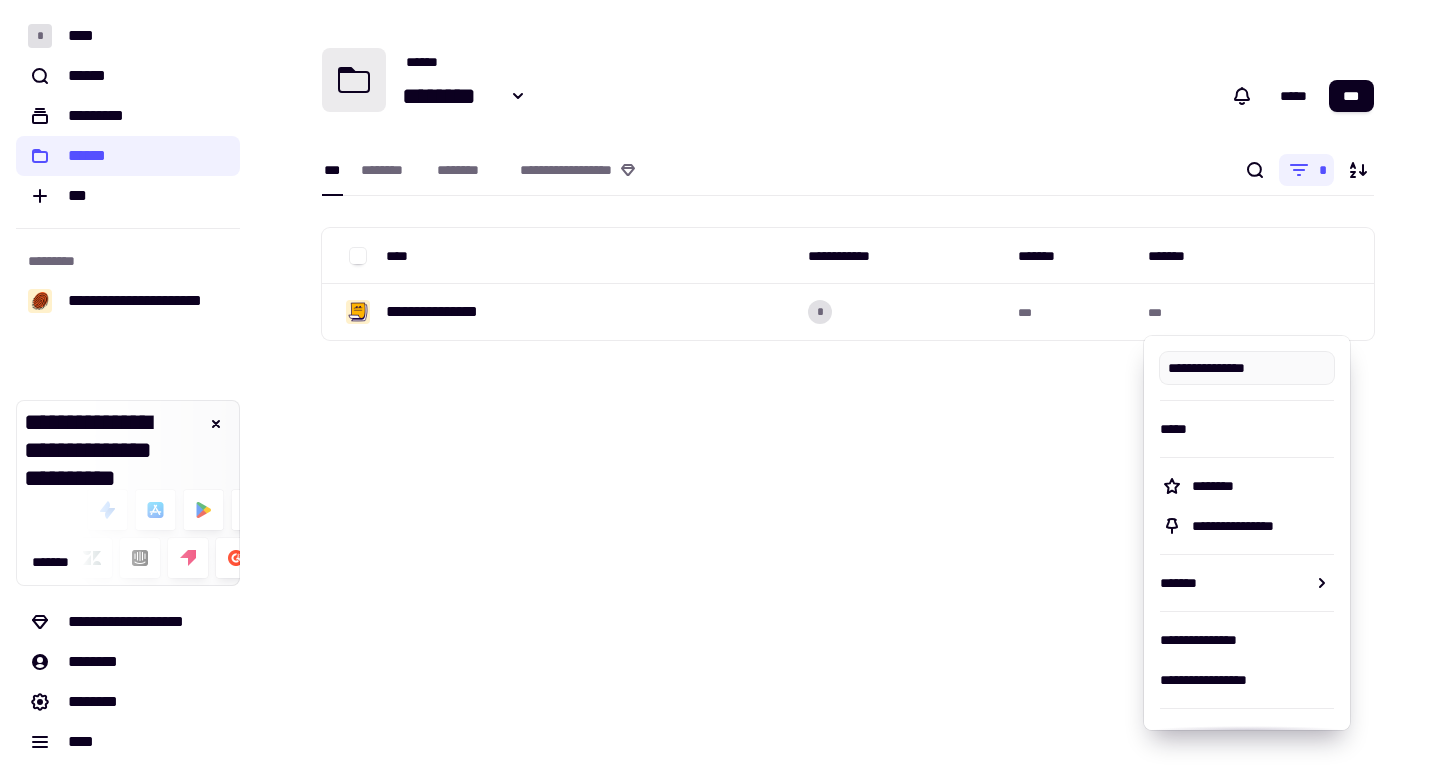 click on "**********" at bounding box center (848, 389) 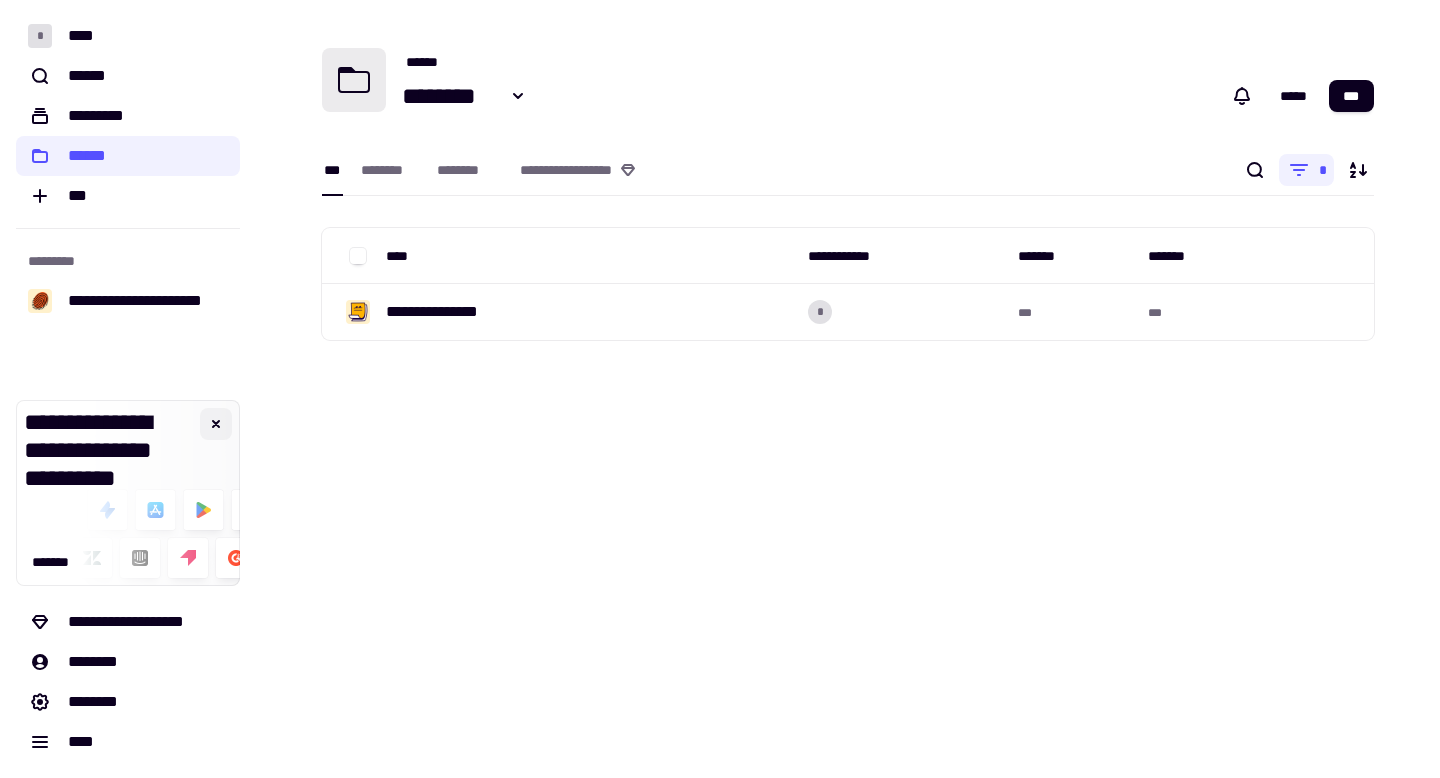 click 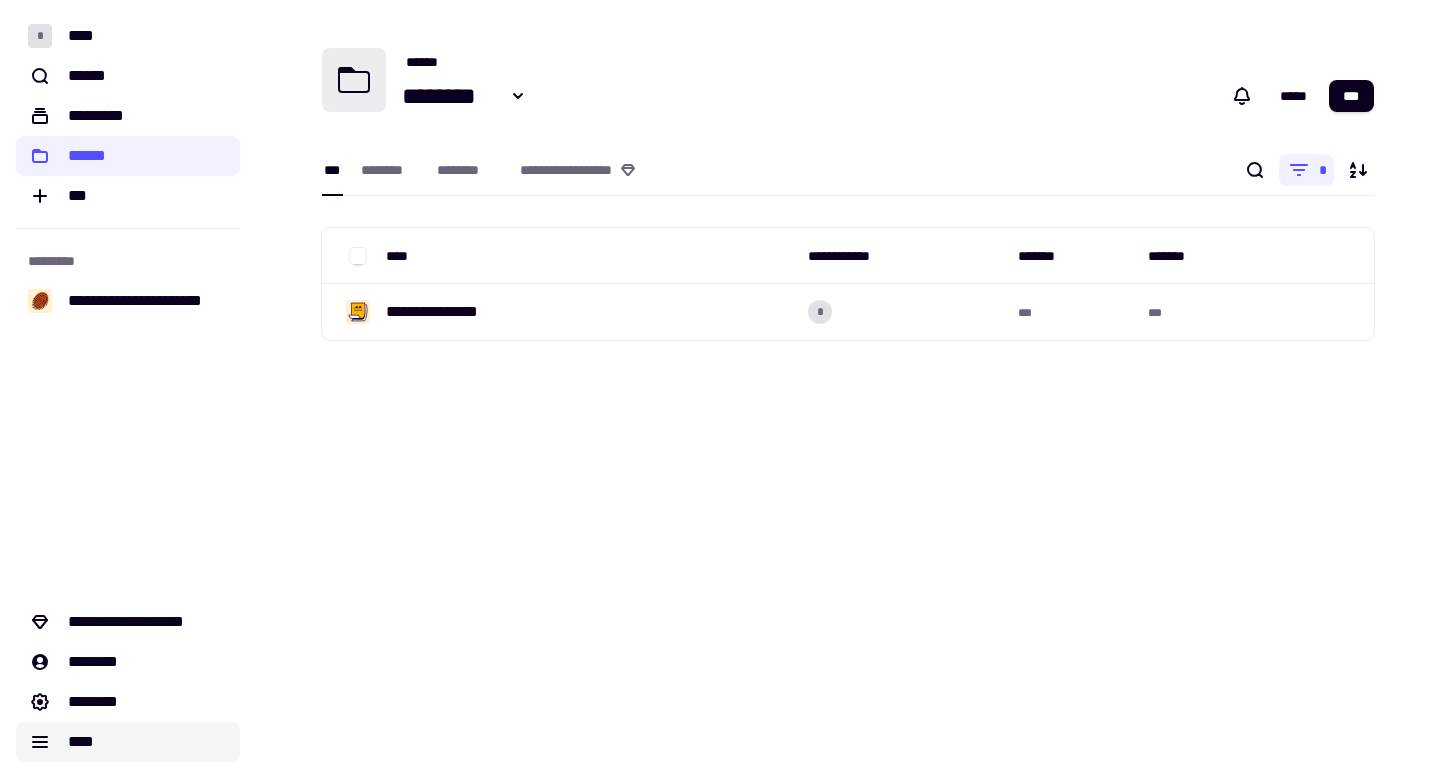 click on "****" 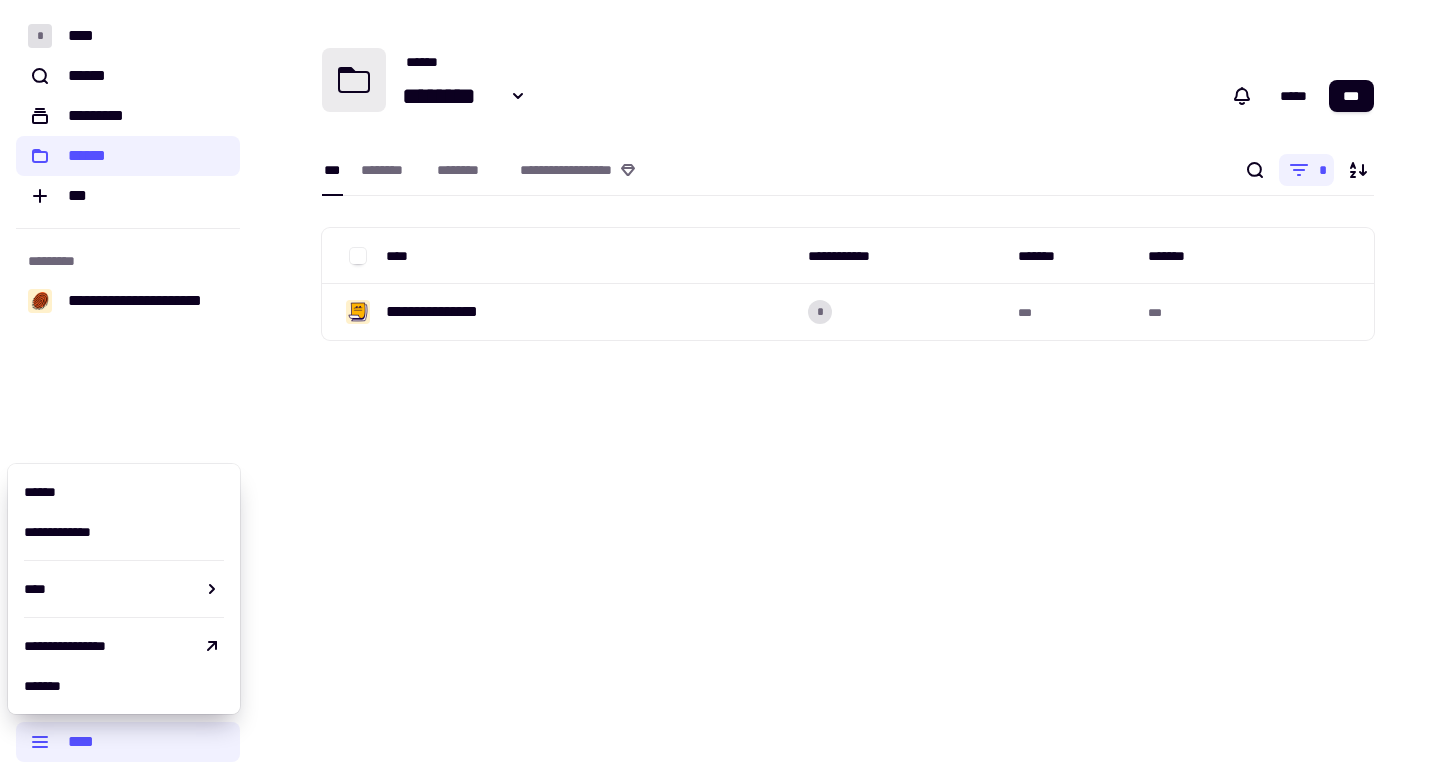 click on "**********" at bounding box center (848, 389) 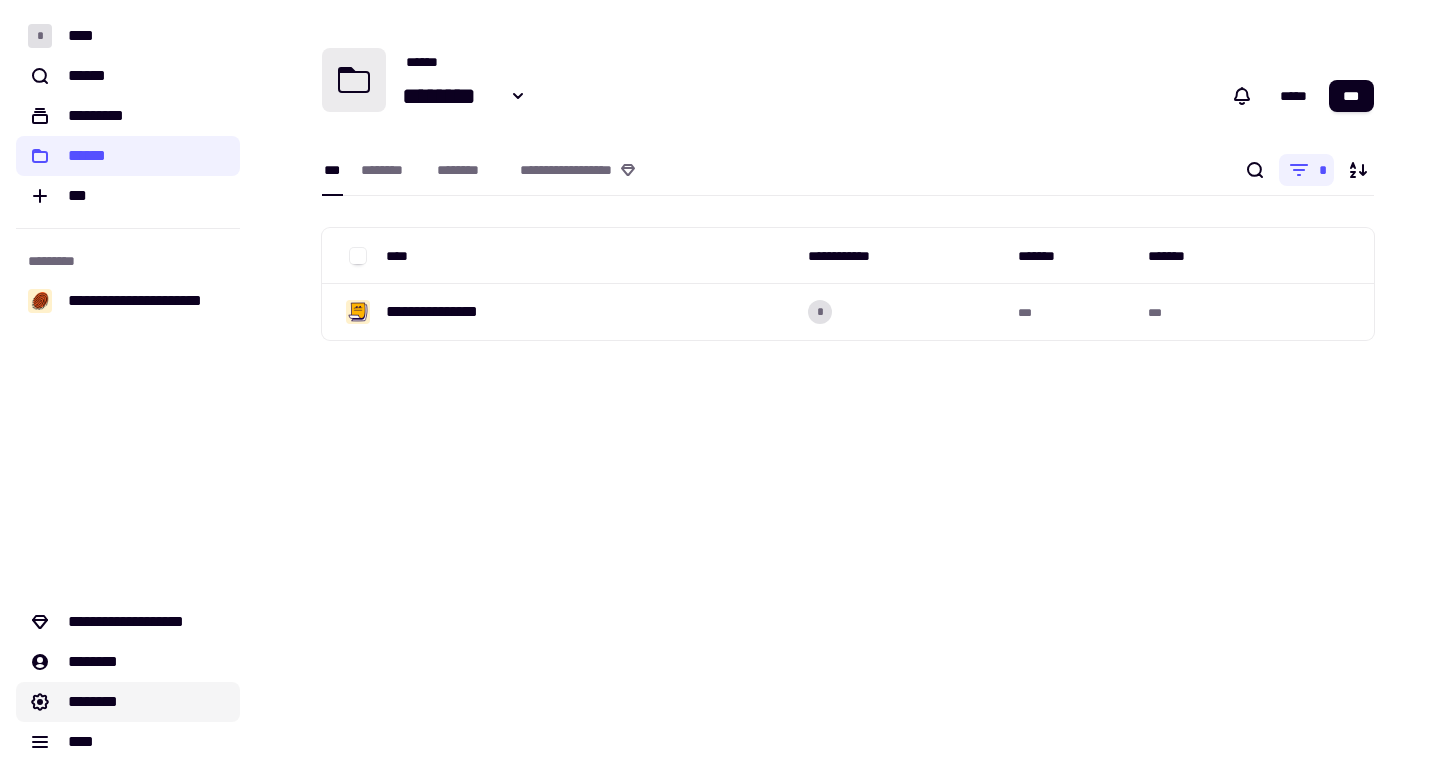 click on "********" 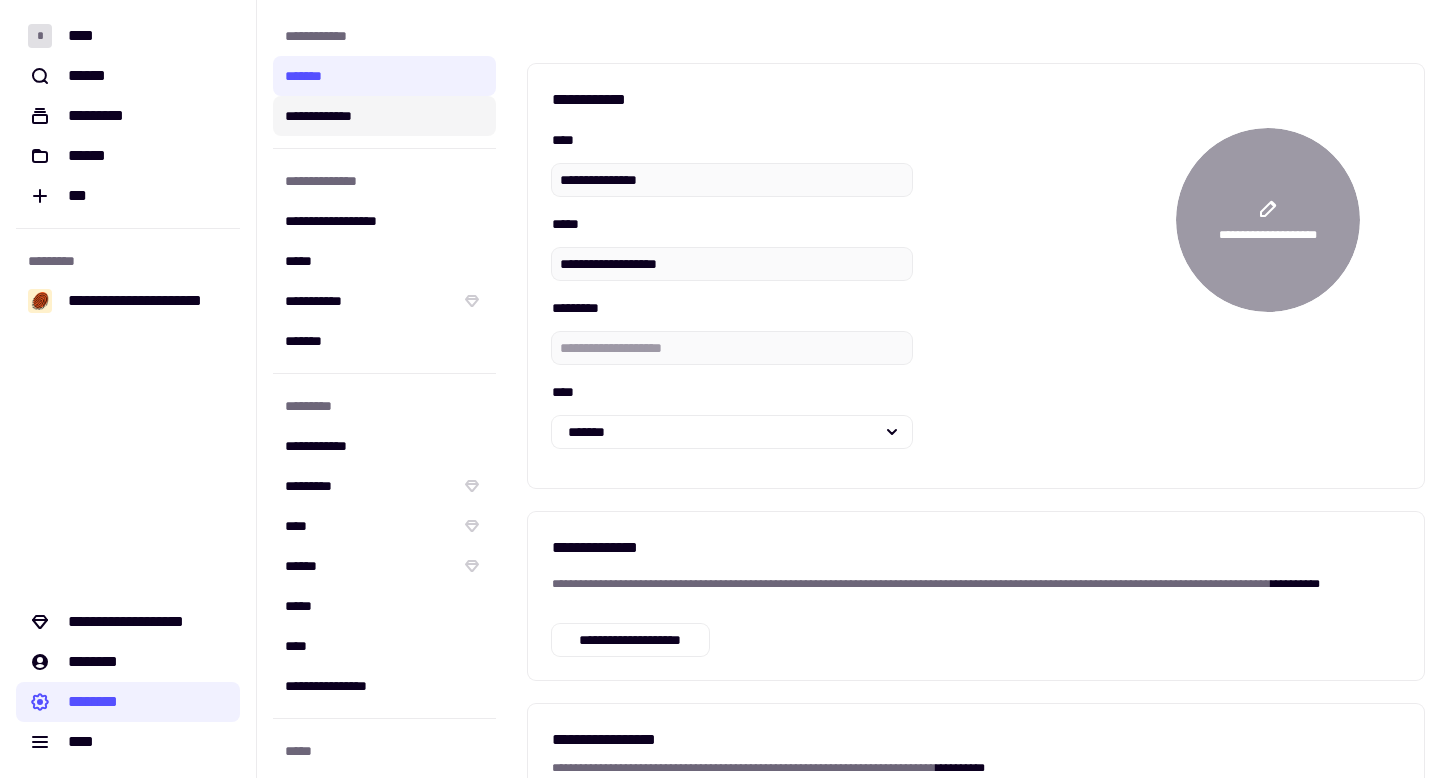 click on "**********" 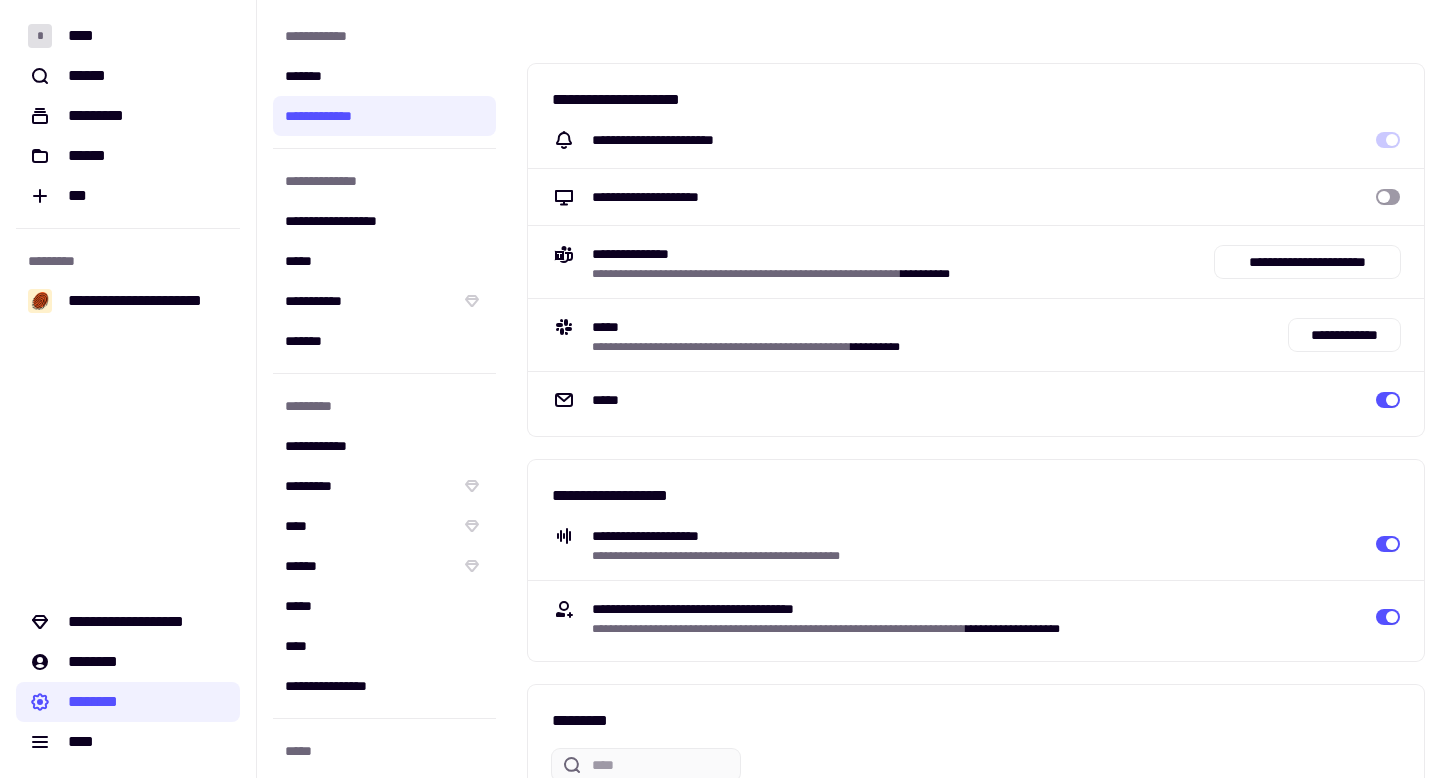 click on "**********" 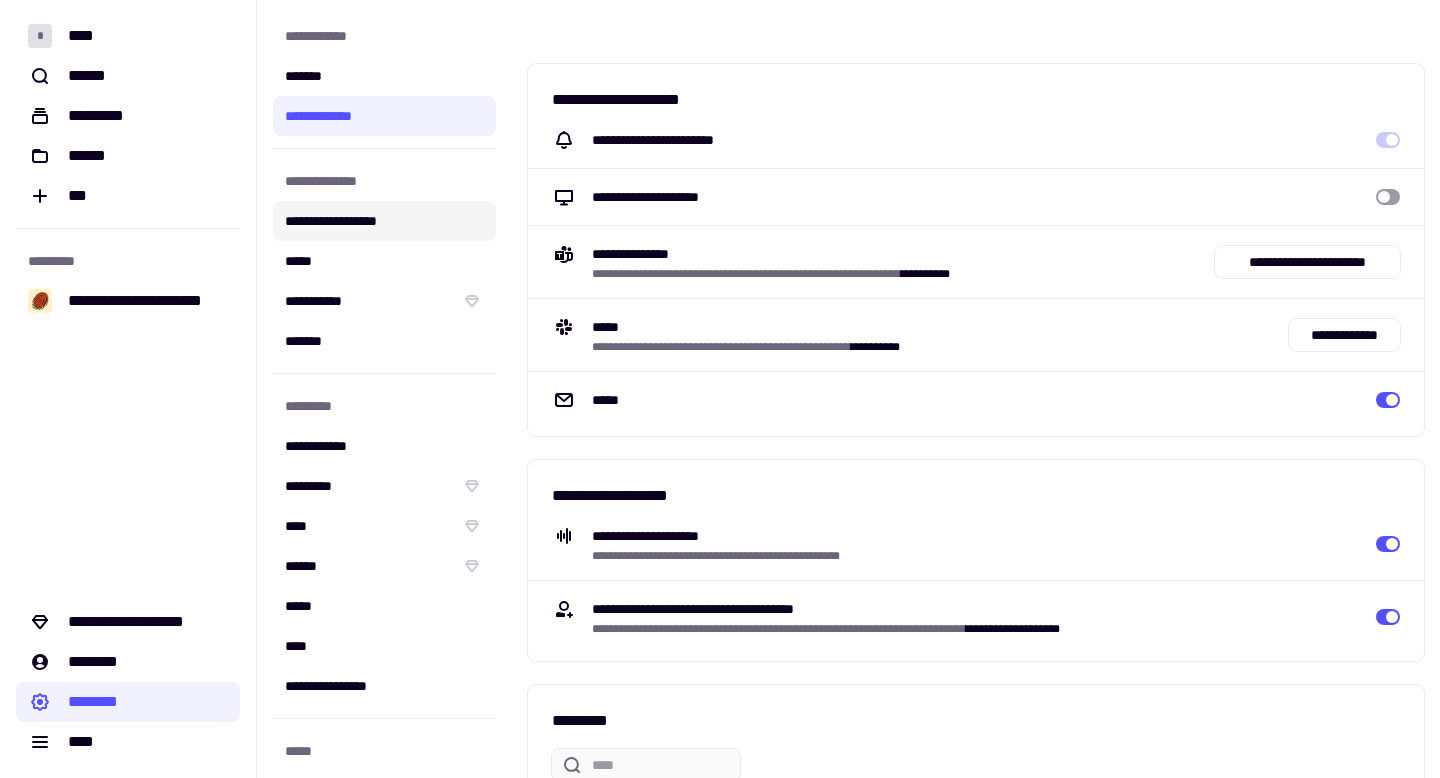 click on "**********" 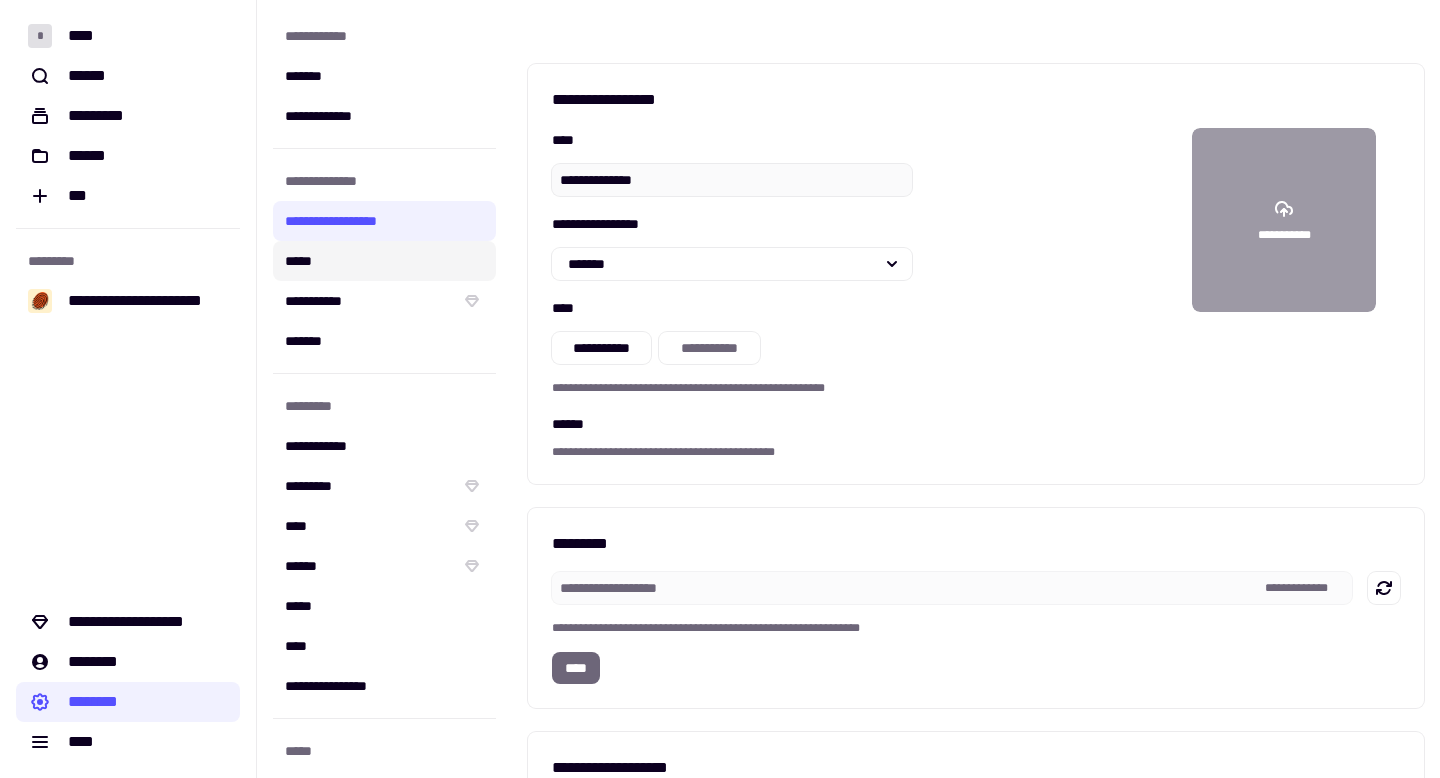 click on "*****" 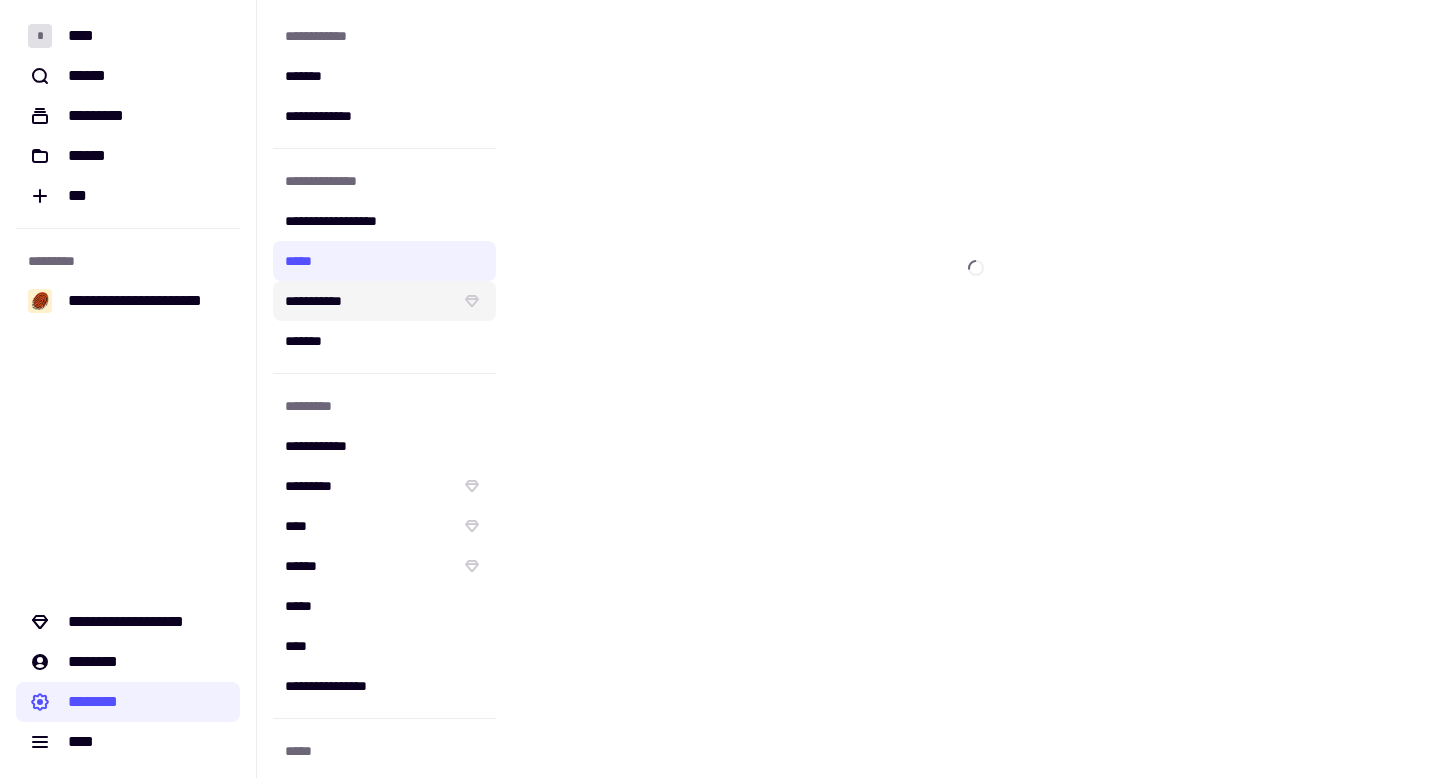 click on "**********" 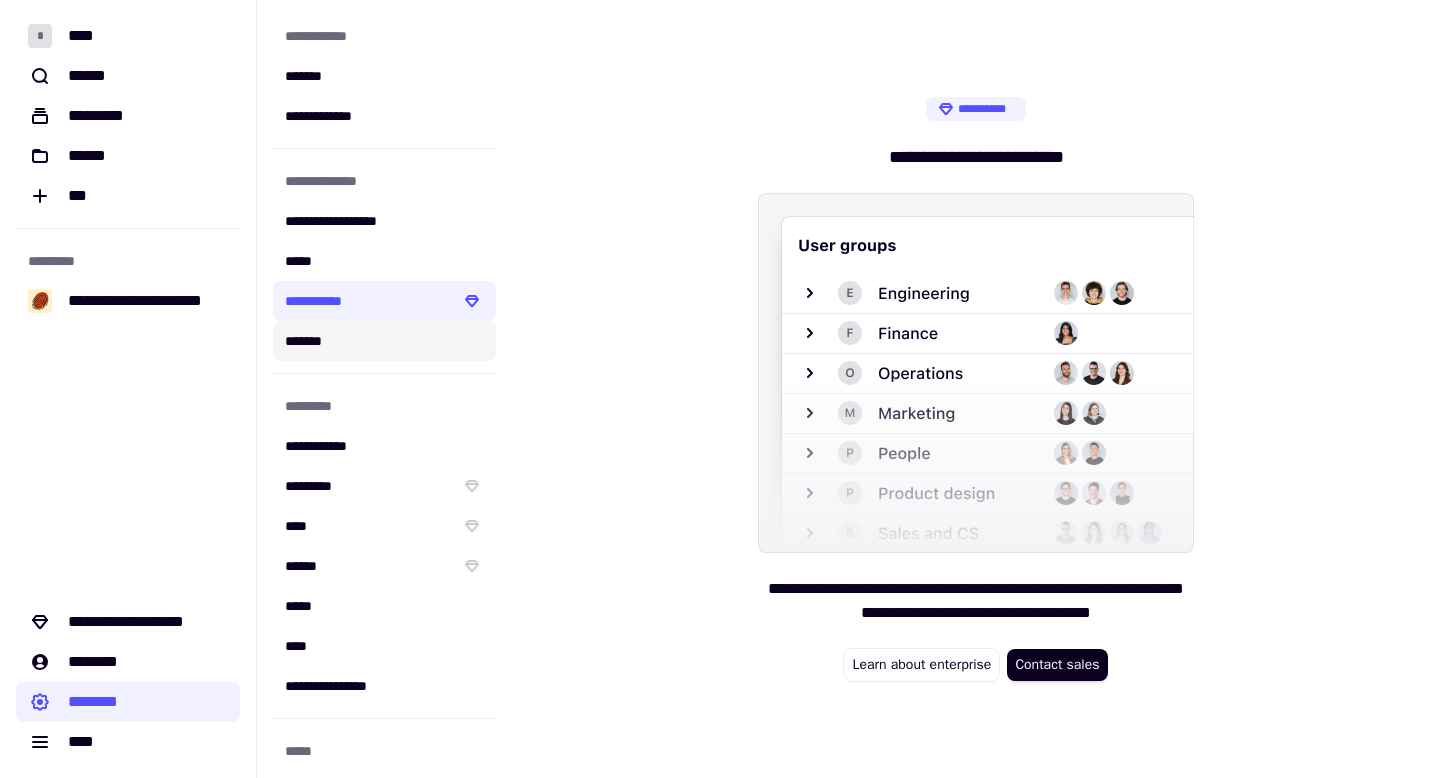 click on "*******" 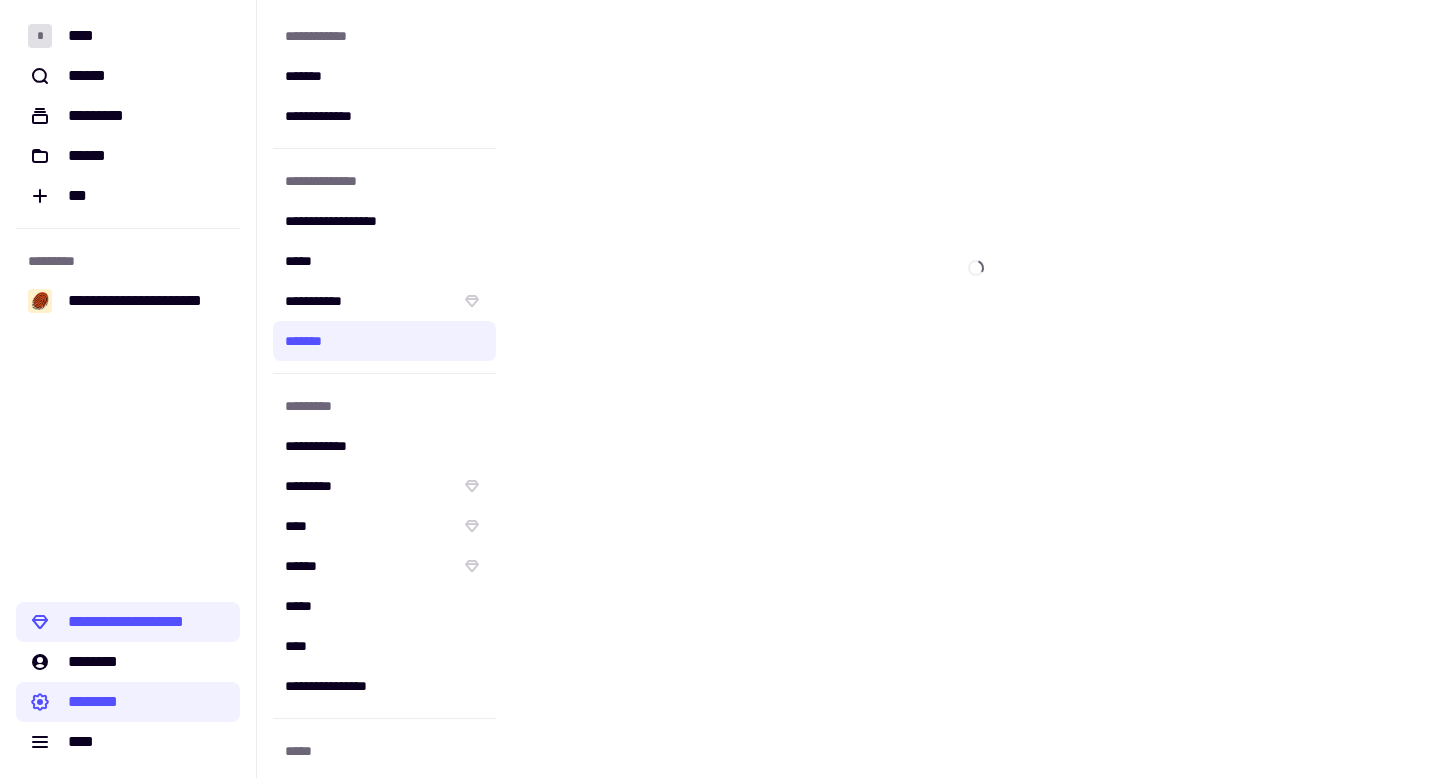 click on "*********" 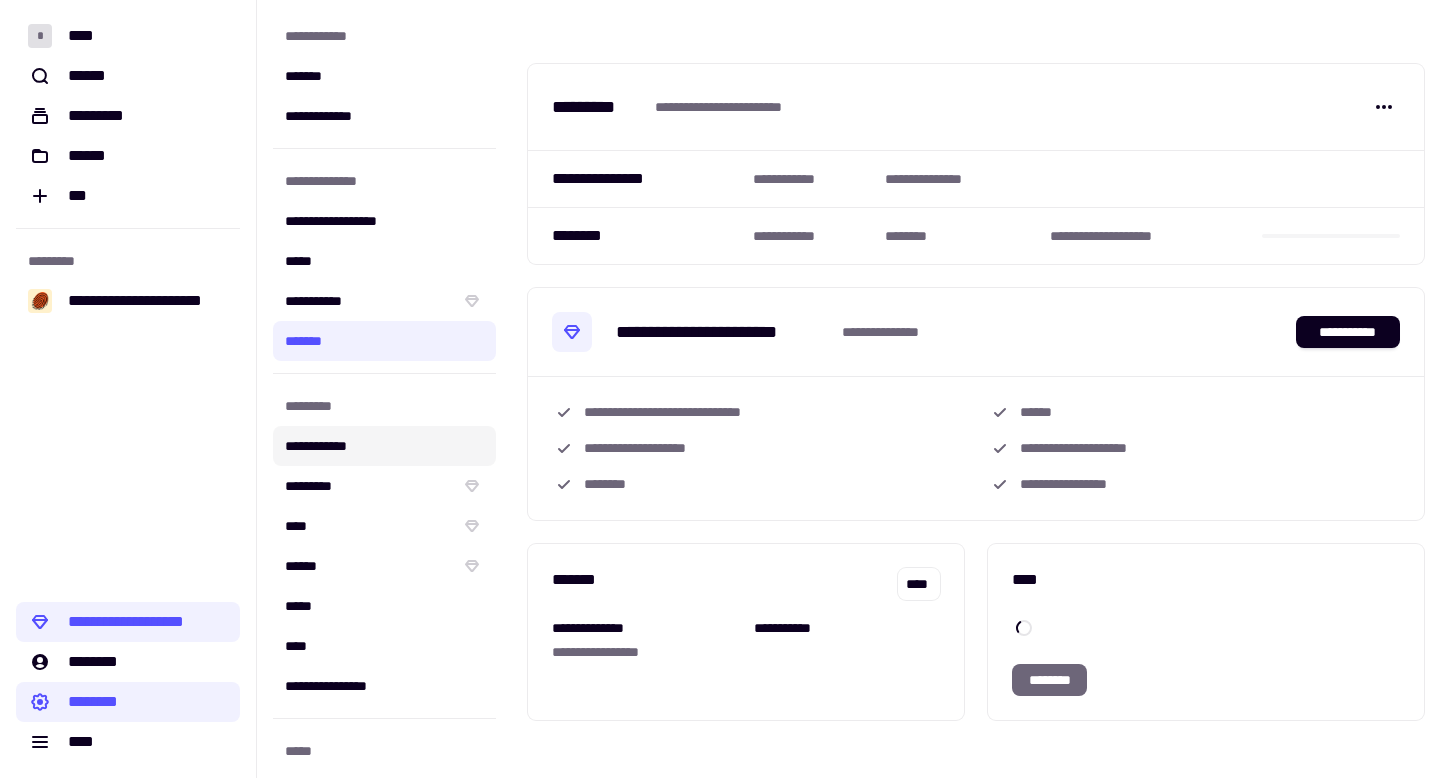 click on "**********" 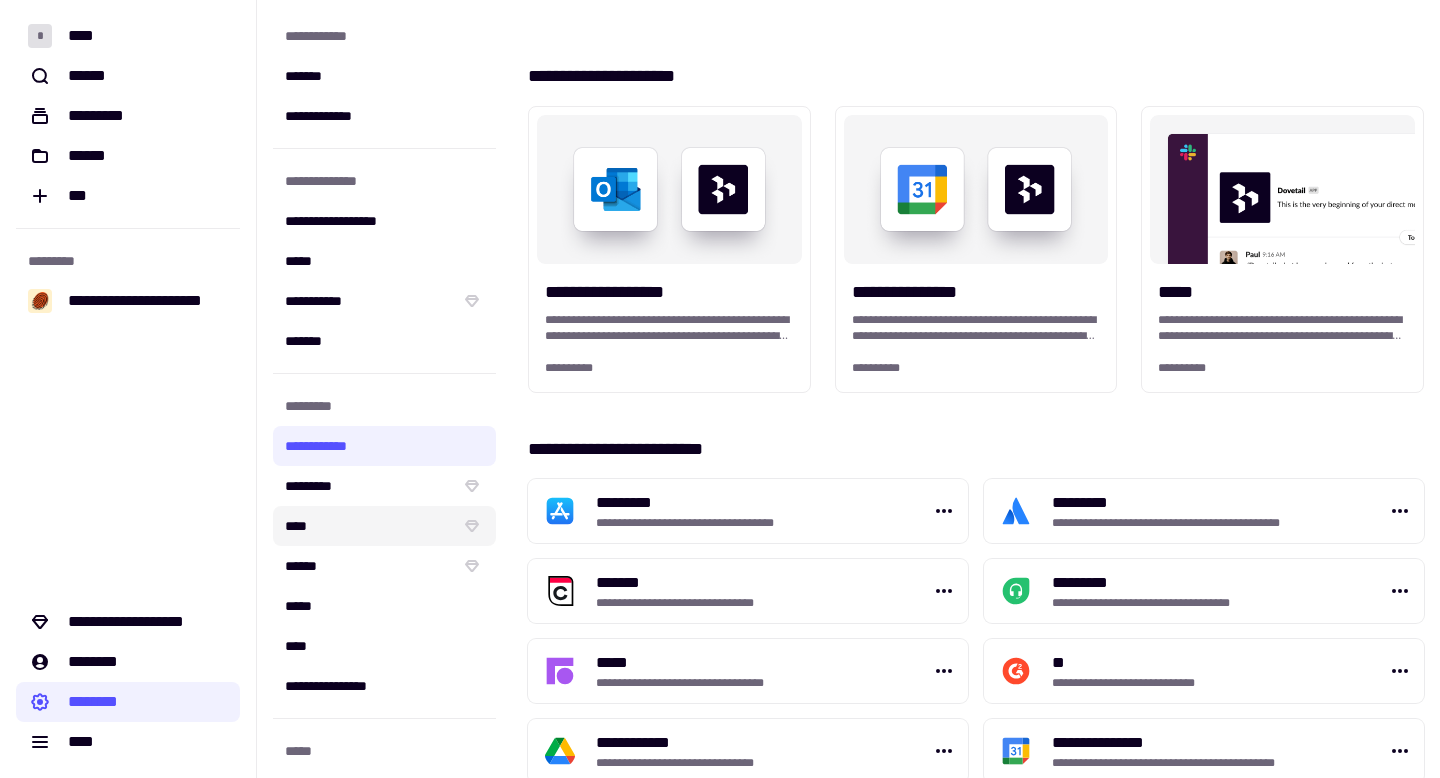 click on "****" 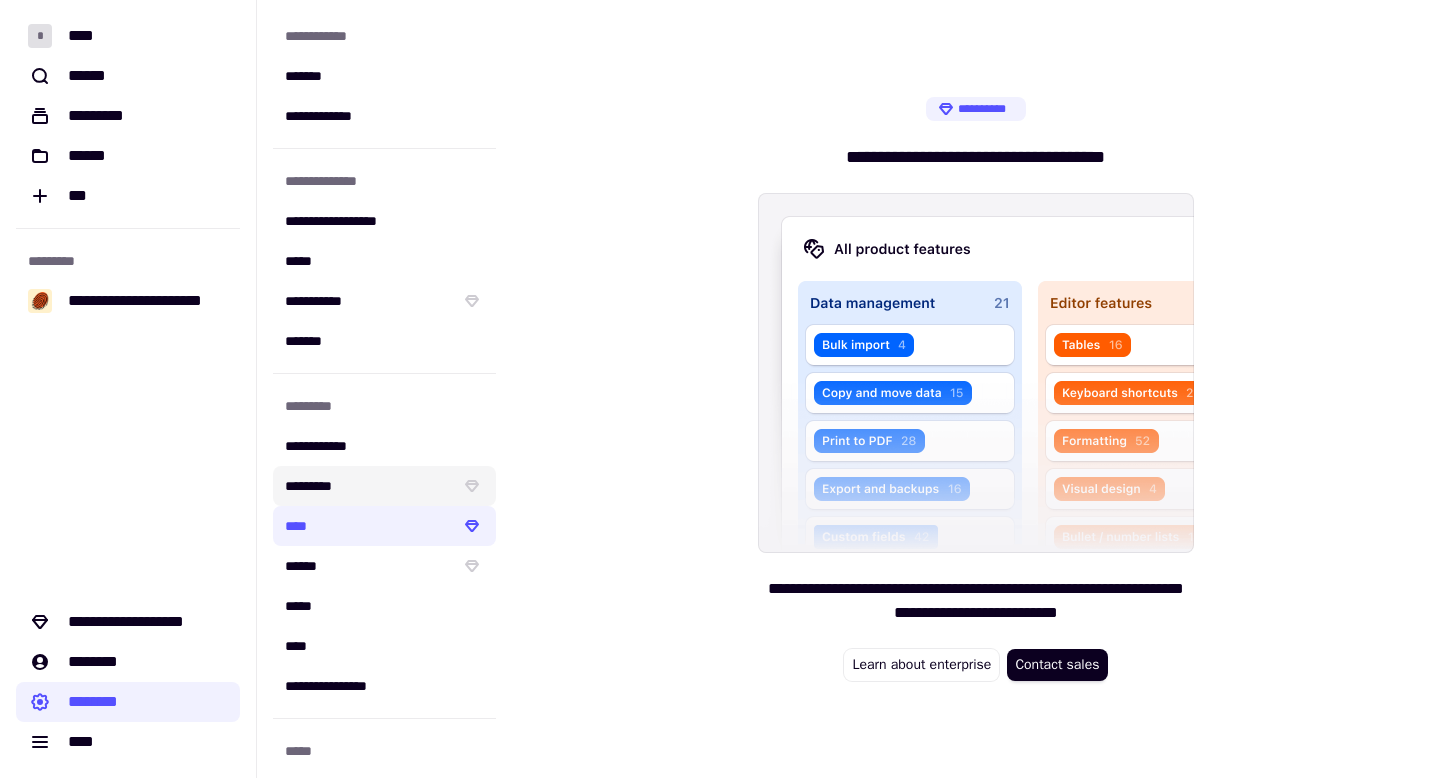 click on "*********" 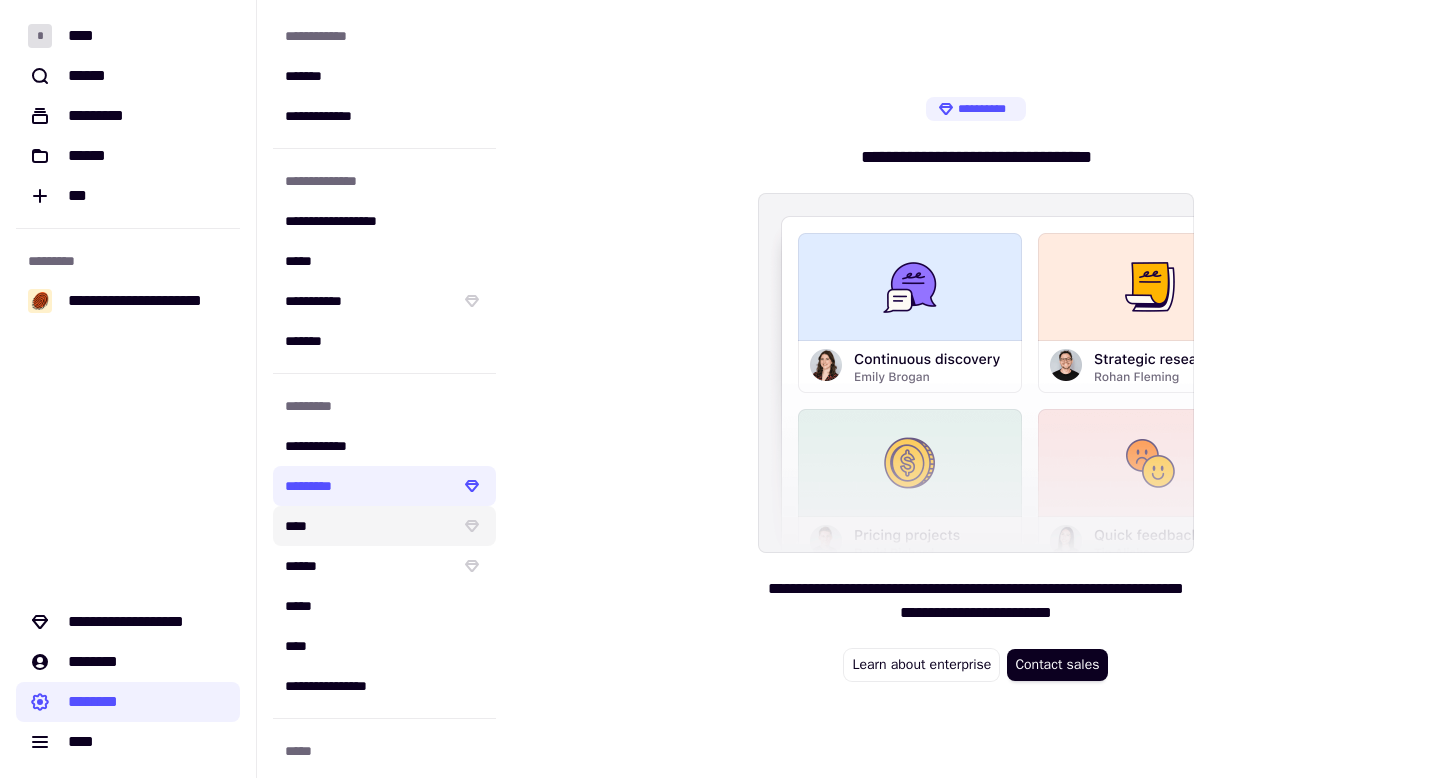 click on "****" 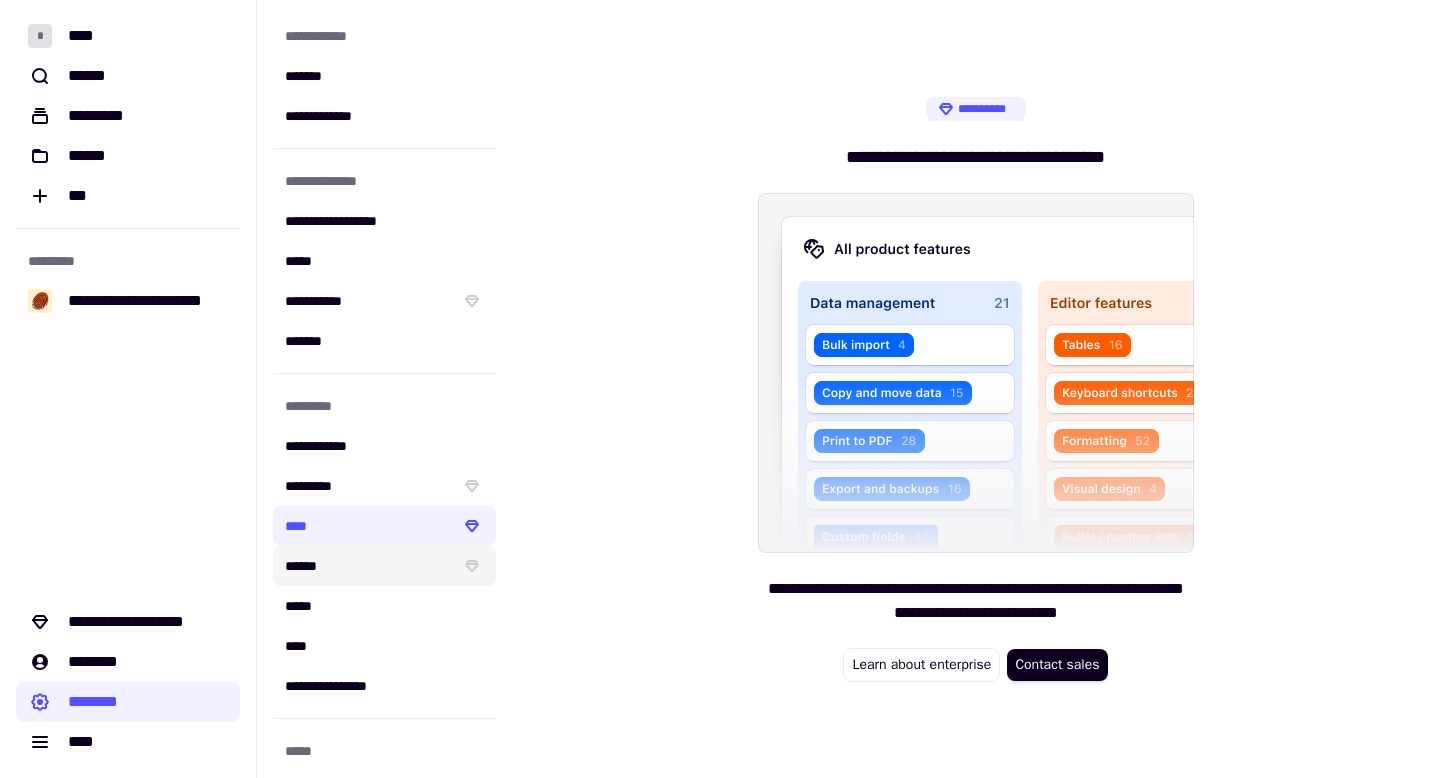 click on "******" 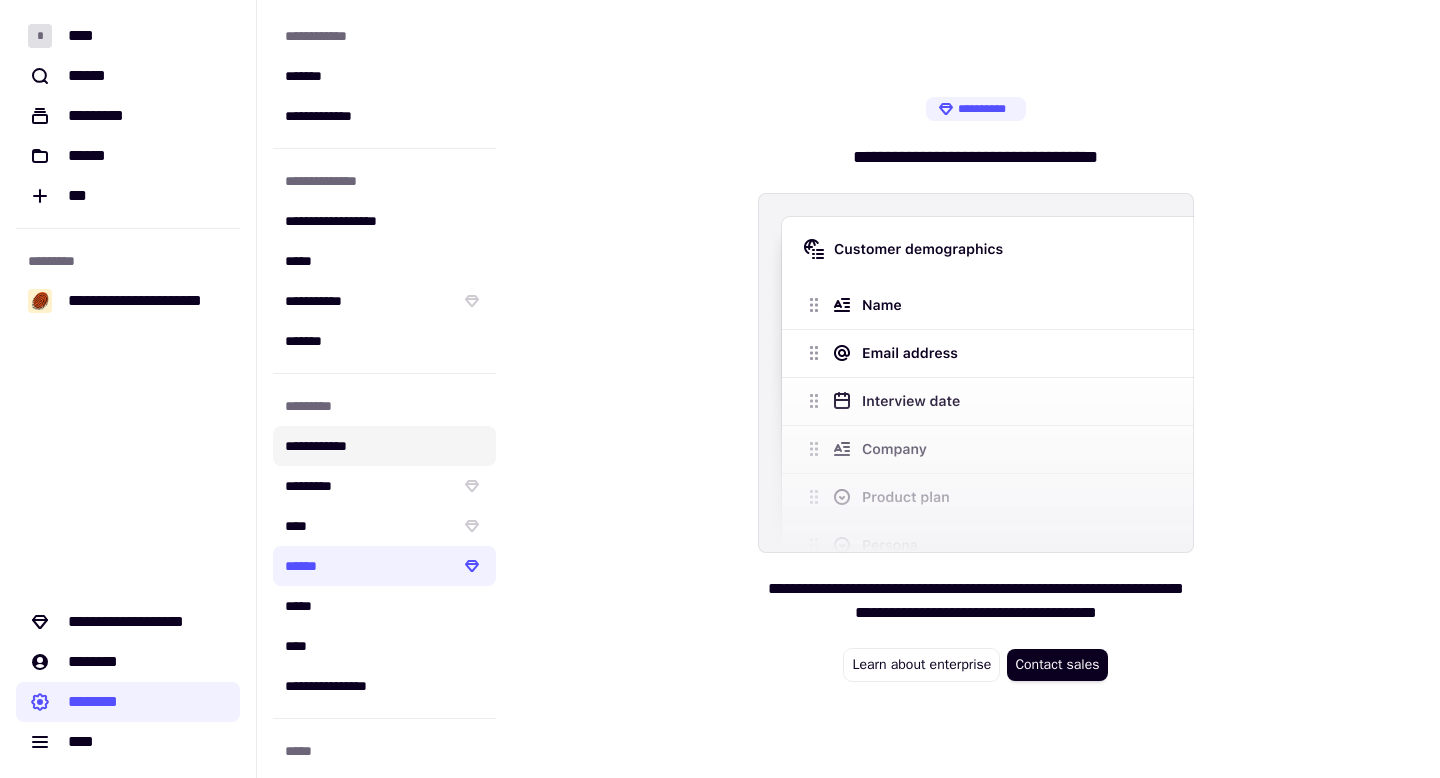 click on "**********" 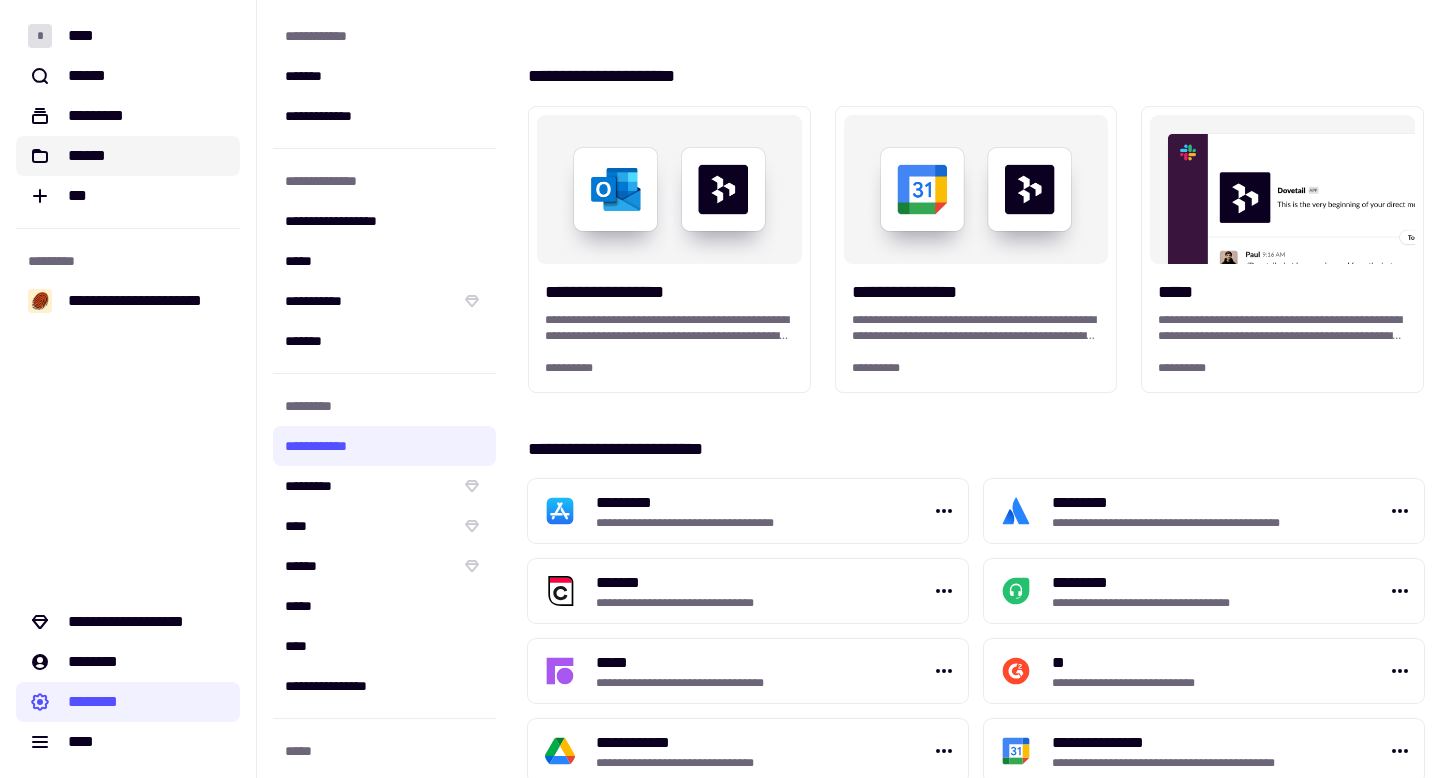 click on "******" 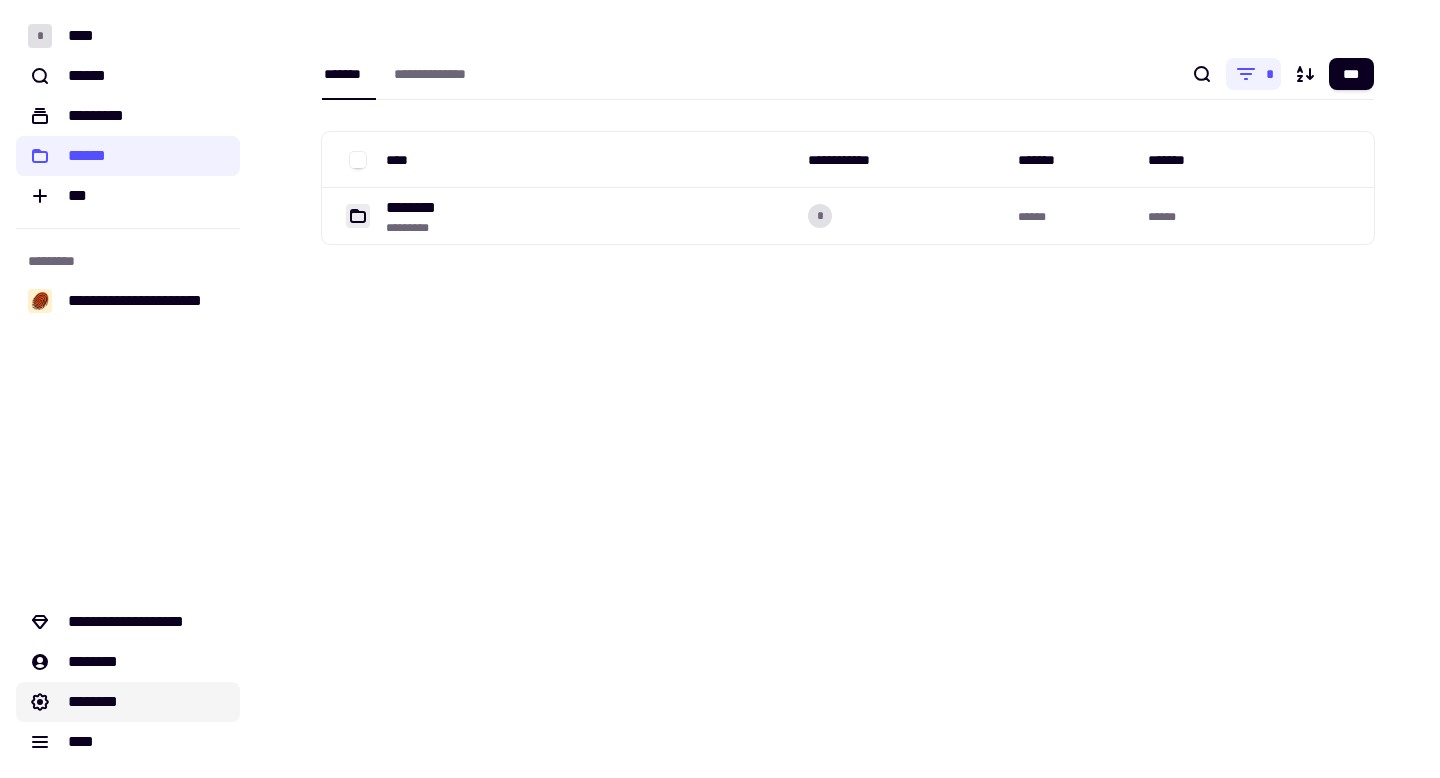 click on "********" 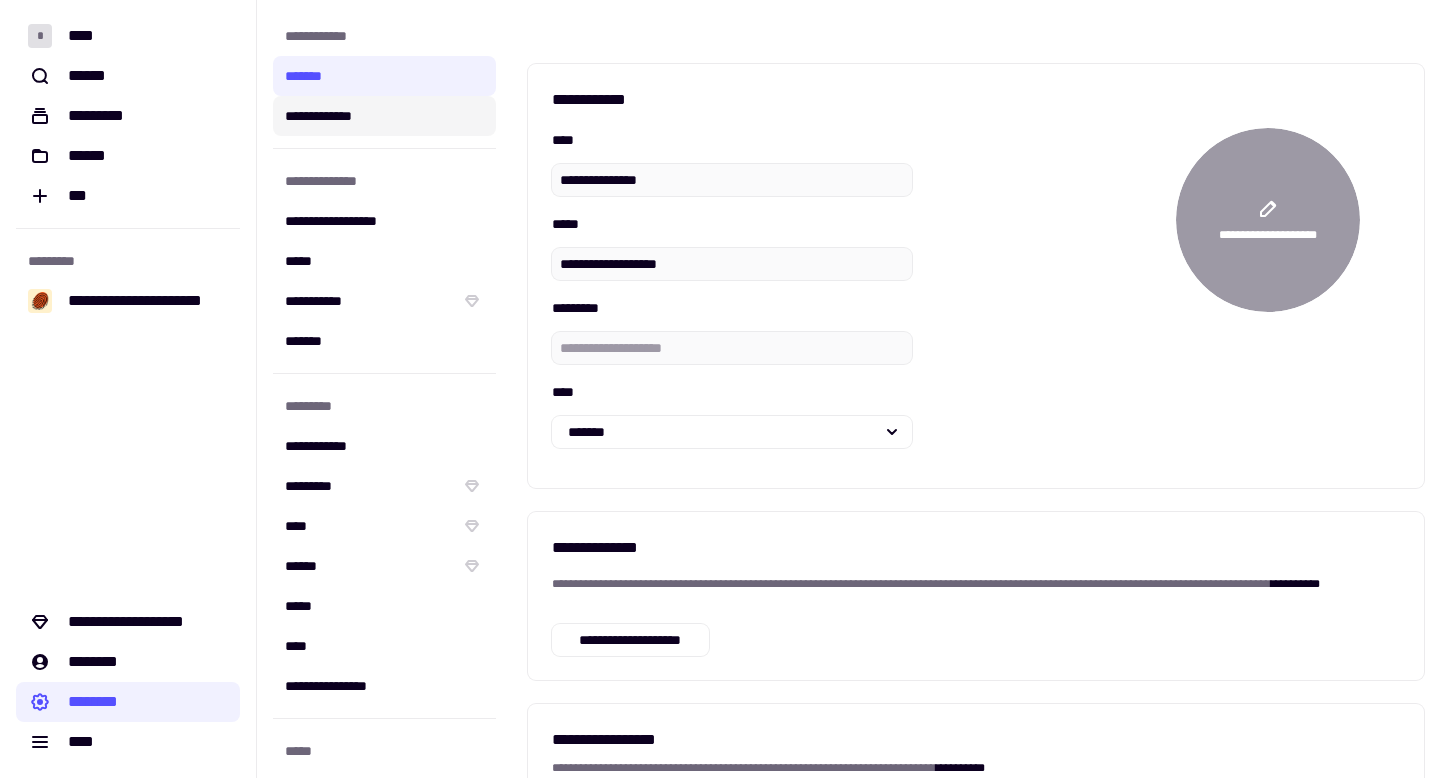 click on "**********" 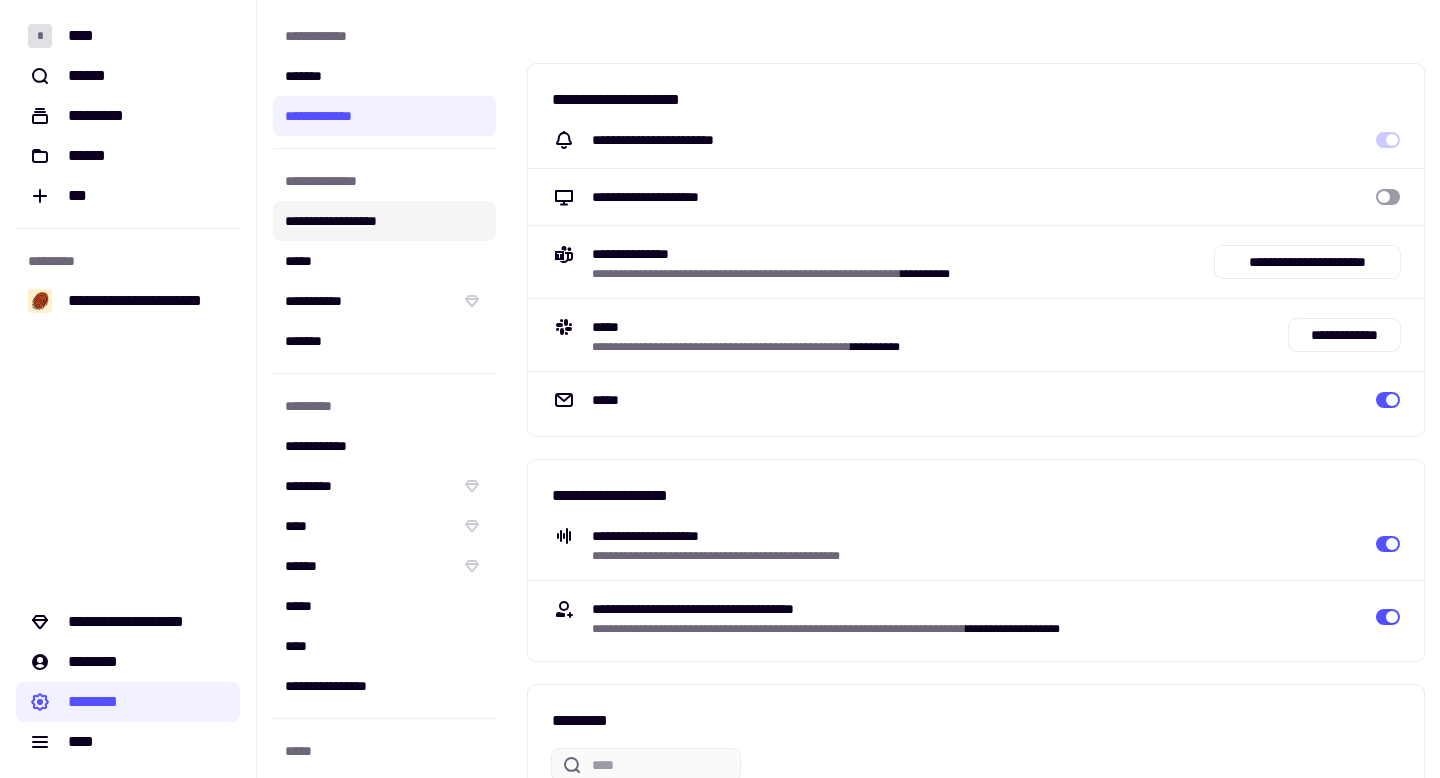 click on "**********" 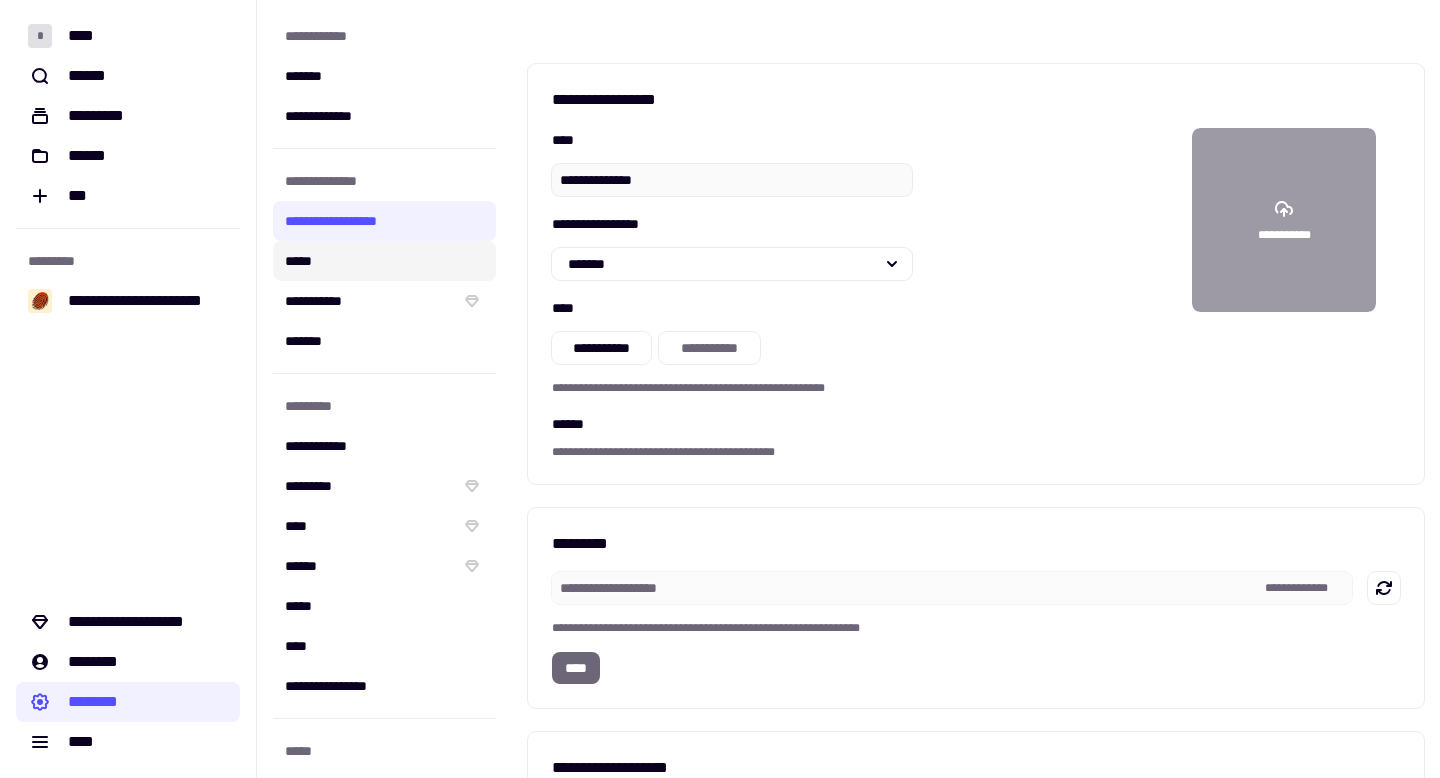 click on "*****" 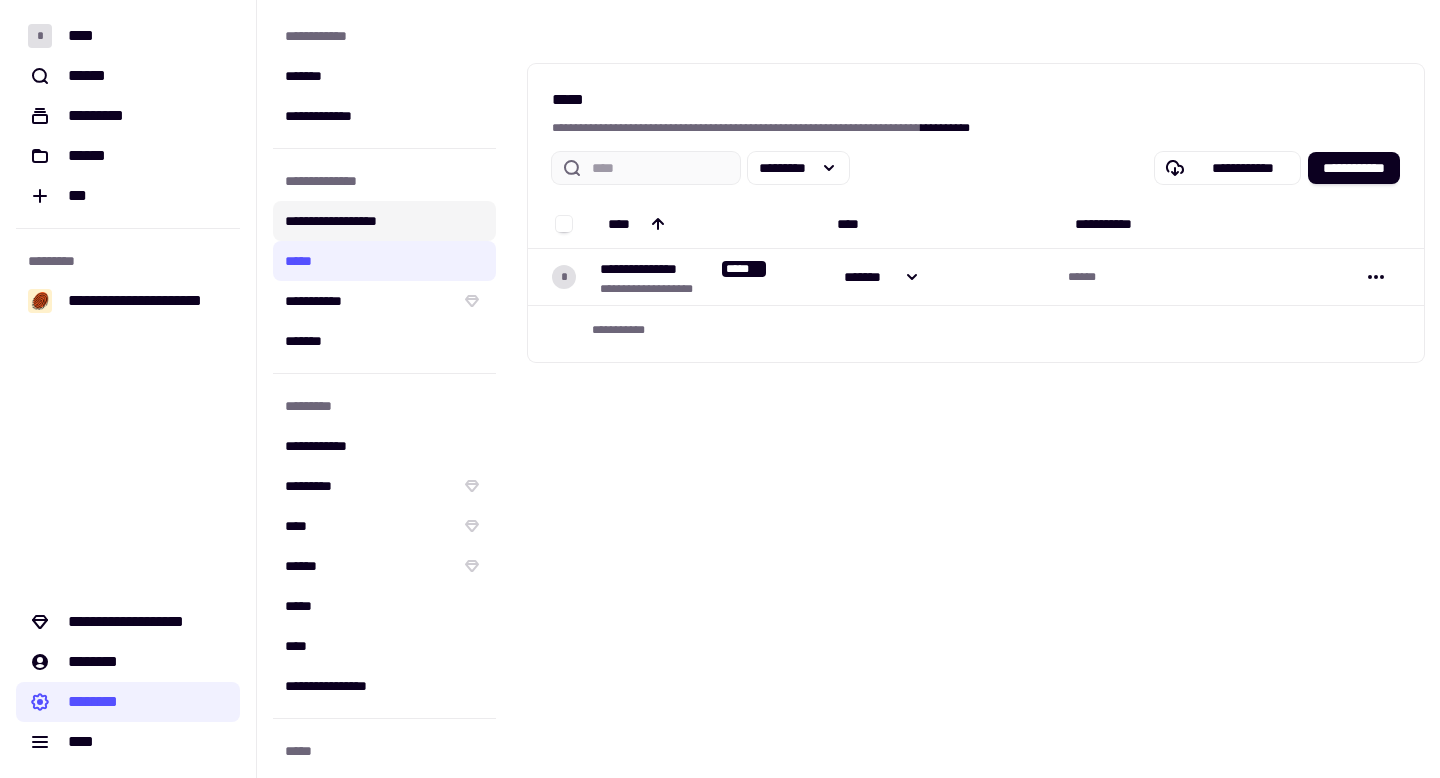 click on "**********" 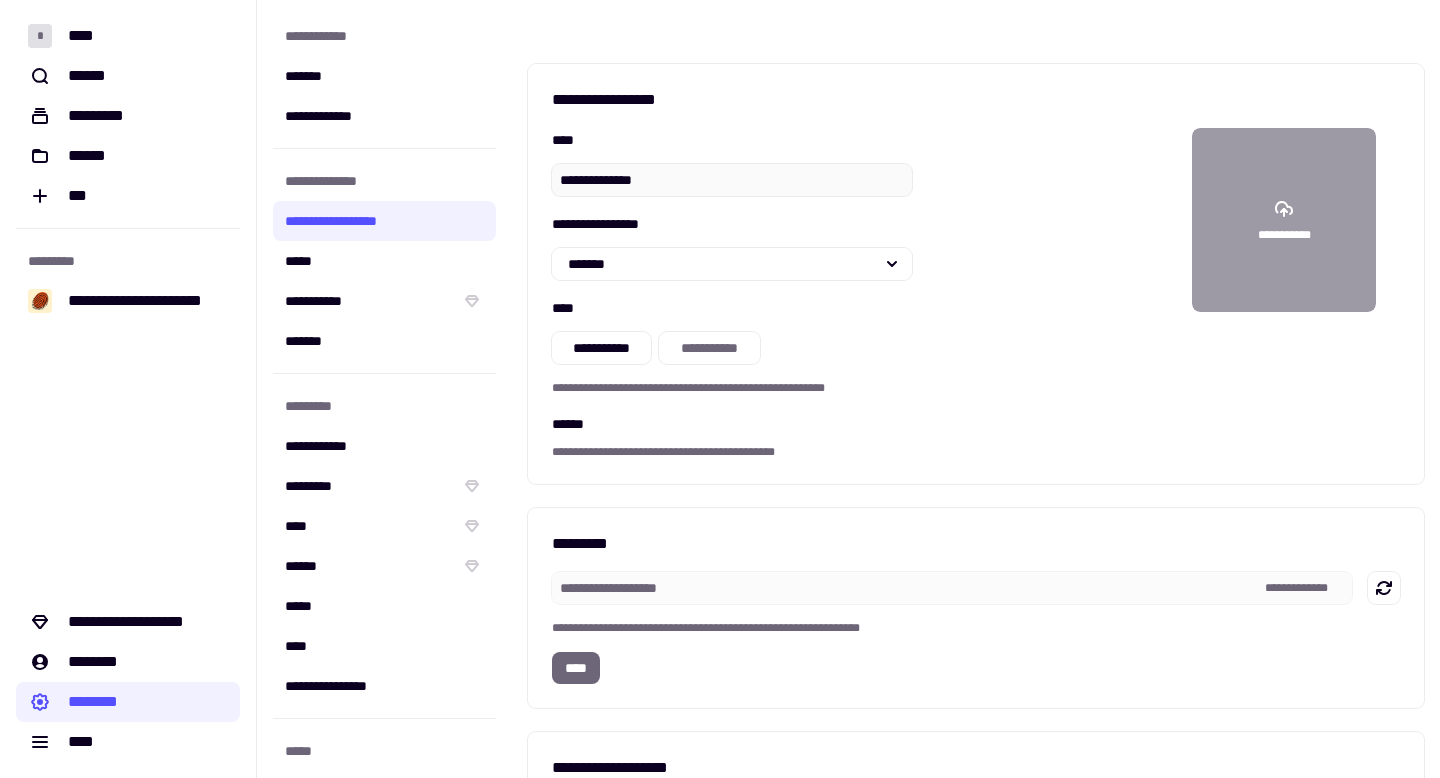 click on "**********" 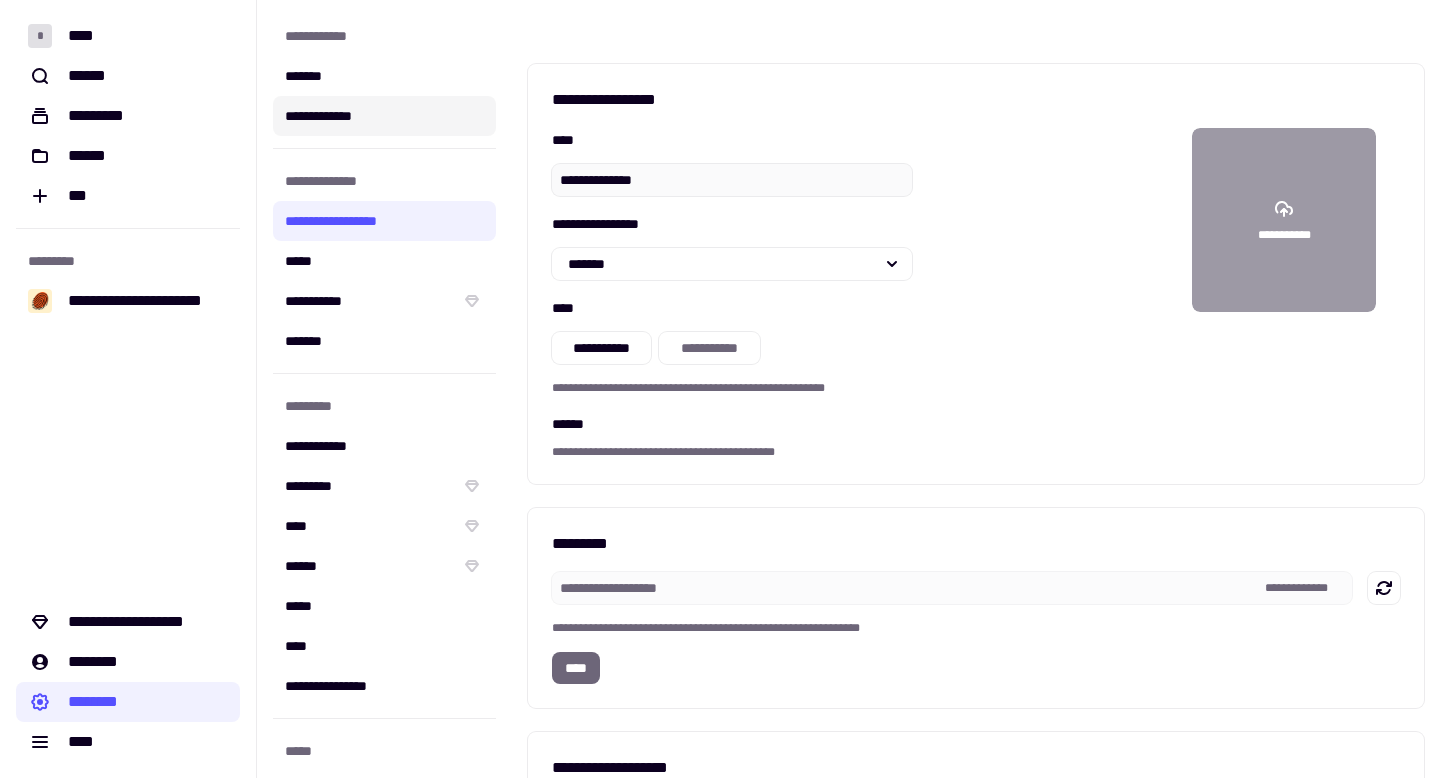 click on "**********" 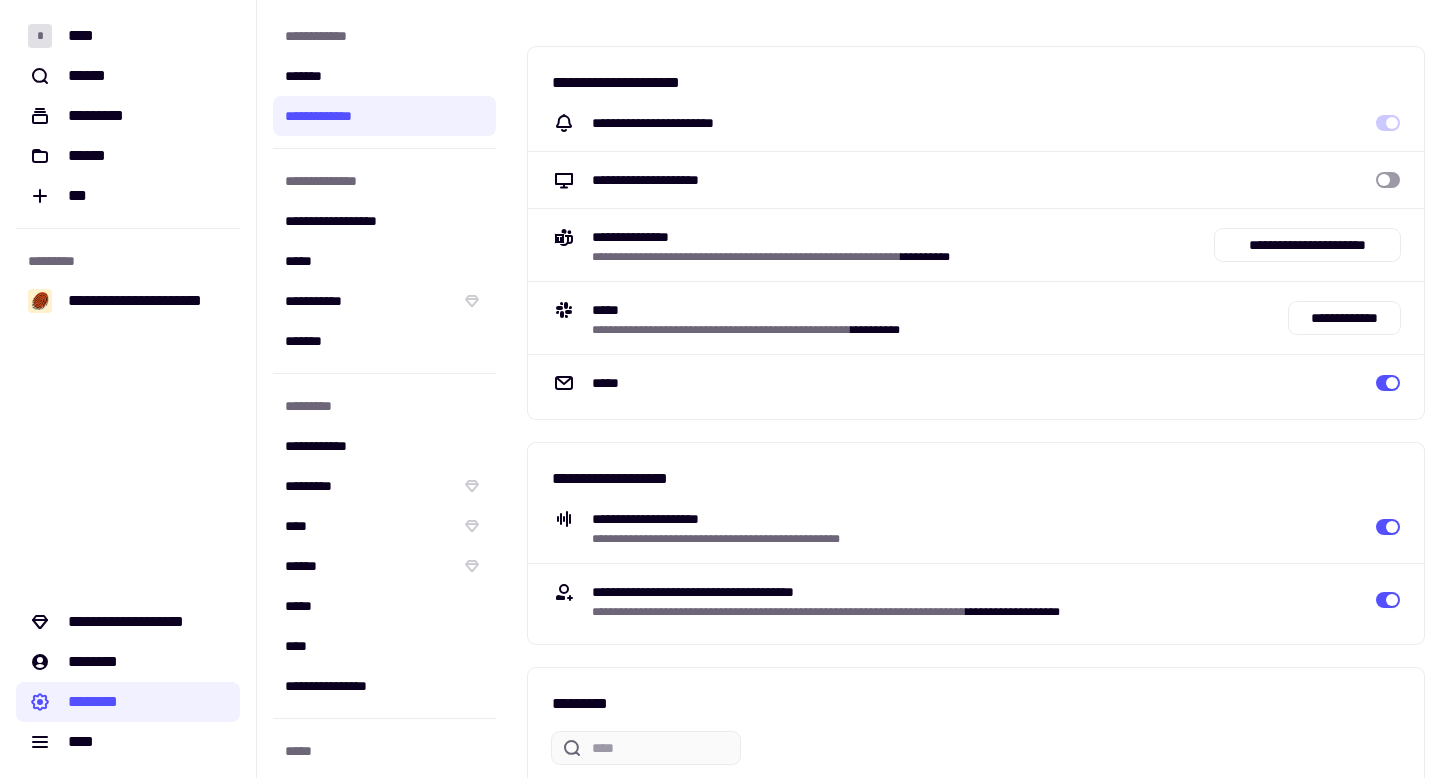 scroll, scrollTop: 0, scrollLeft: 0, axis: both 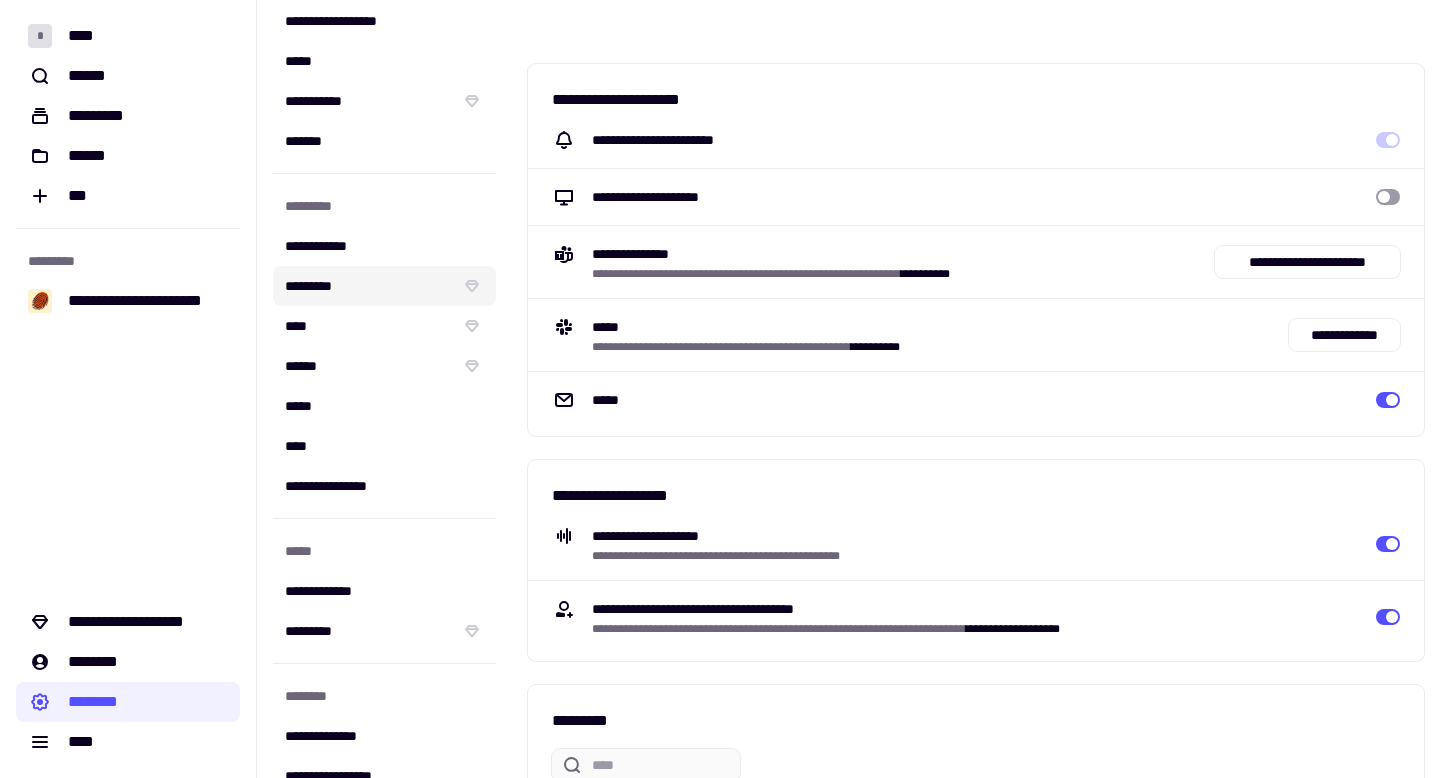 click 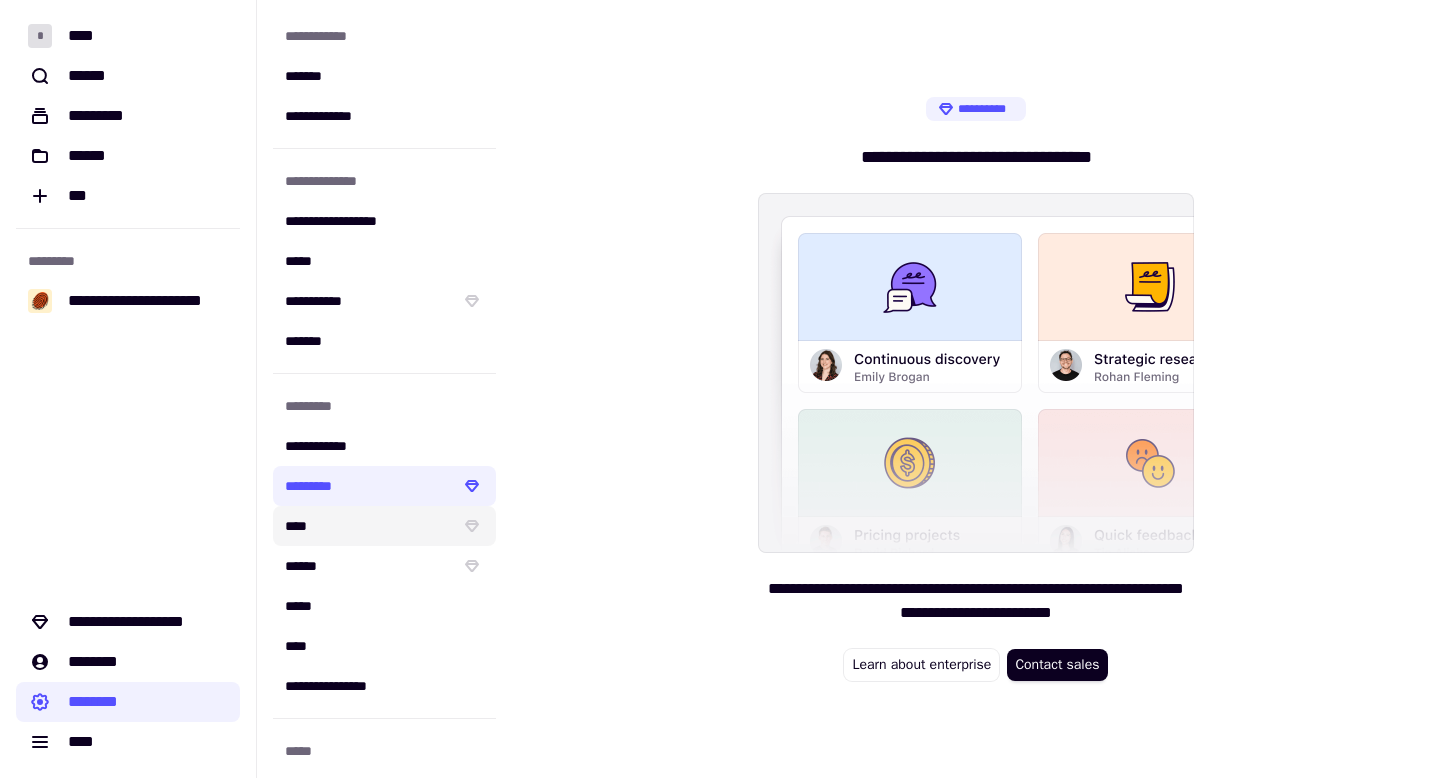 click 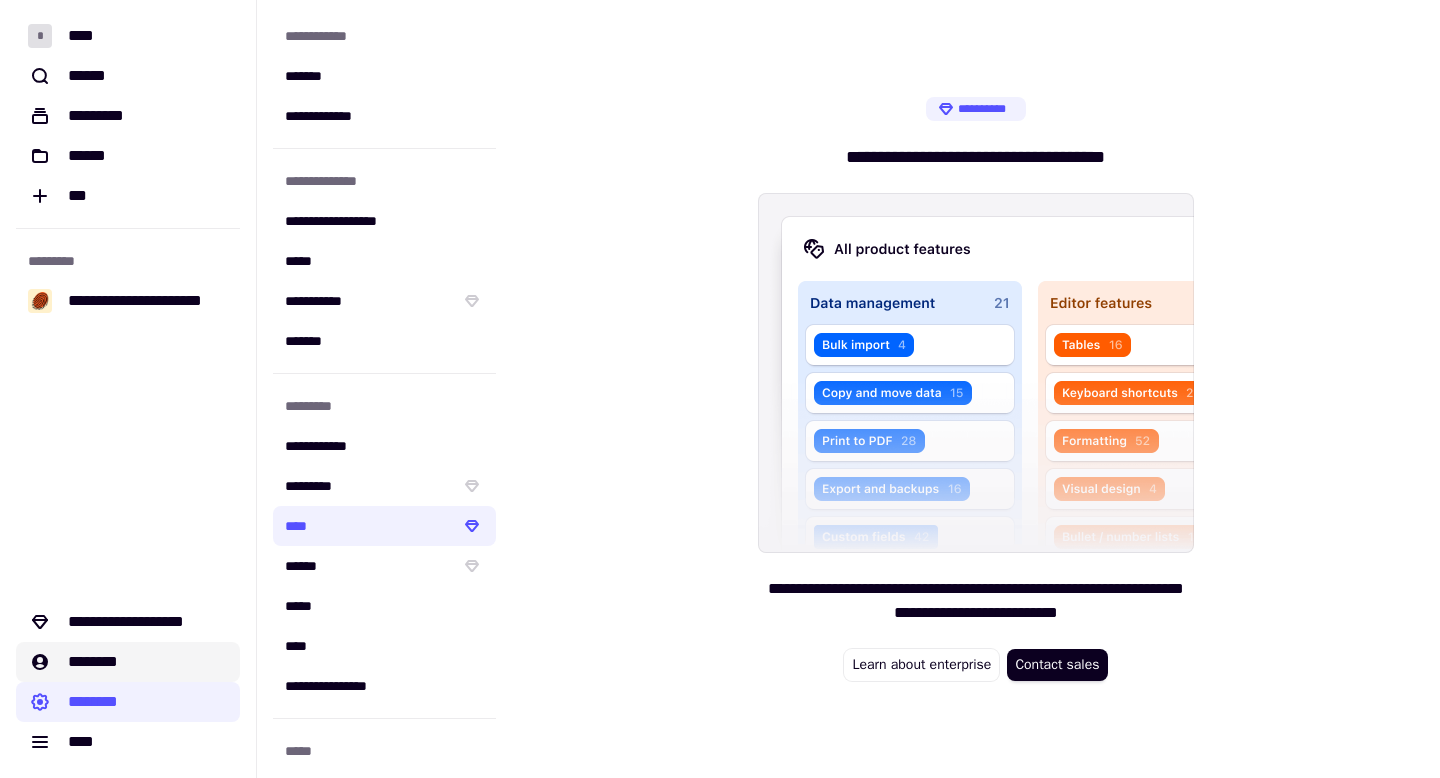 click on "********" 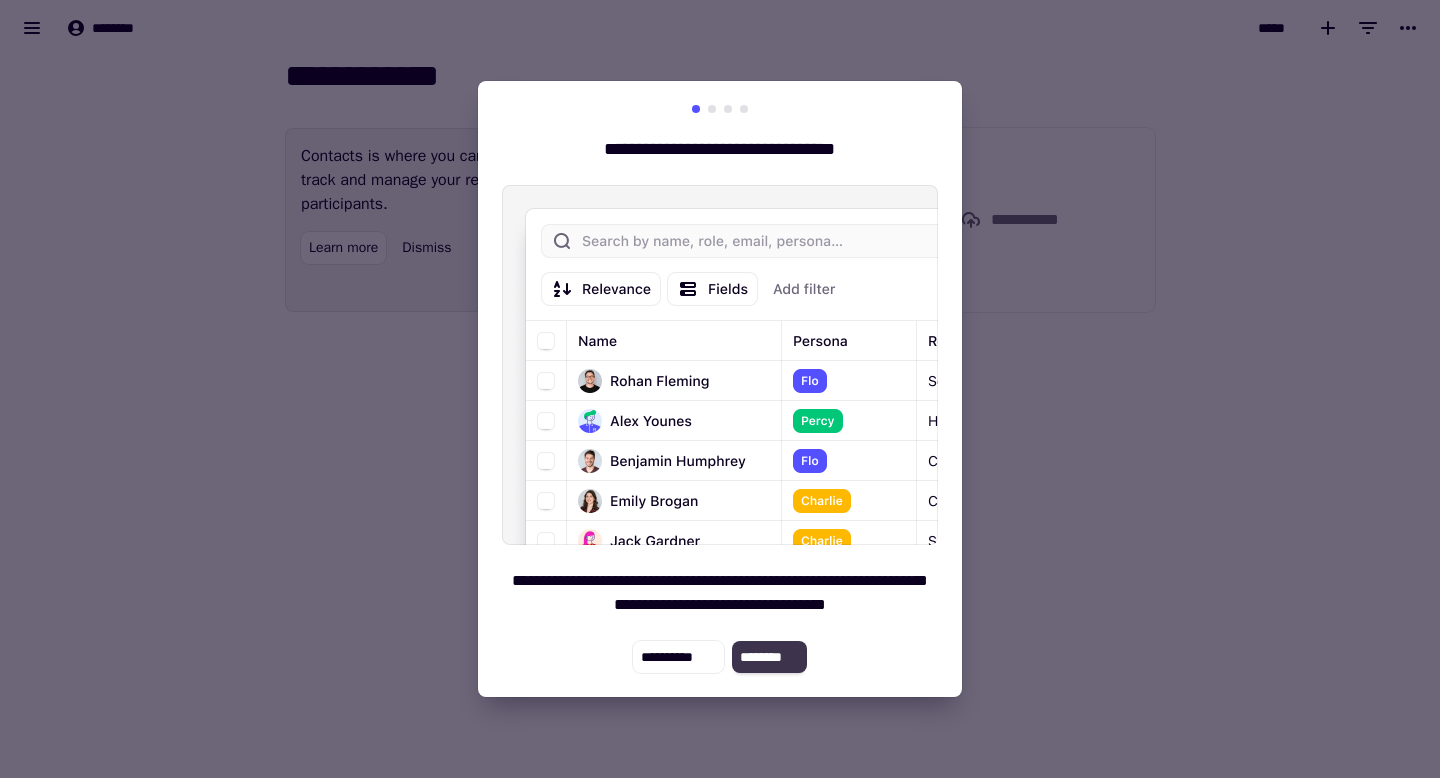 click on "********" 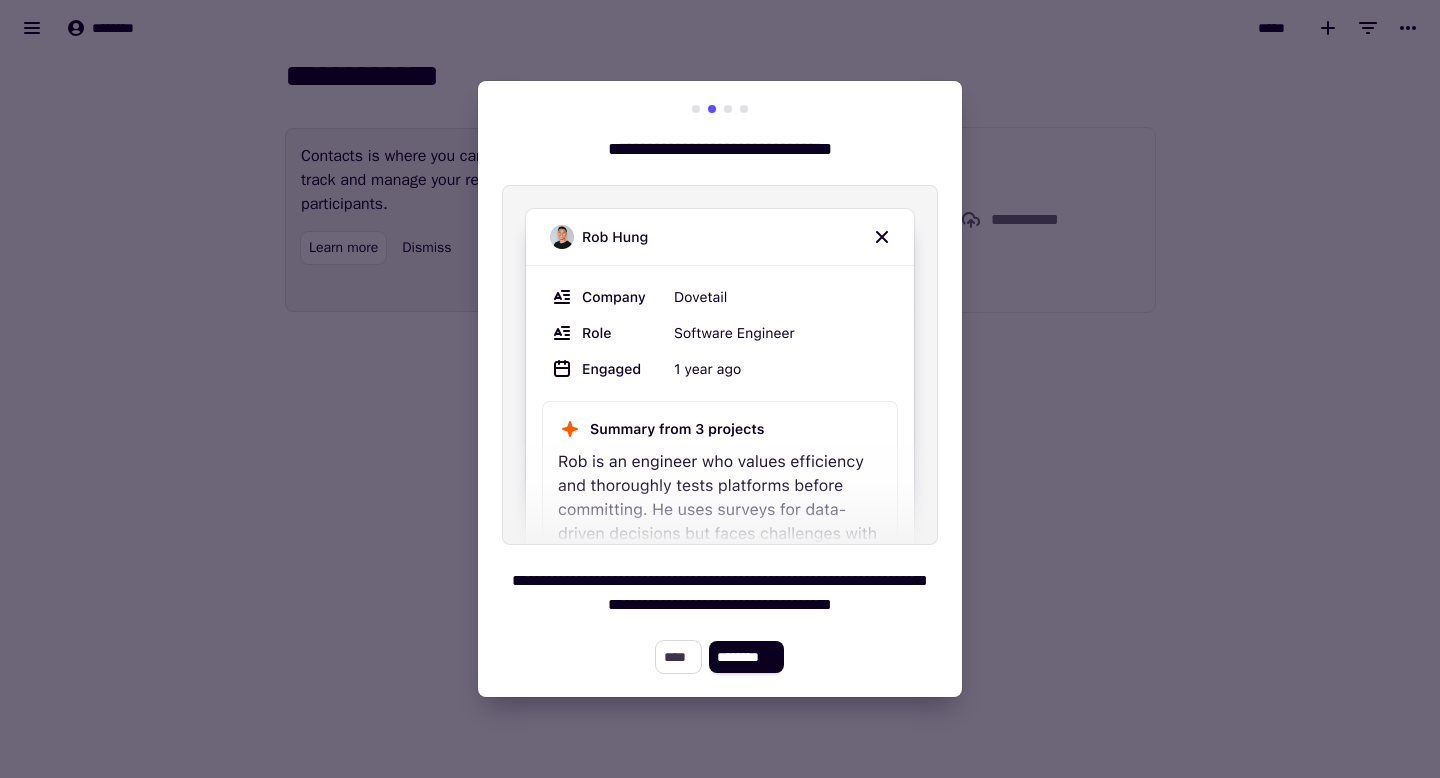 click on "****" 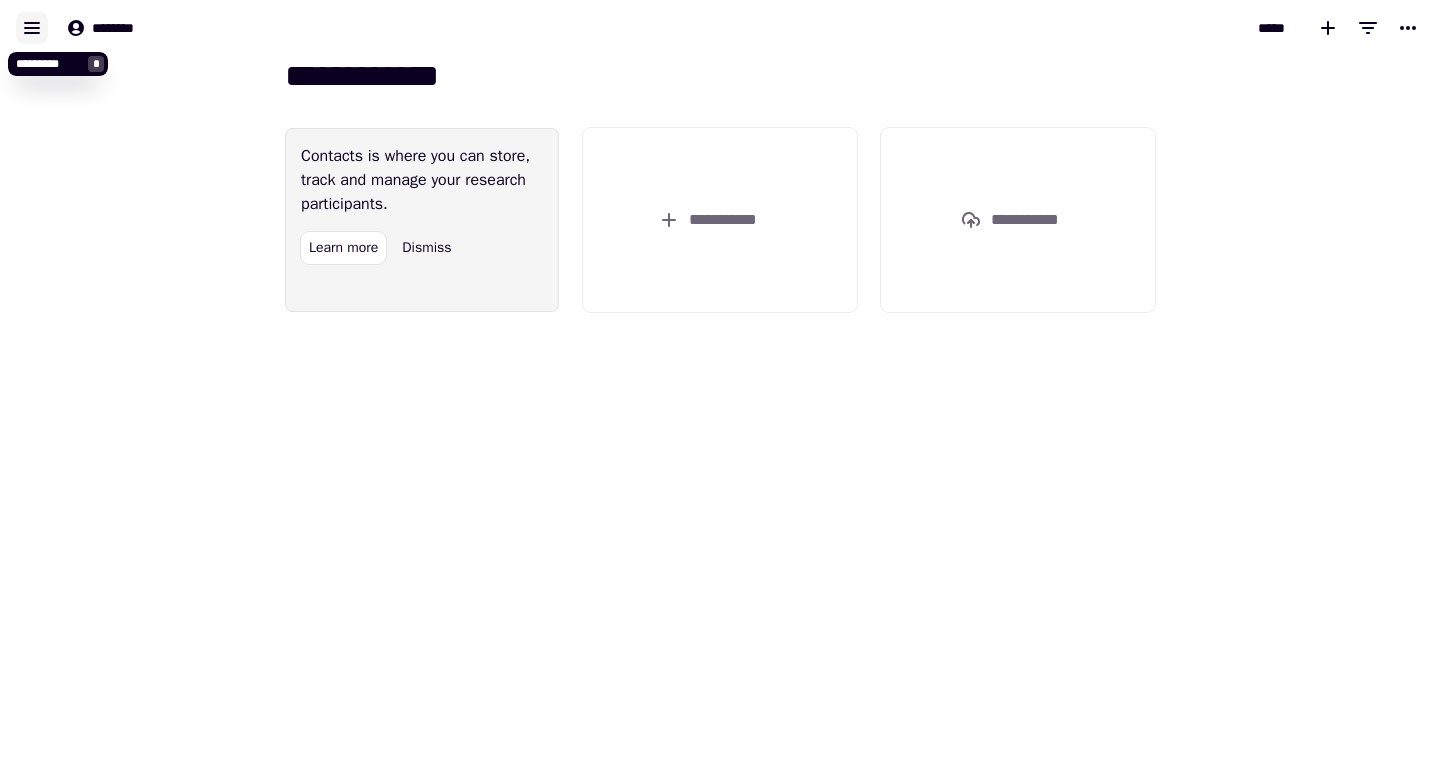 click 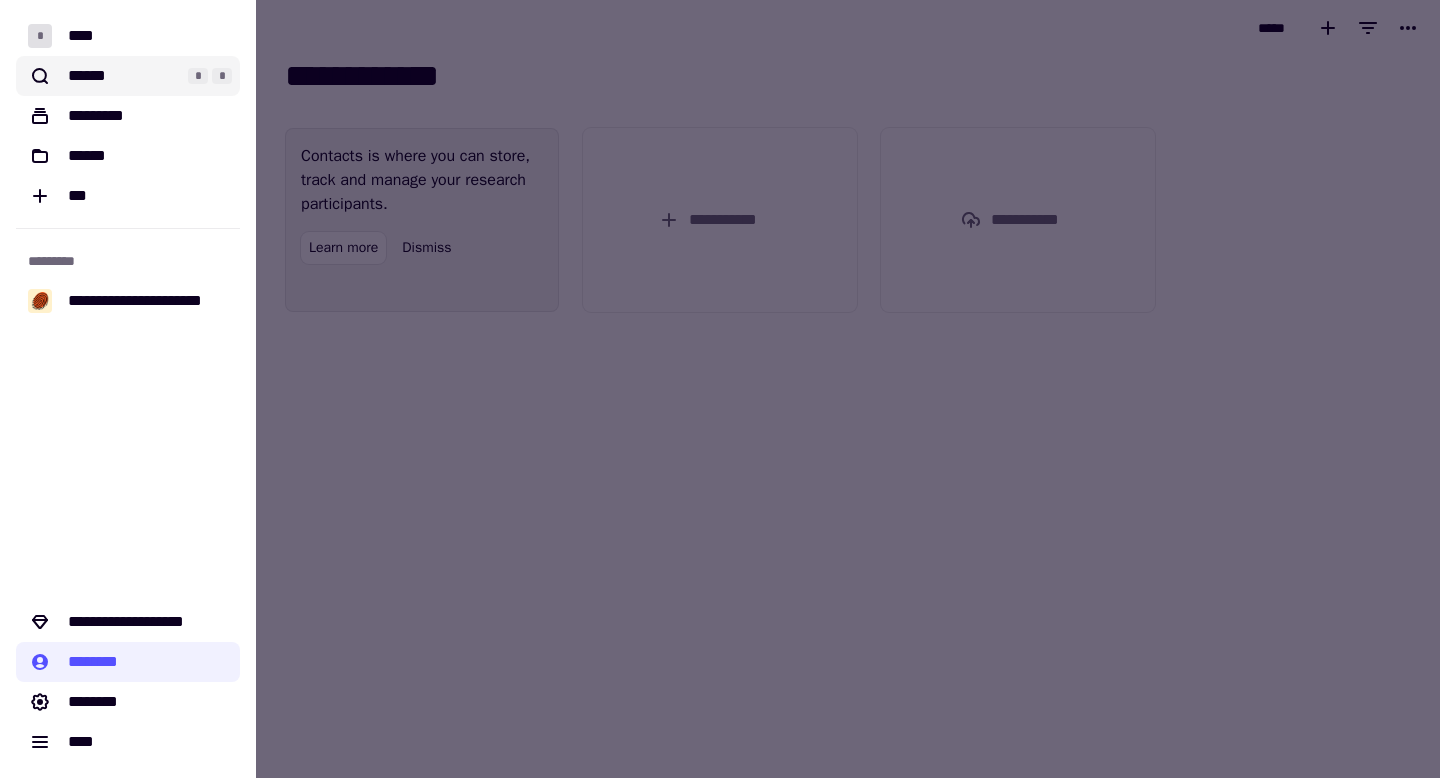 click on "******" 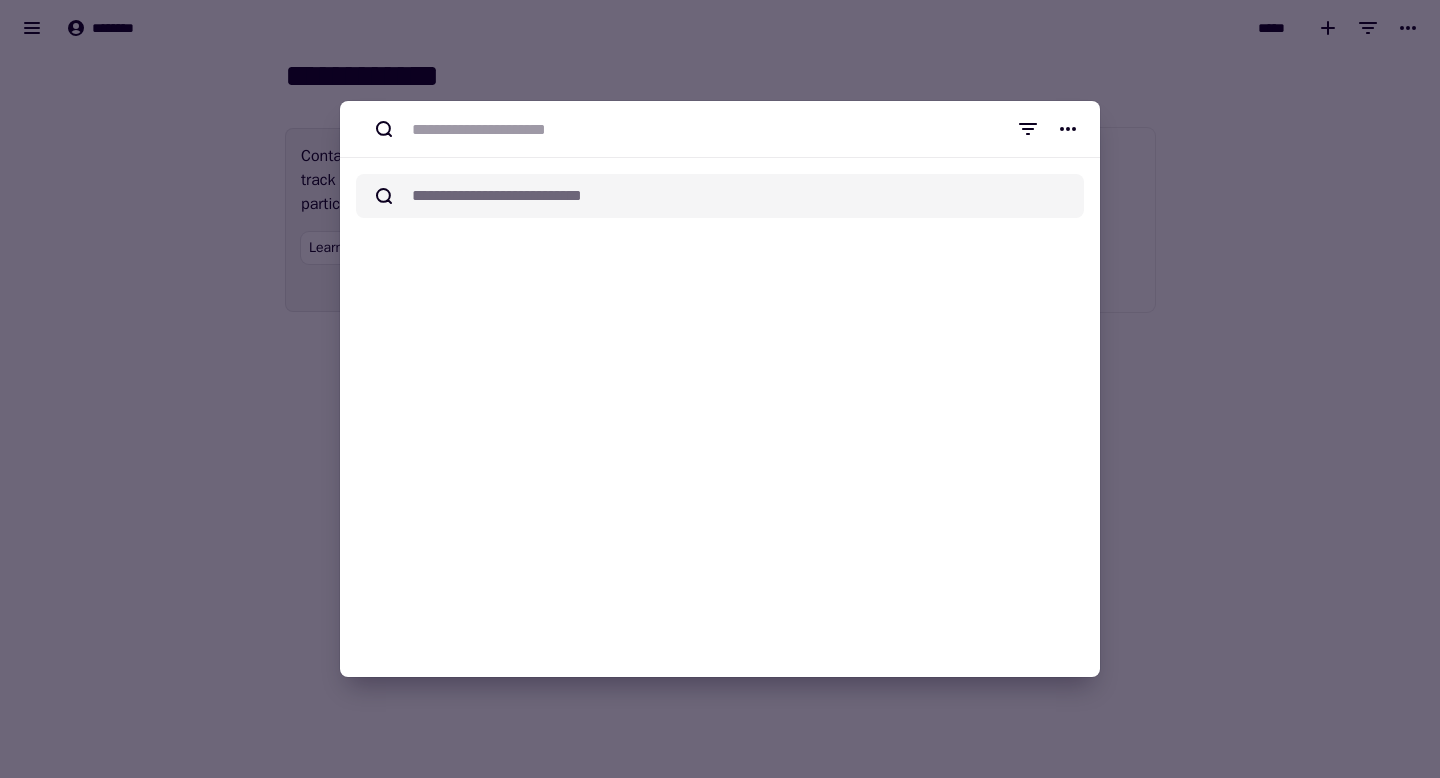 click at bounding box center [720, 389] 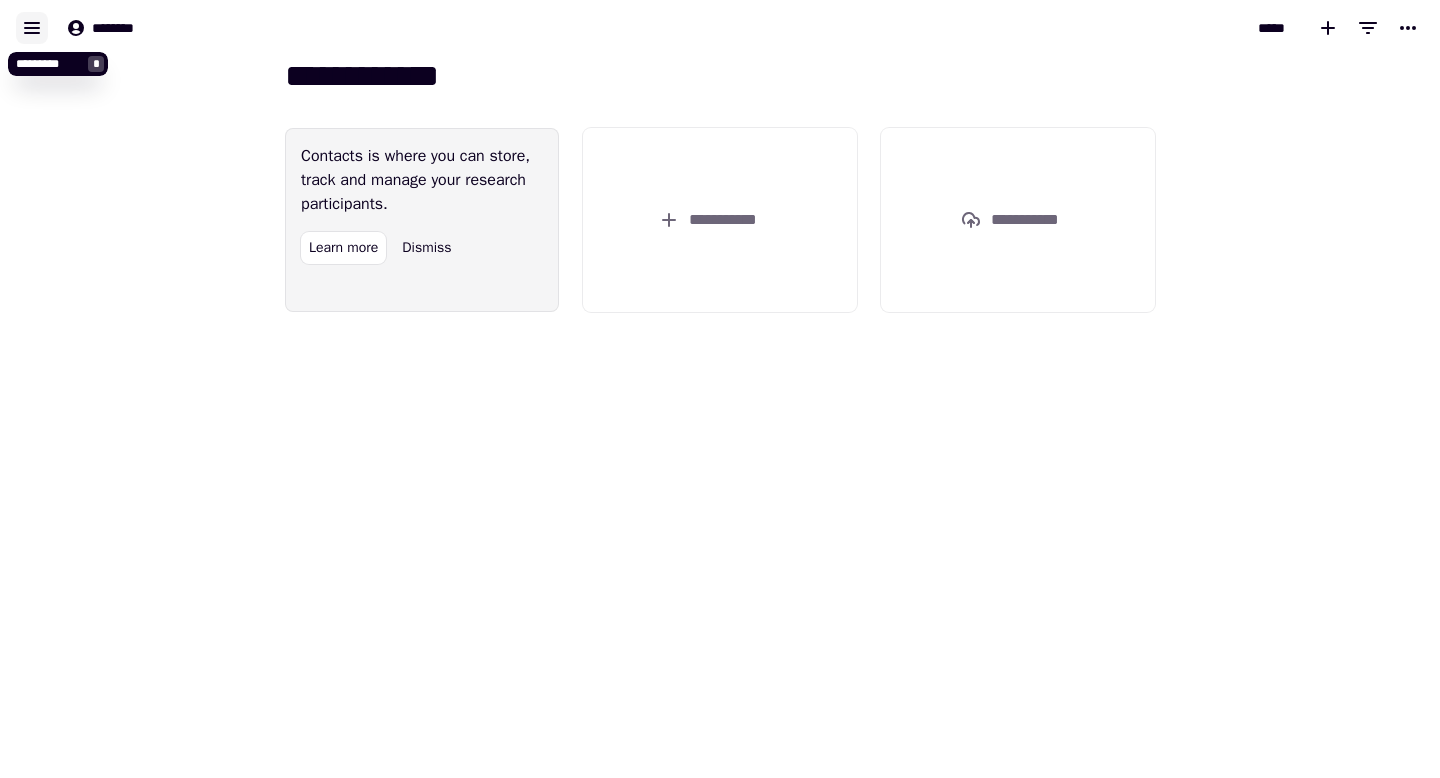 click 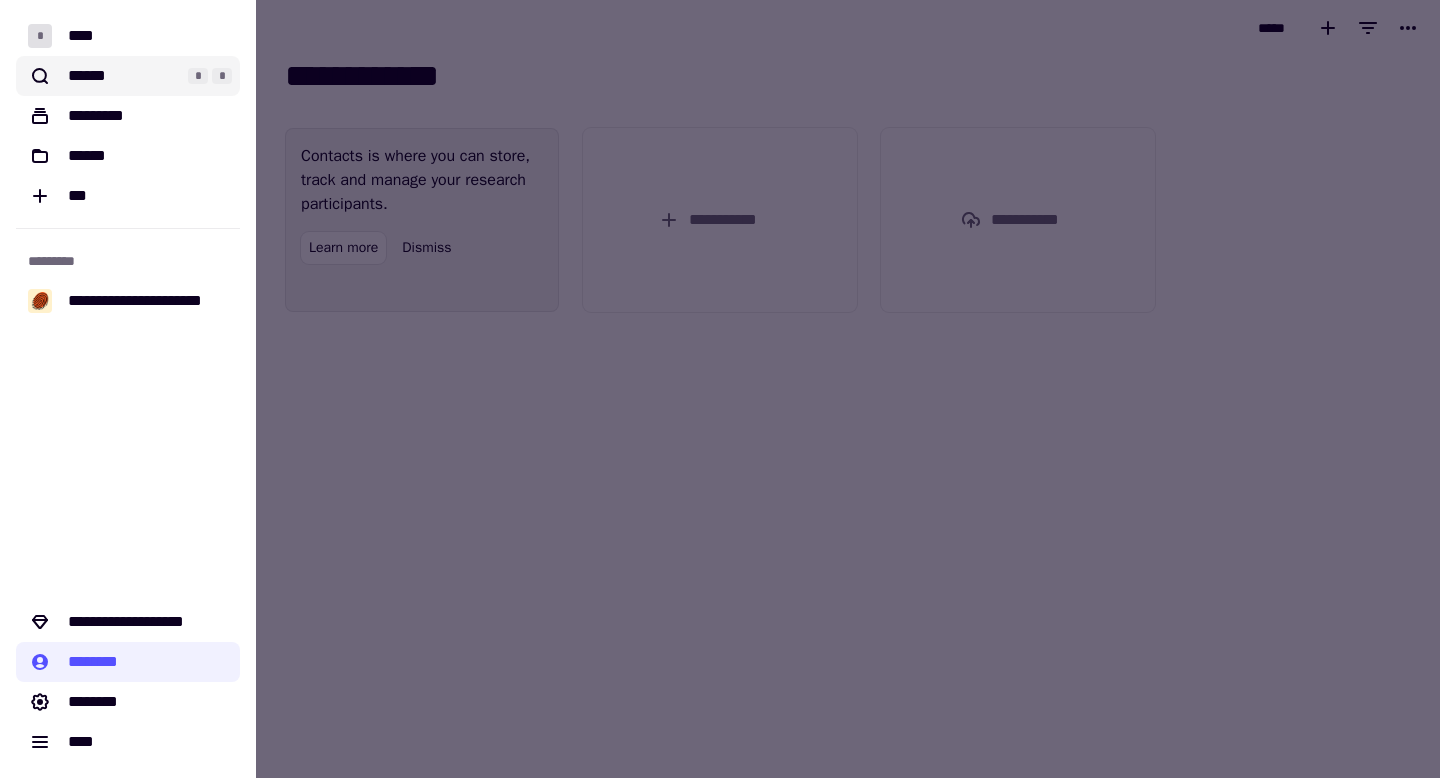 click on "******" 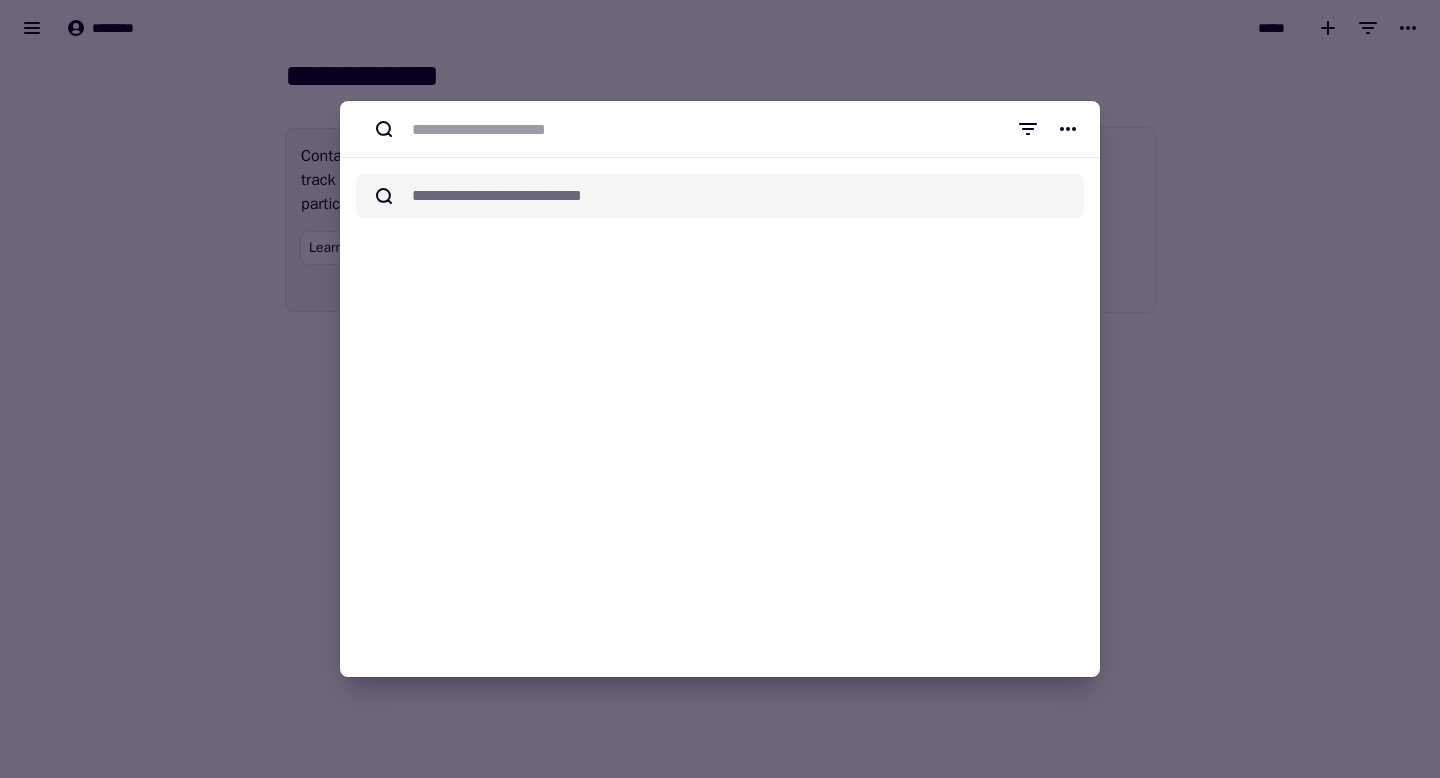 click at bounding box center (720, 389) 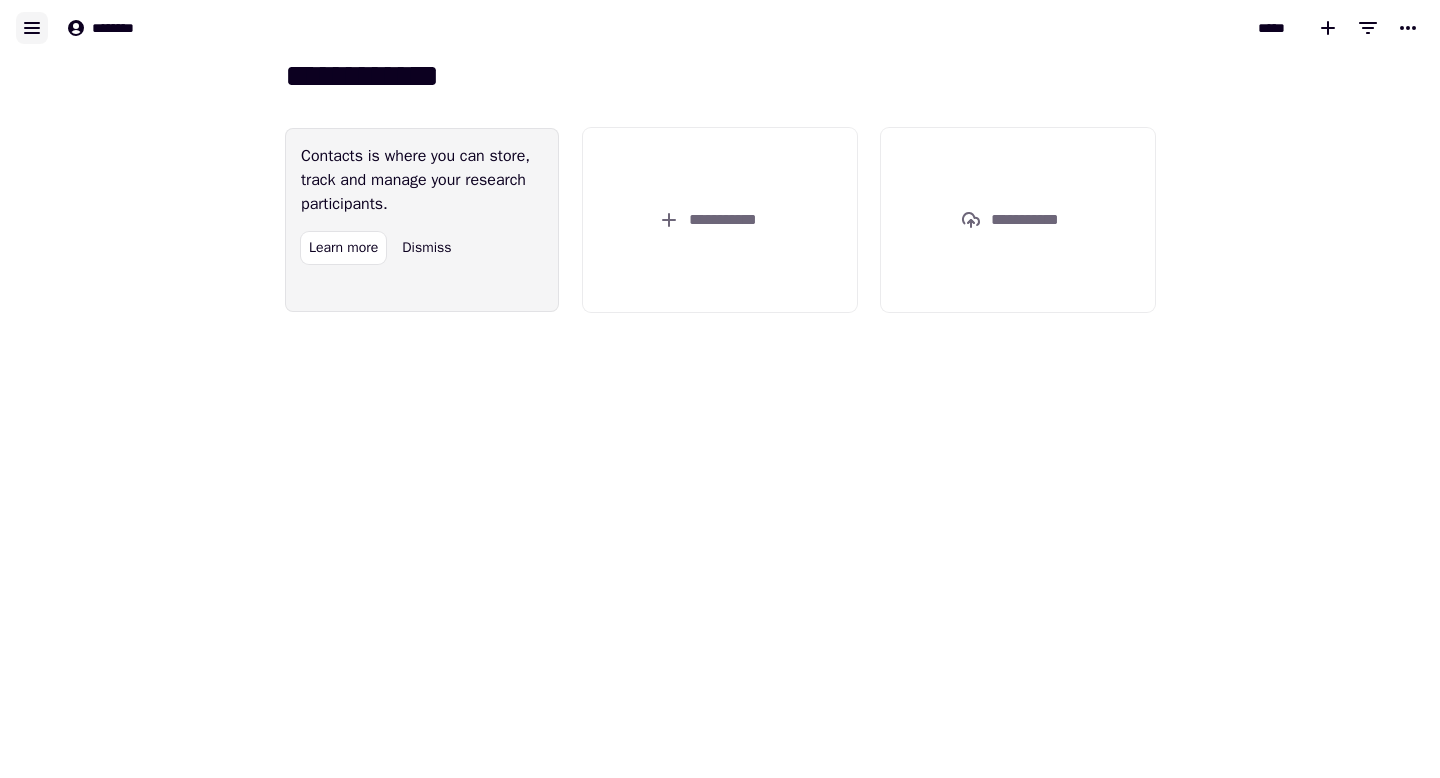 click 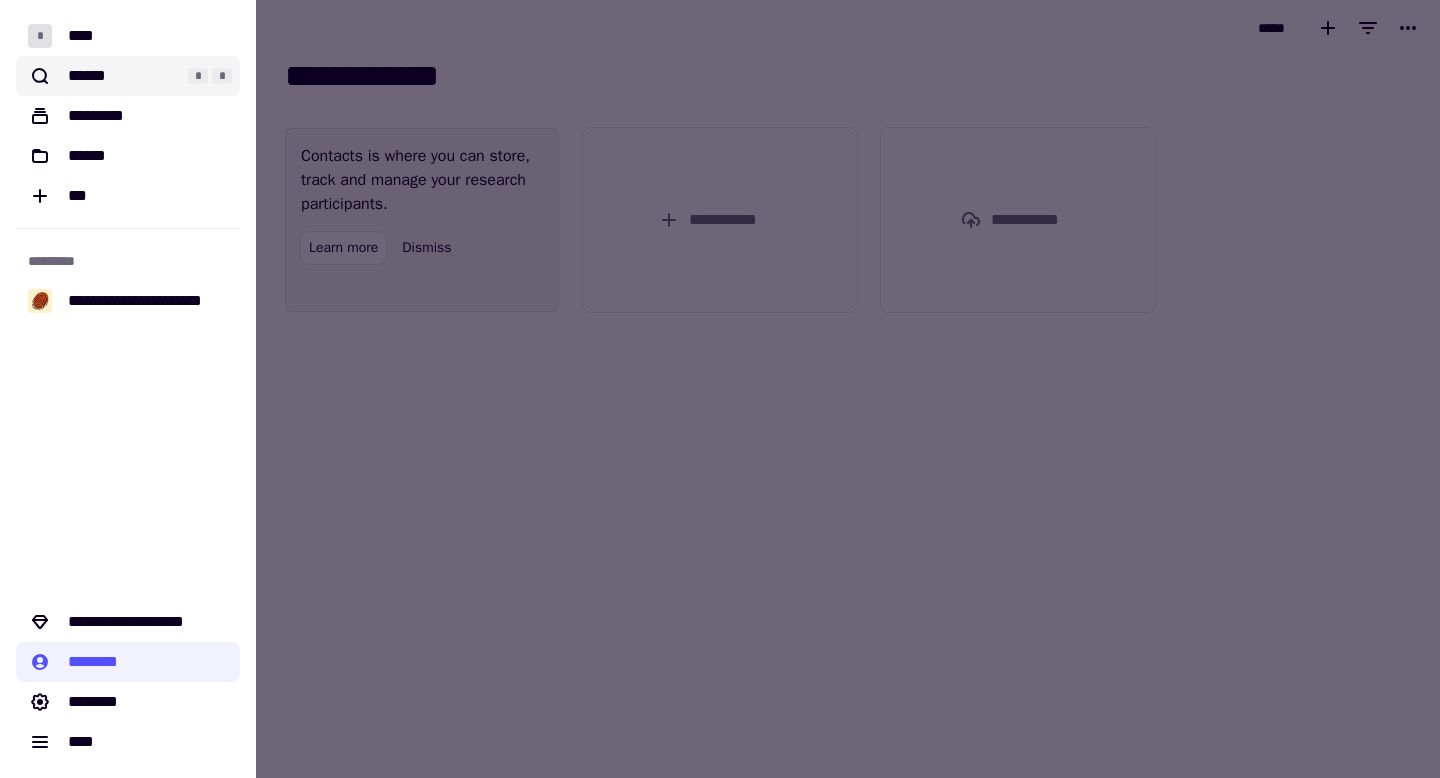 click on "******" 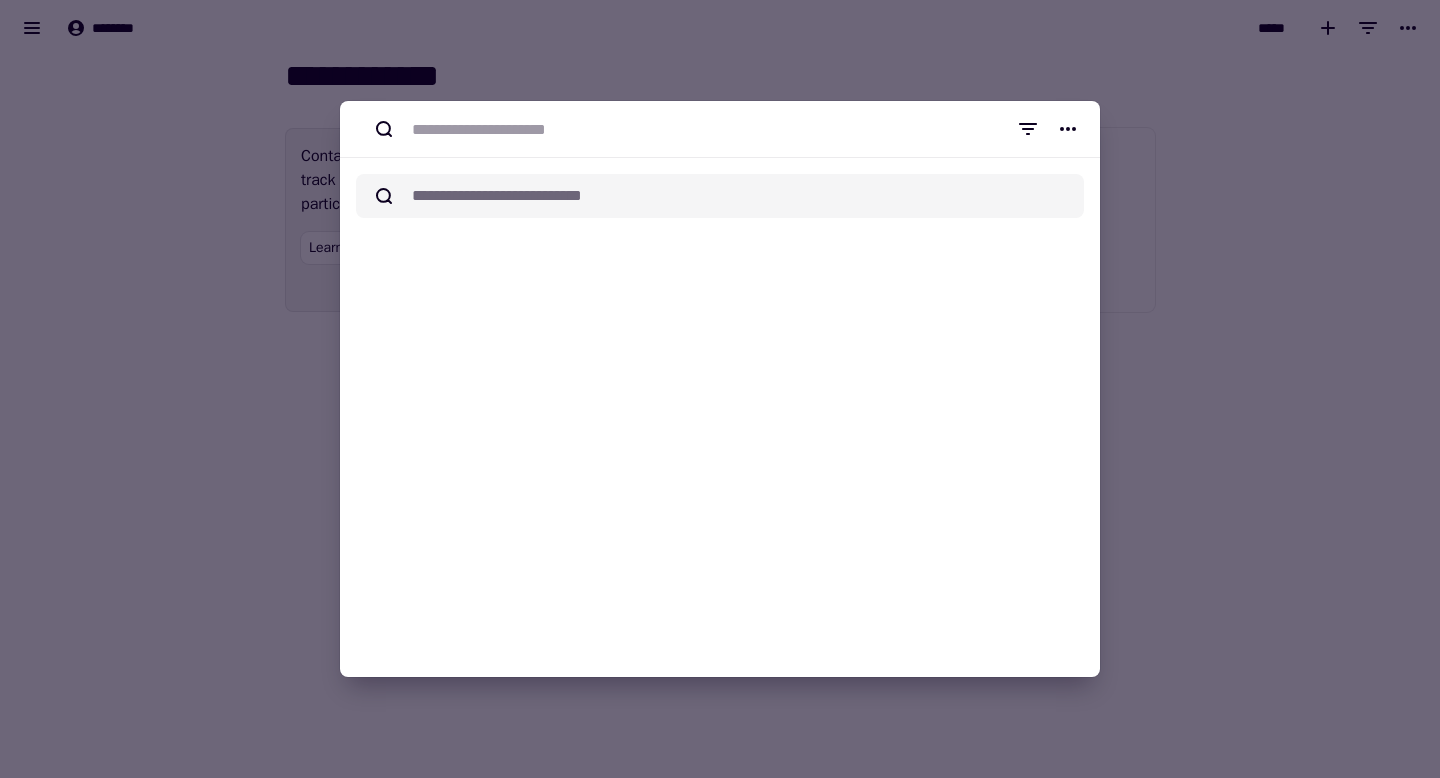 click at bounding box center (720, 389) 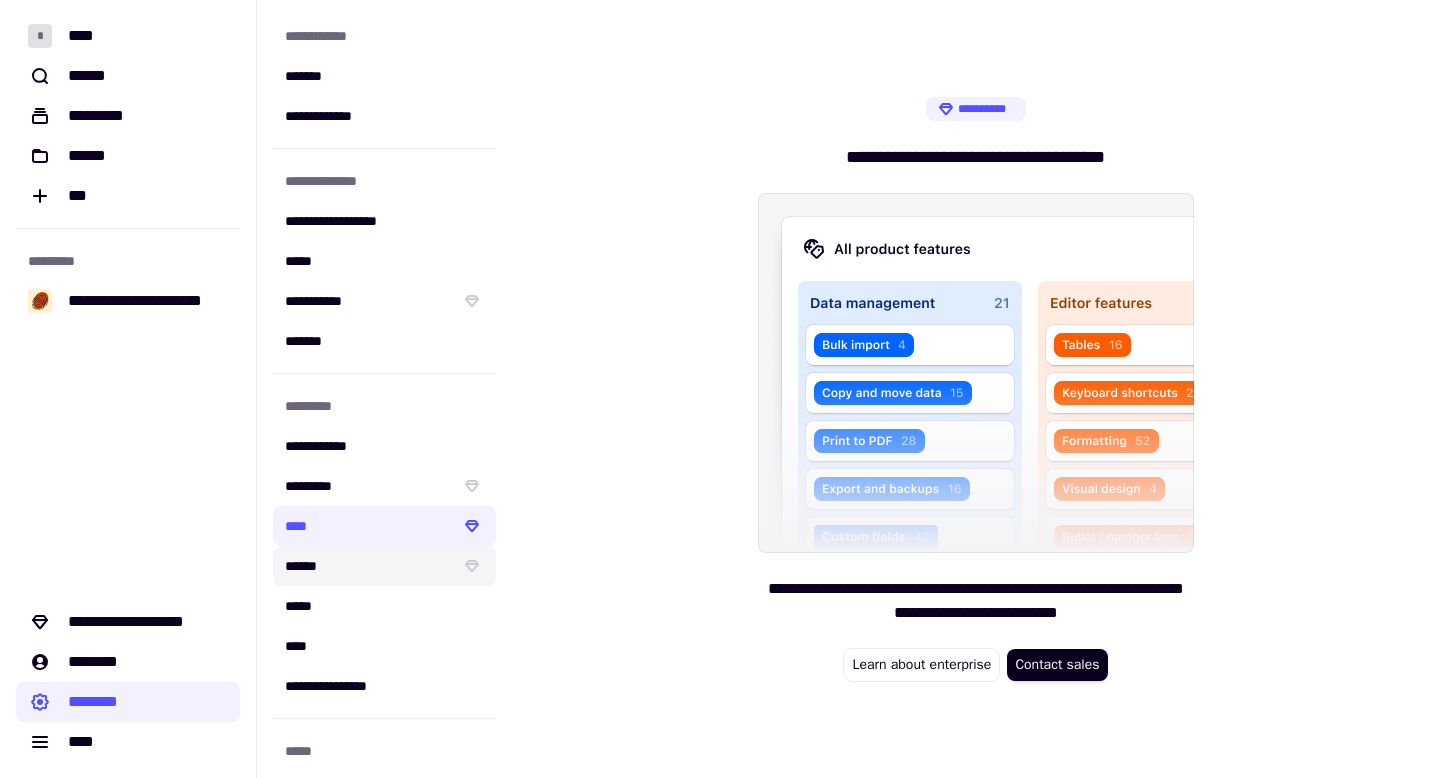 click on "******" 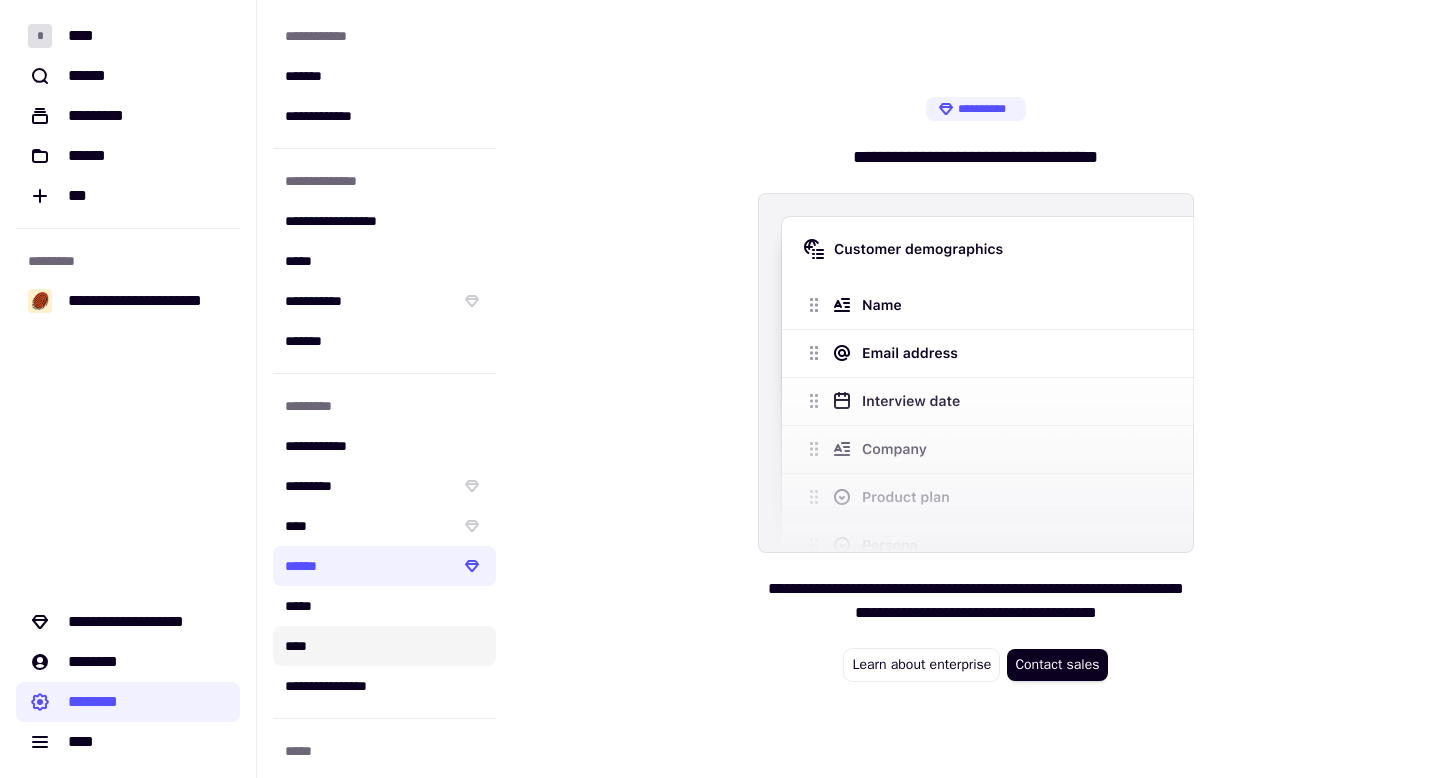 click on "****" 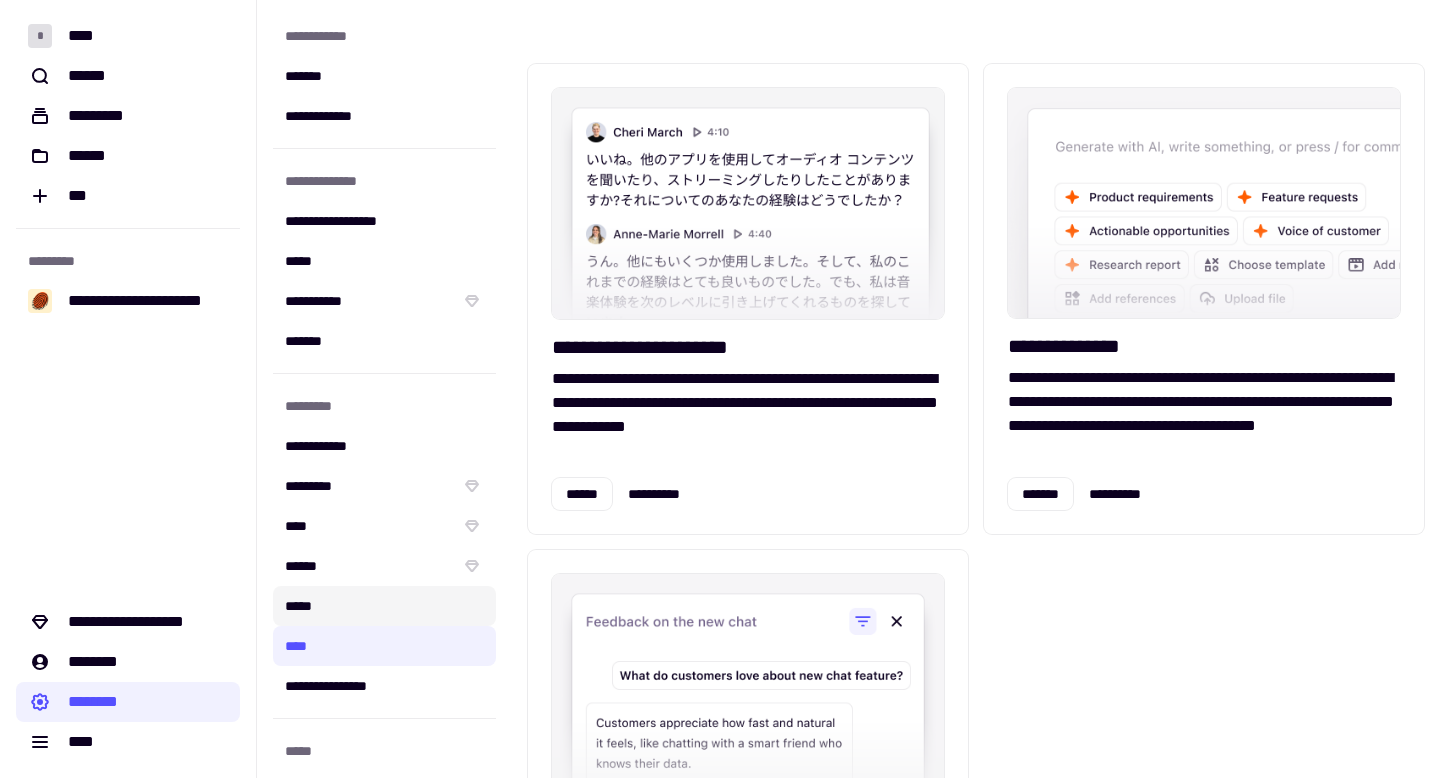 click on "*****" 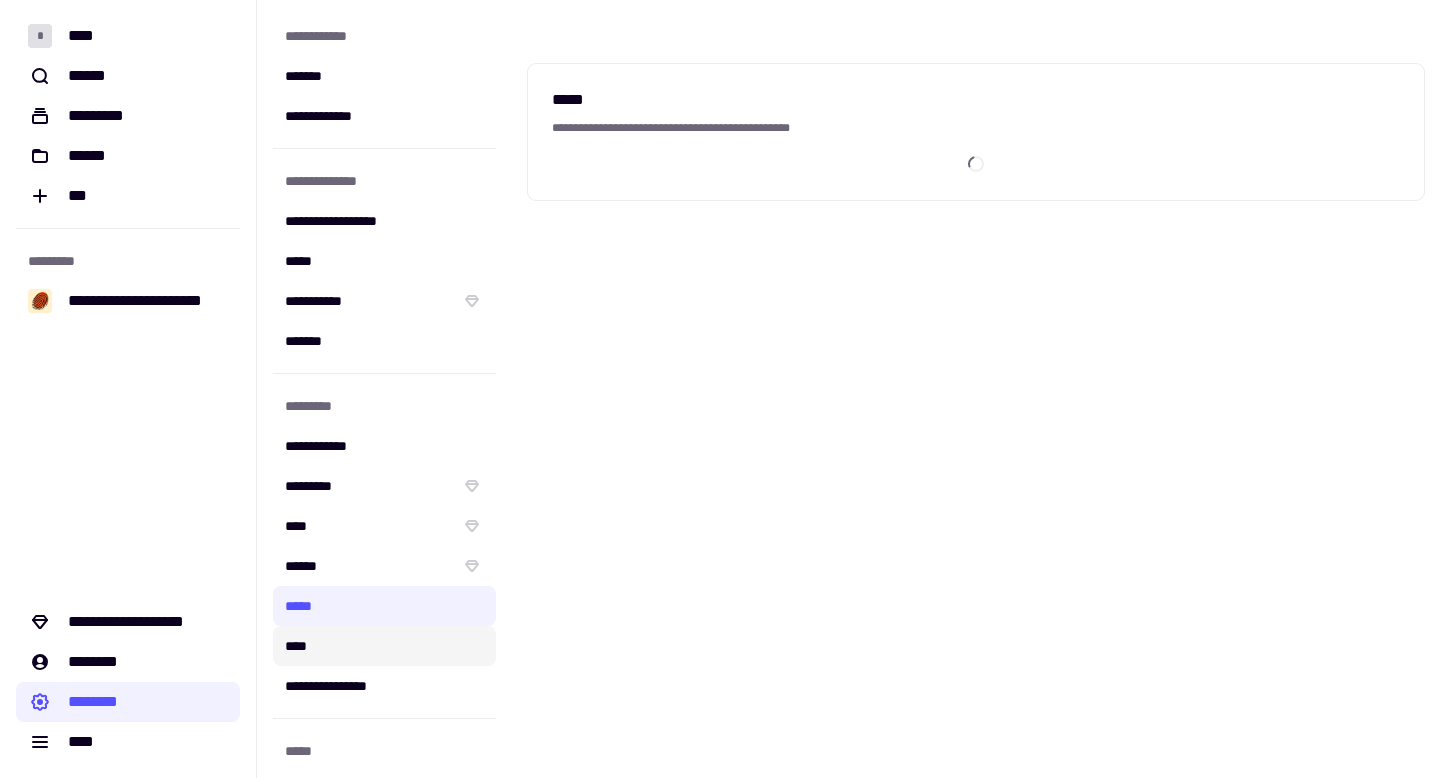 click on "****" 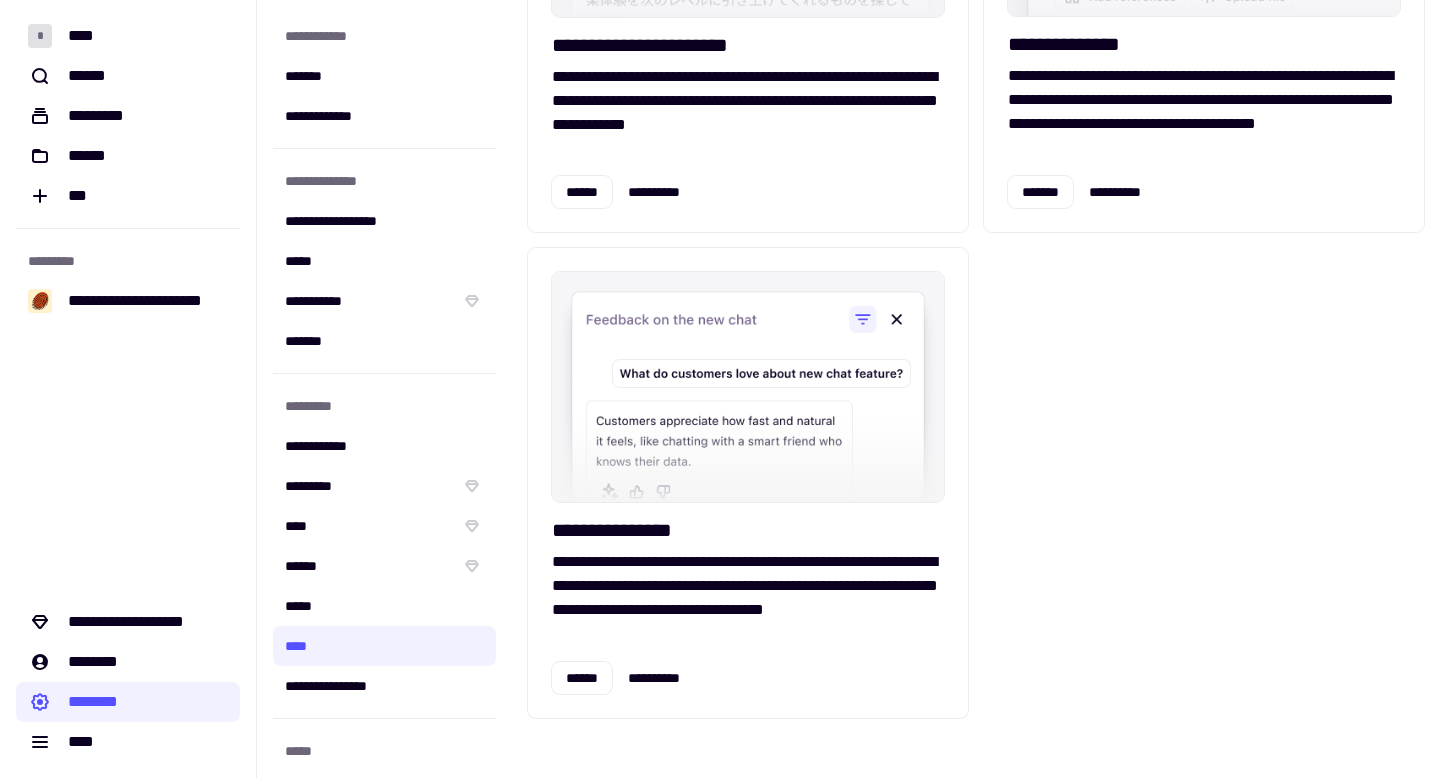 scroll, scrollTop: 305, scrollLeft: 0, axis: vertical 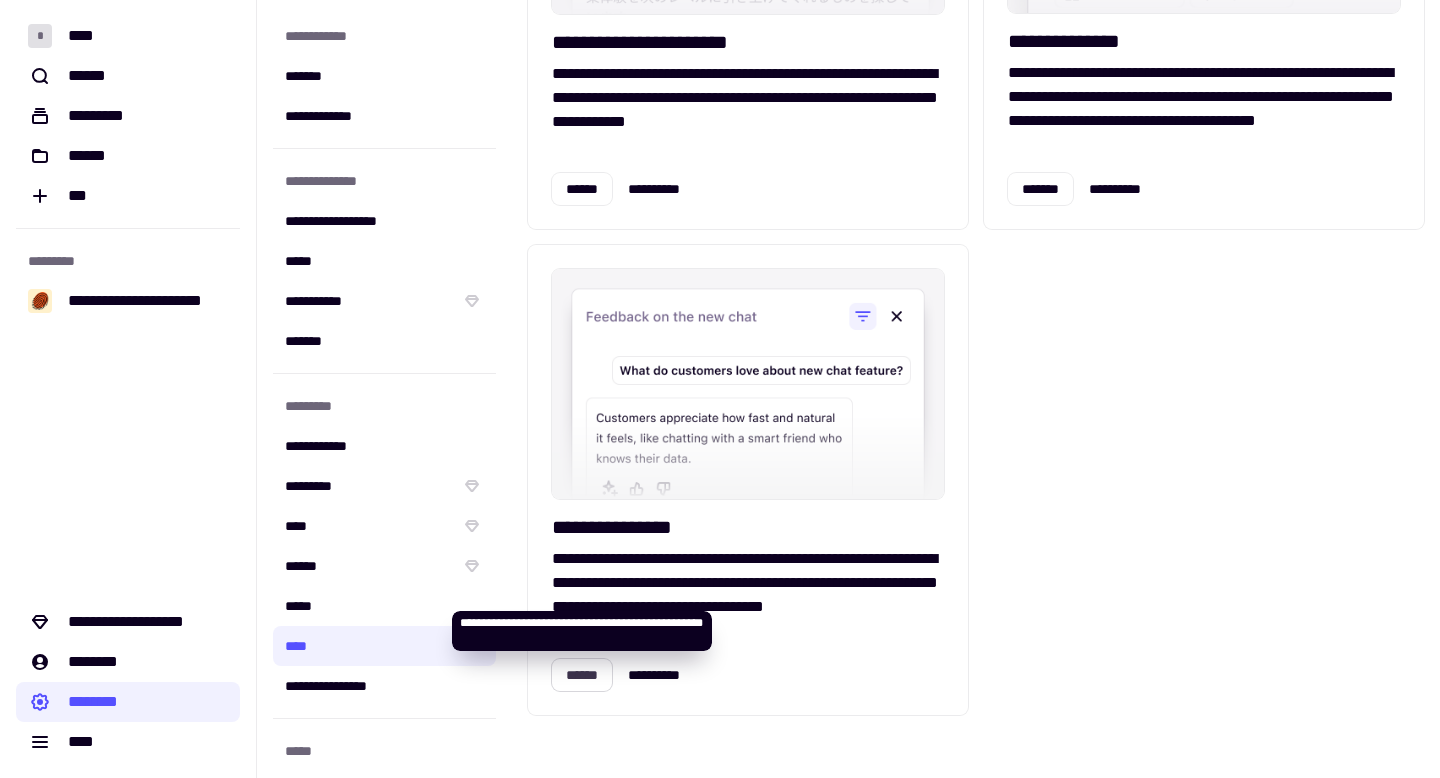 click on "******" 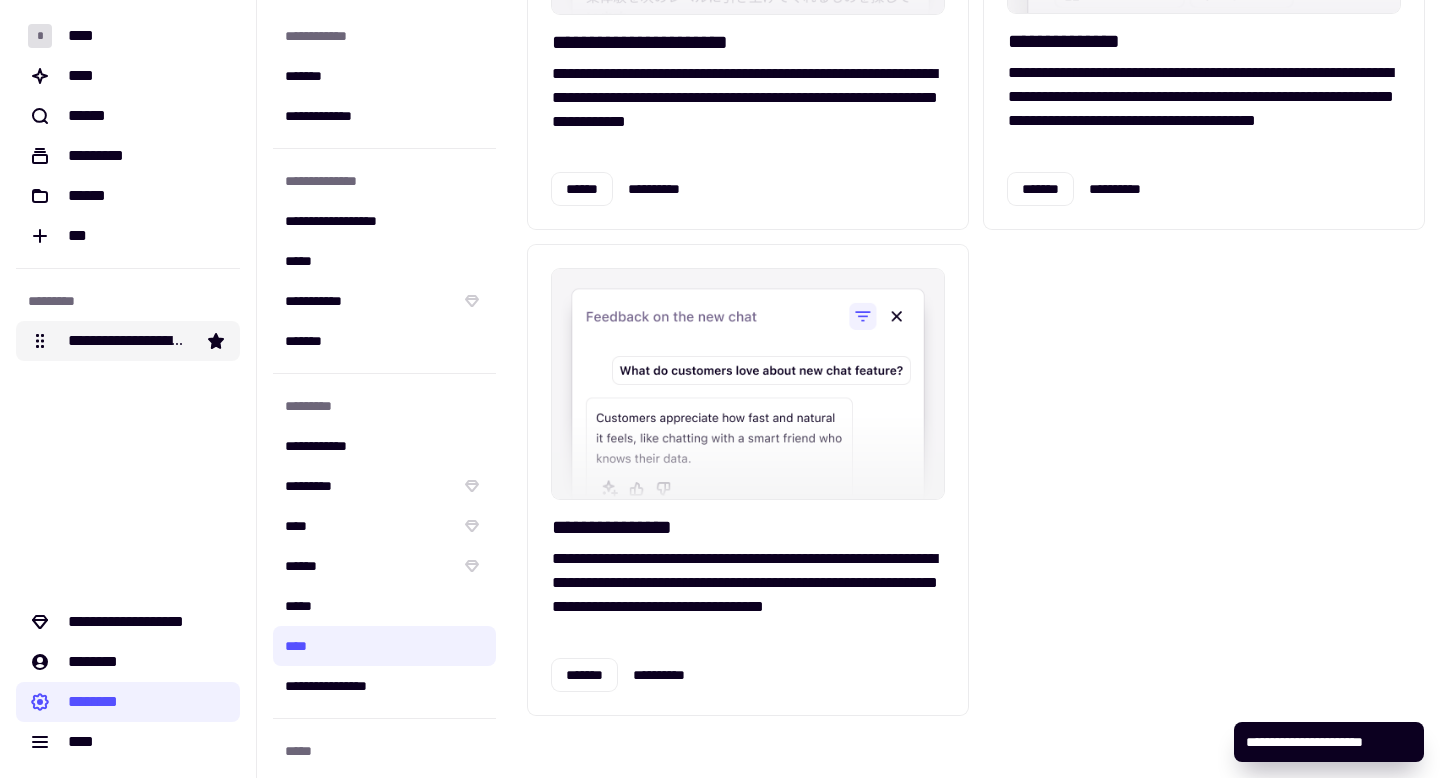 click on "**********" 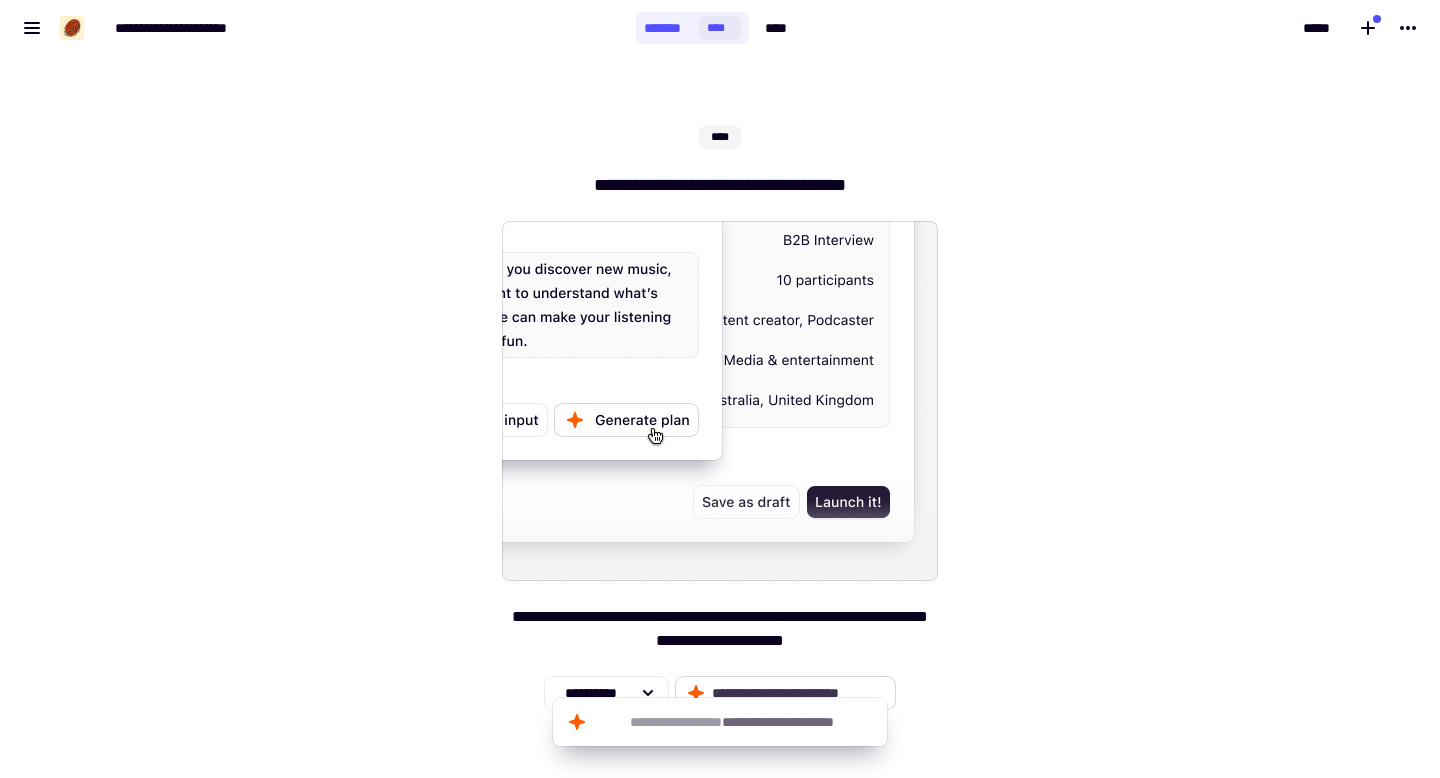 click on "**********" 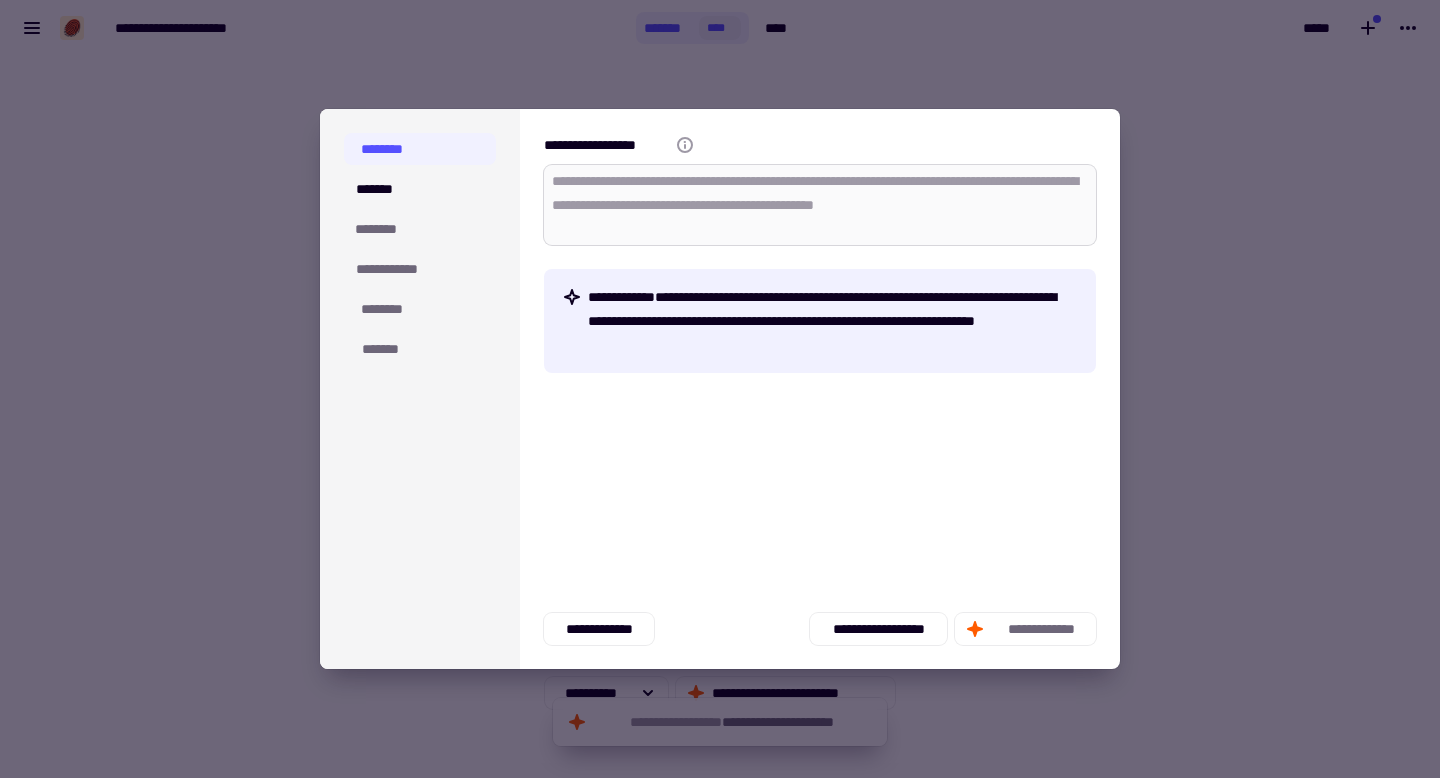 click on "**********" at bounding box center (820, 205) 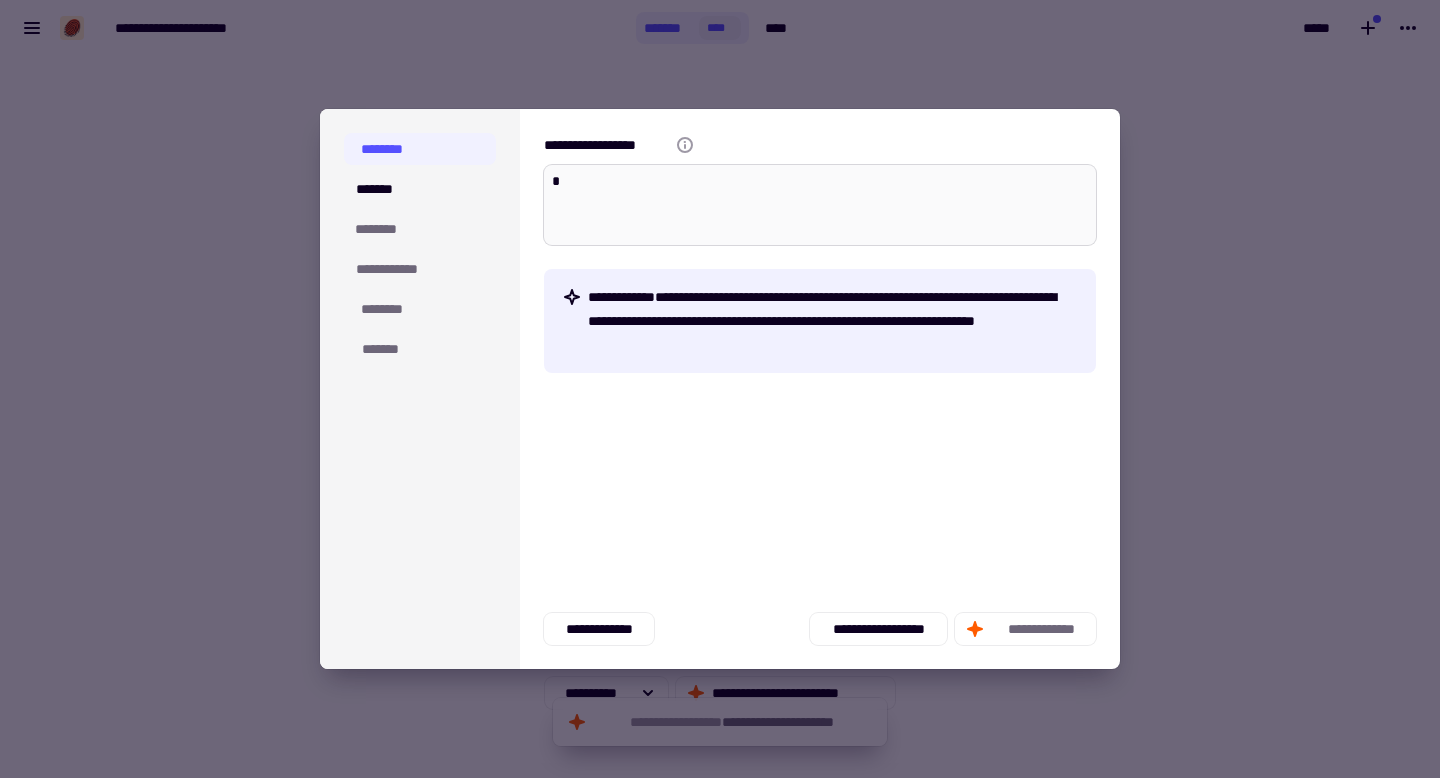 type on "*" 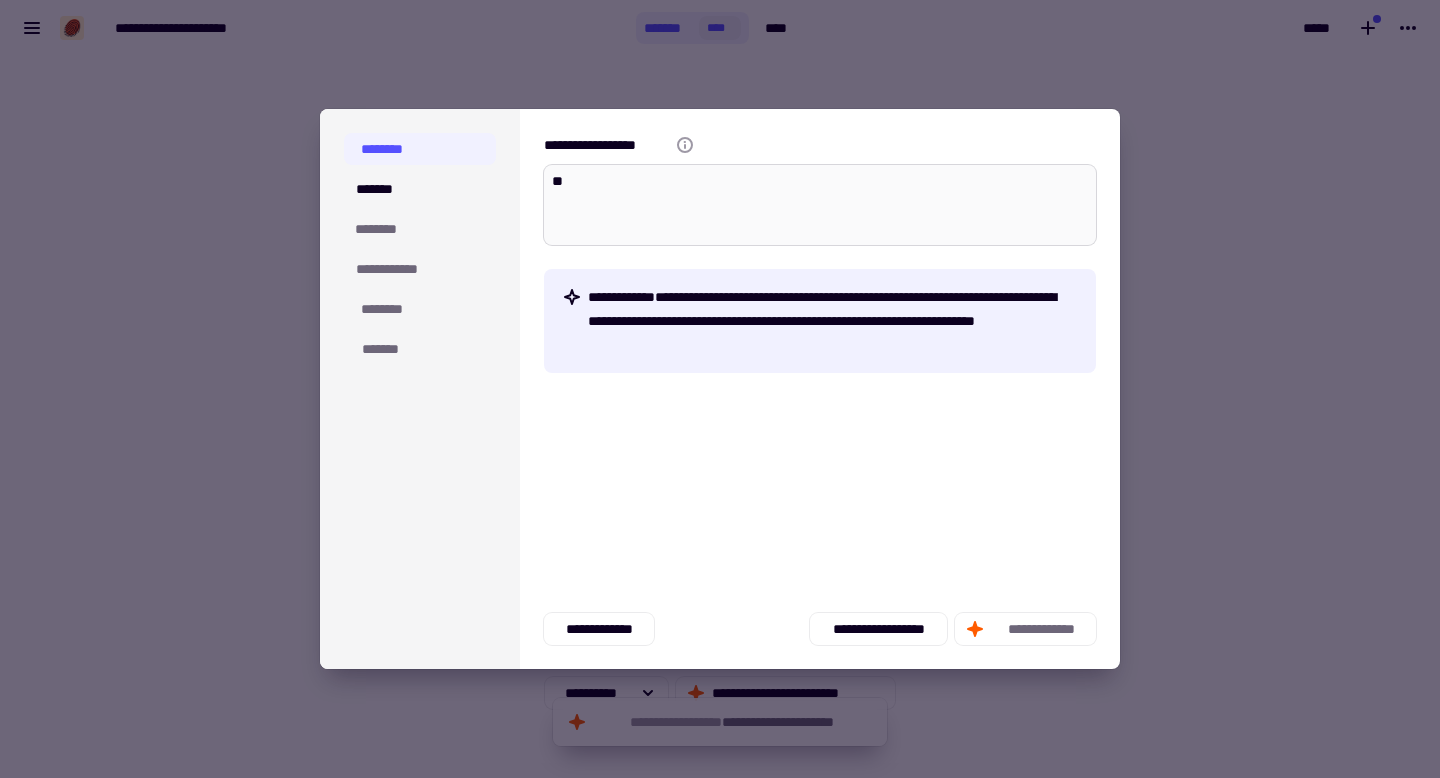 type on "*" 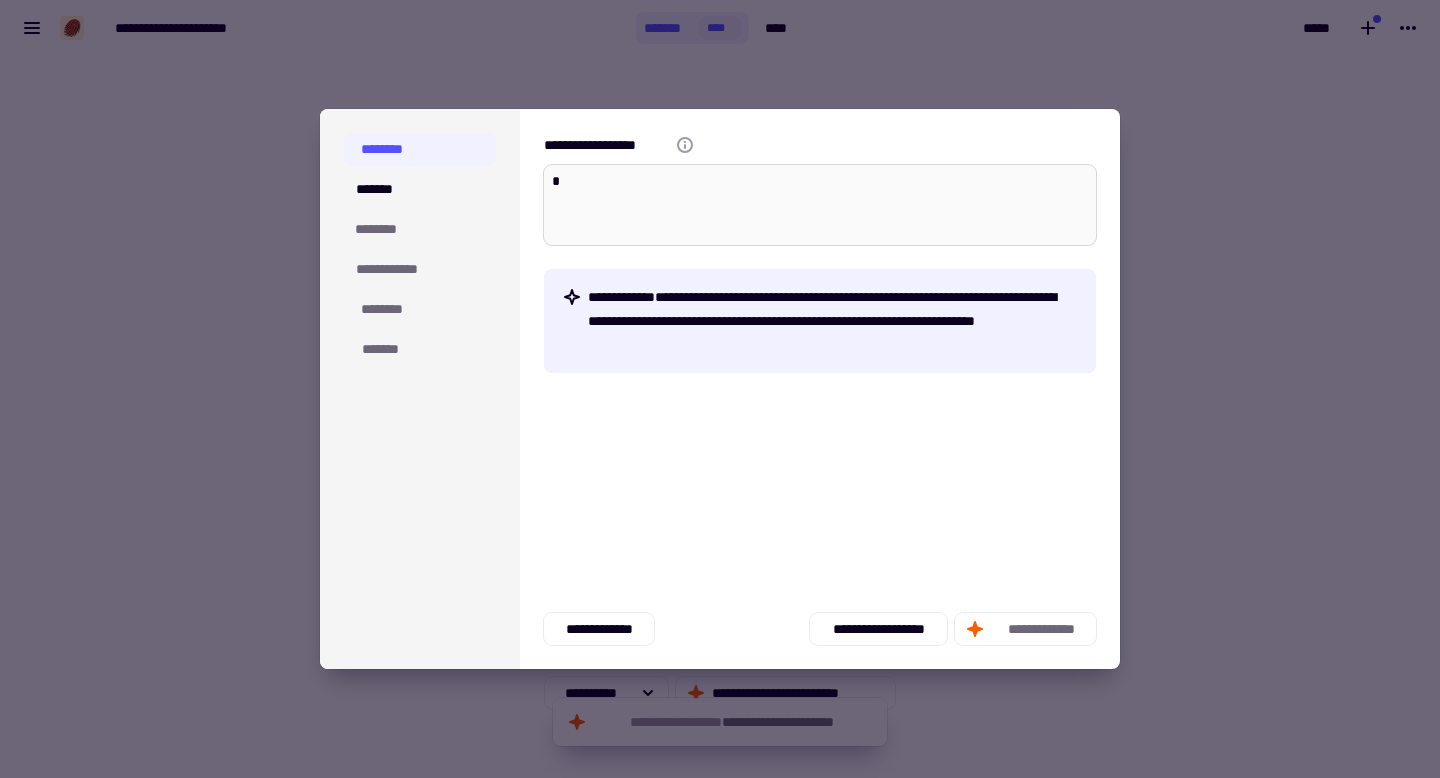 type on "*" 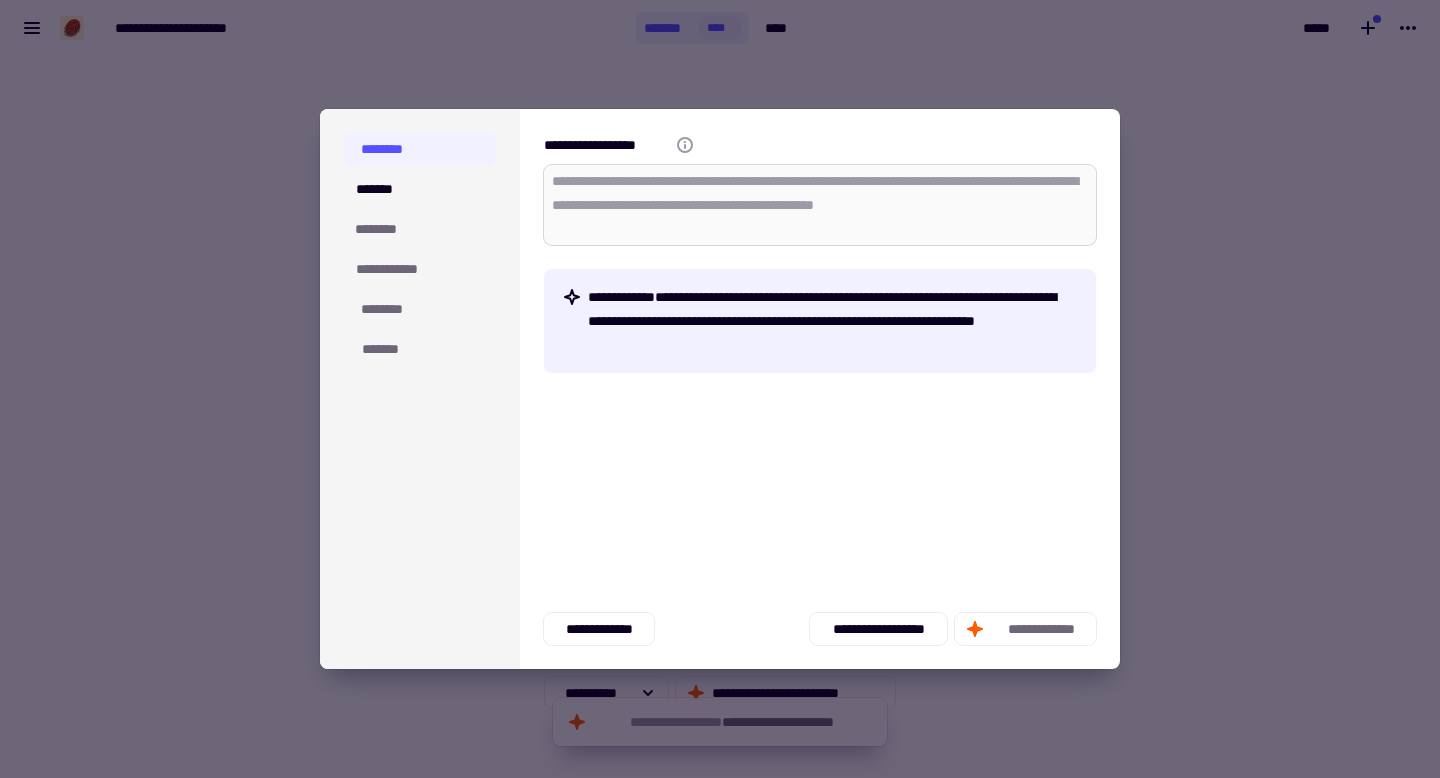 type on "*" 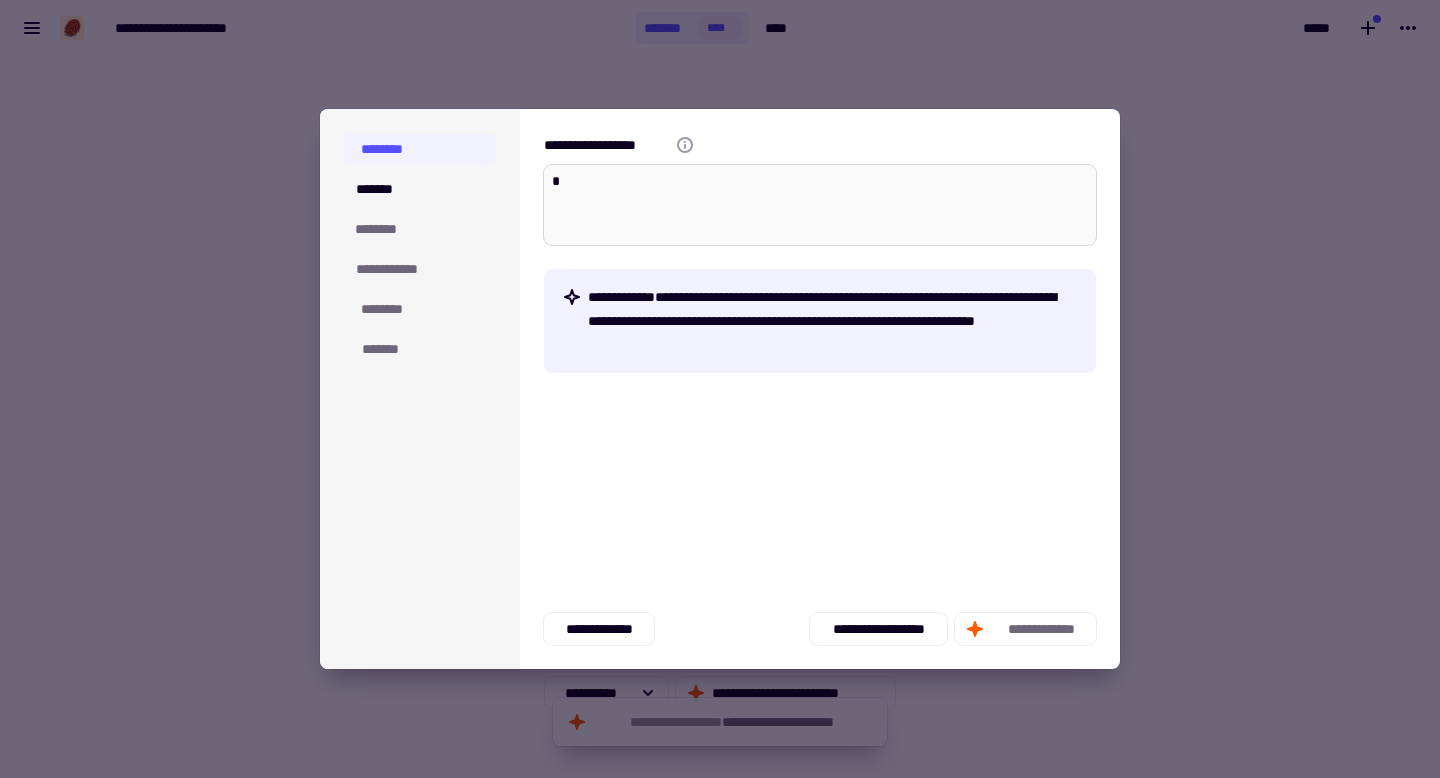 type on "*" 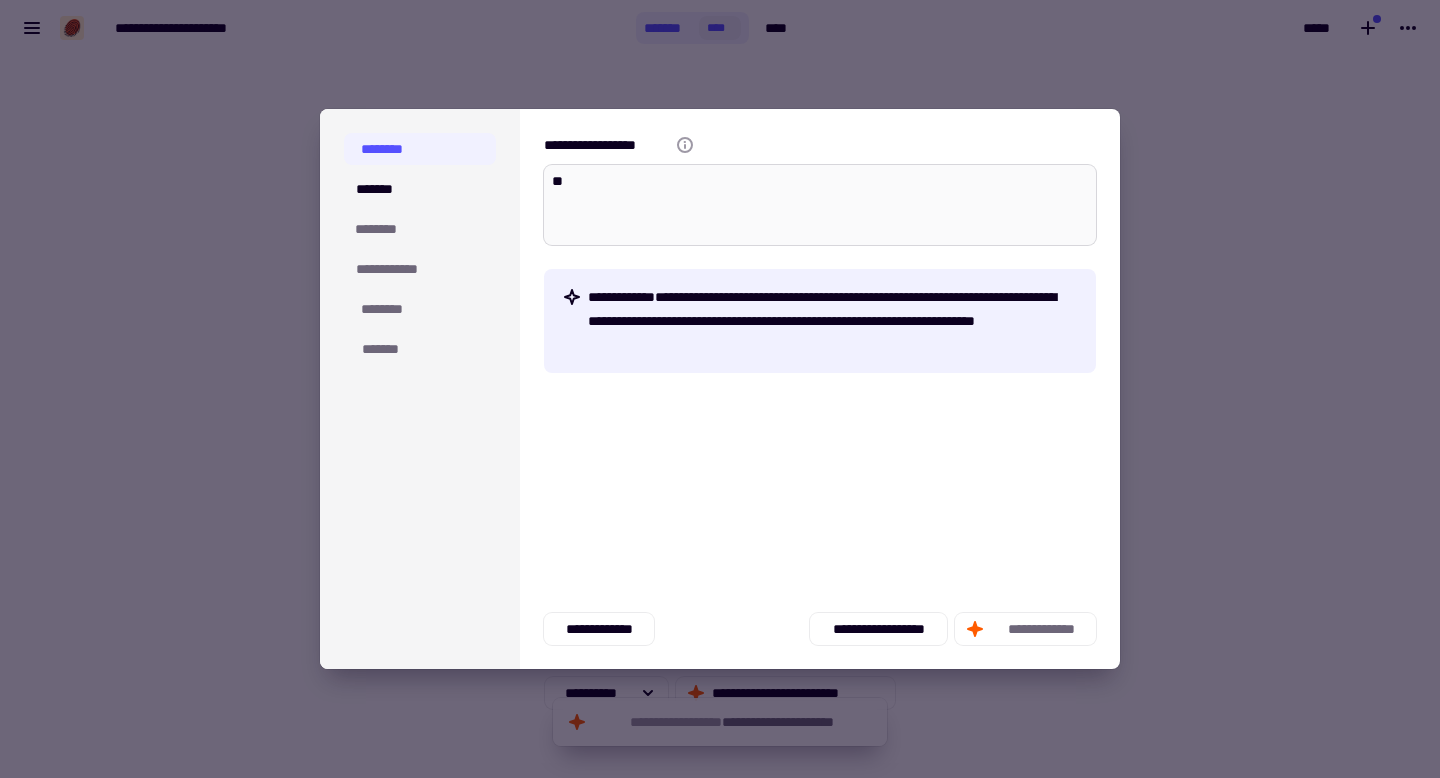 type on "*" 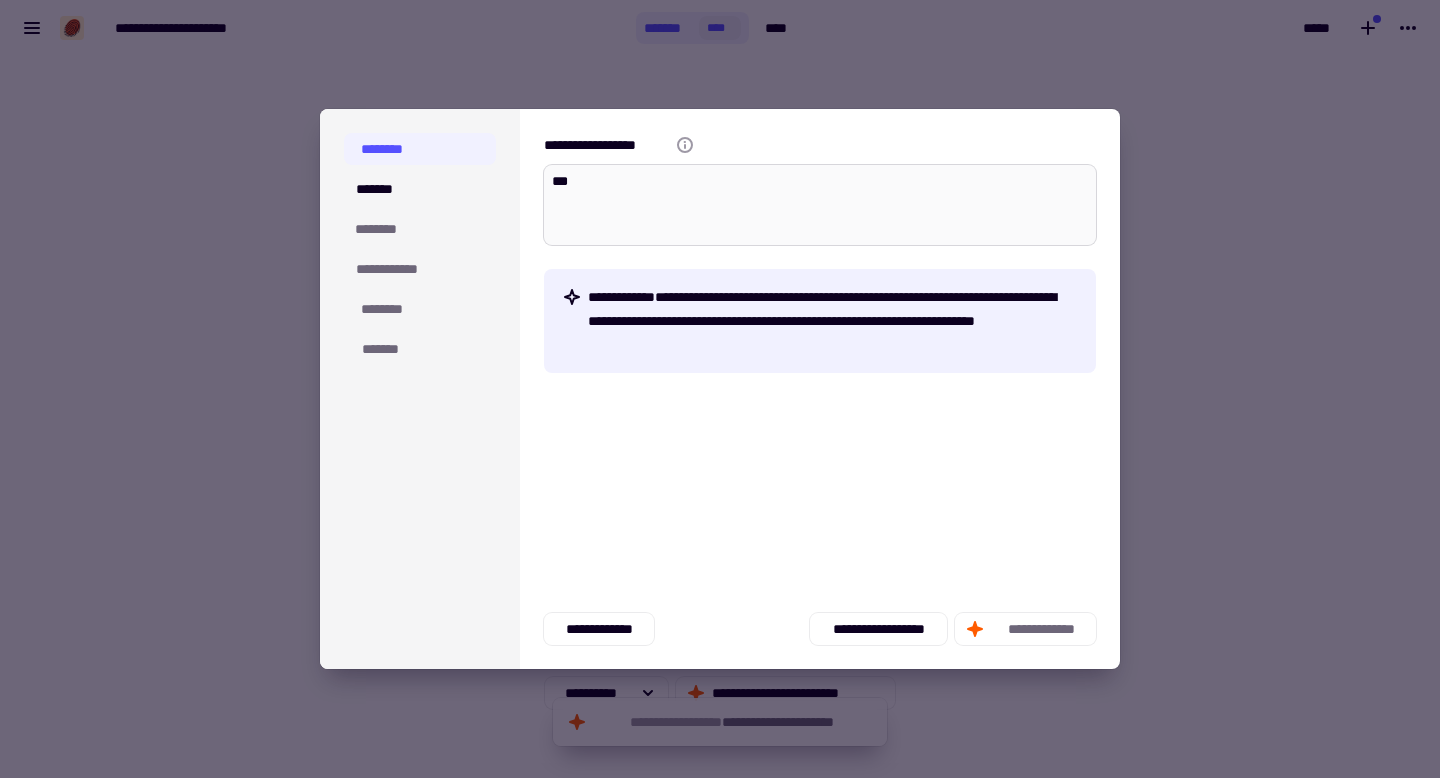 type on "*" 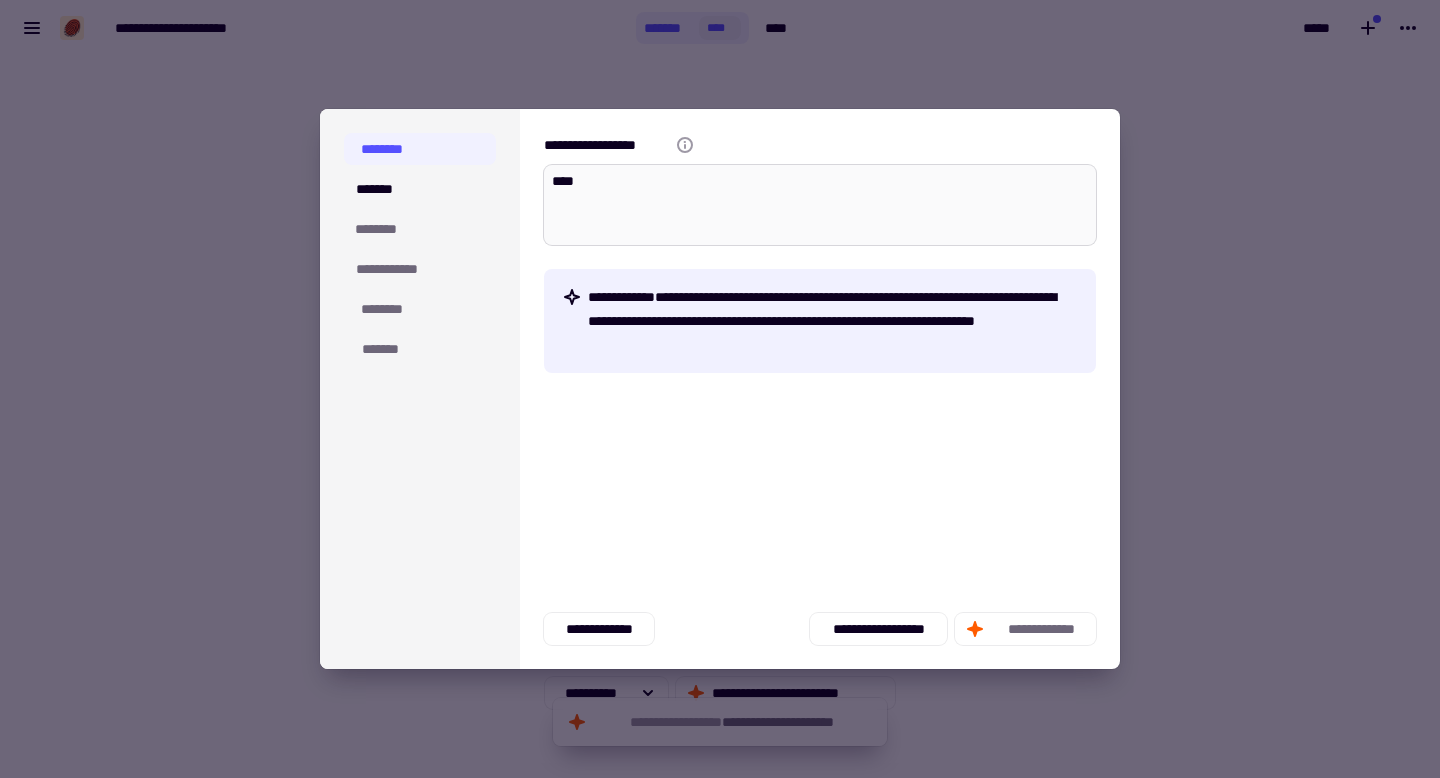 type on "*" 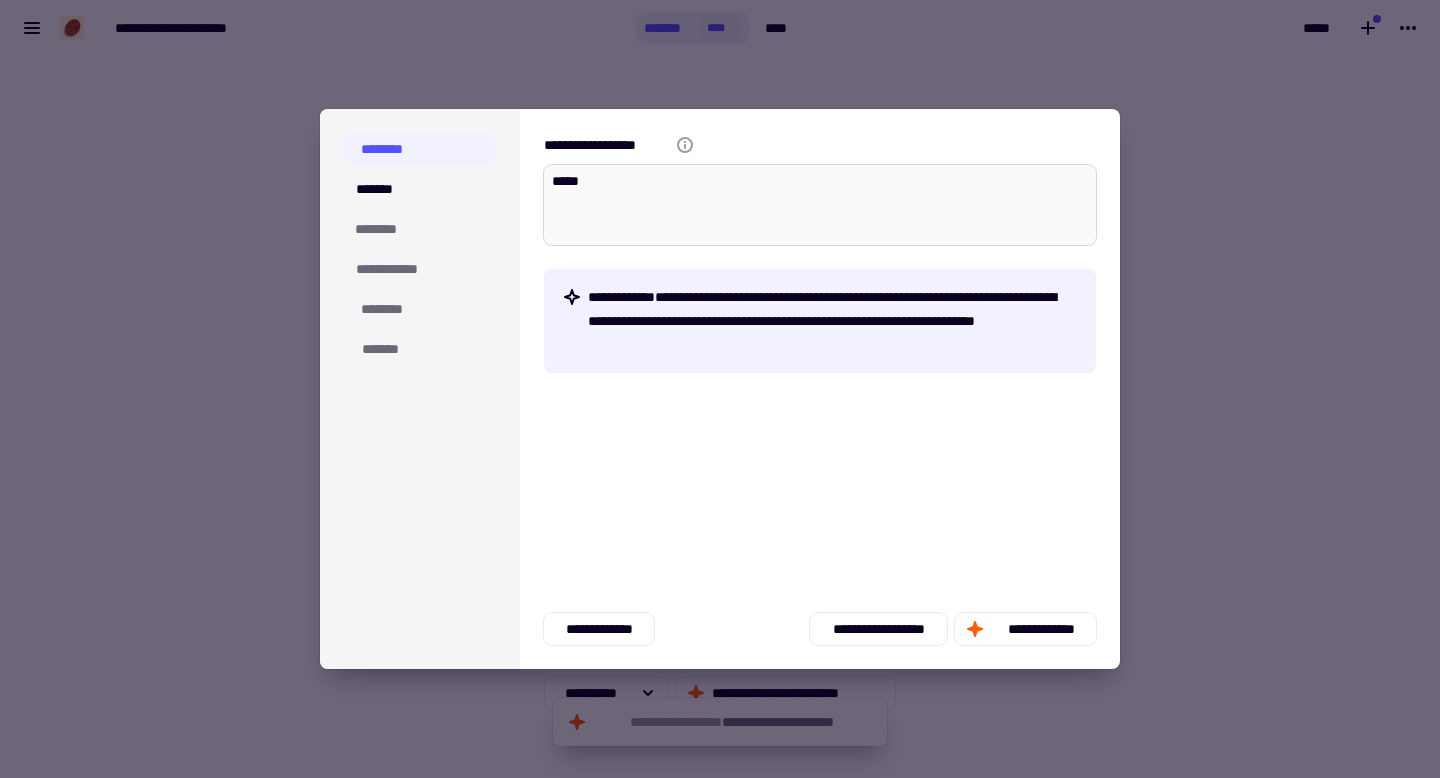 type on "*" 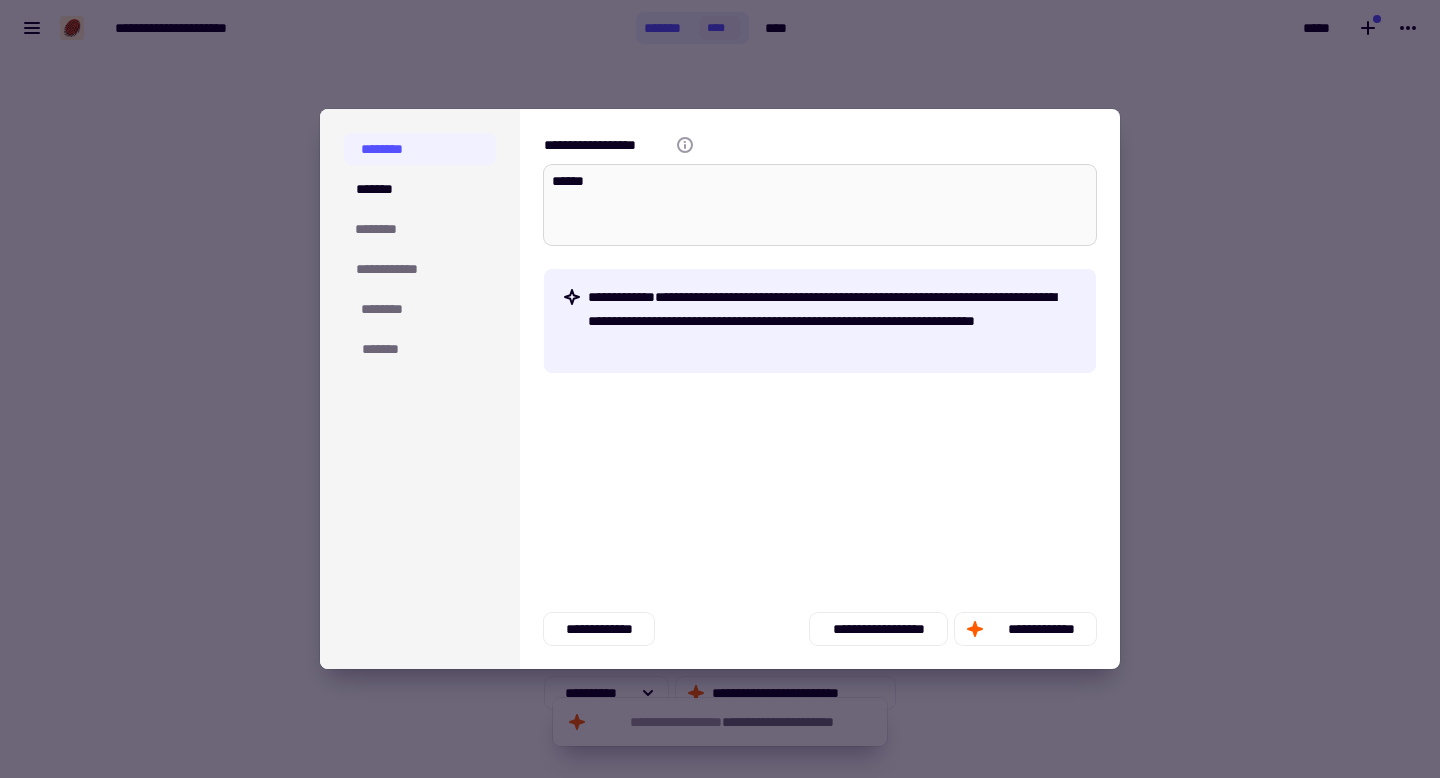 type on "*" 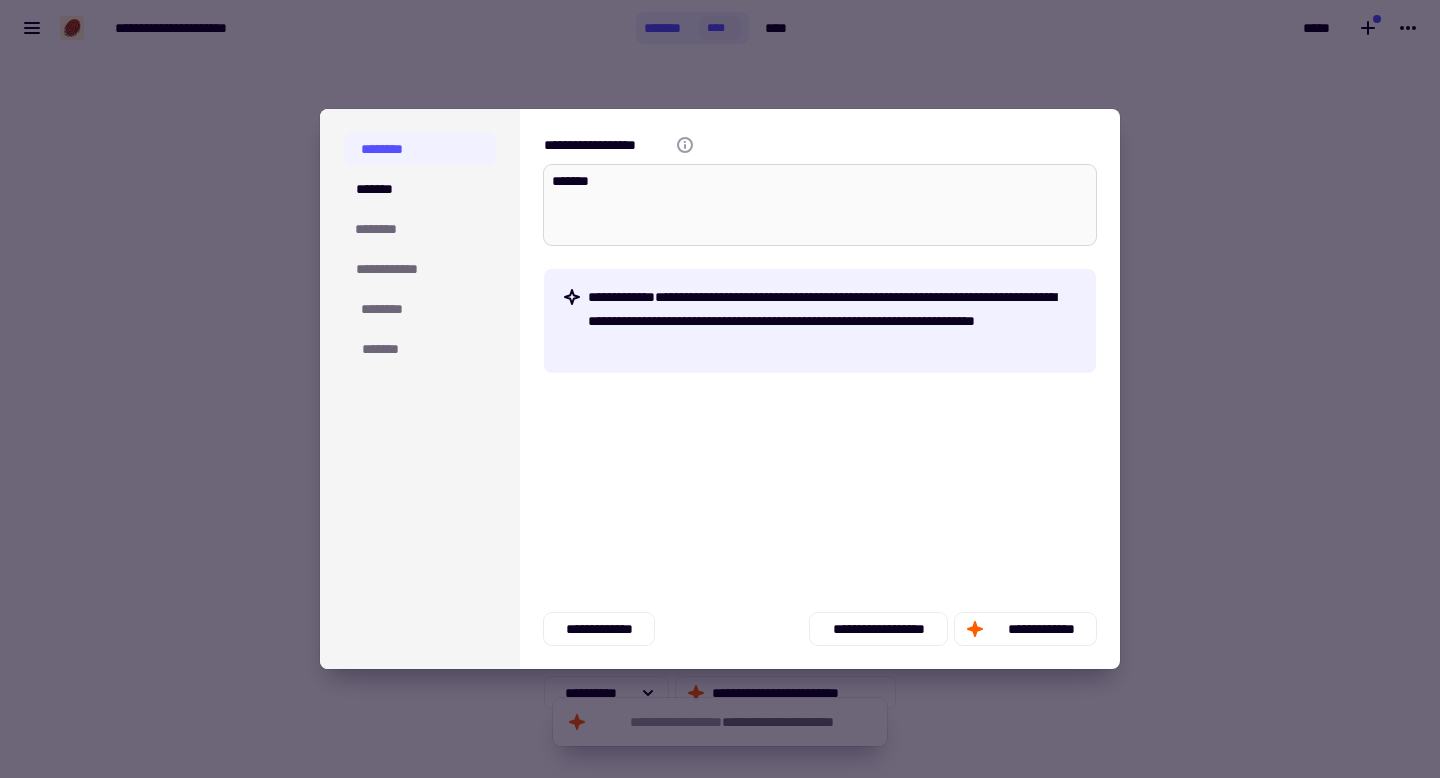 type on "*" 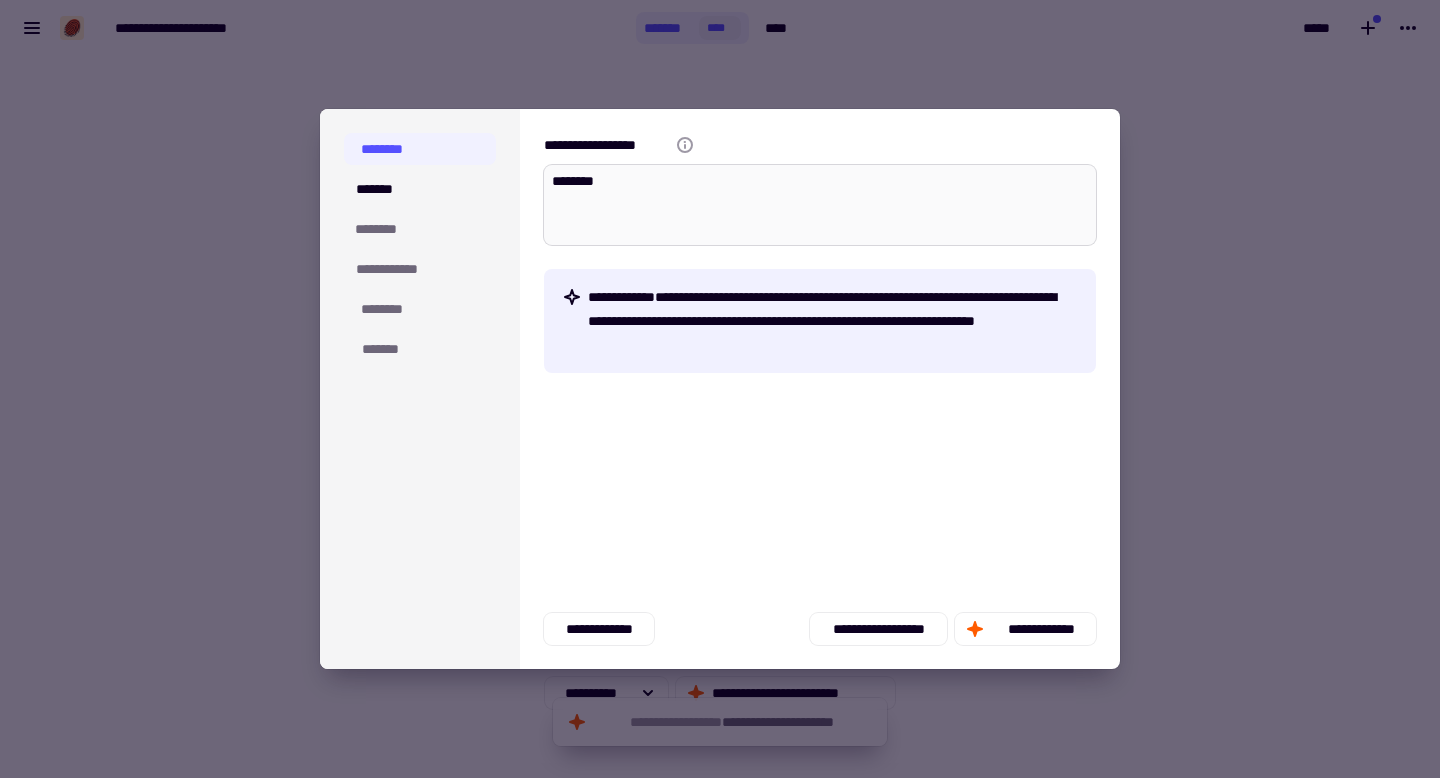 type on "*" 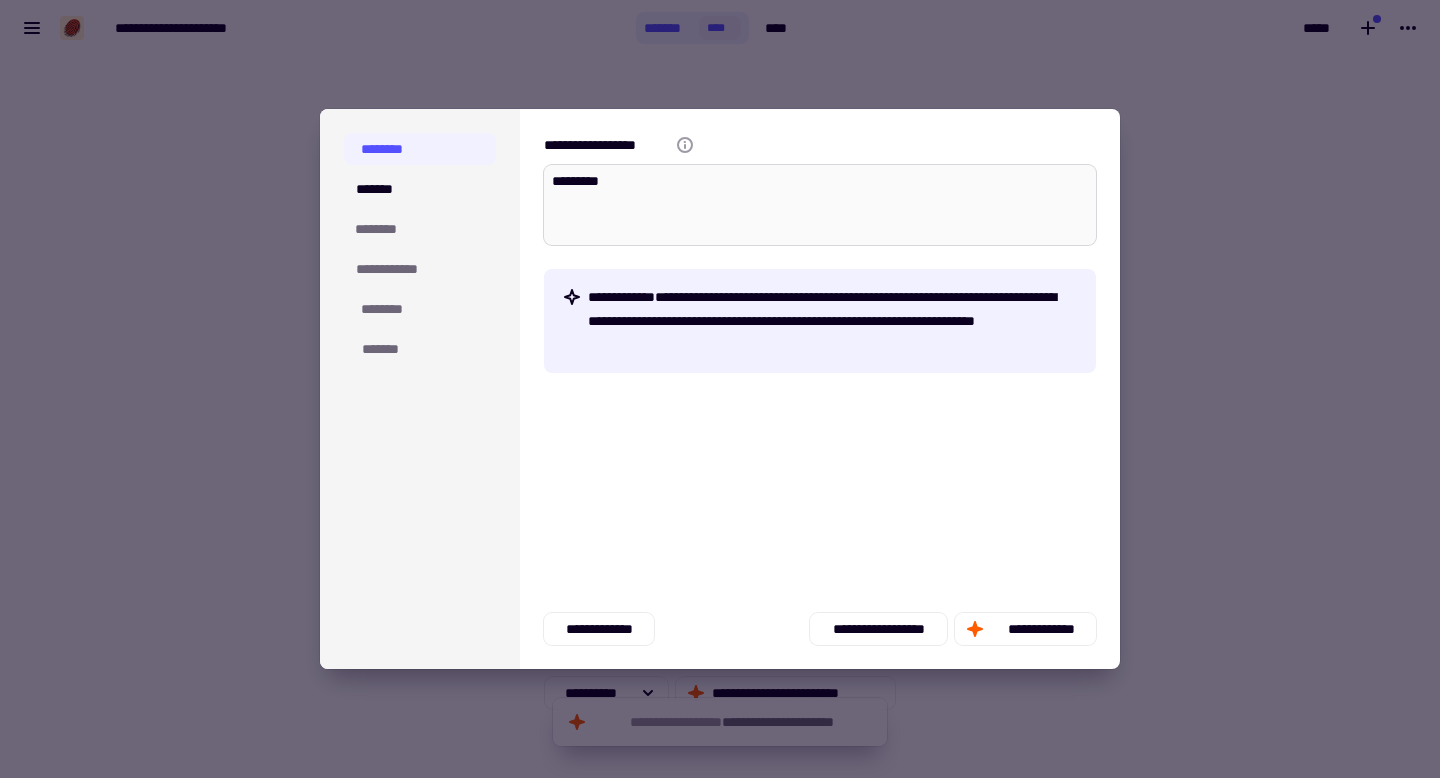 type on "*" 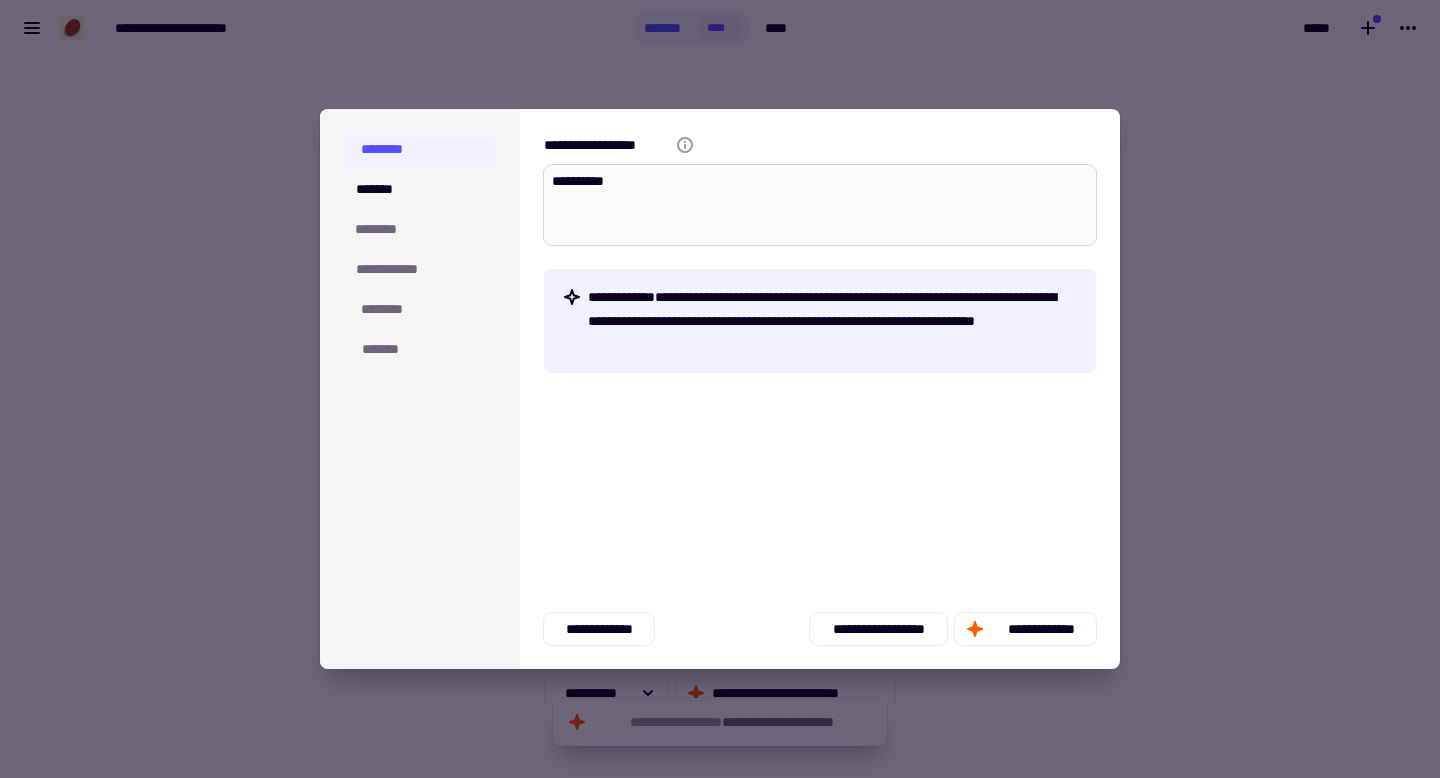 type on "*" 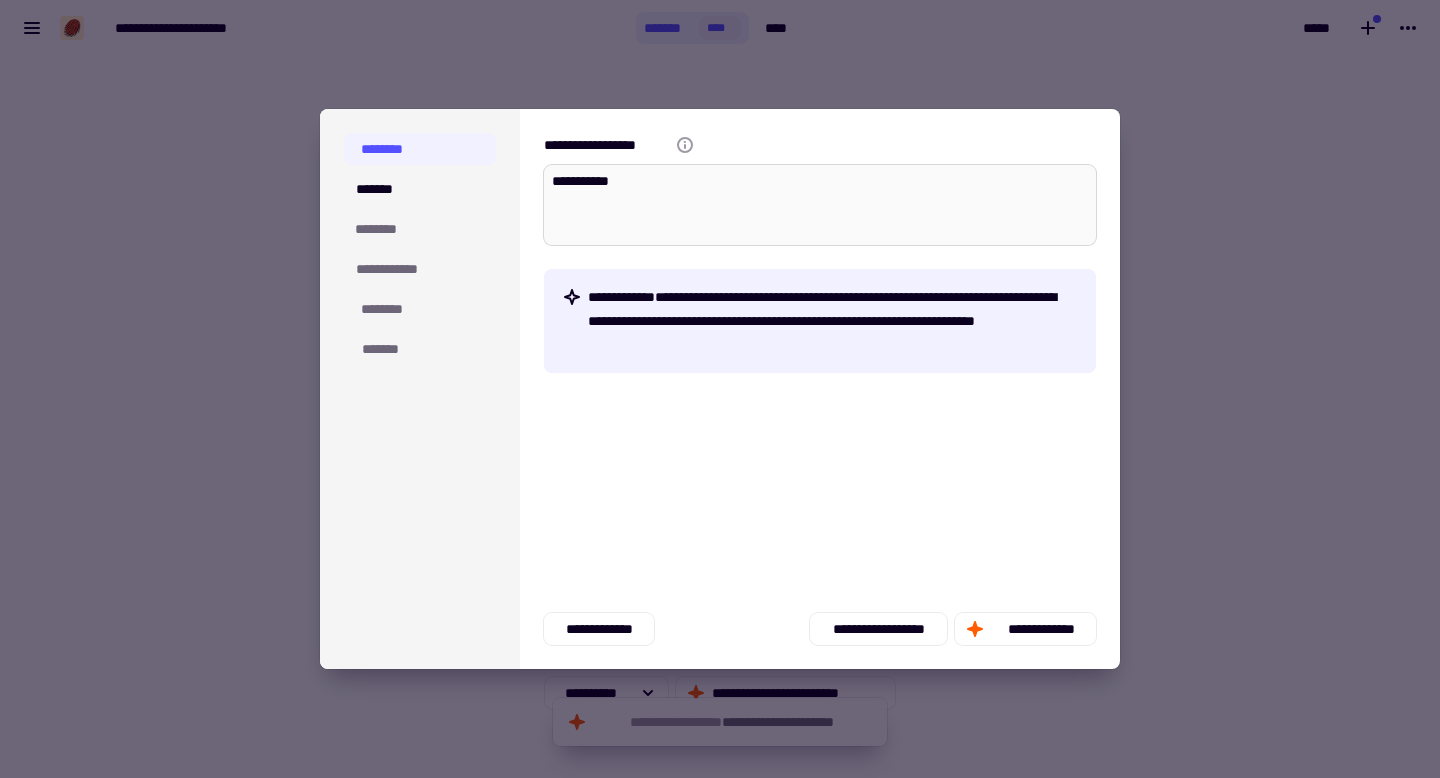 type on "*" 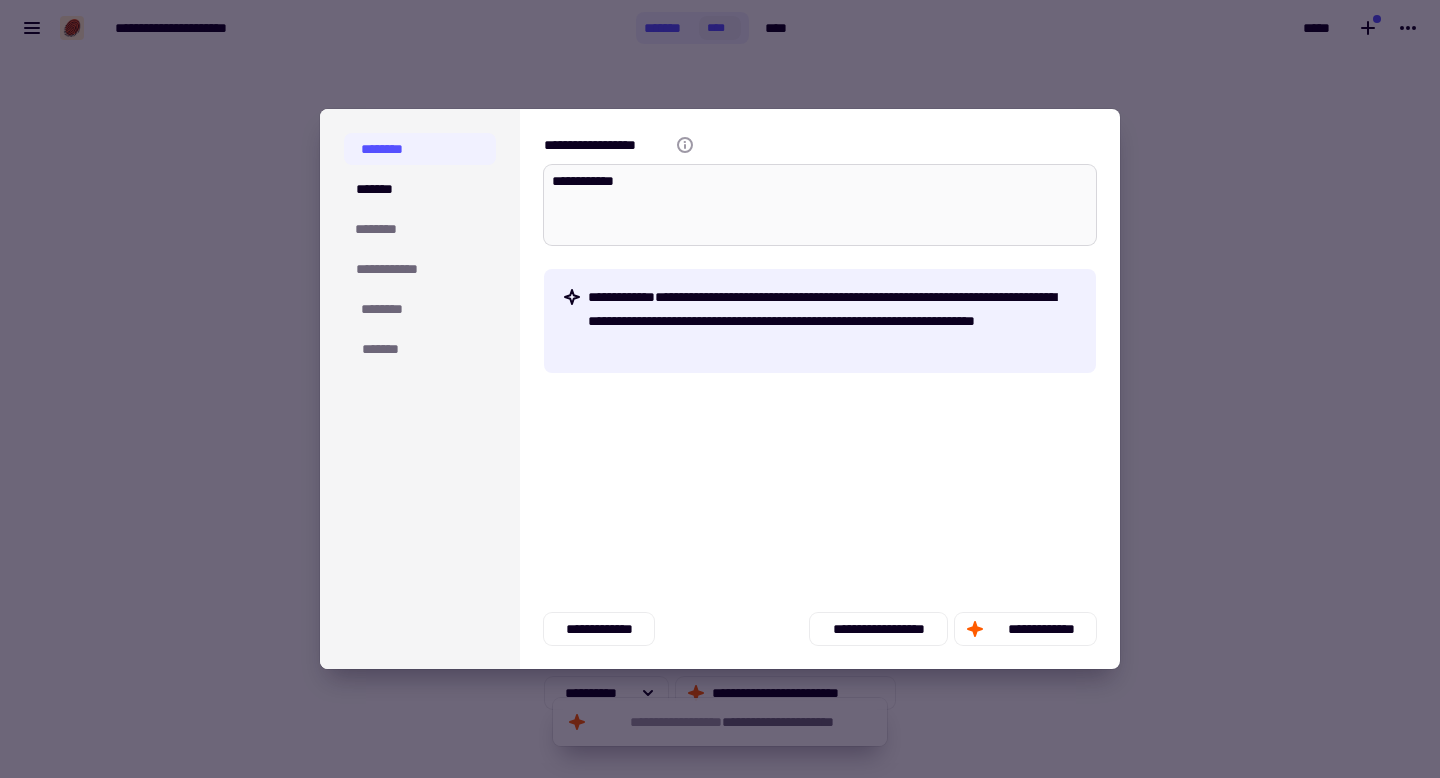 type on "*" 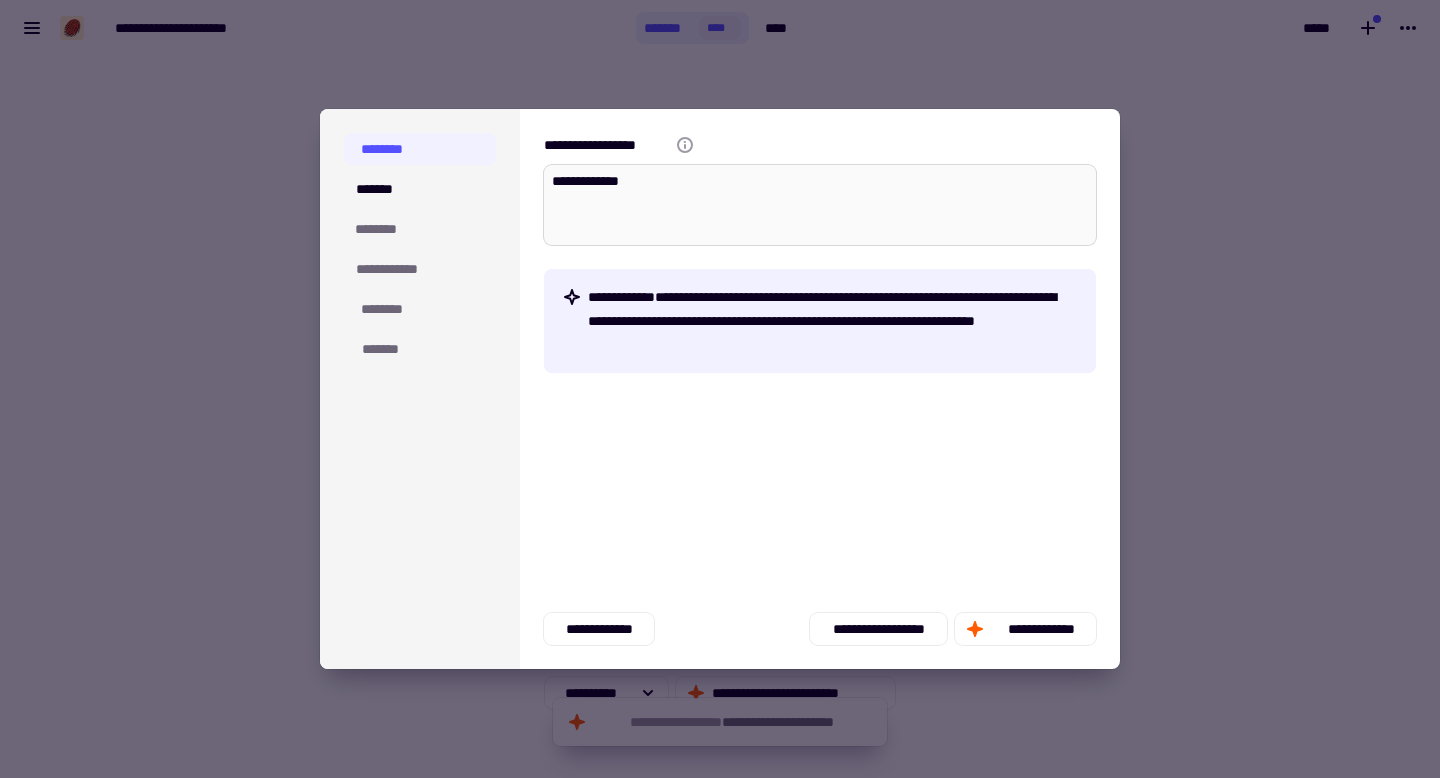 type on "*" 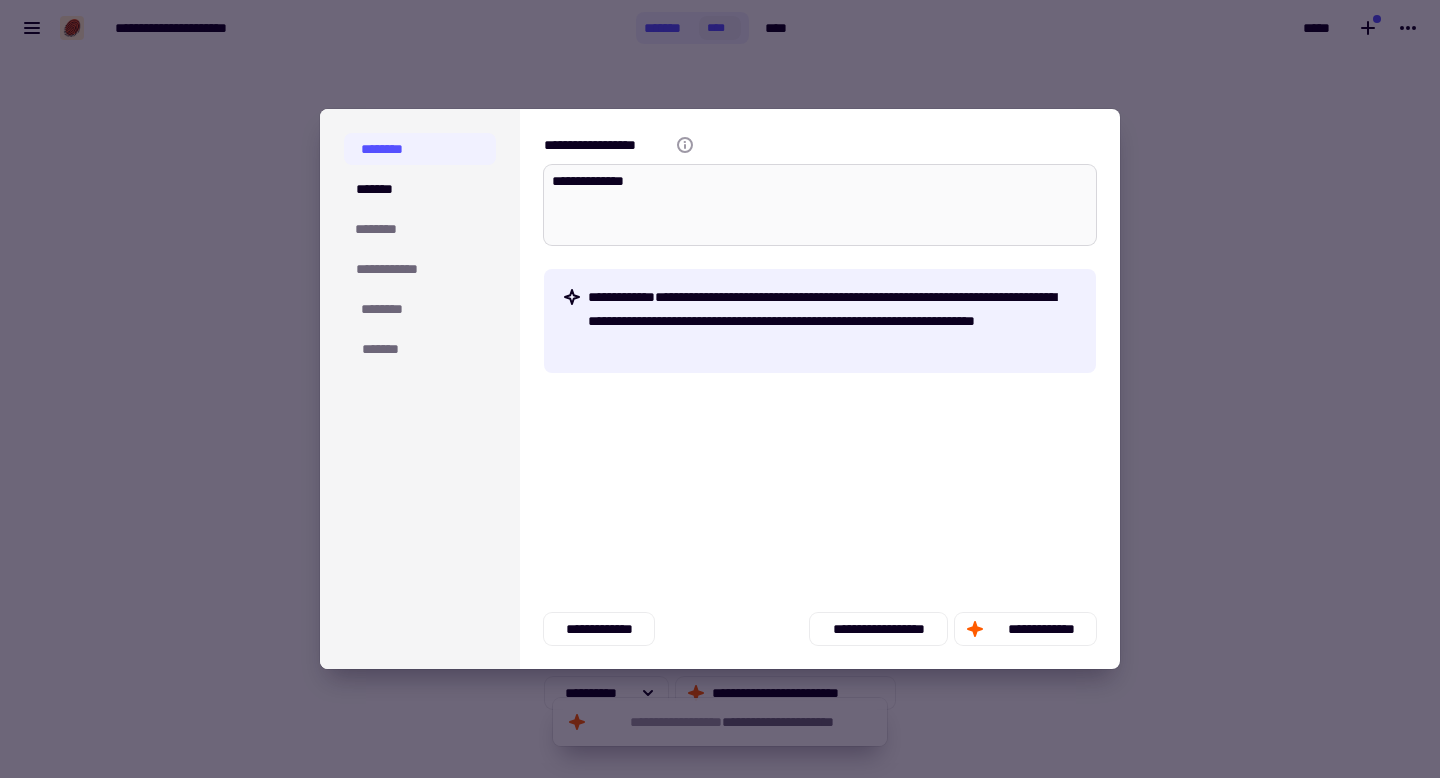 type on "*" 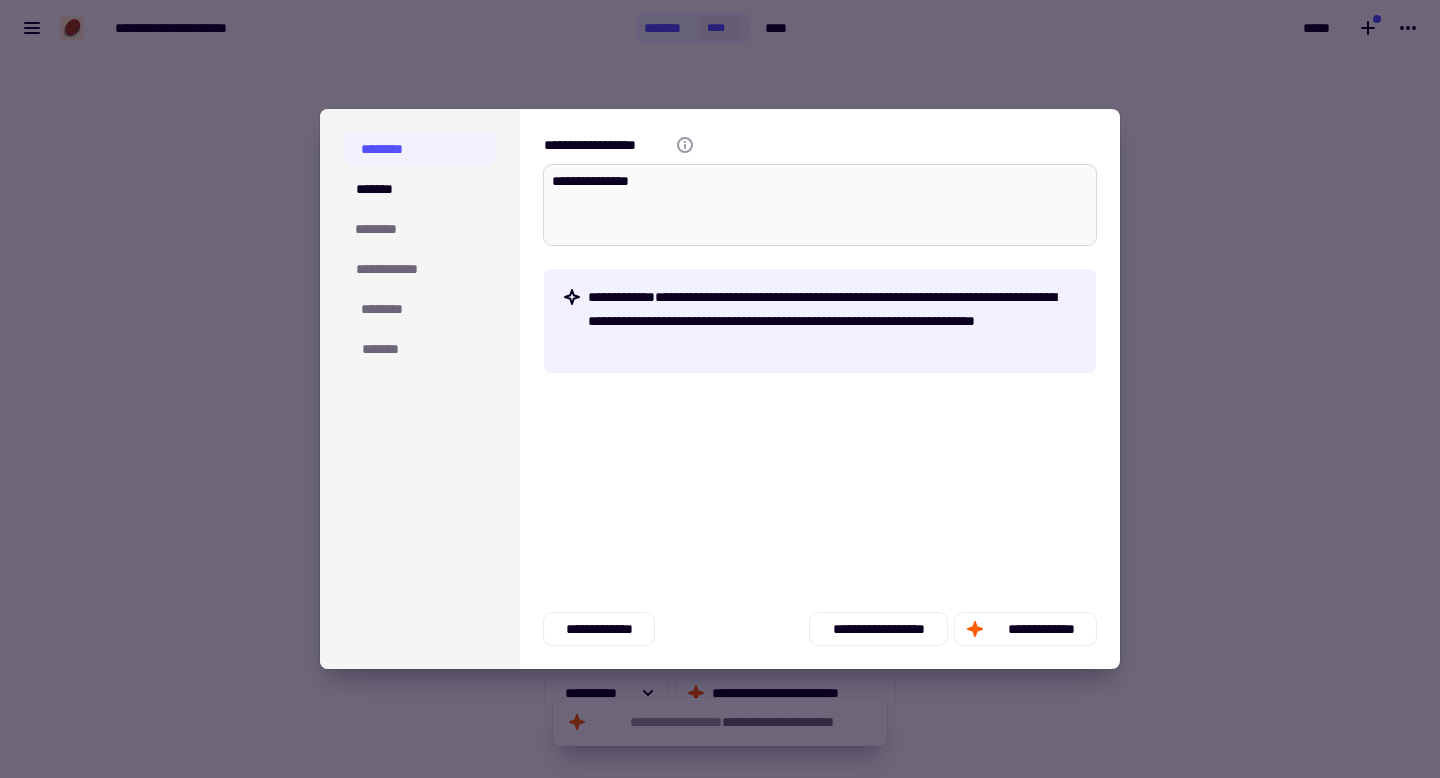 type on "*" 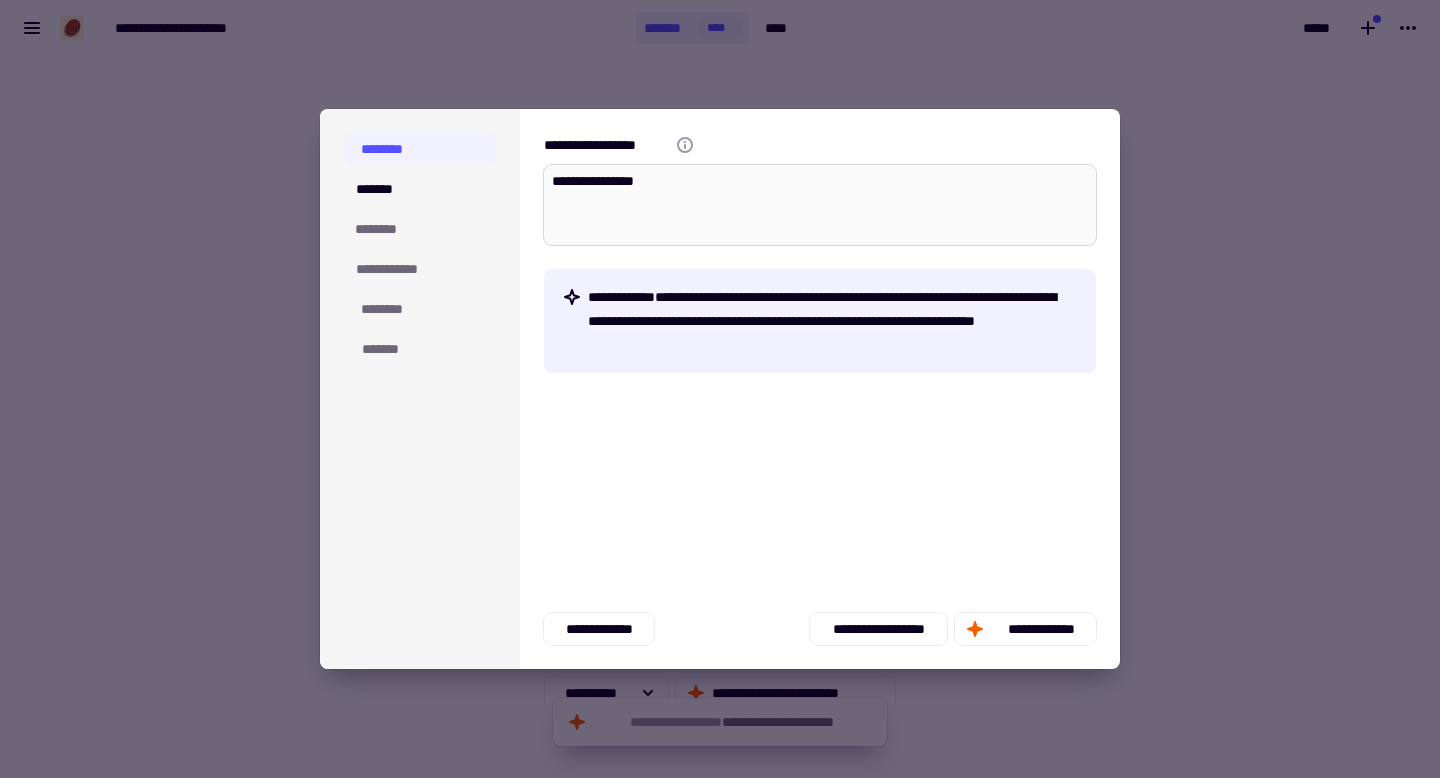 type on "*" 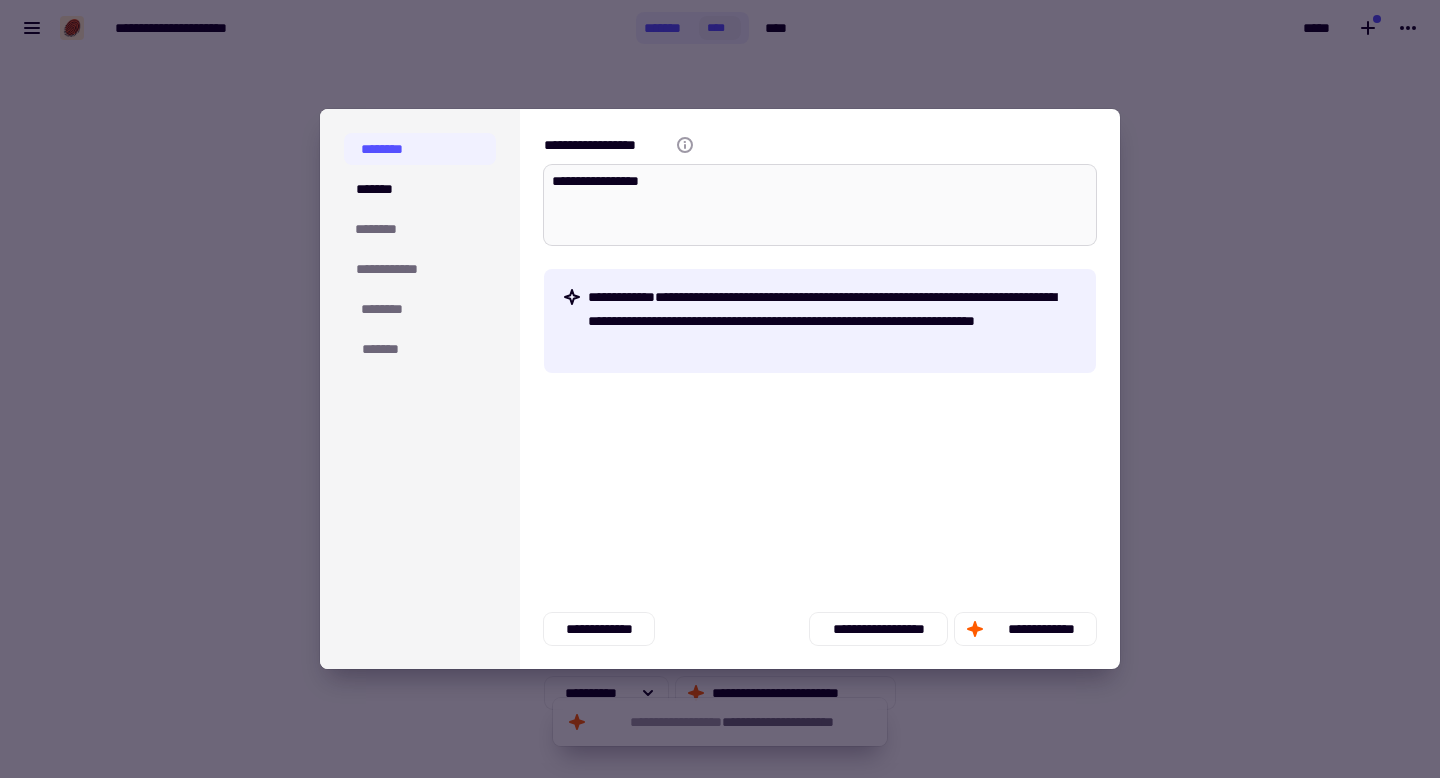 type on "*" 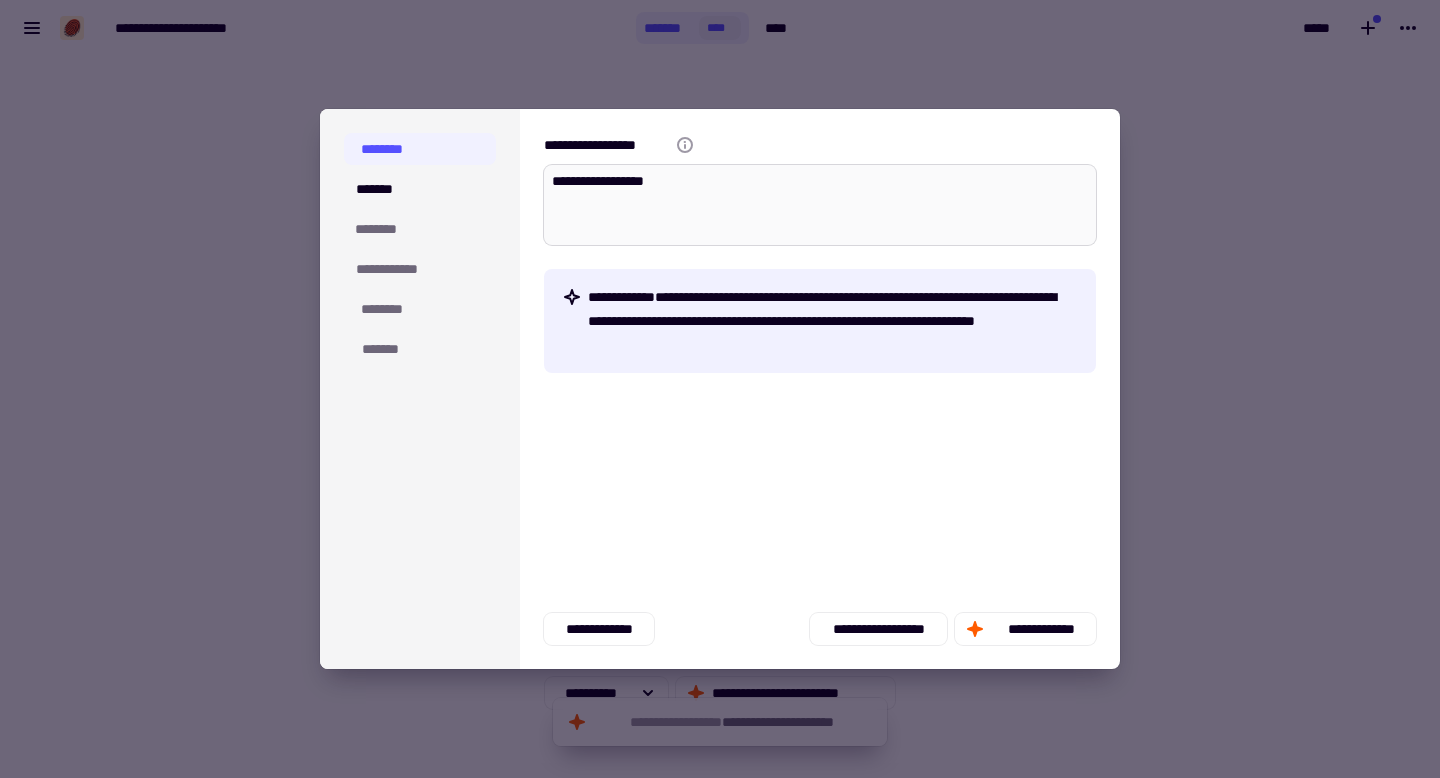 type on "*" 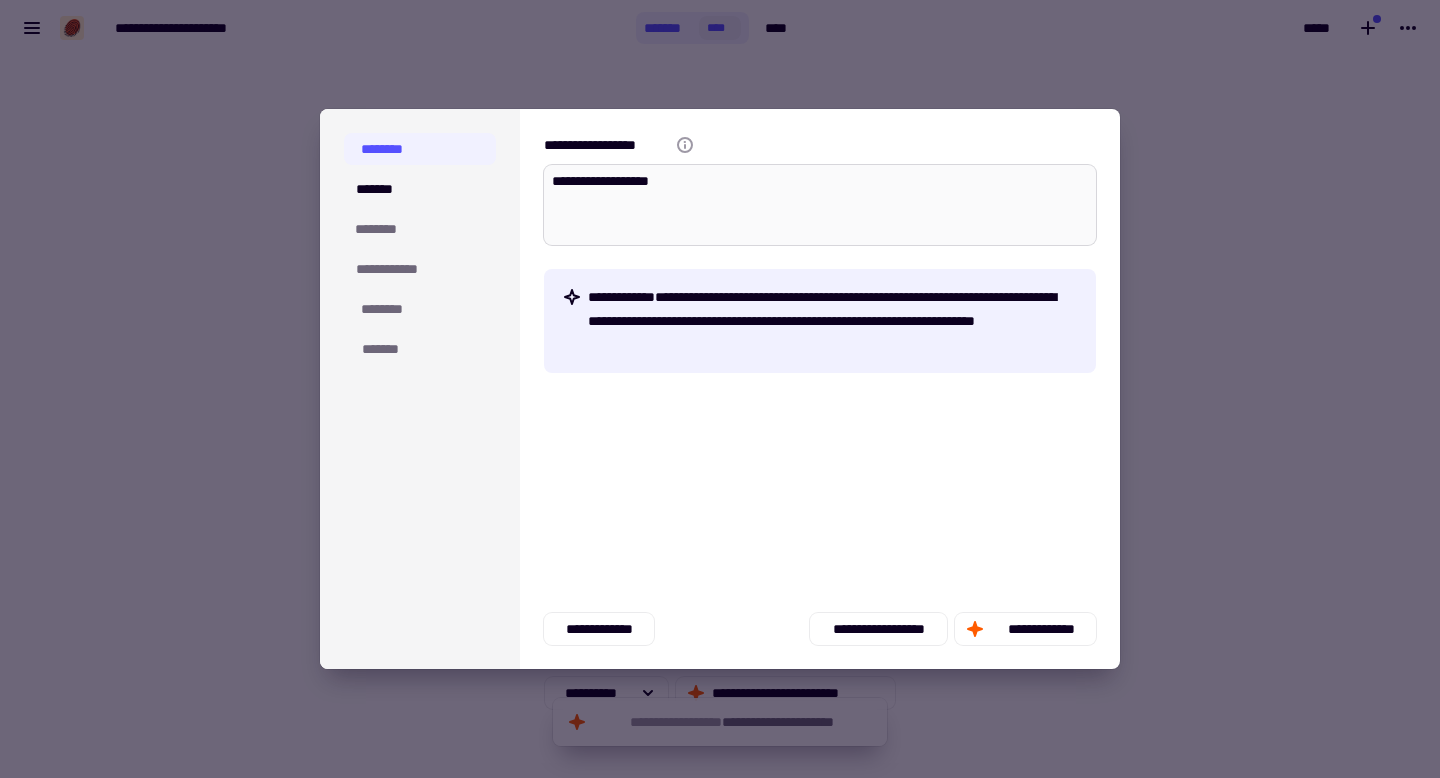 type on "*" 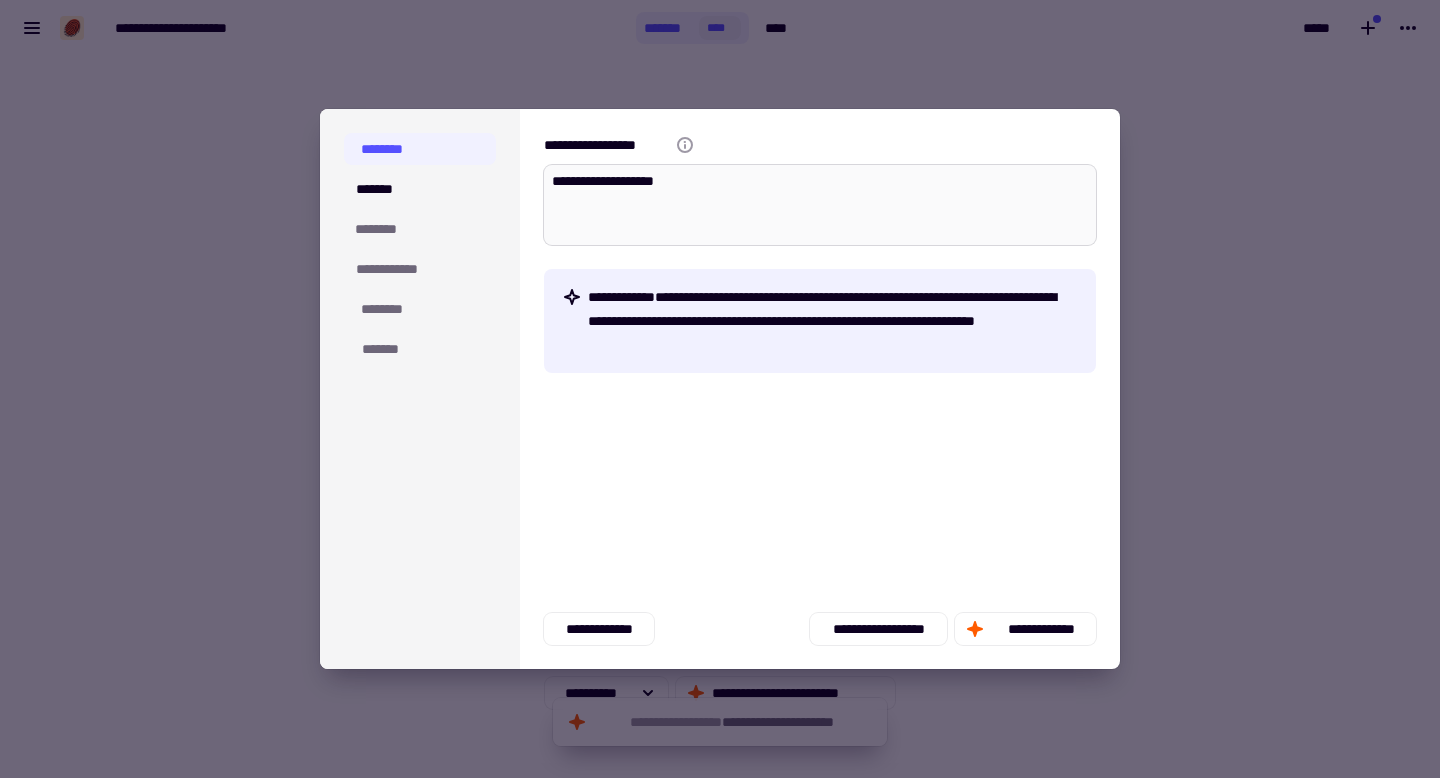 type on "*" 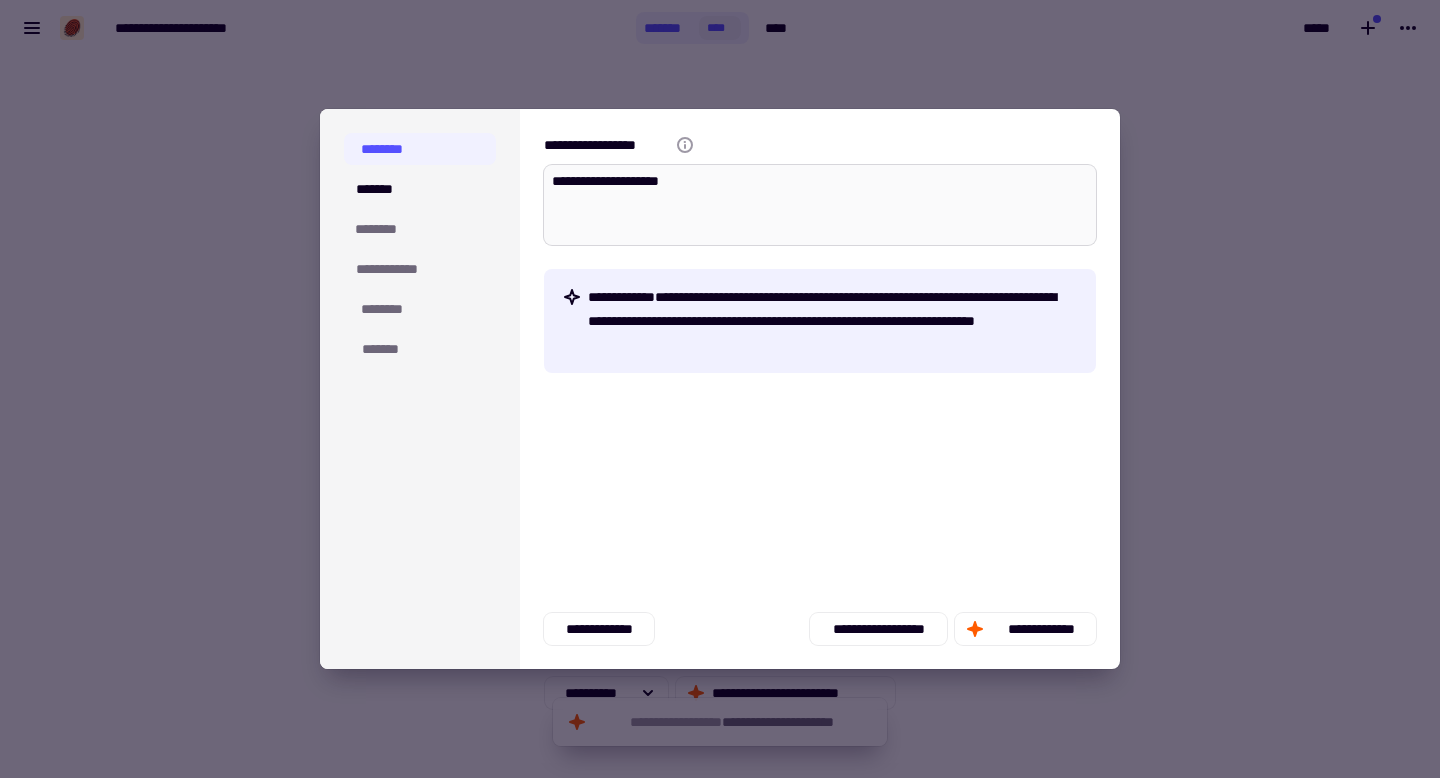 type on "*" 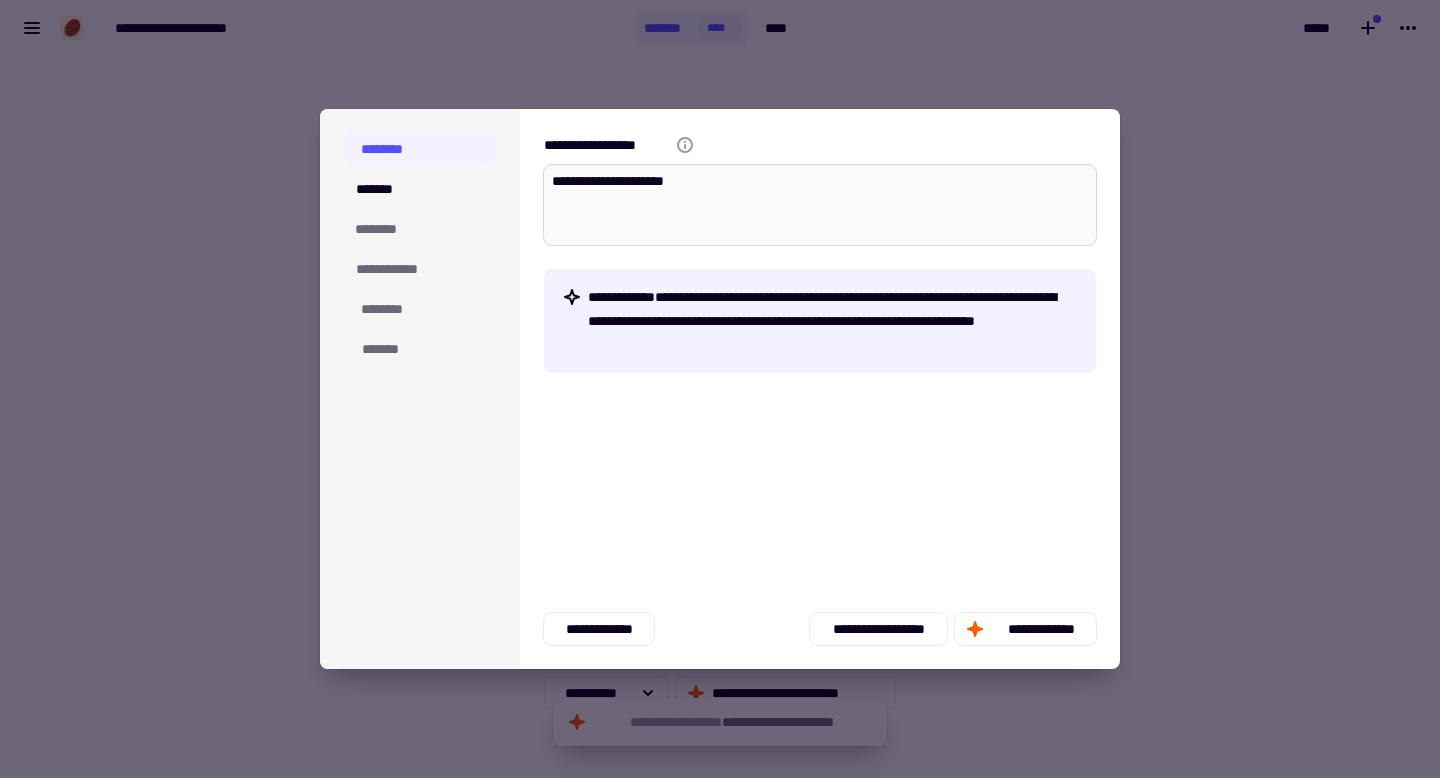 type on "*" 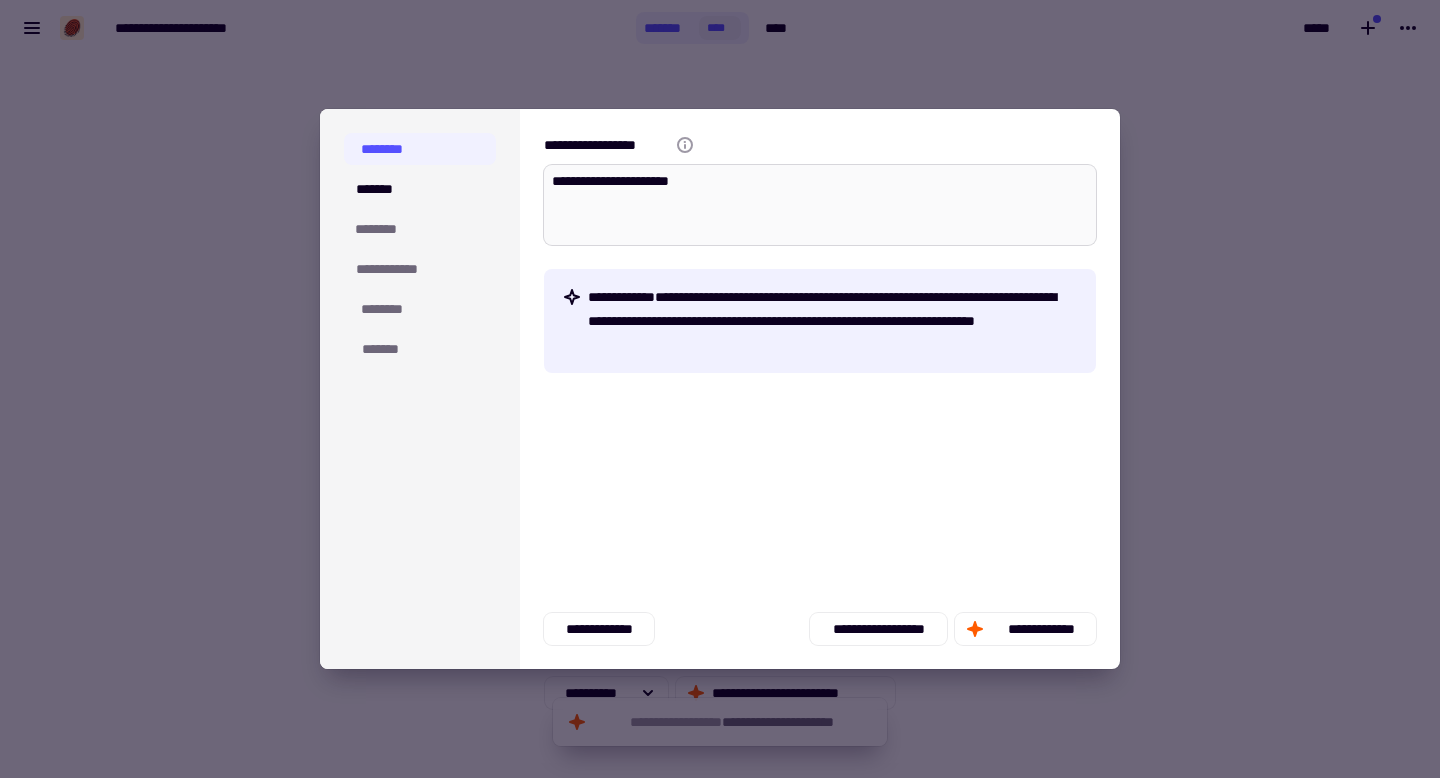 type on "*" 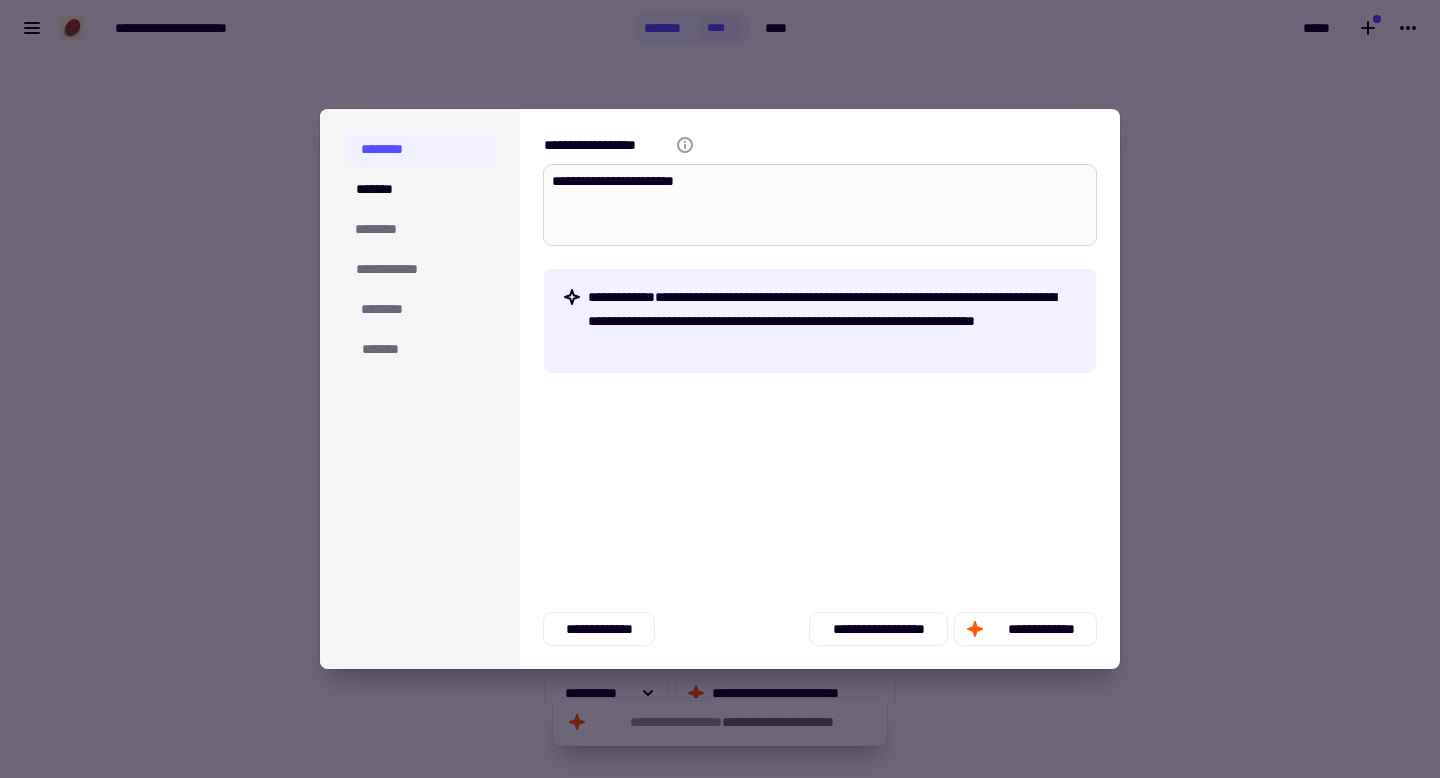 type on "*" 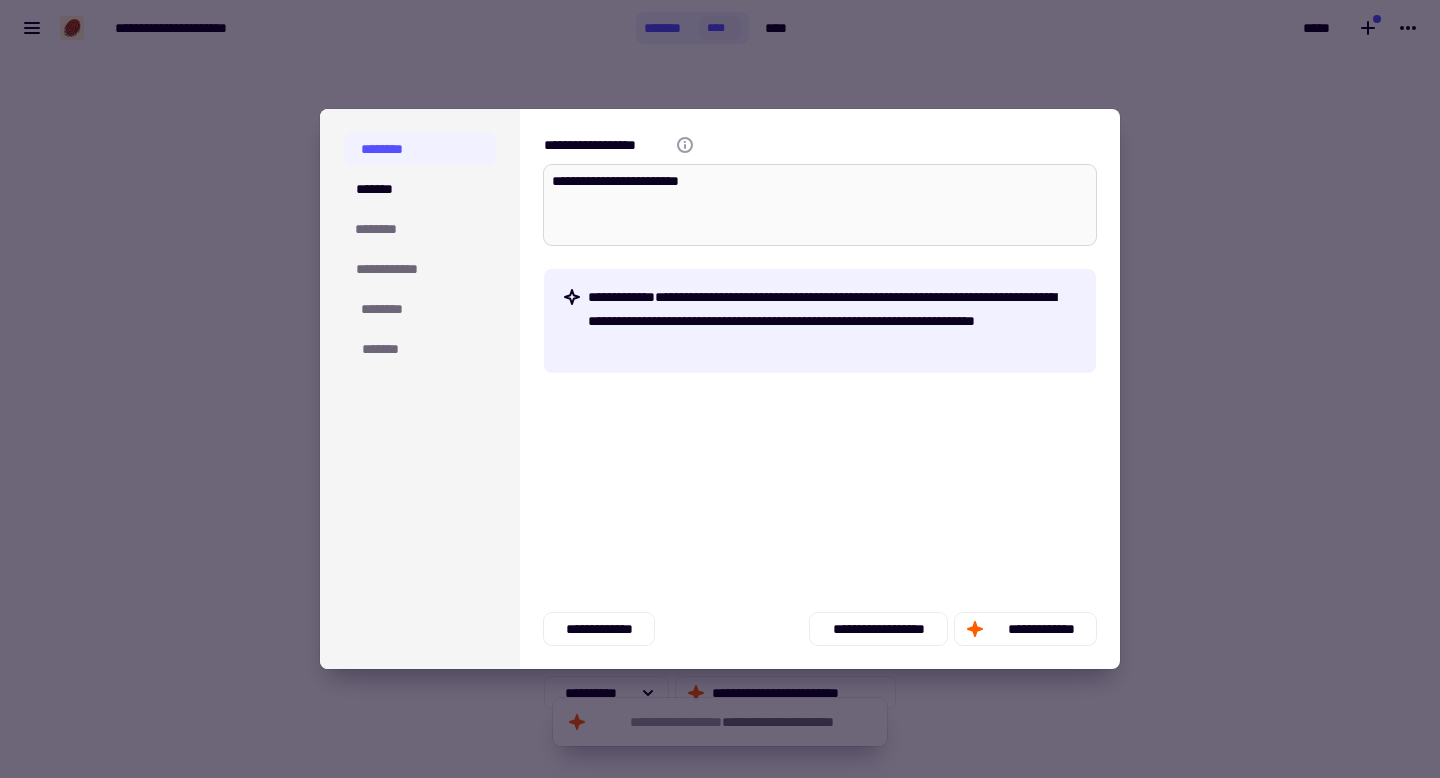 type on "*" 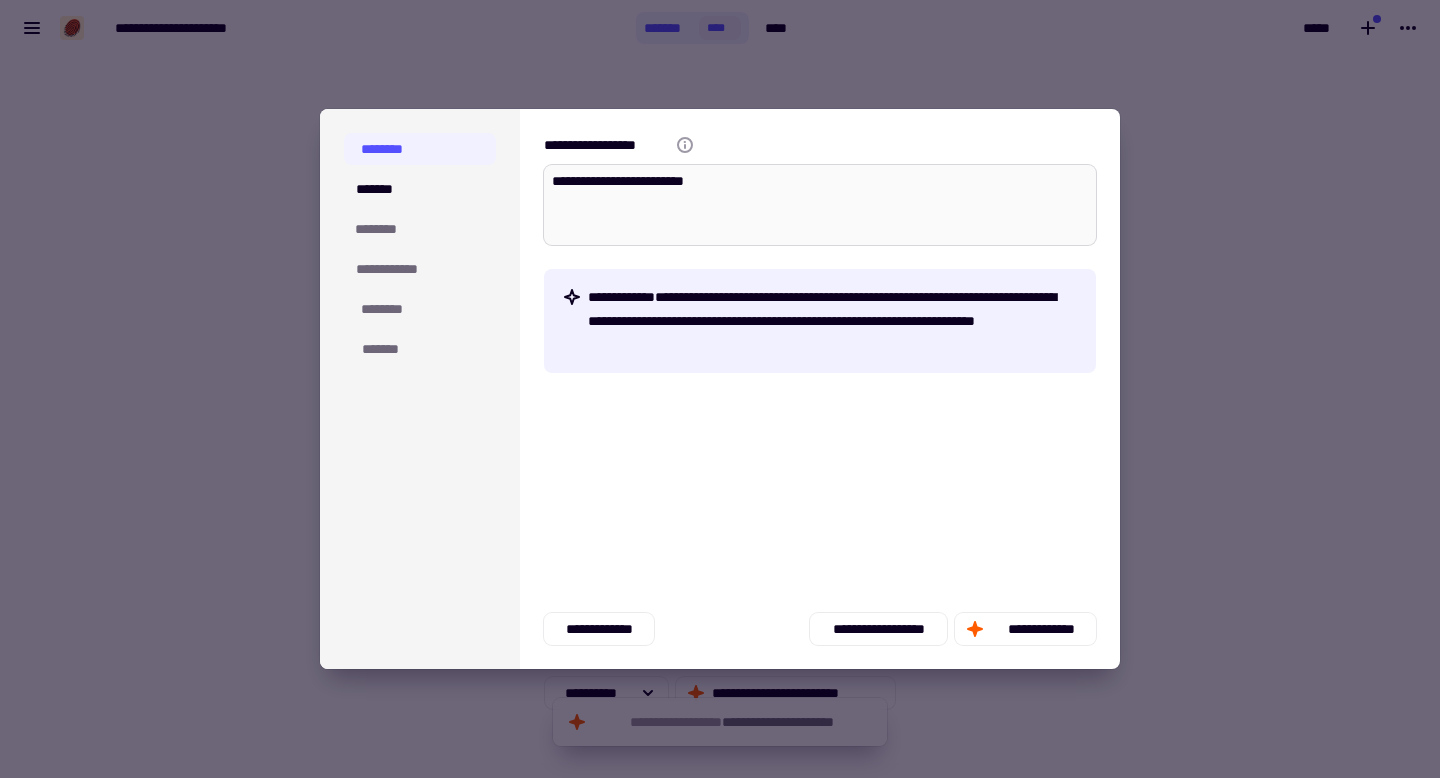 type on "*" 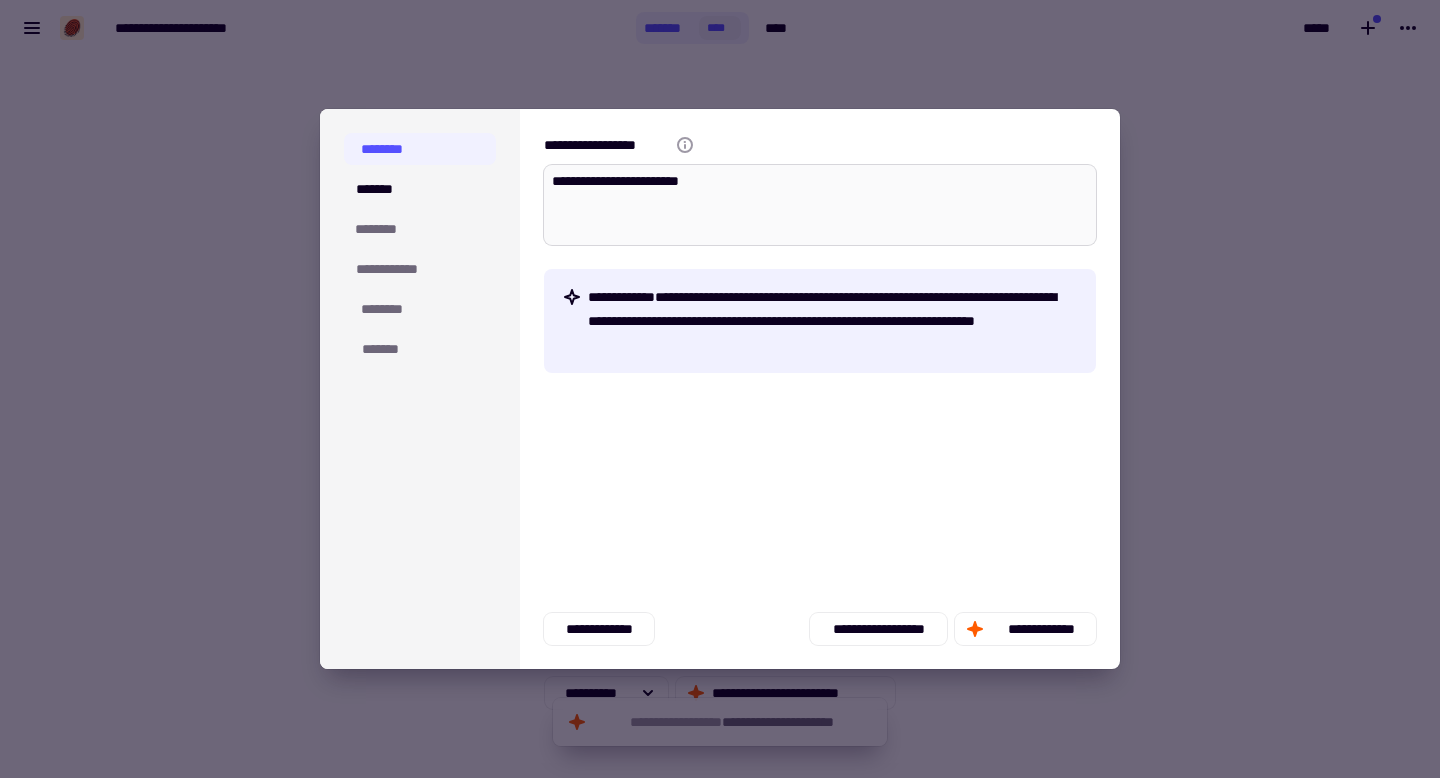 type on "*" 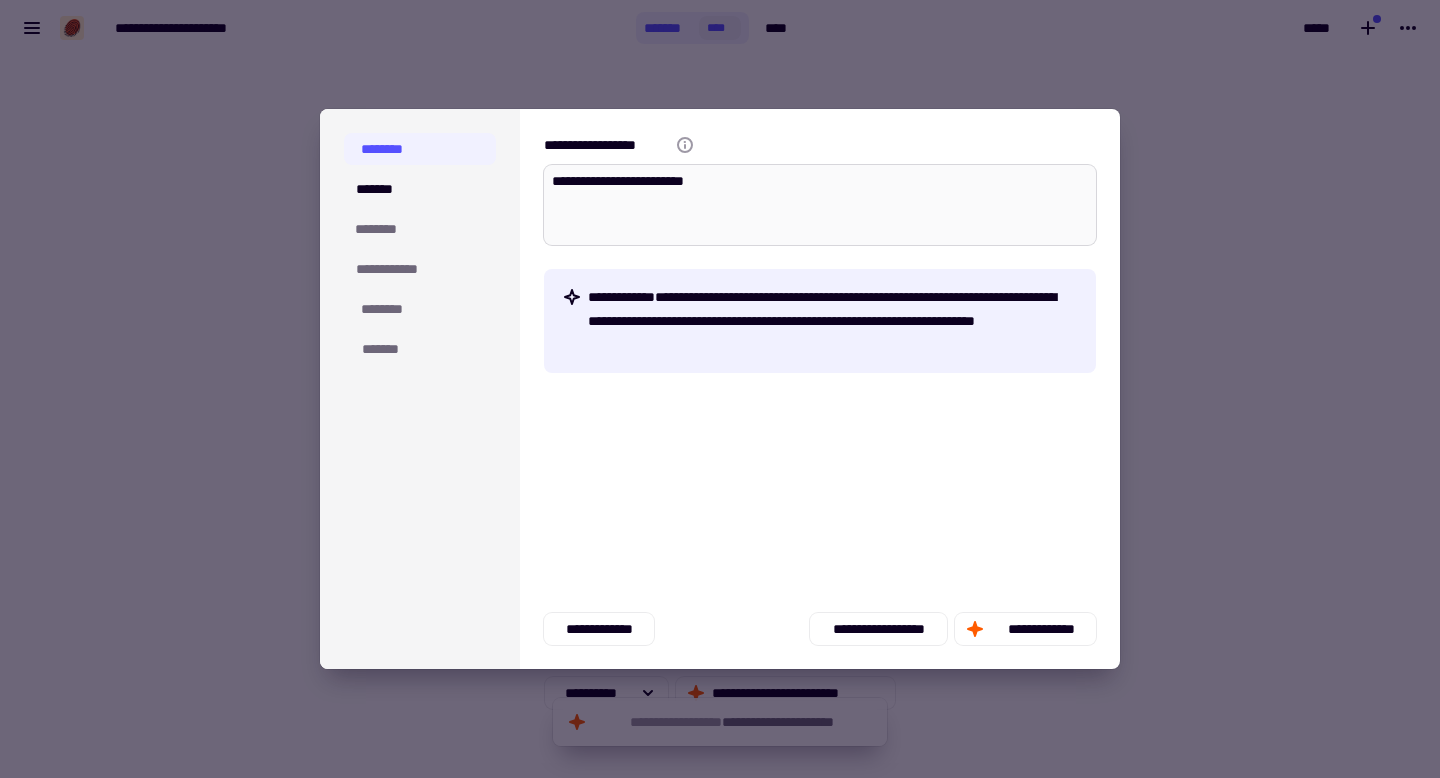 type on "*" 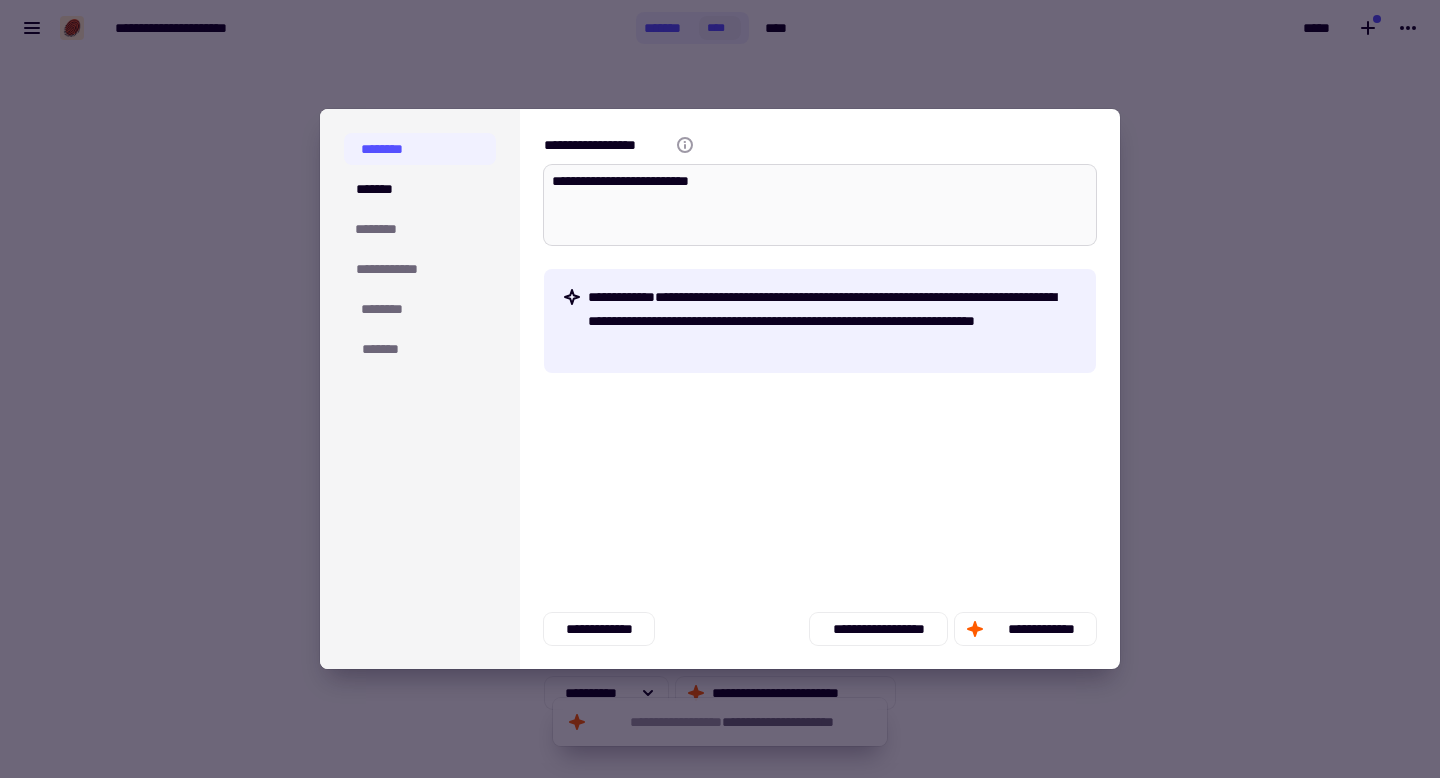 type on "*" 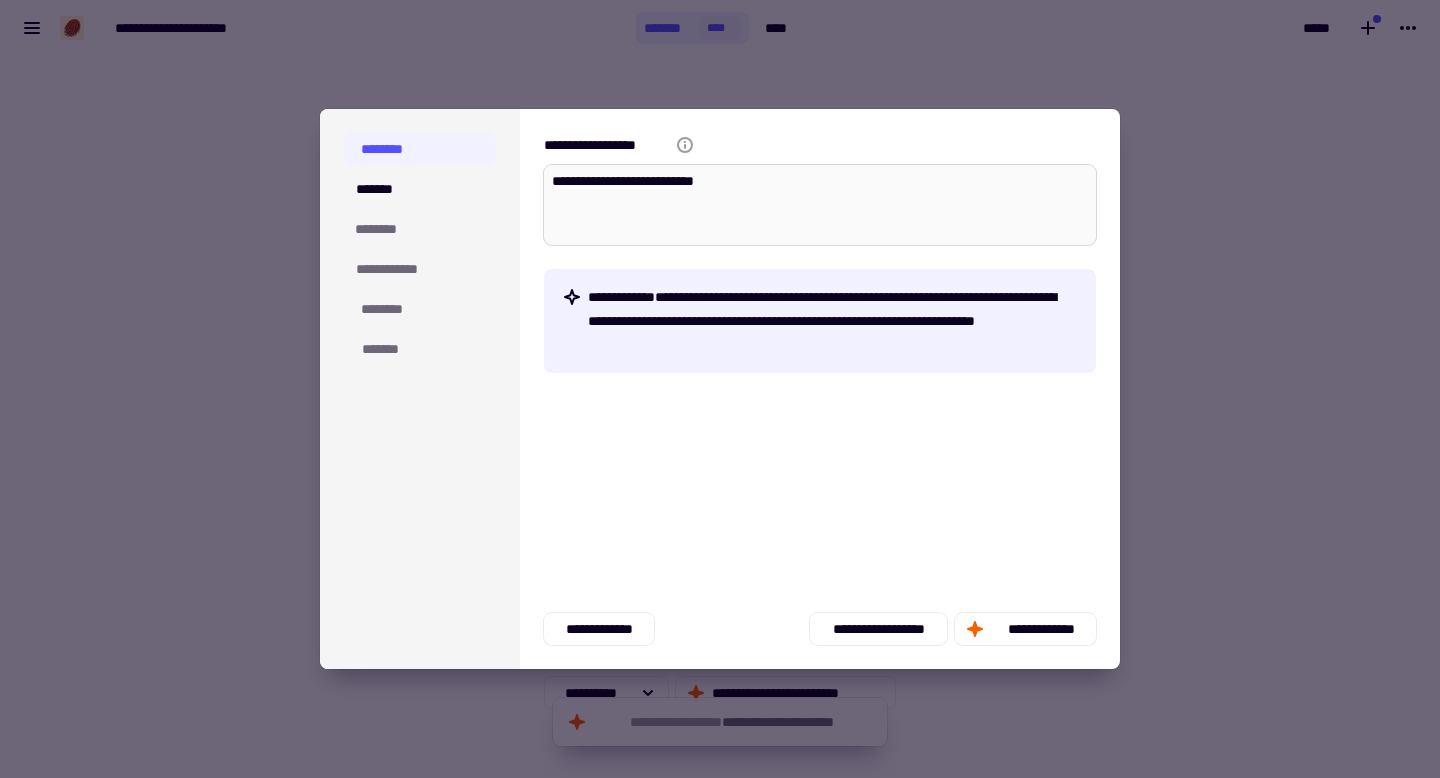 type on "*" 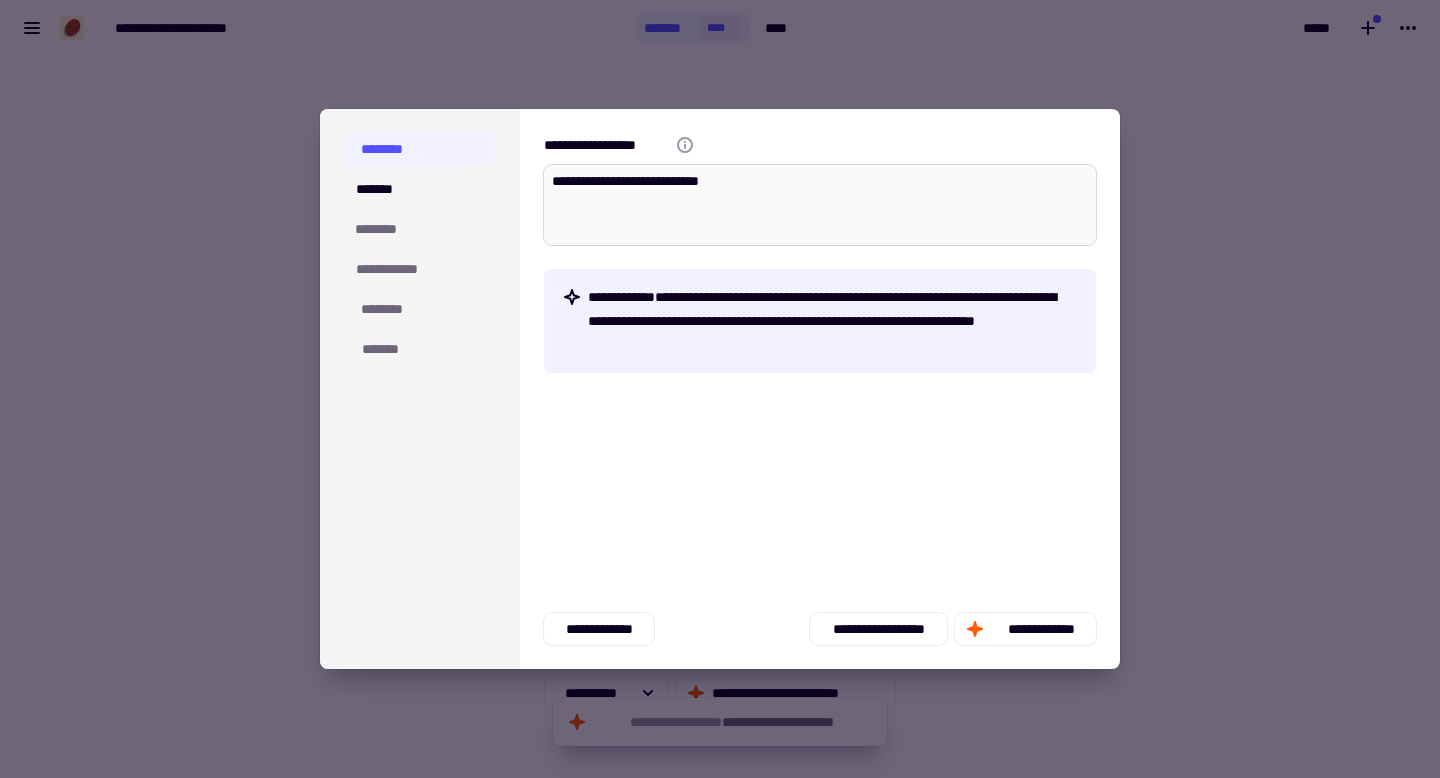 type on "*" 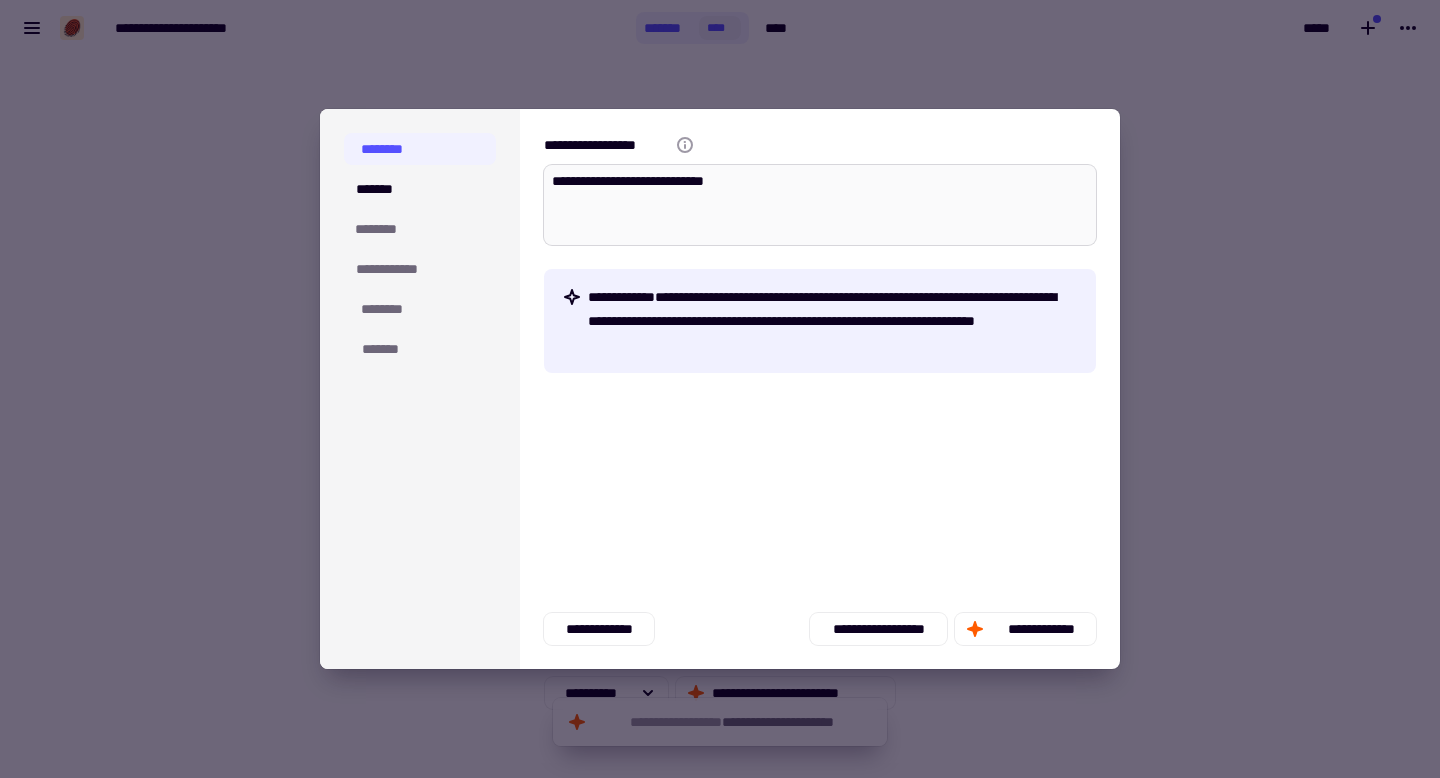 type on "*" 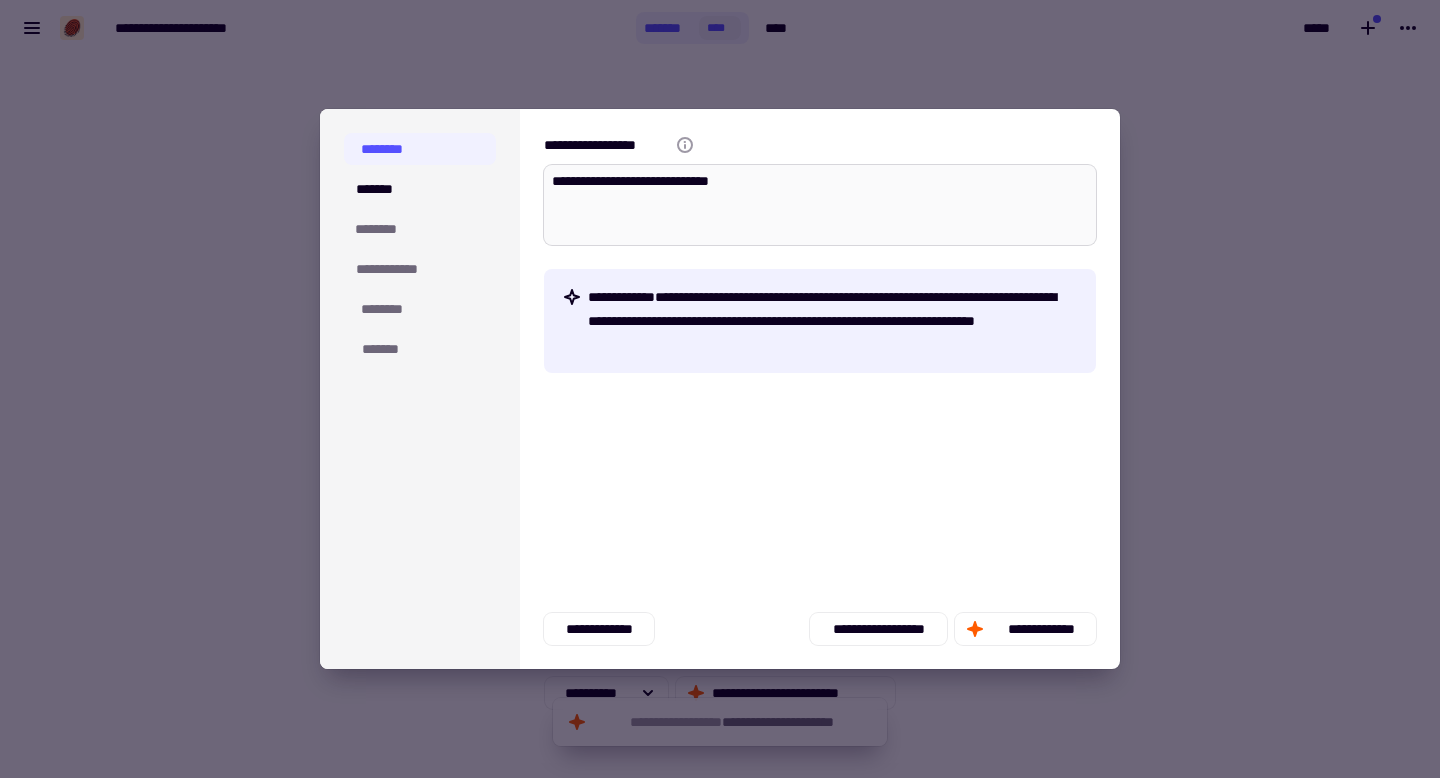 type on "*" 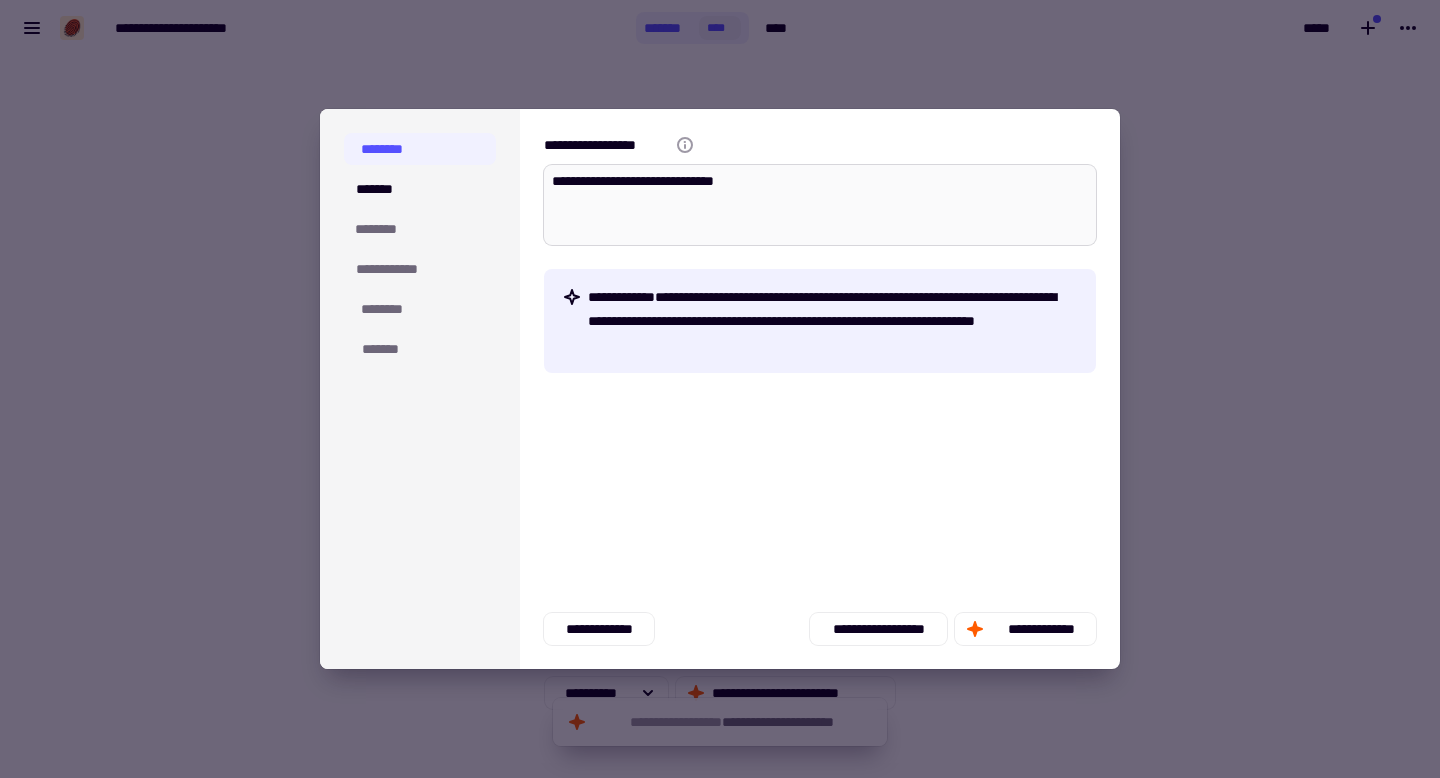 type on "**********" 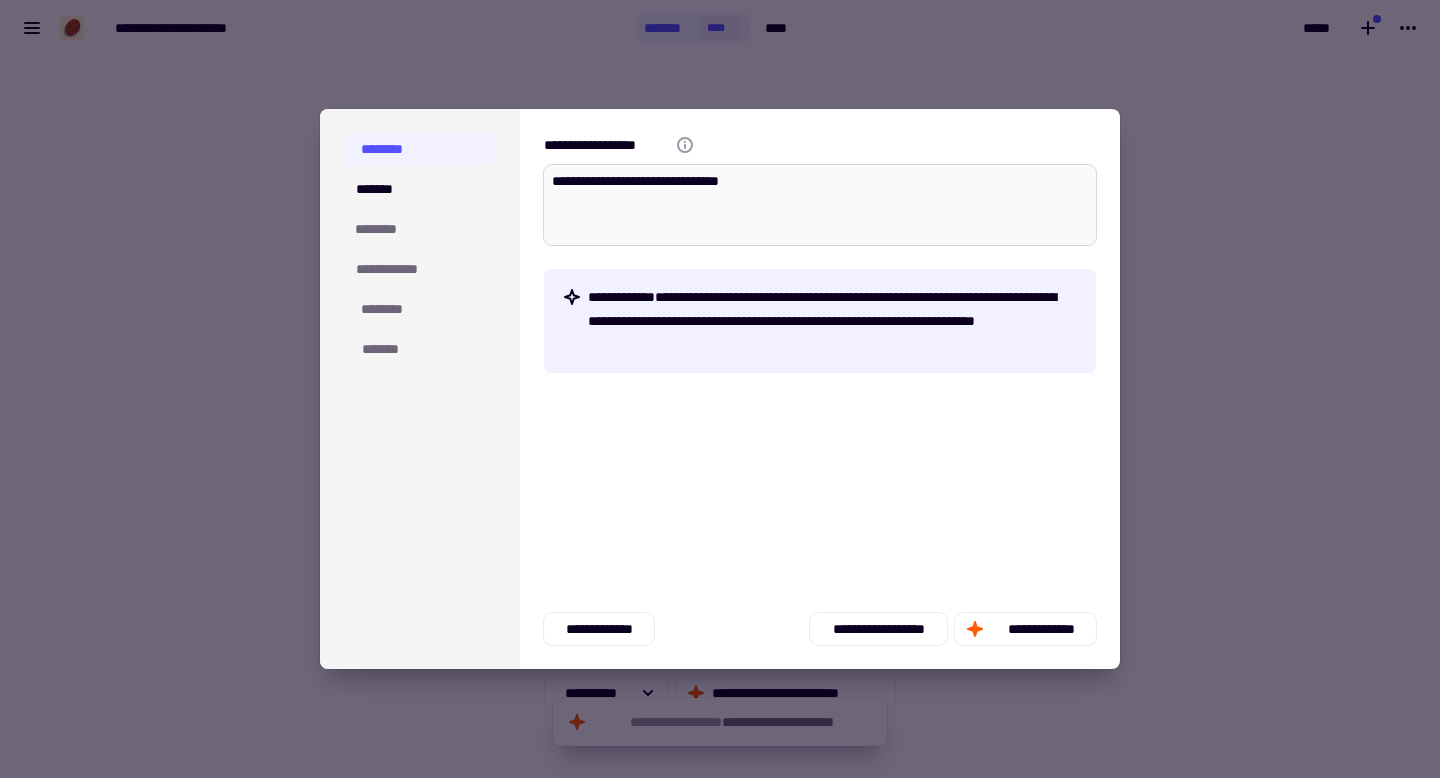 type on "*" 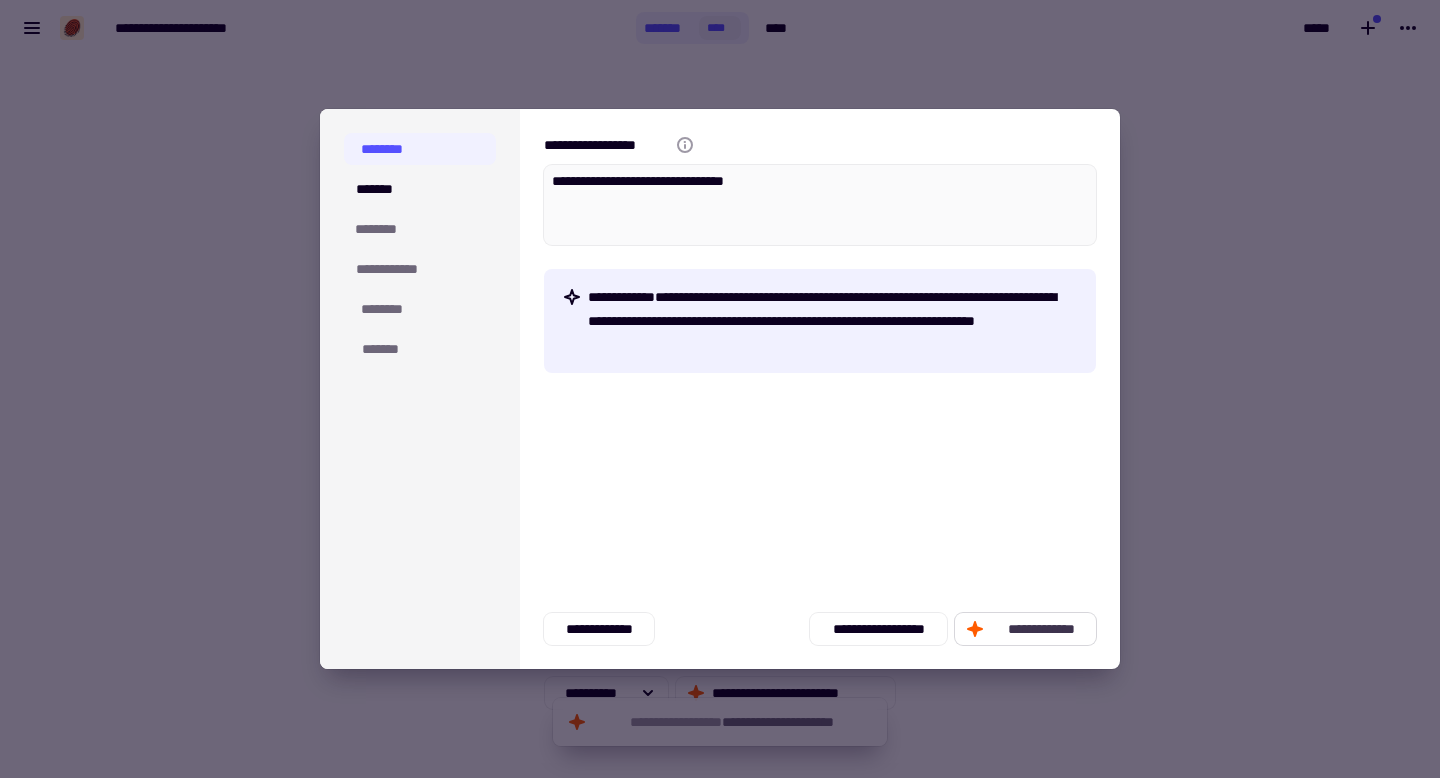 type on "**********" 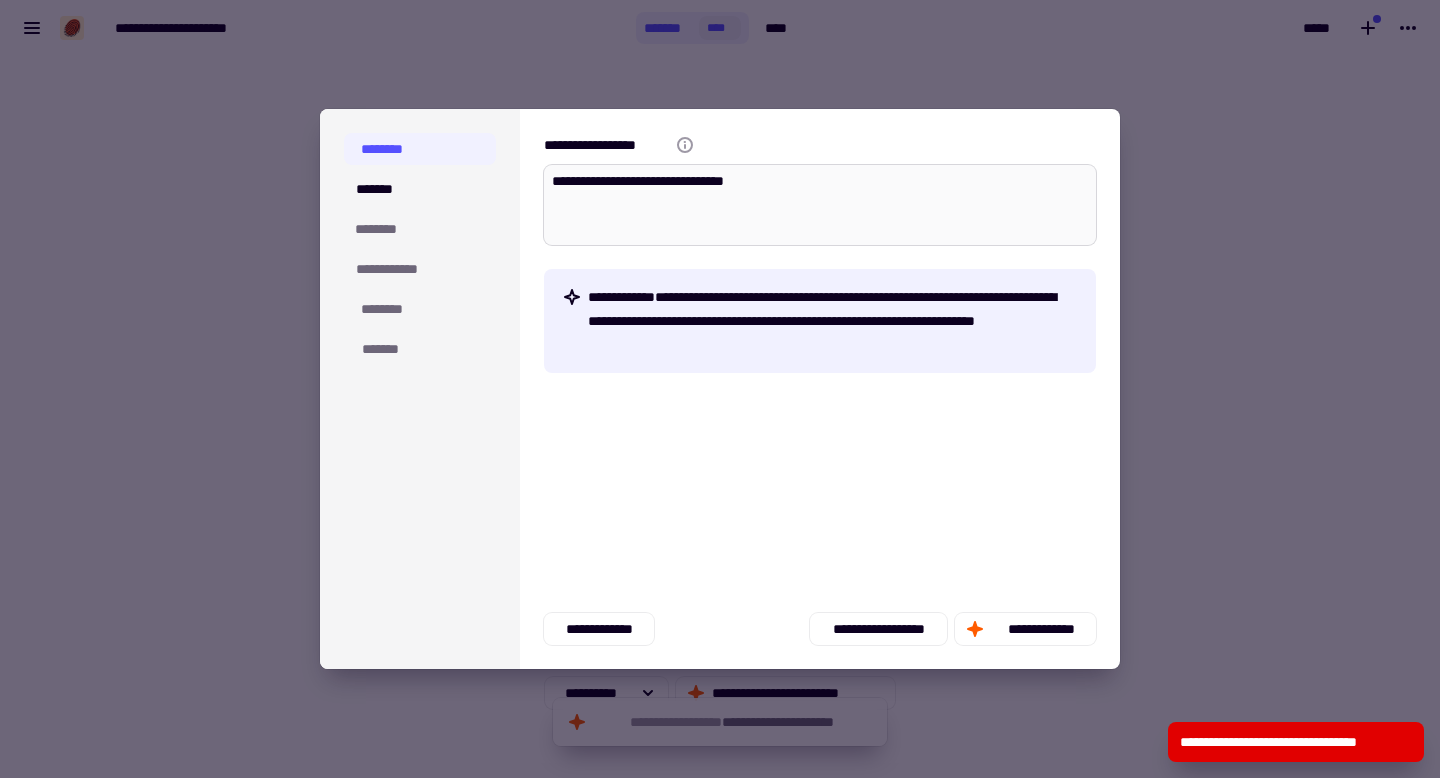 click on "**********" at bounding box center [820, 205] 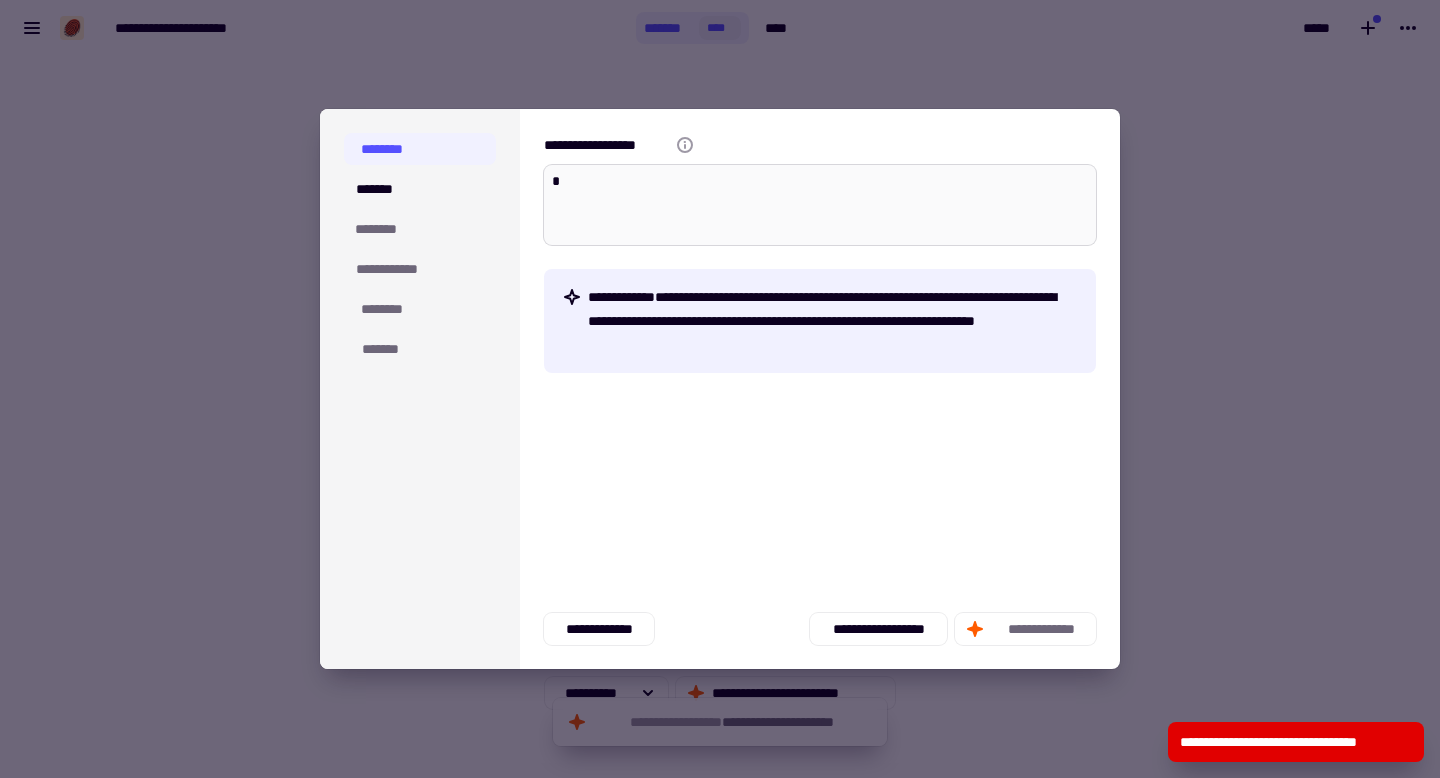 type on "*" 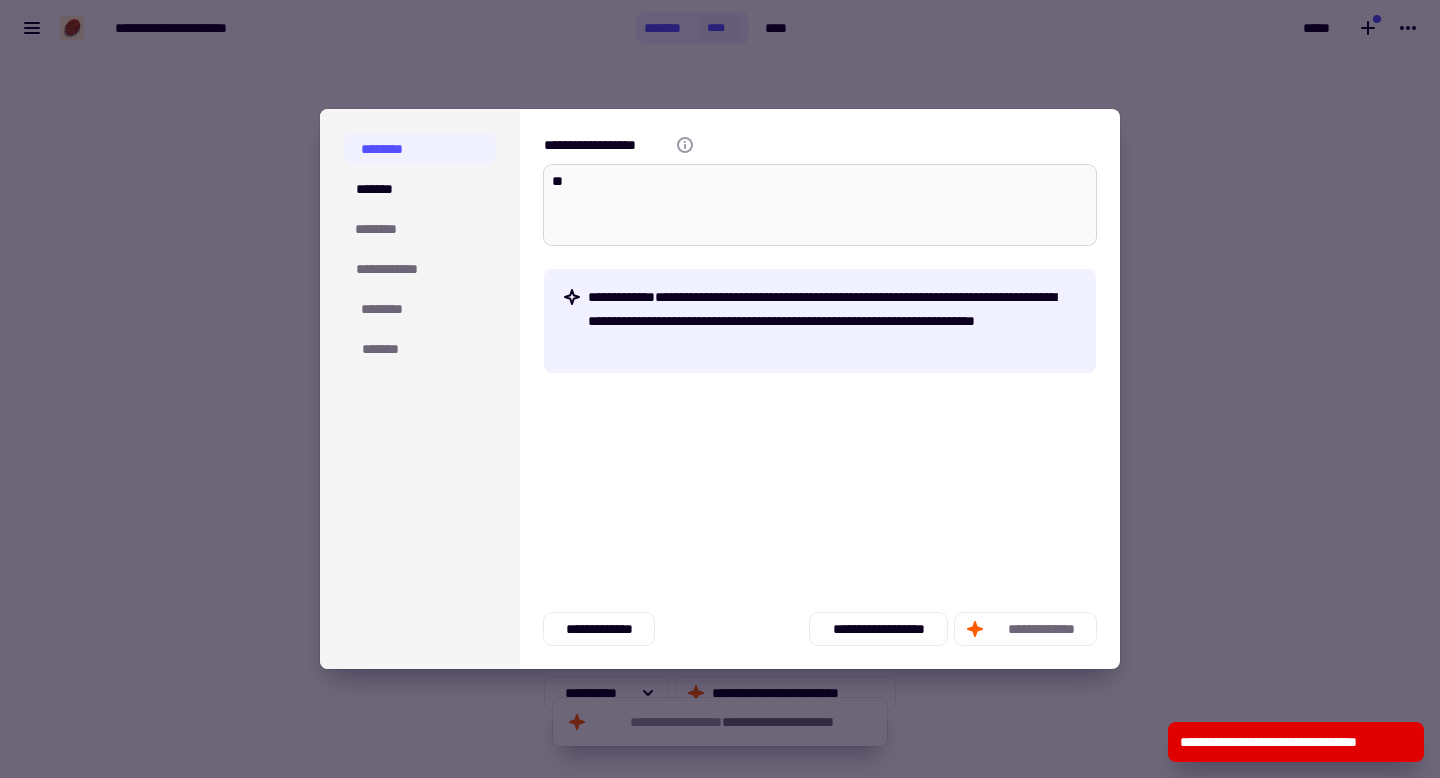 type on "*" 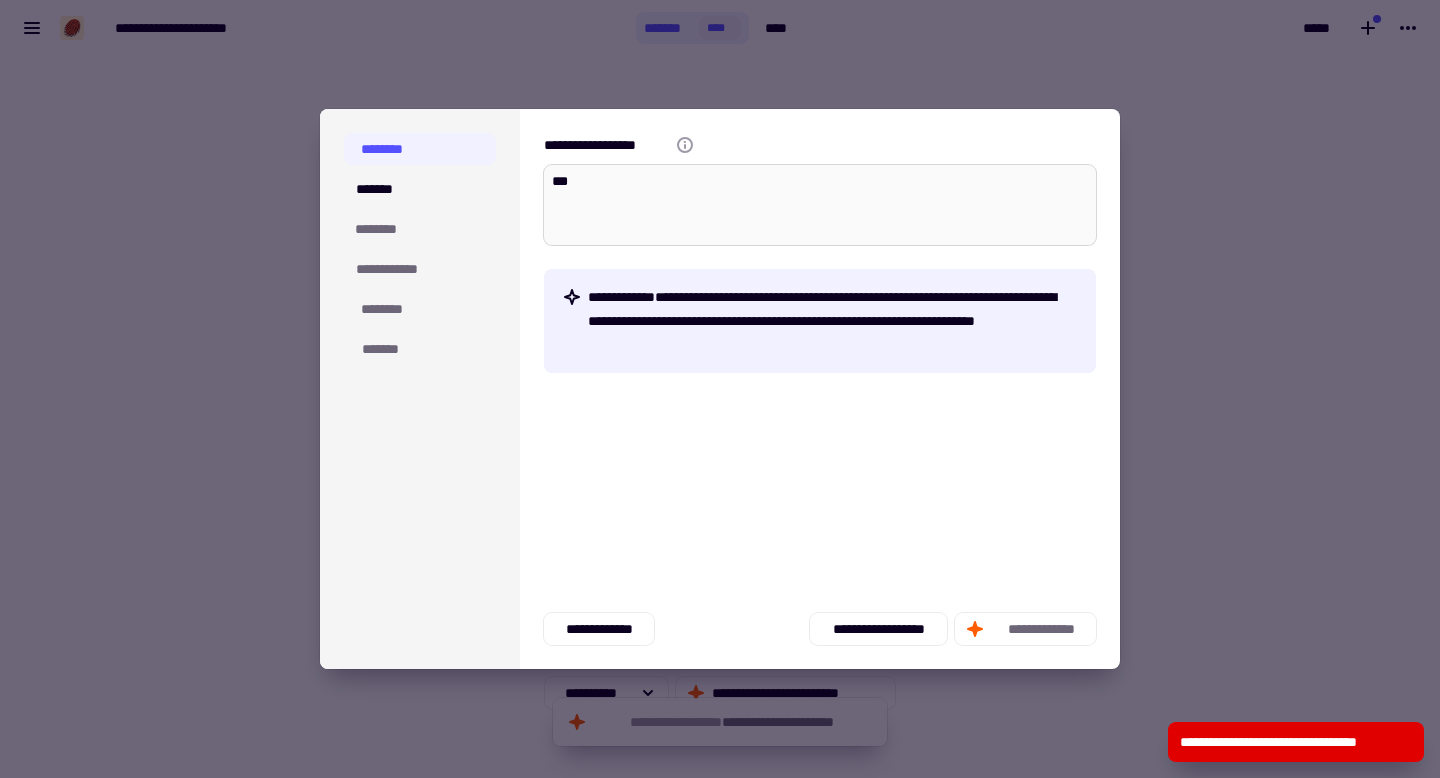 type on "*" 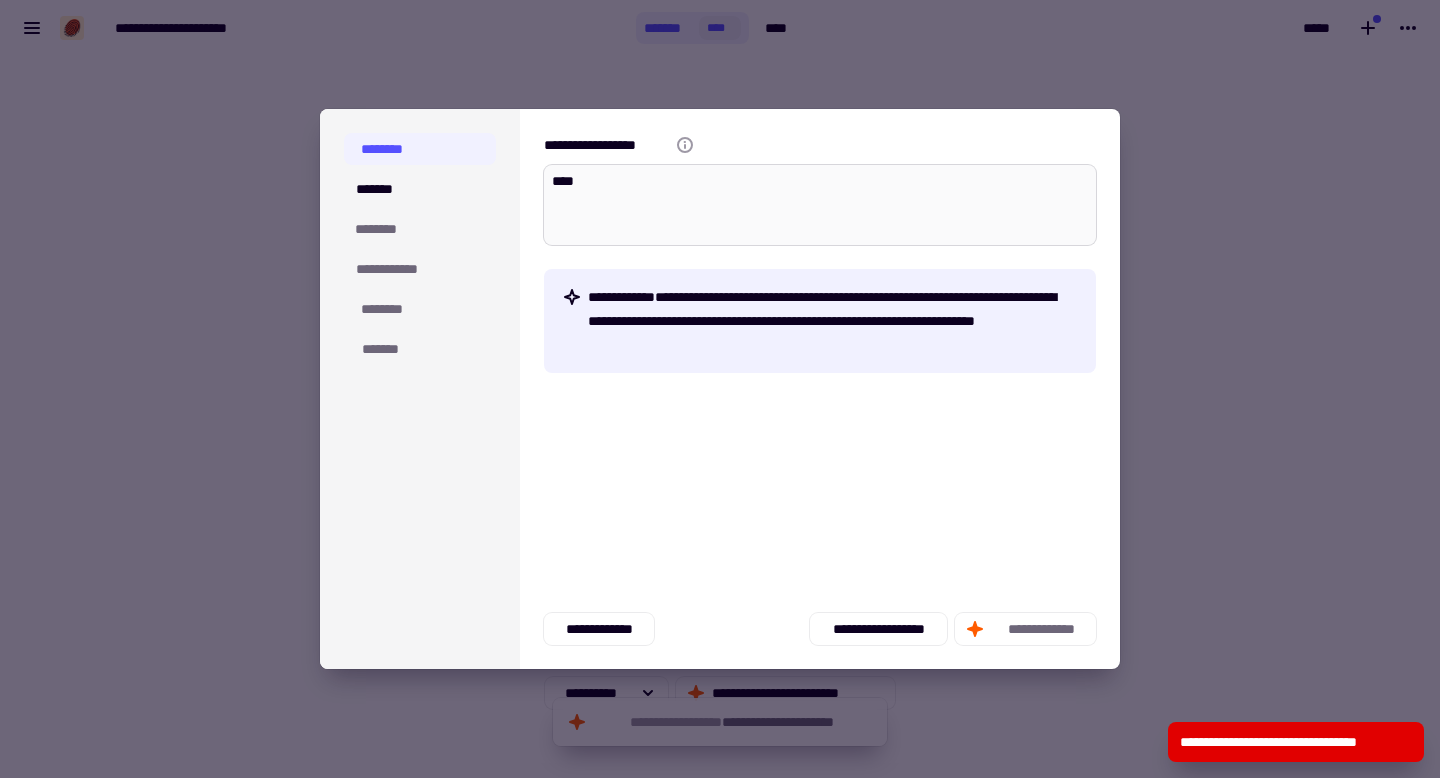 type on "*" 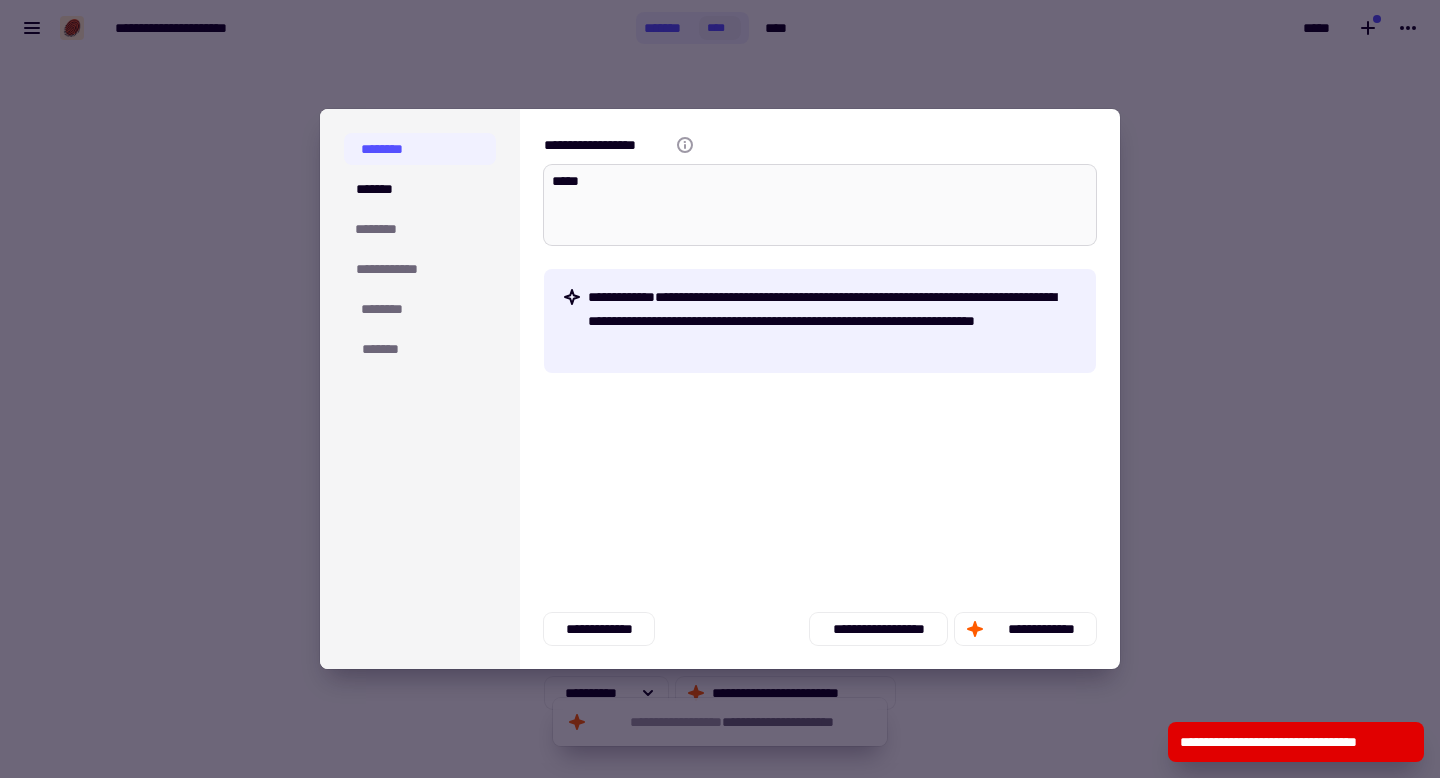 type on "*" 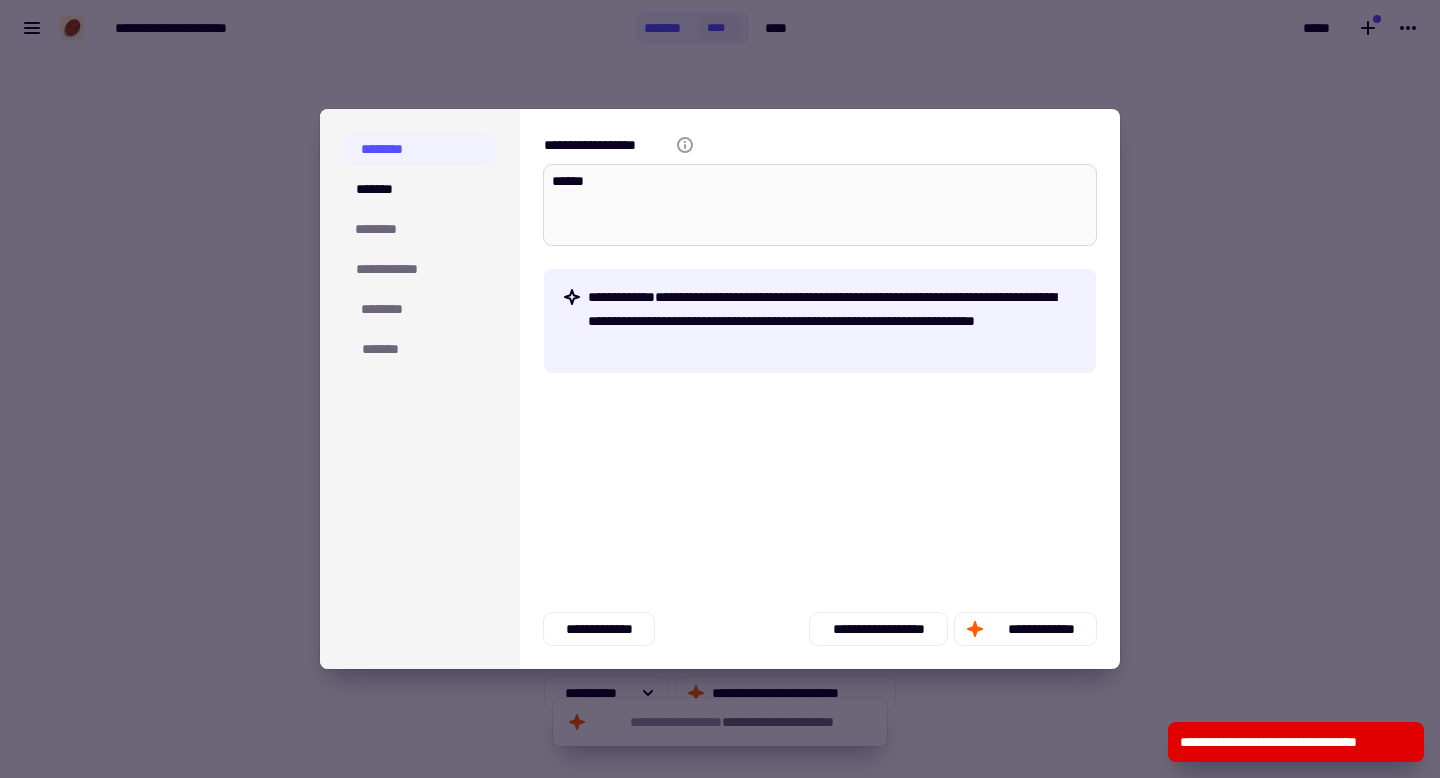type on "*" 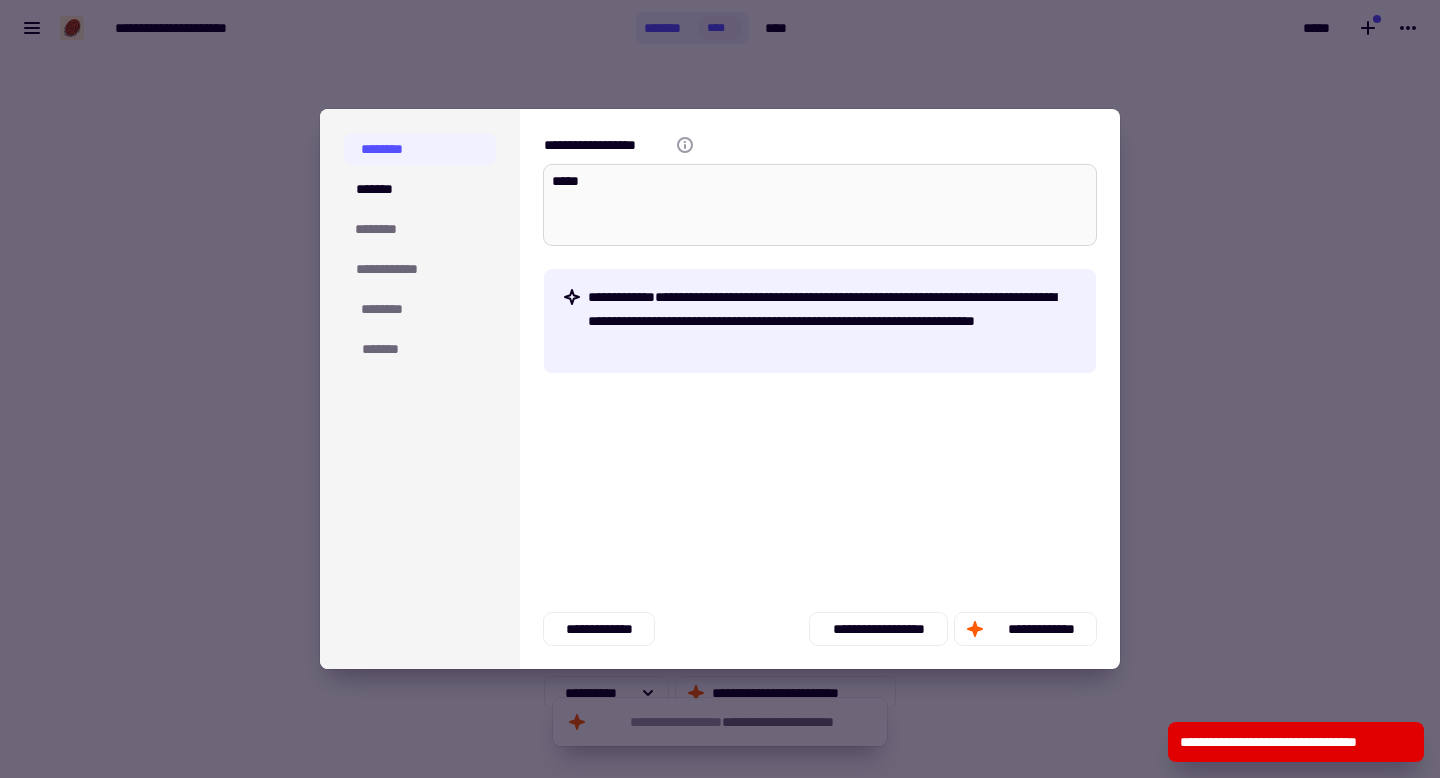 type on "*" 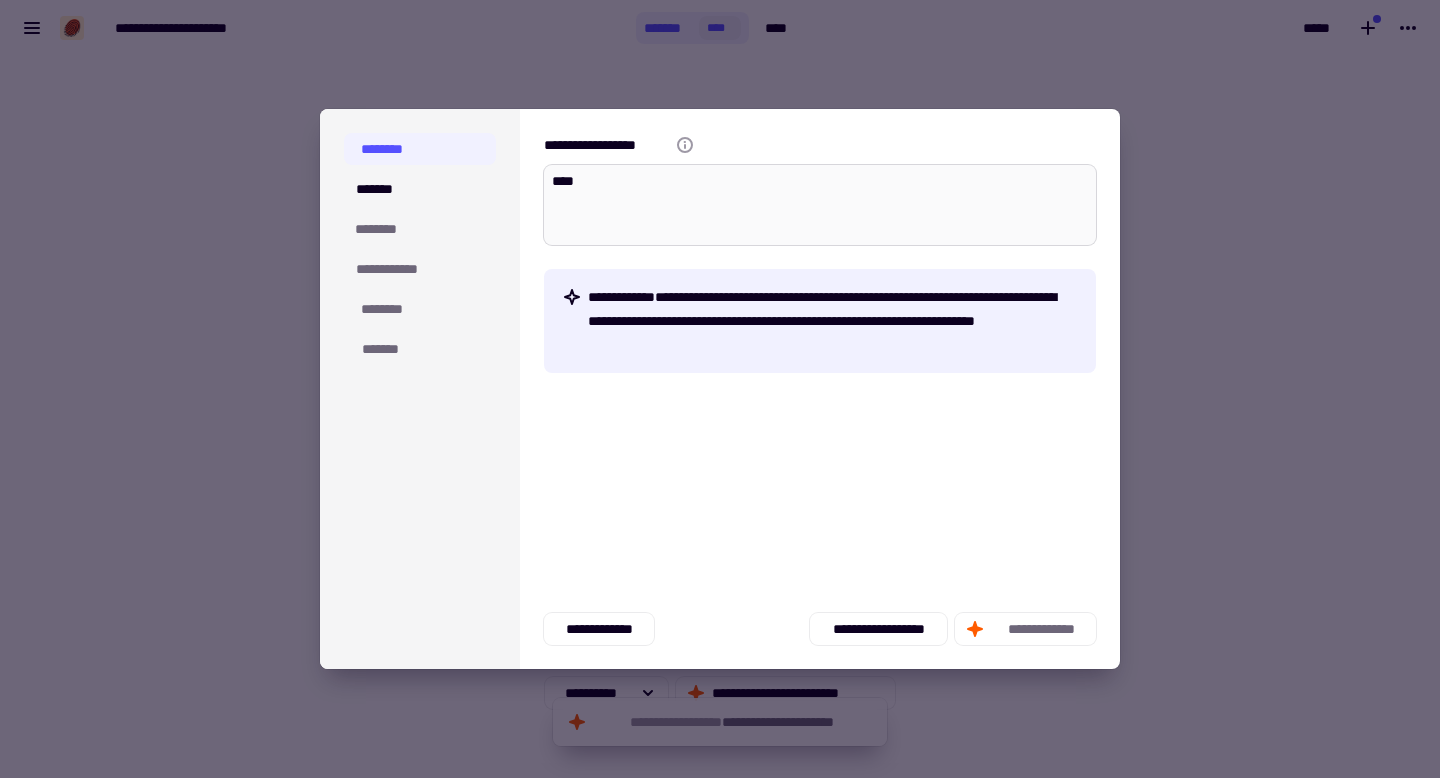 type on "*" 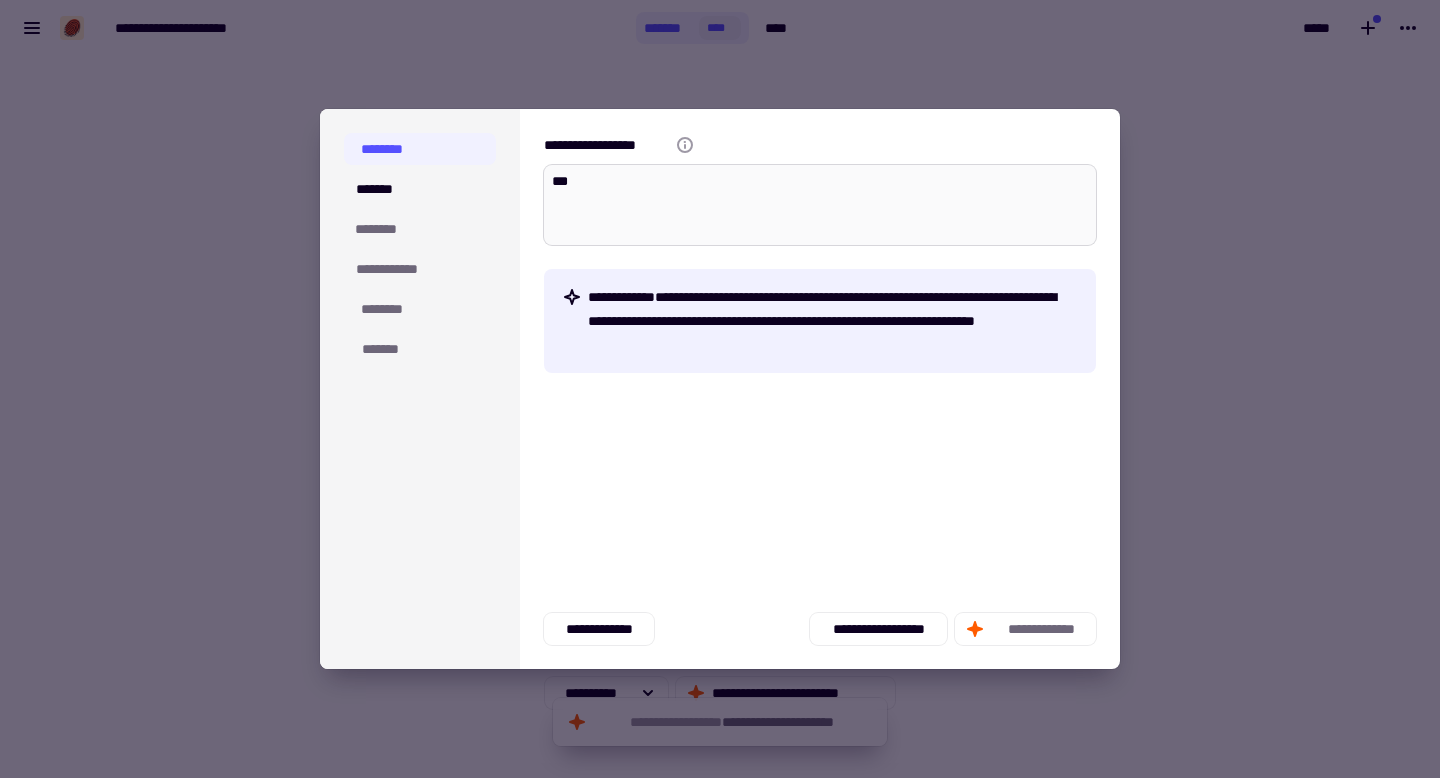 type on "*" 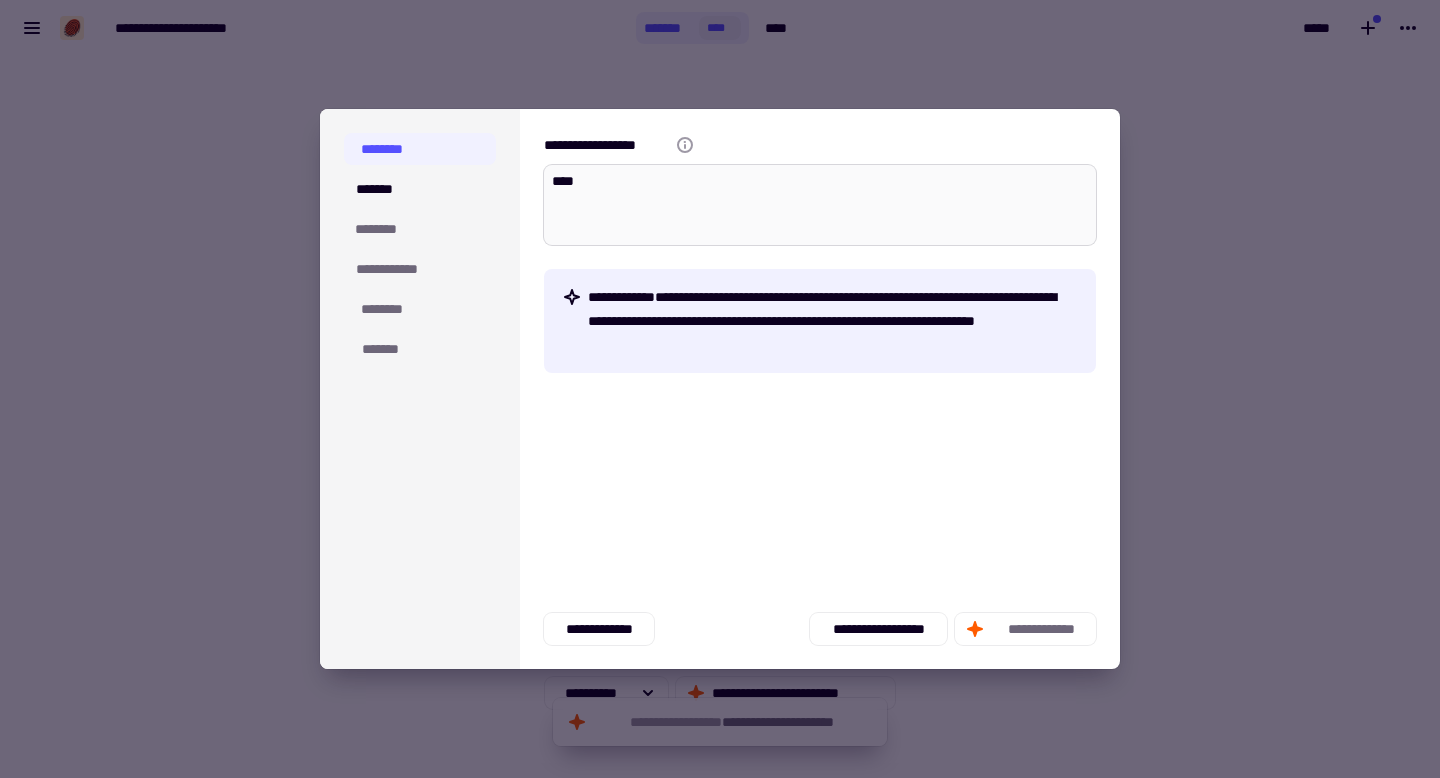 type on "*" 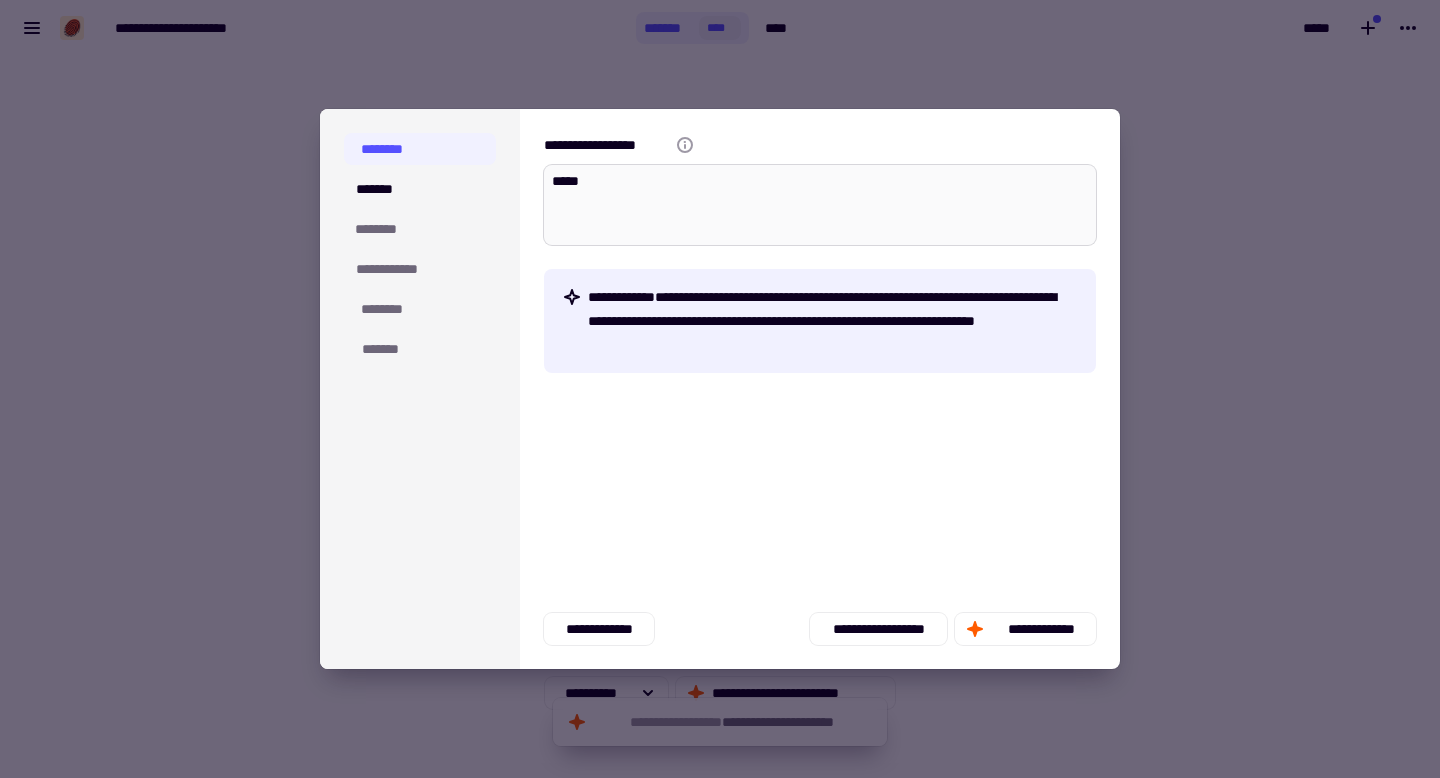 type on "*" 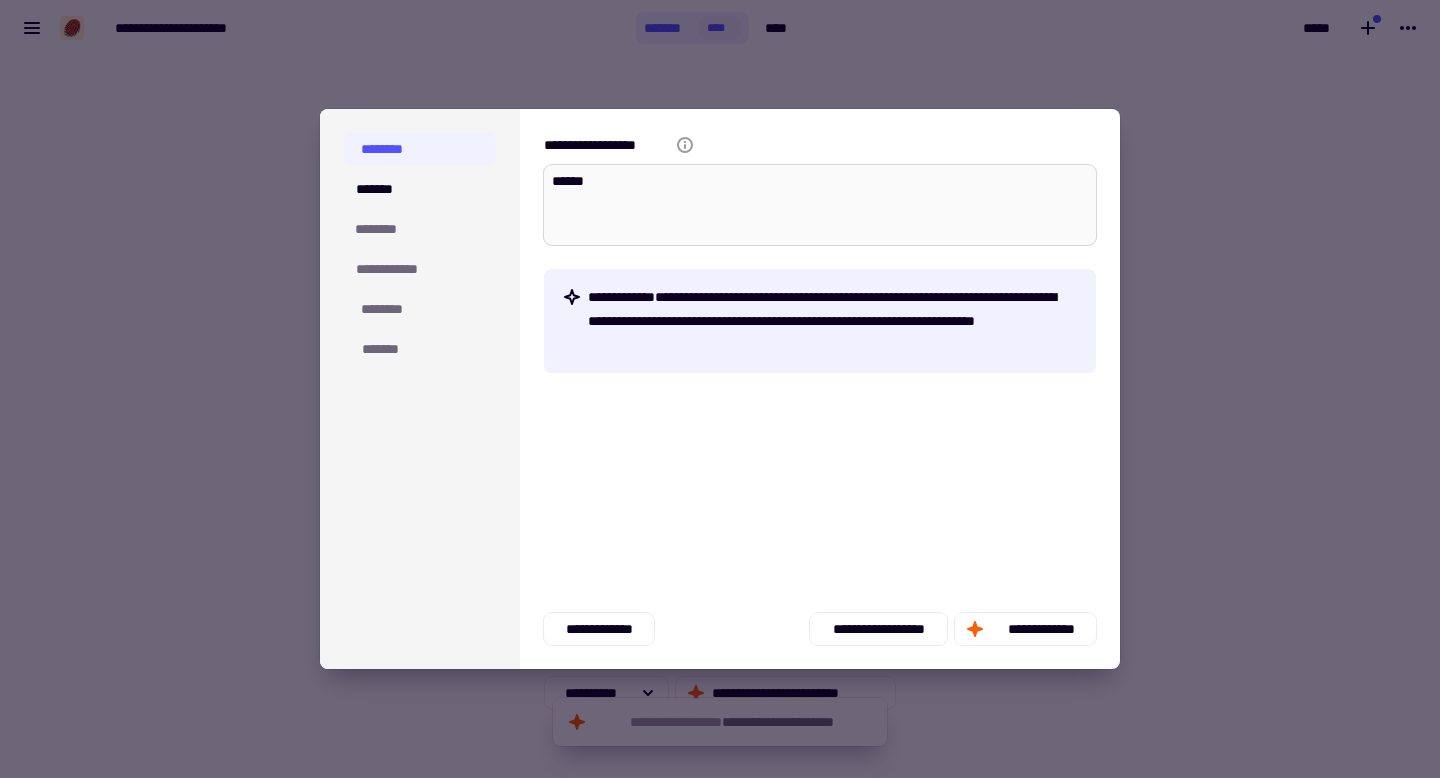 type on "*" 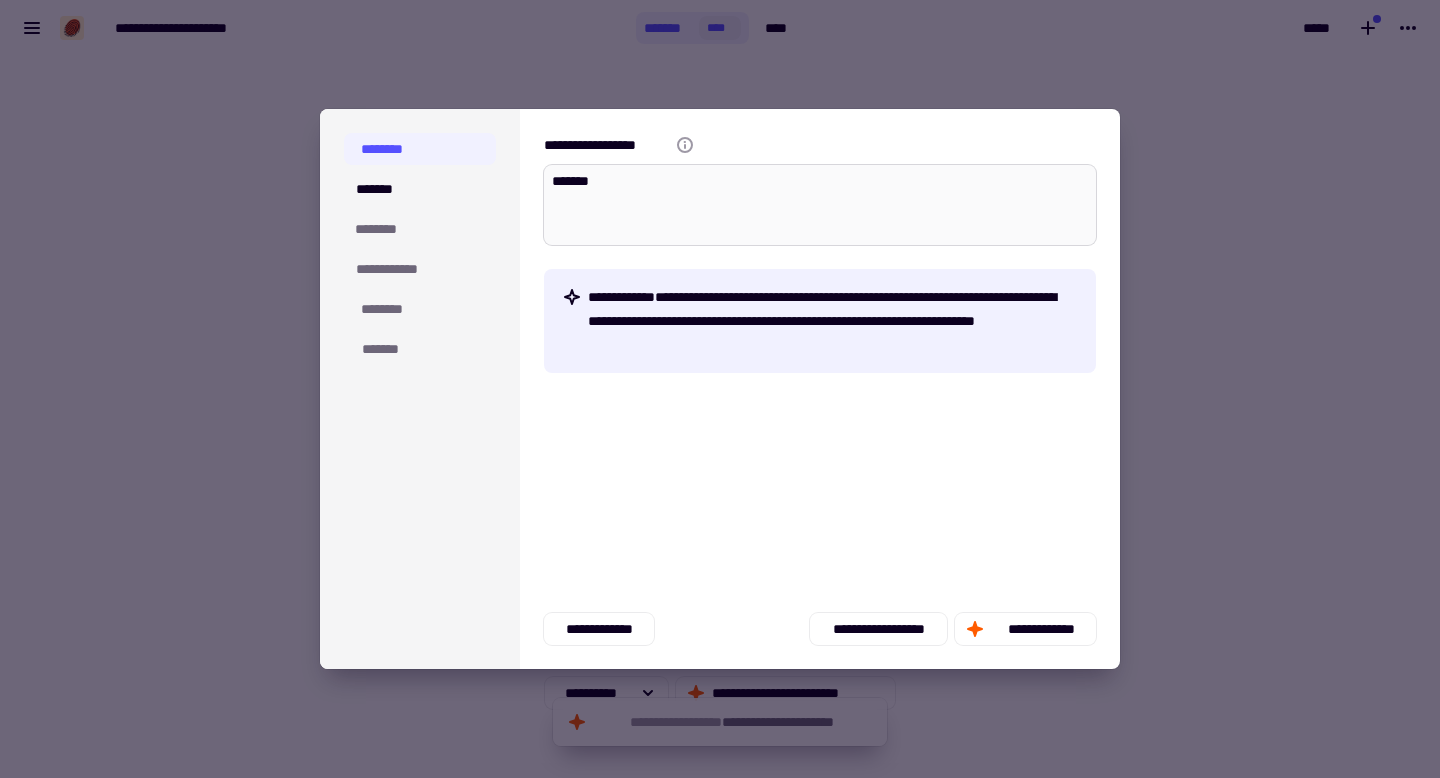 type on "*" 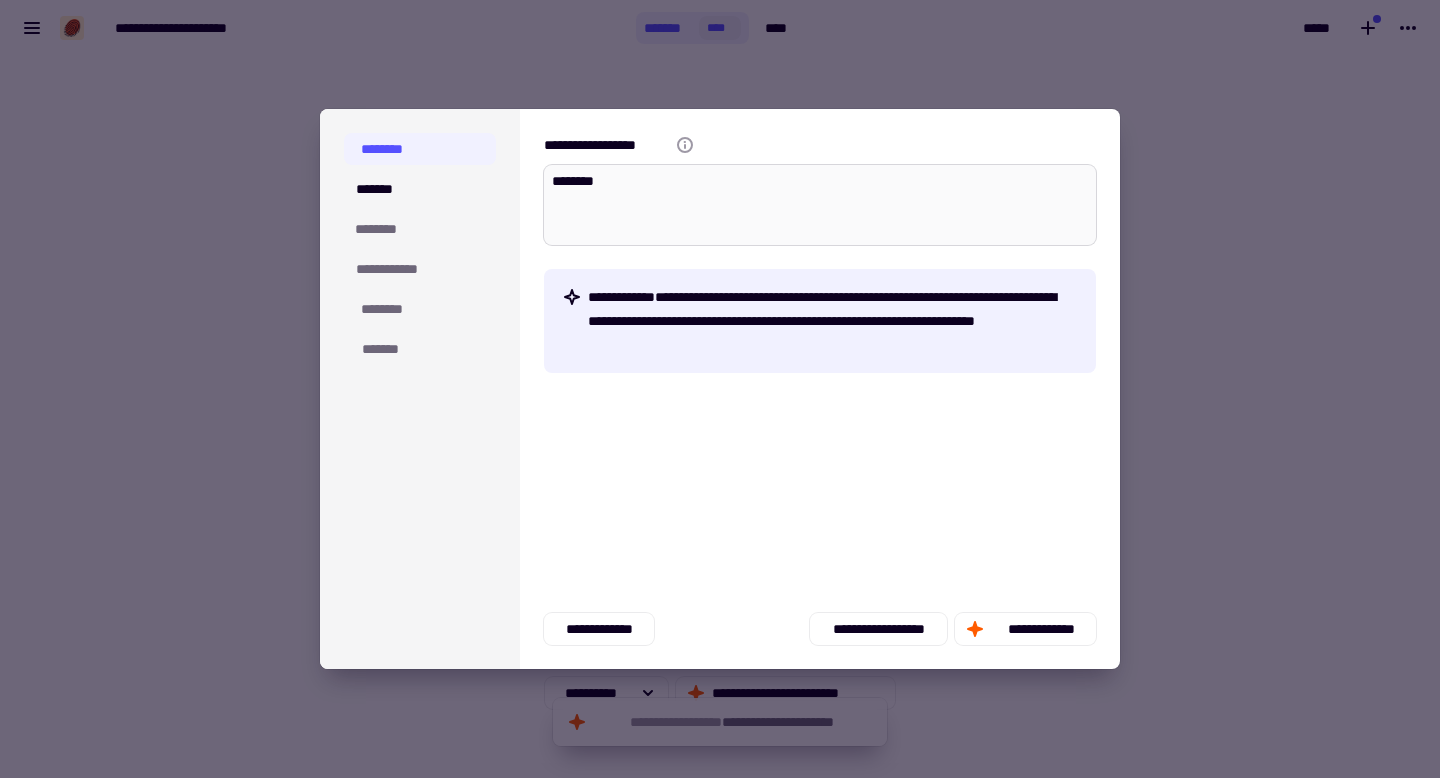 type on "*" 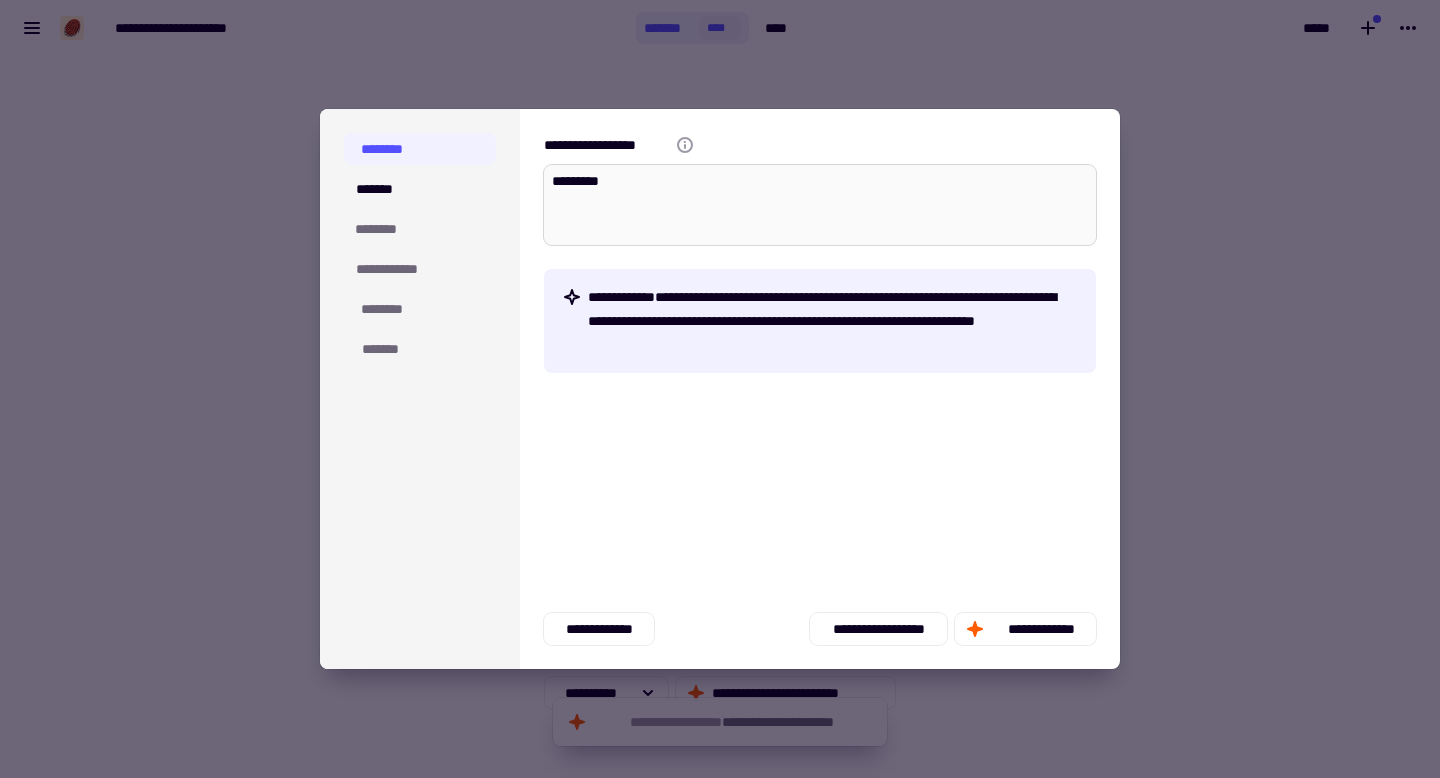type on "*" 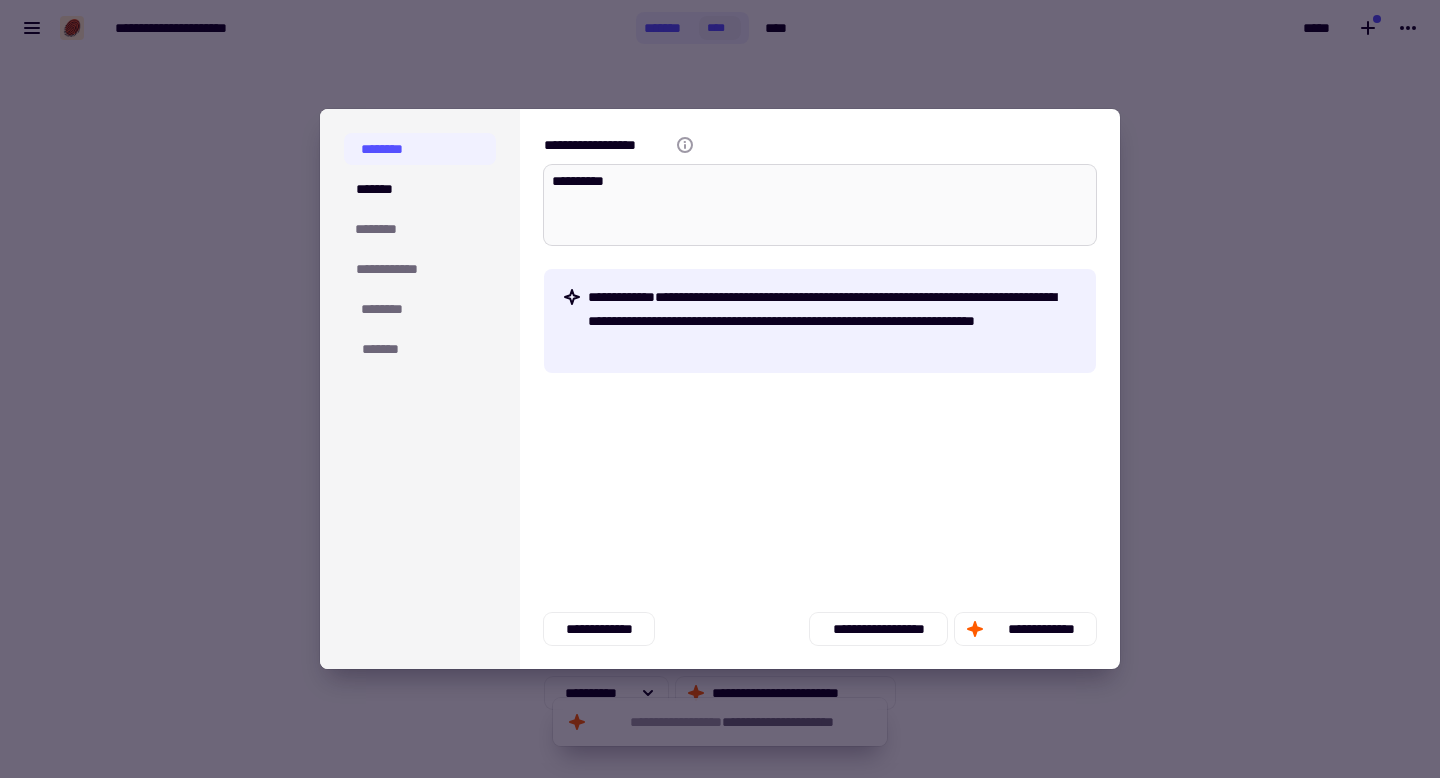 type on "*" 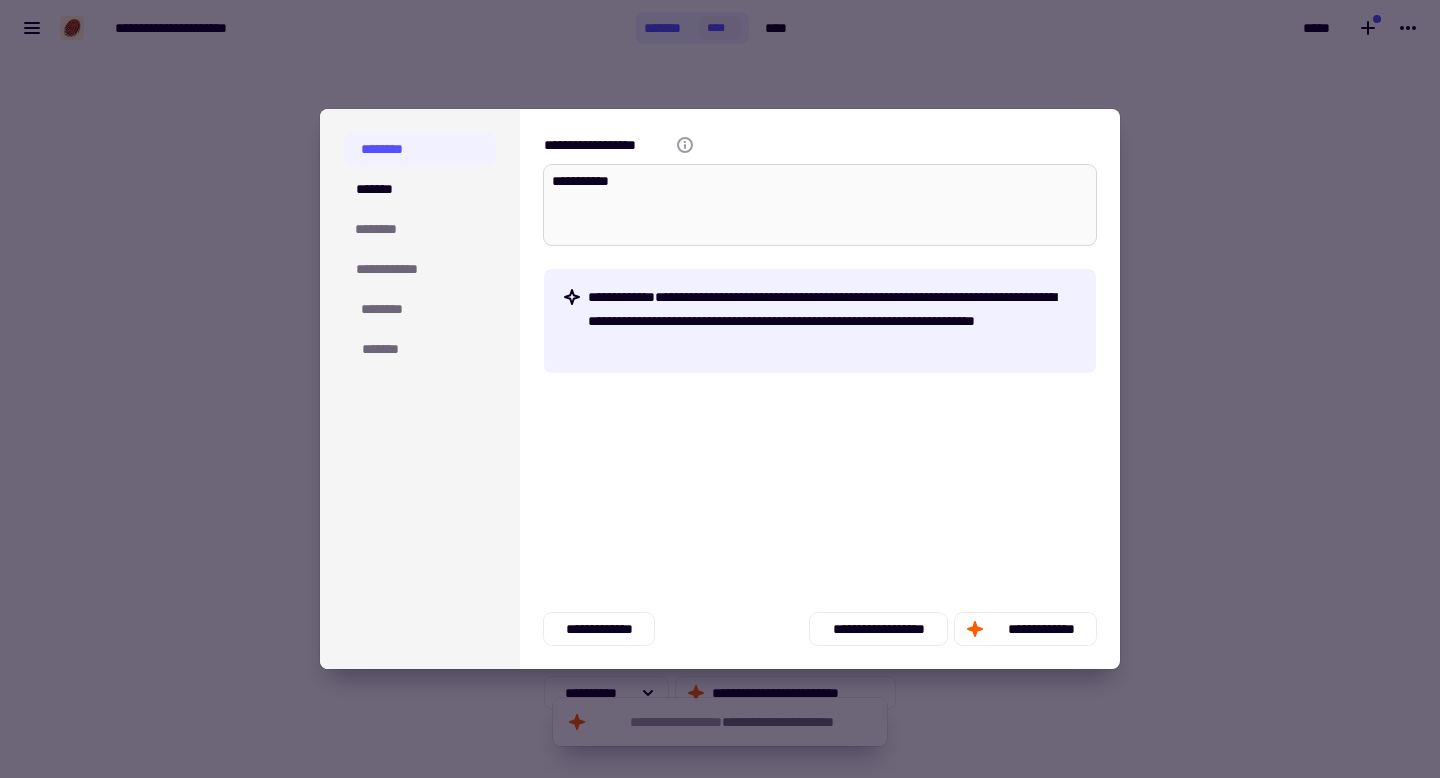 type on "**********" 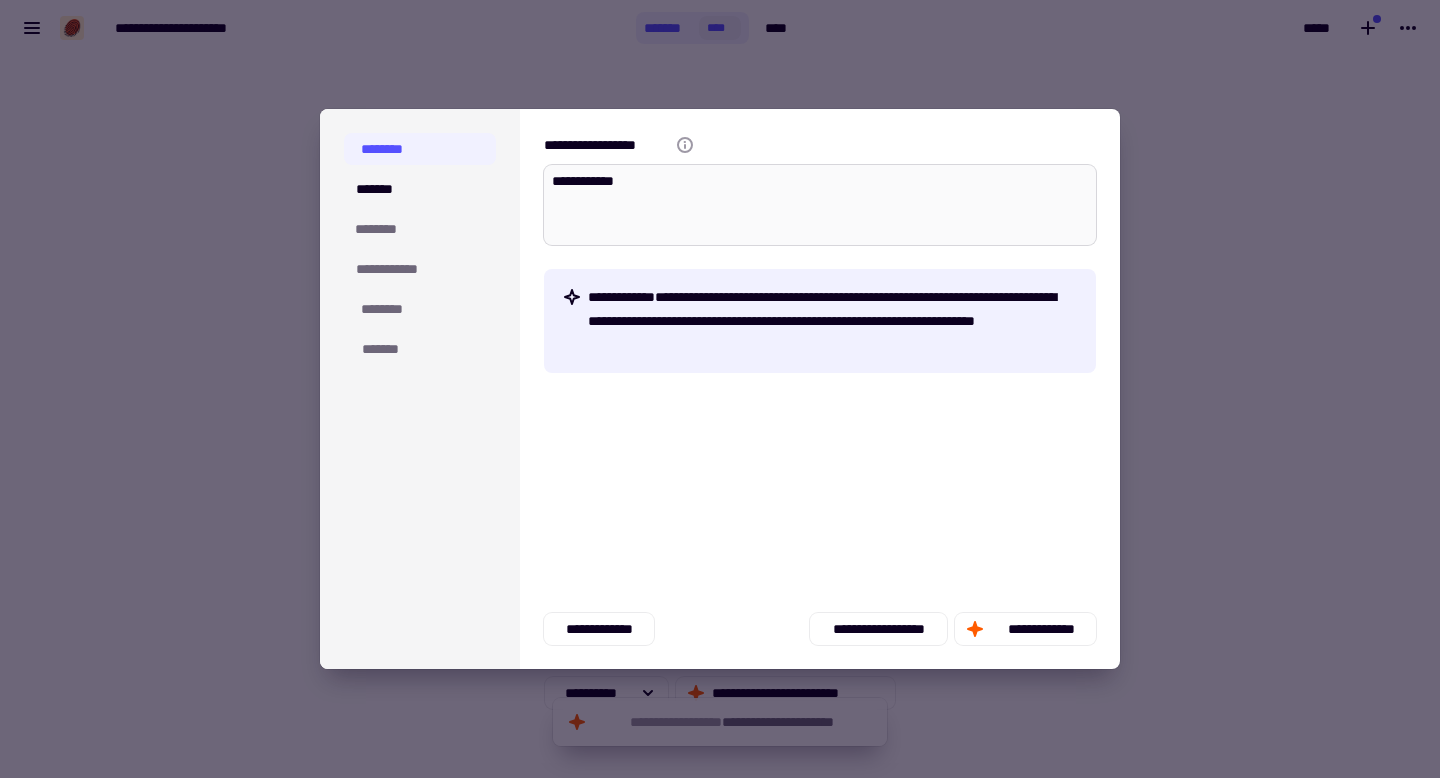 type on "*" 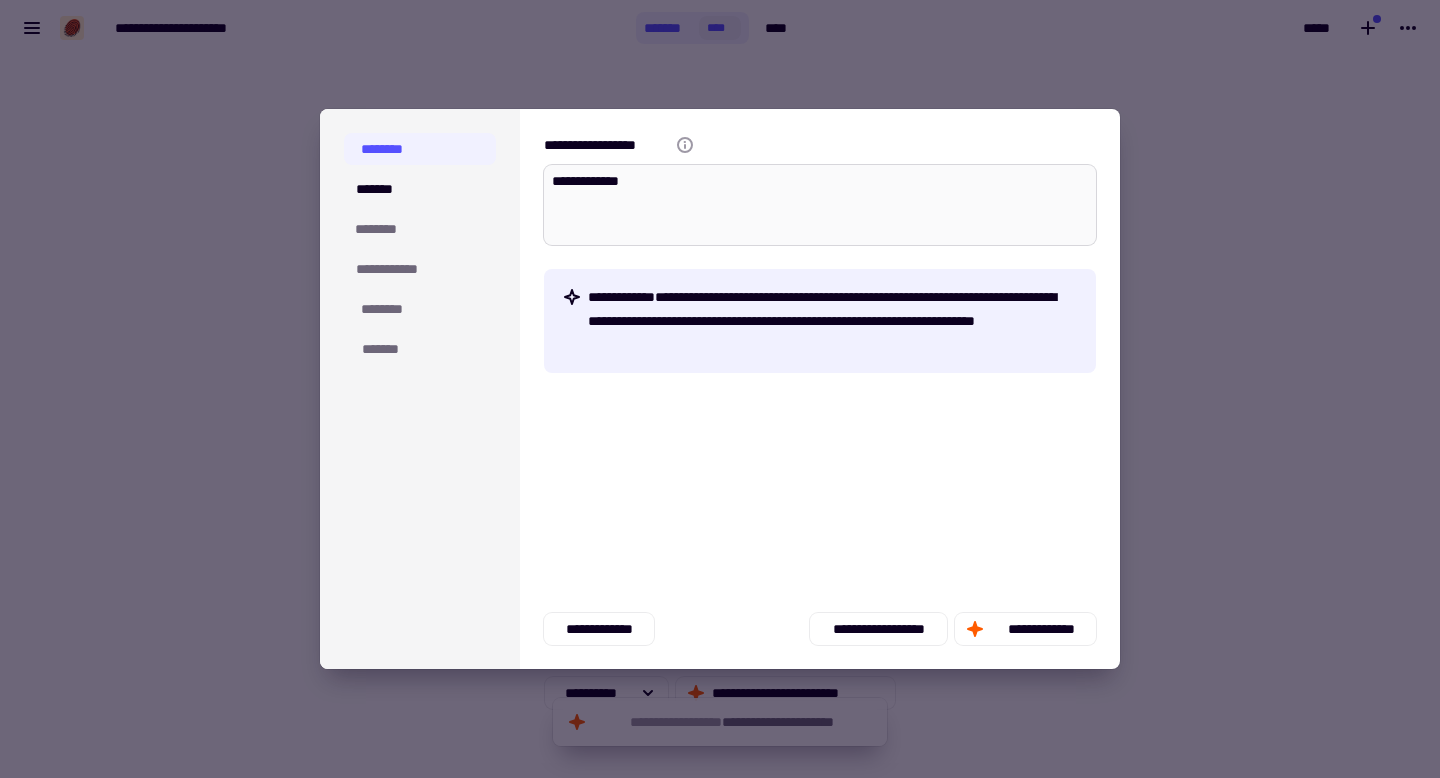 type on "*" 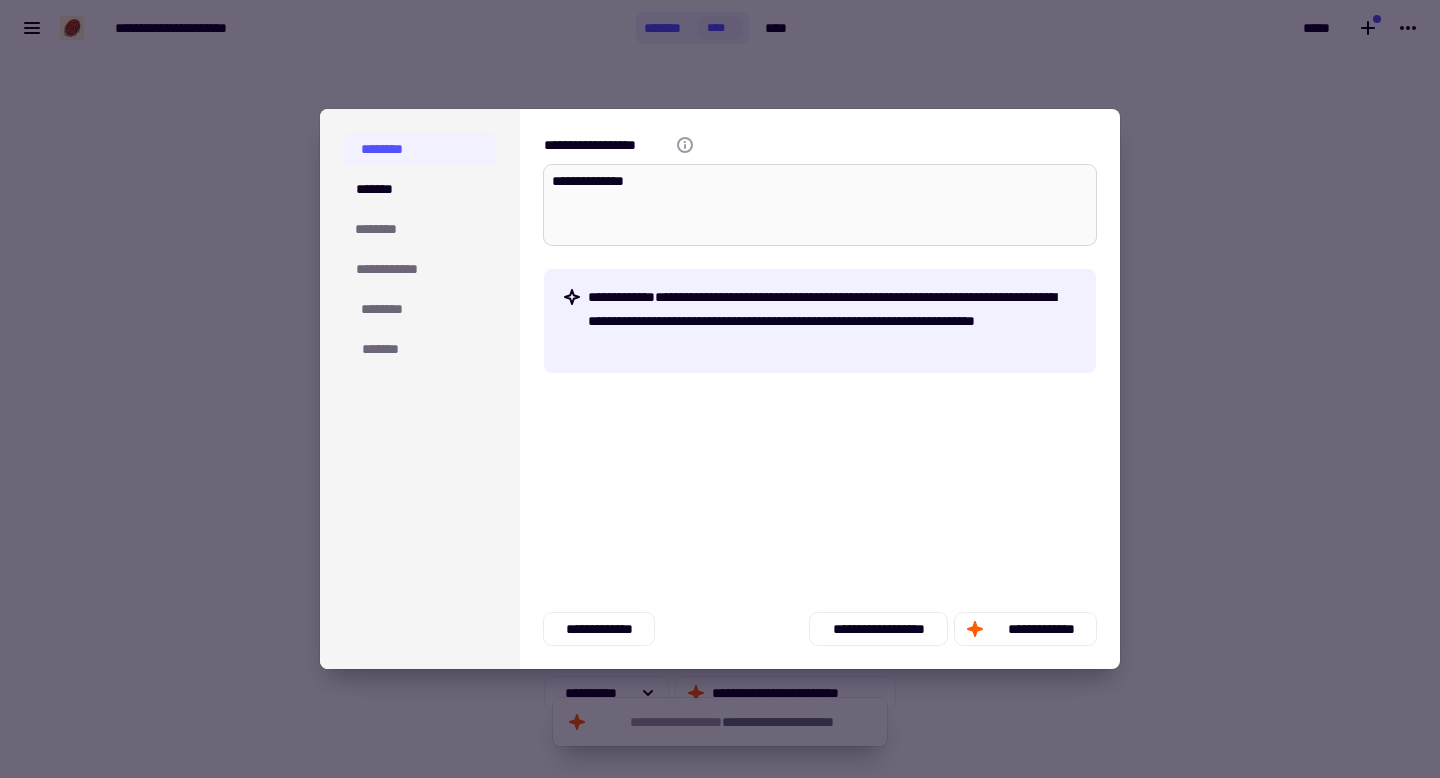 type on "*" 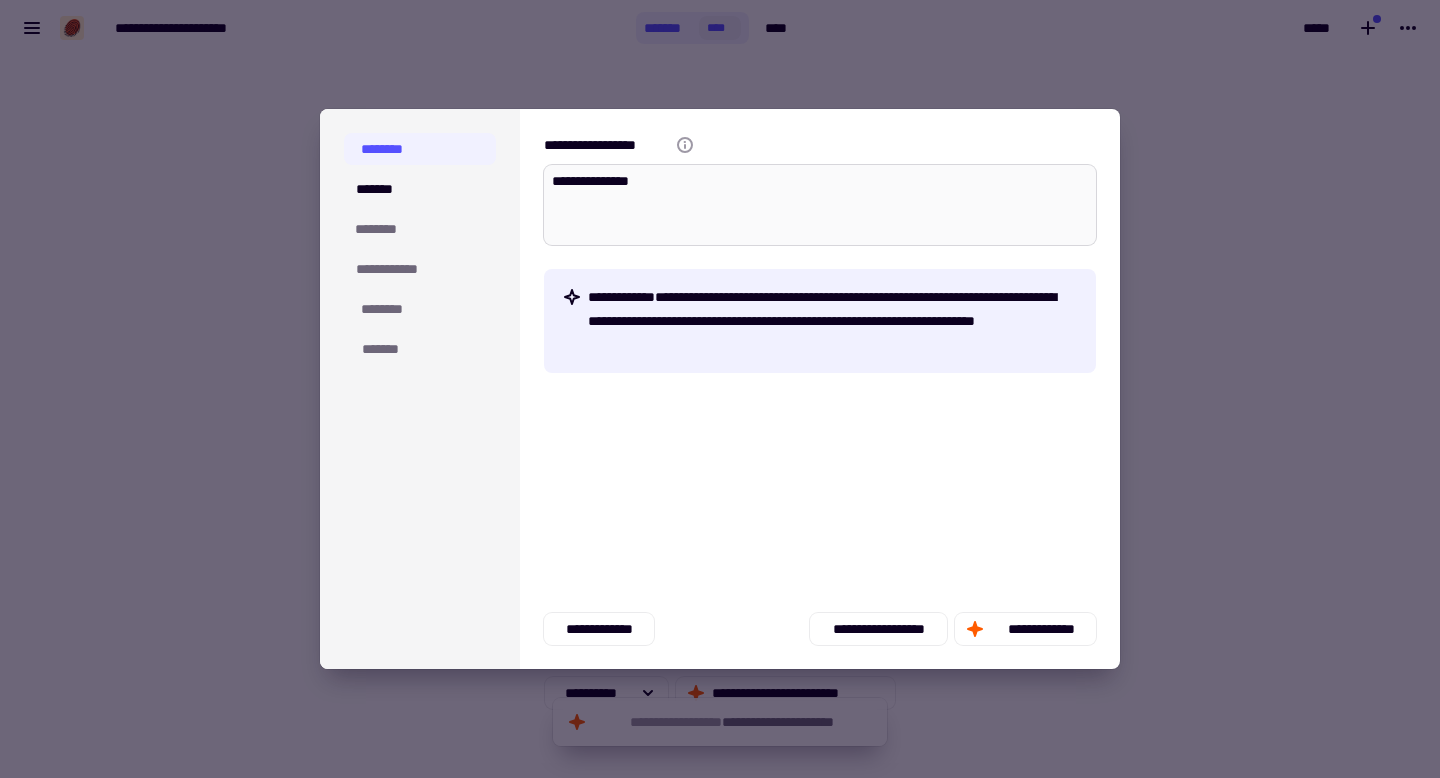 type on "*" 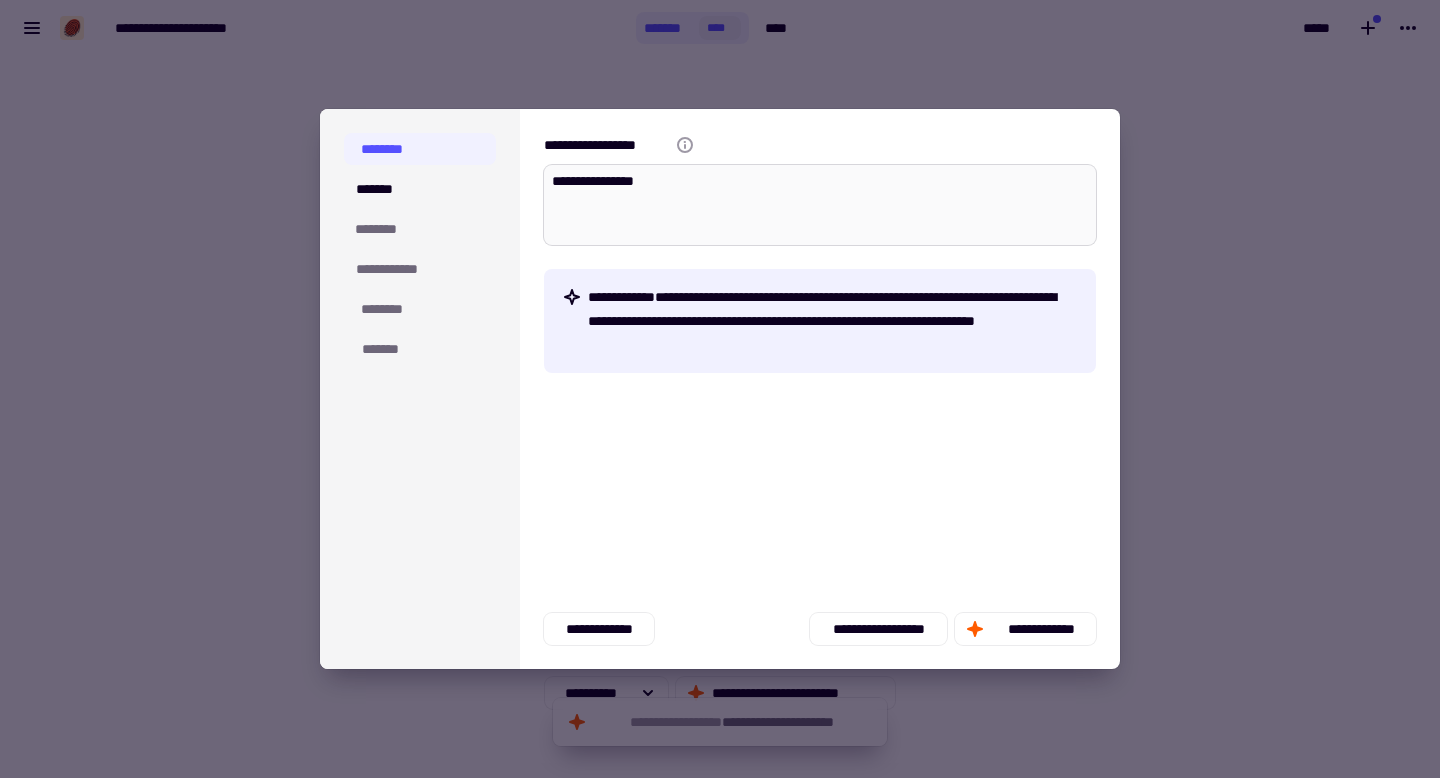 type on "*" 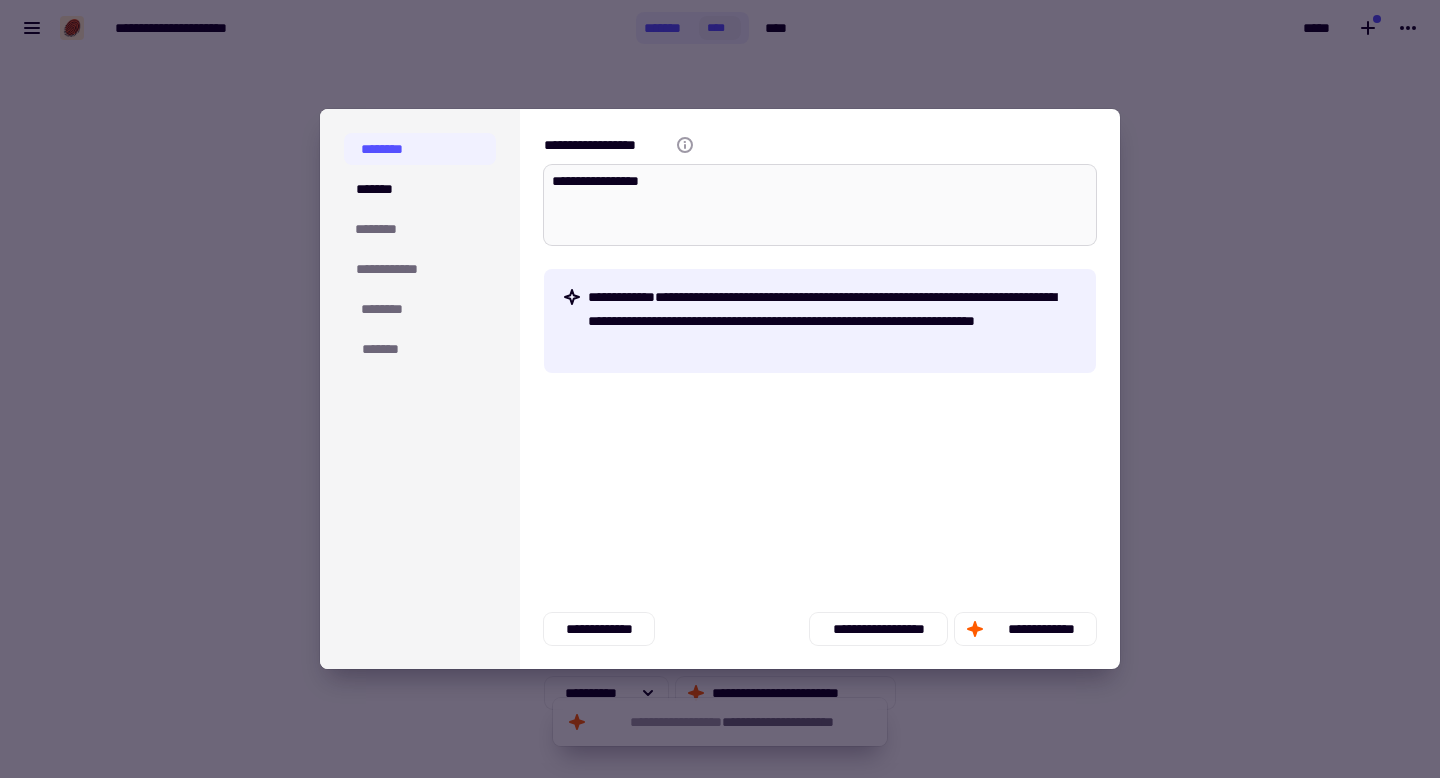type on "*" 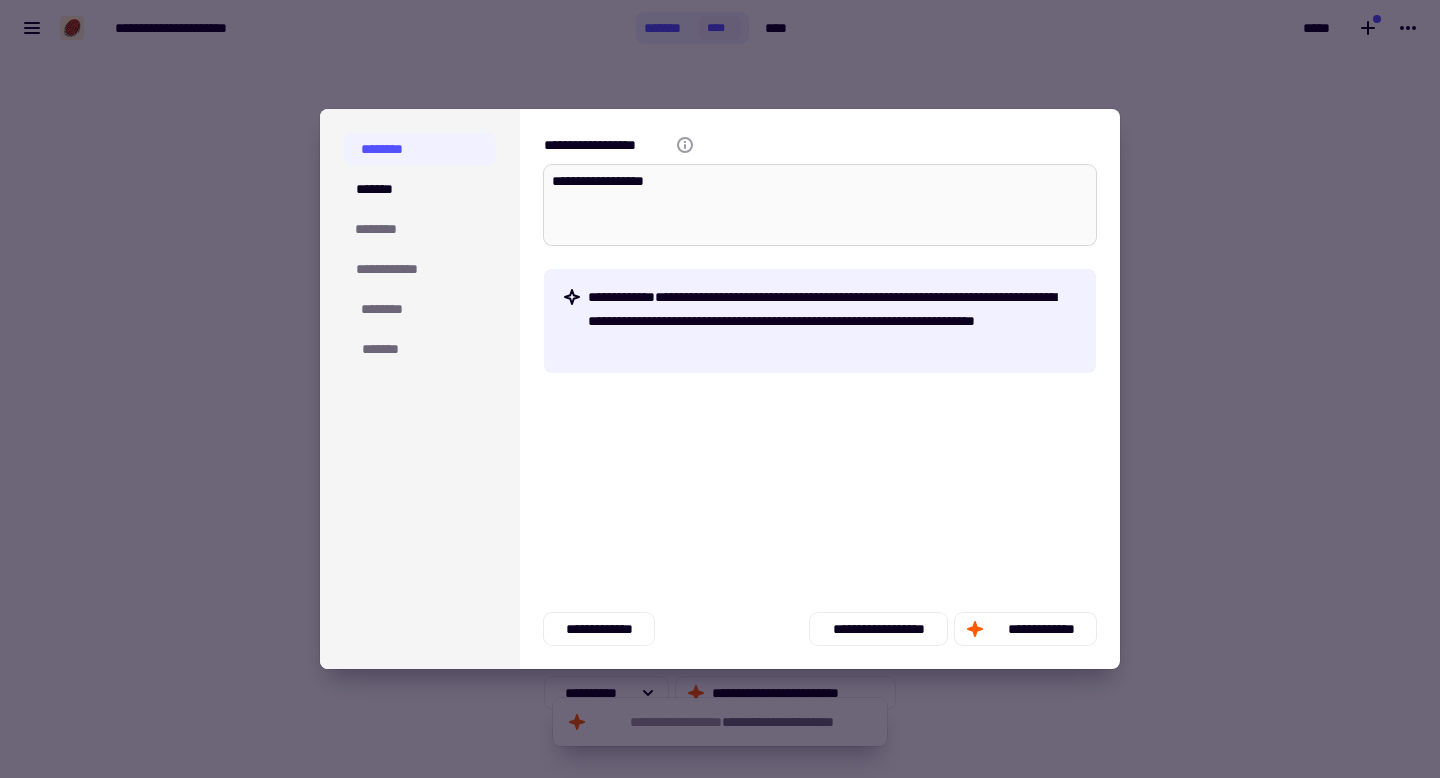type on "*" 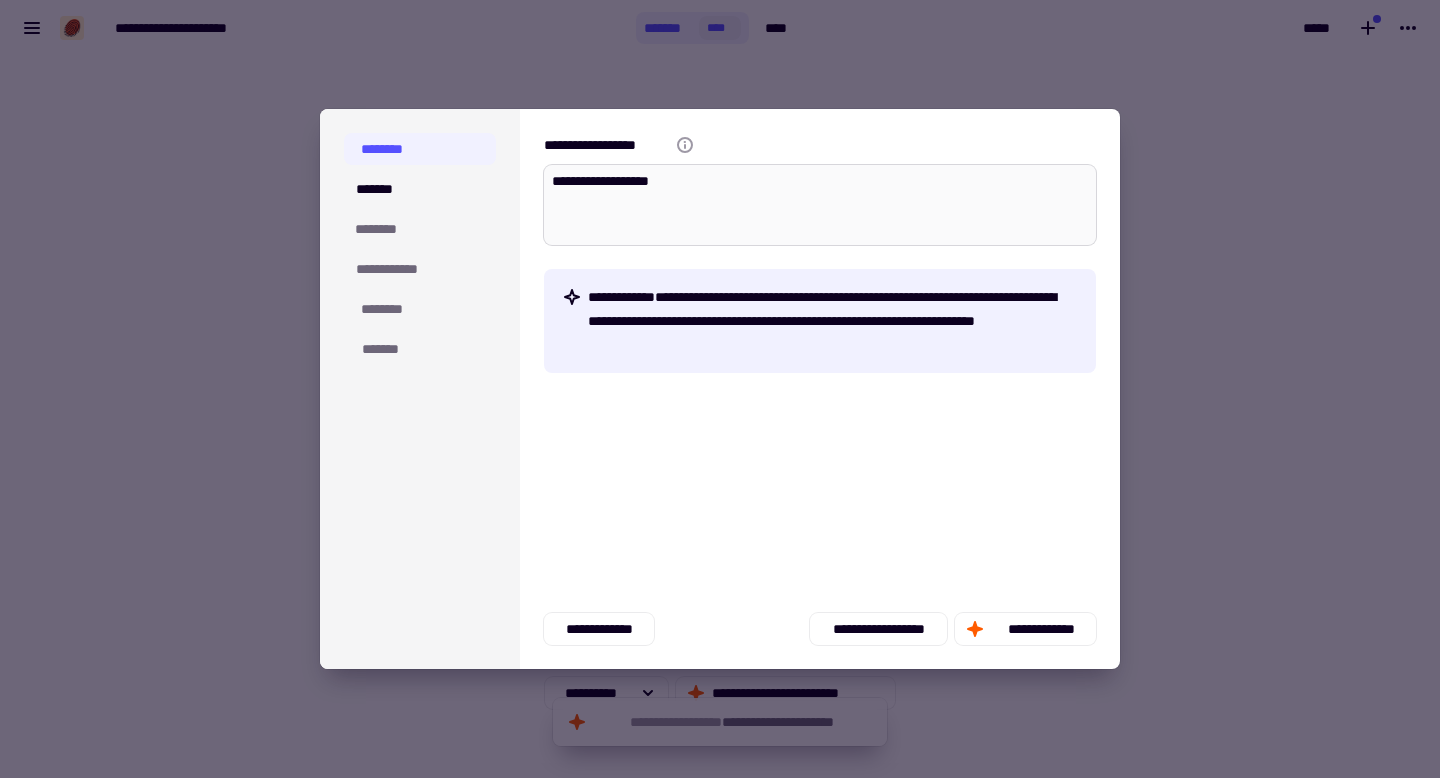 type on "*" 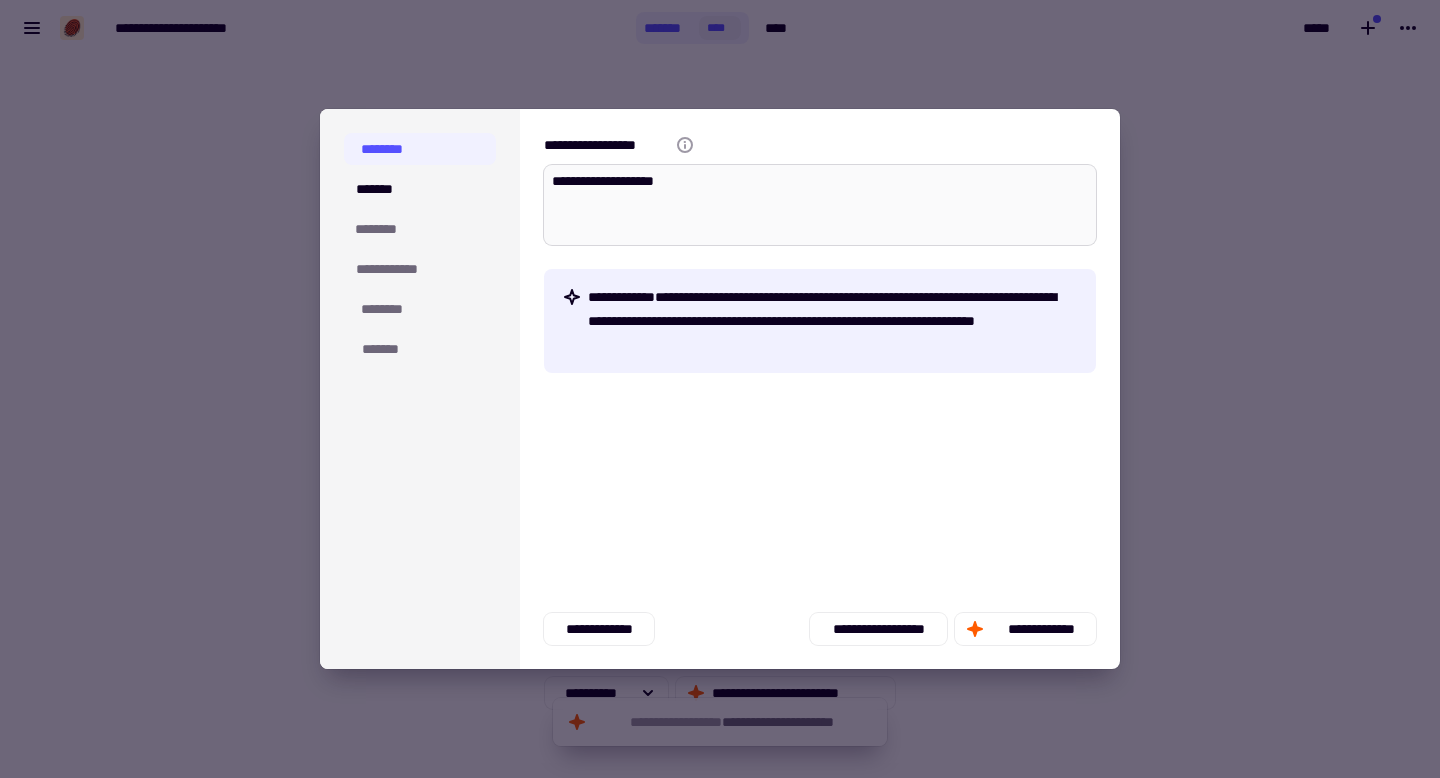 type on "*" 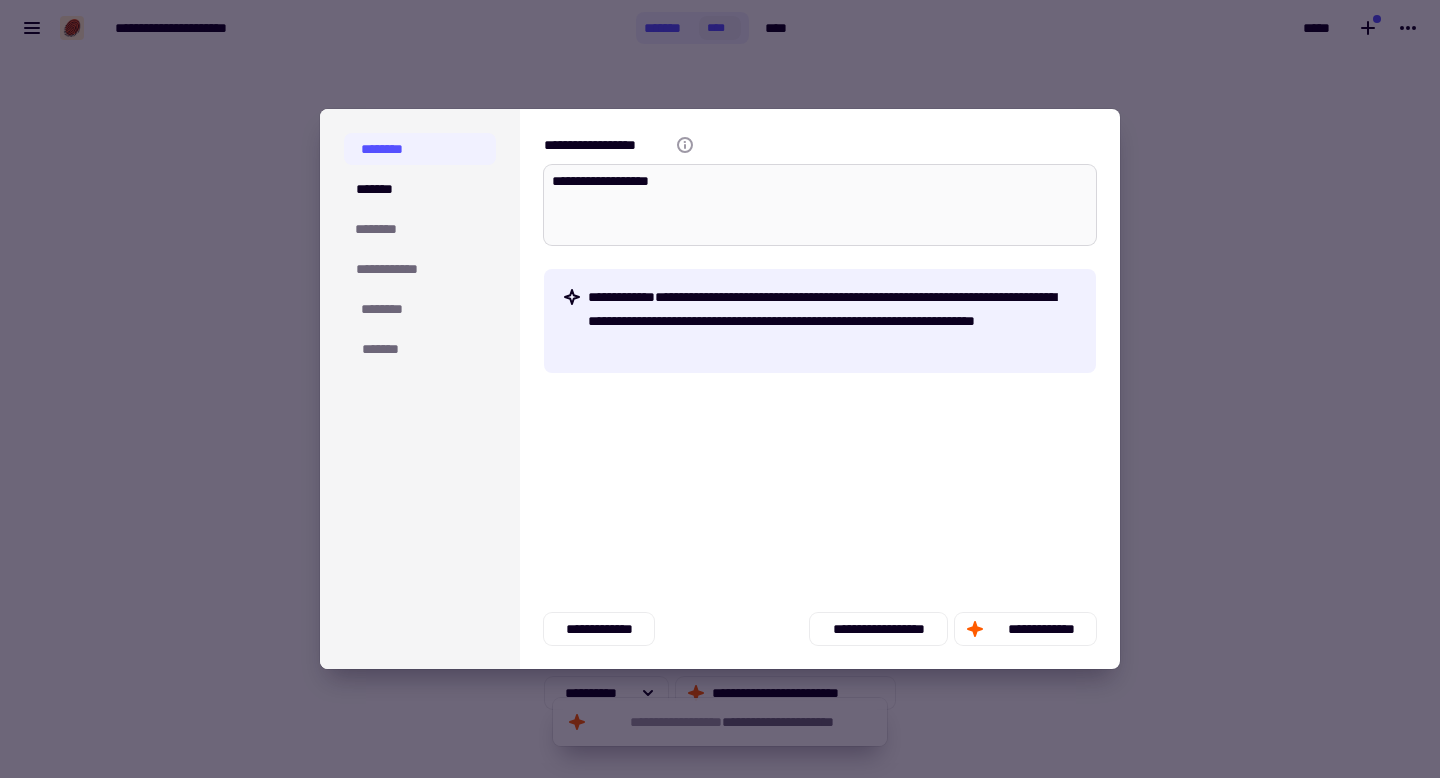 type on "*" 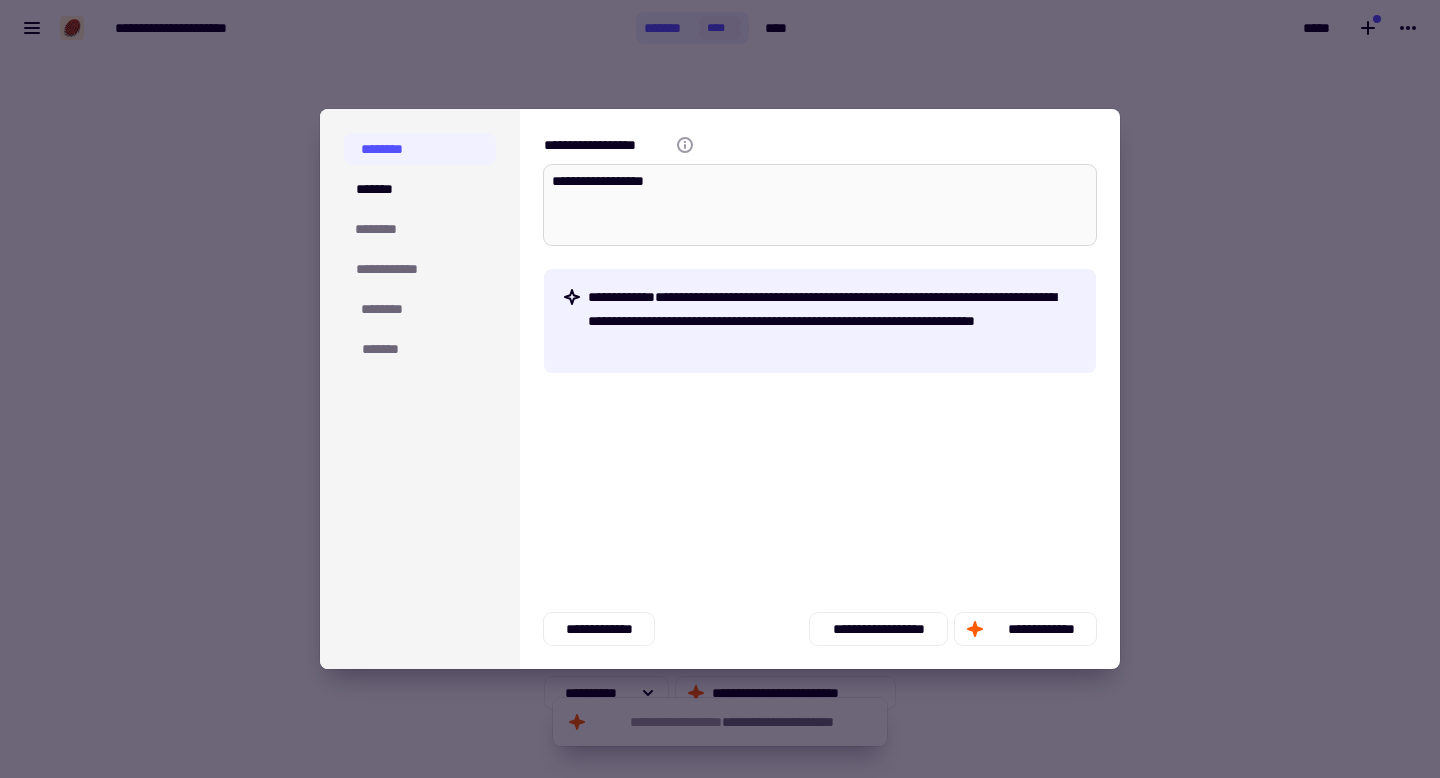 type on "*" 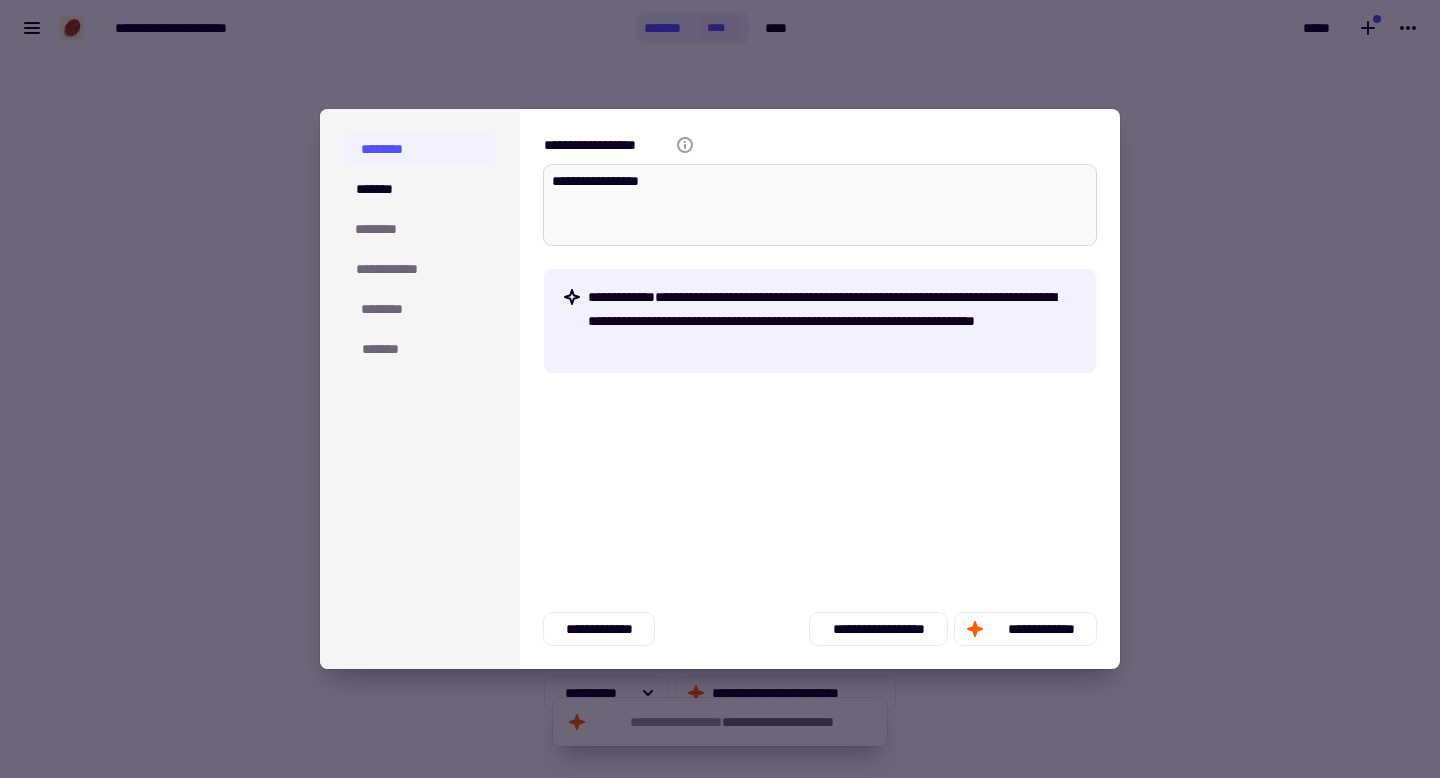 type on "*" 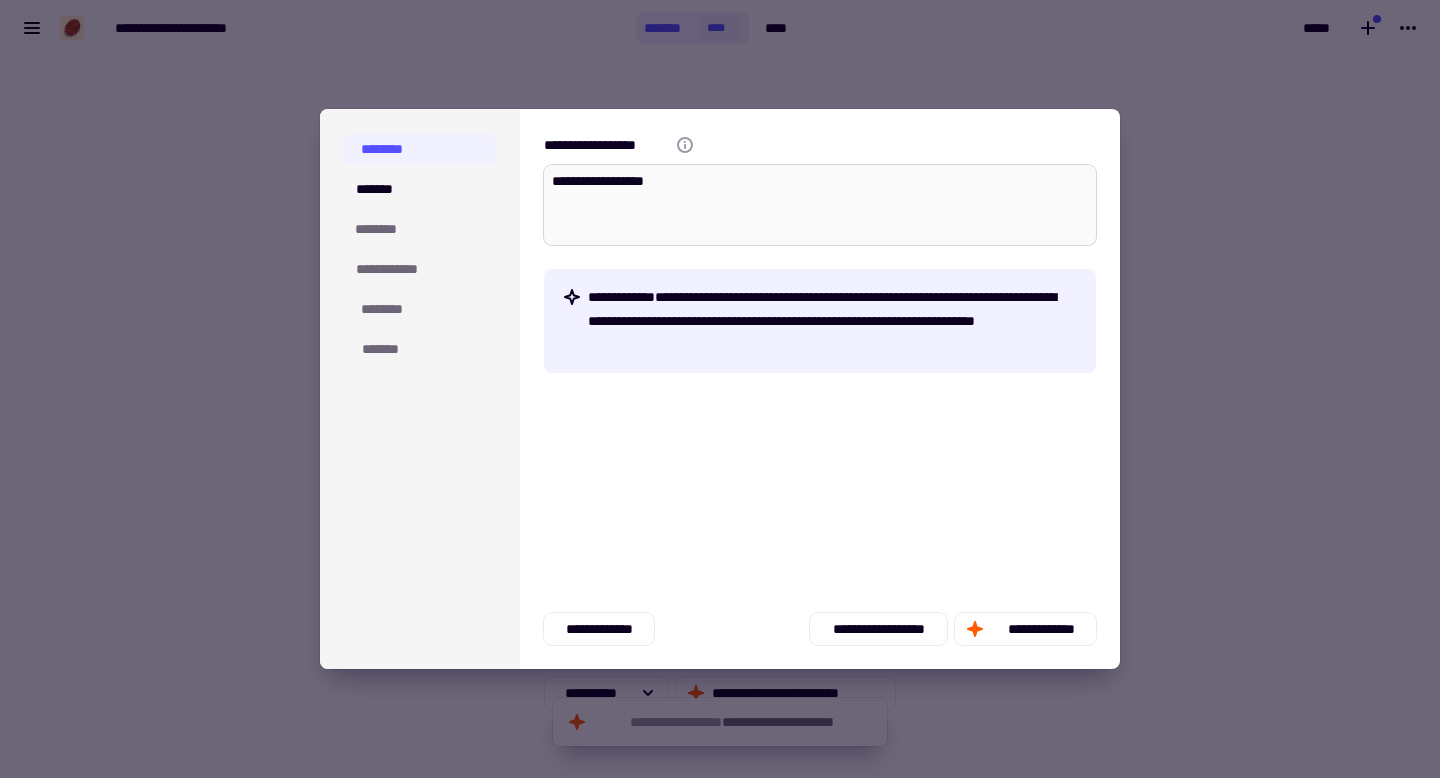 type on "**********" 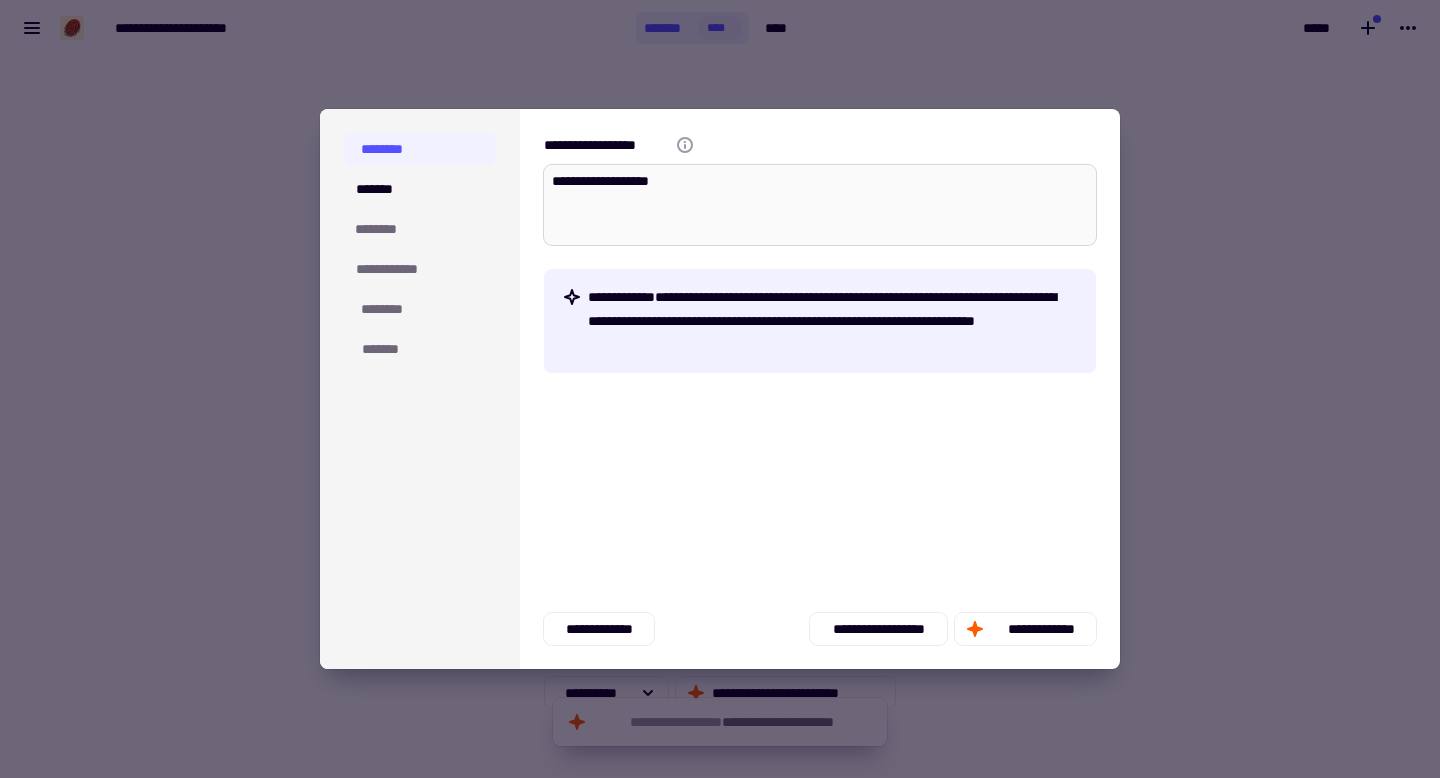 type on "*" 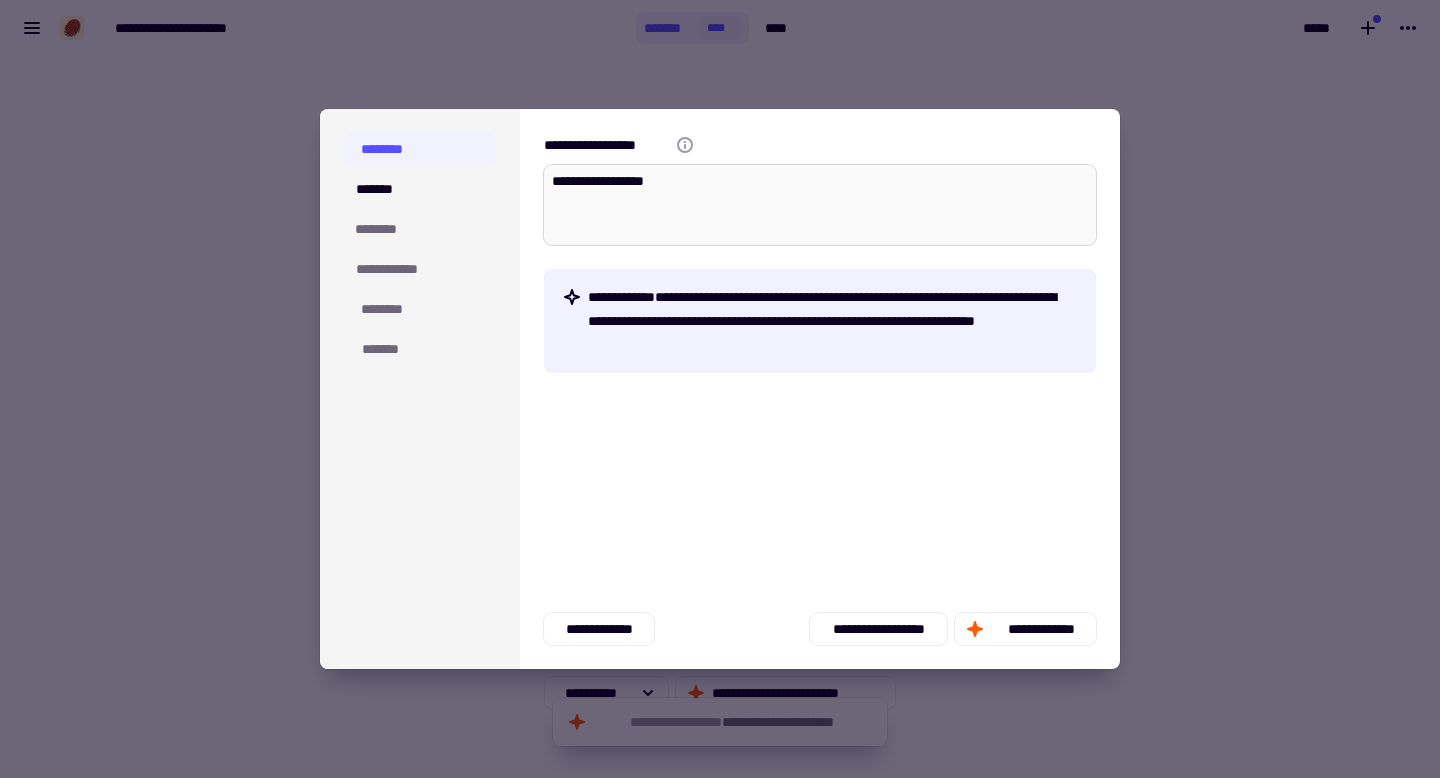 type on "*" 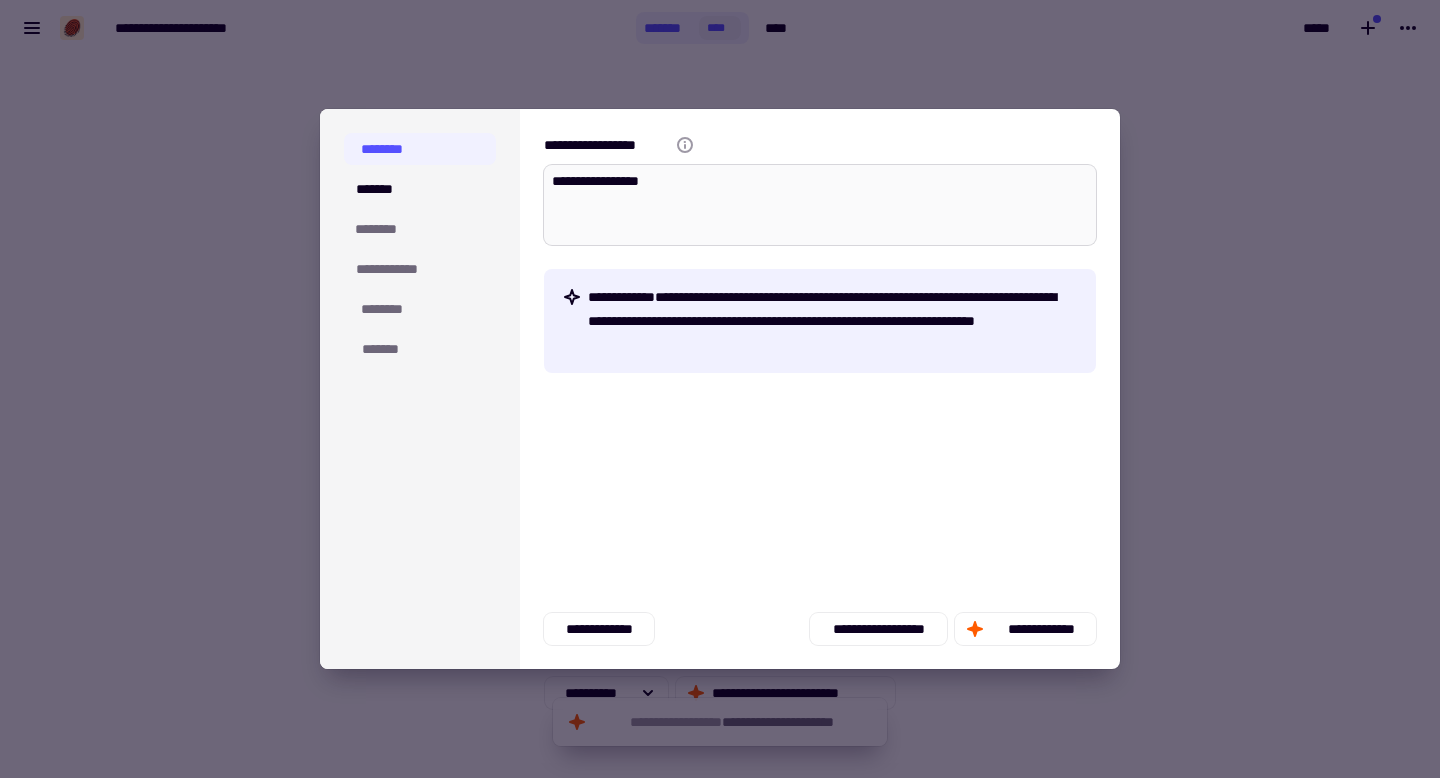 type on "*" 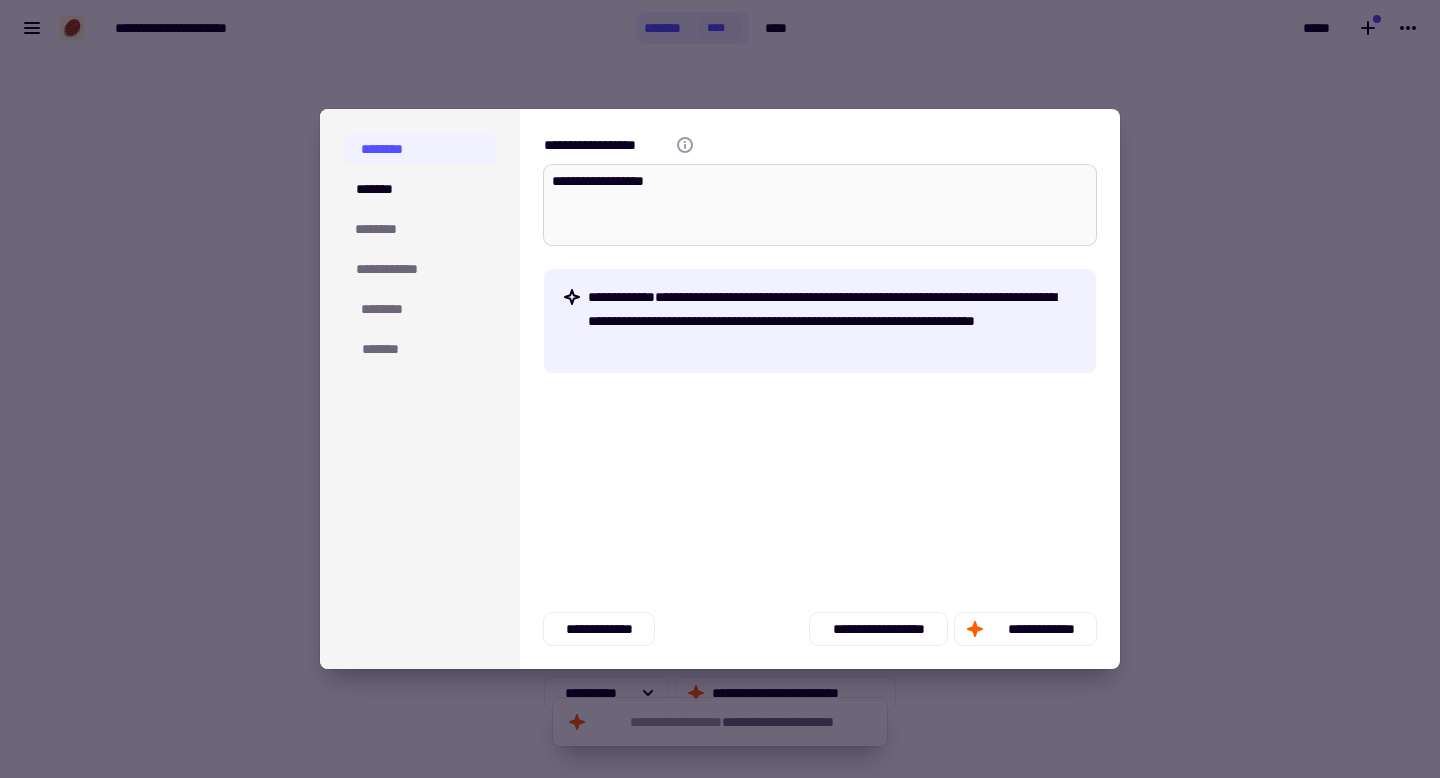 type on "**********" 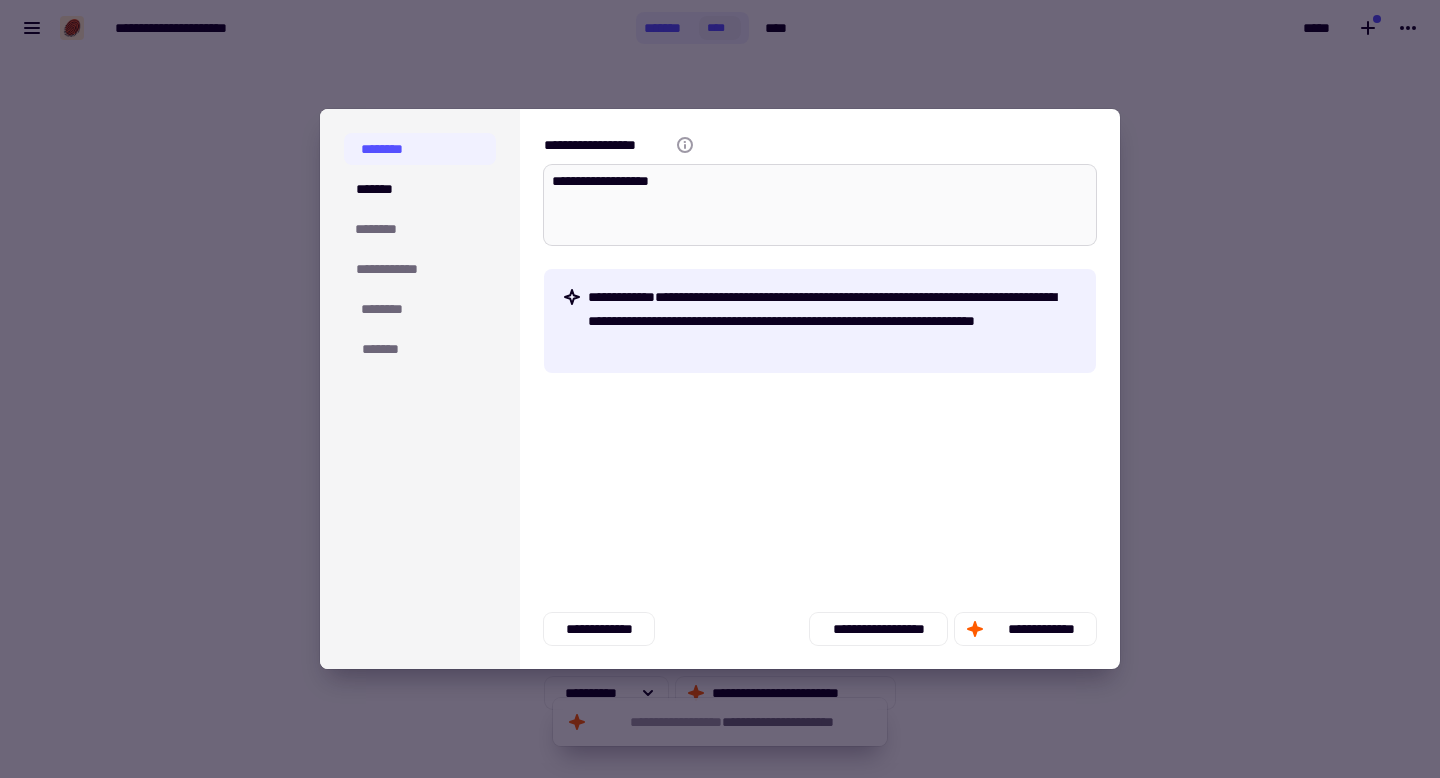 type on "*" 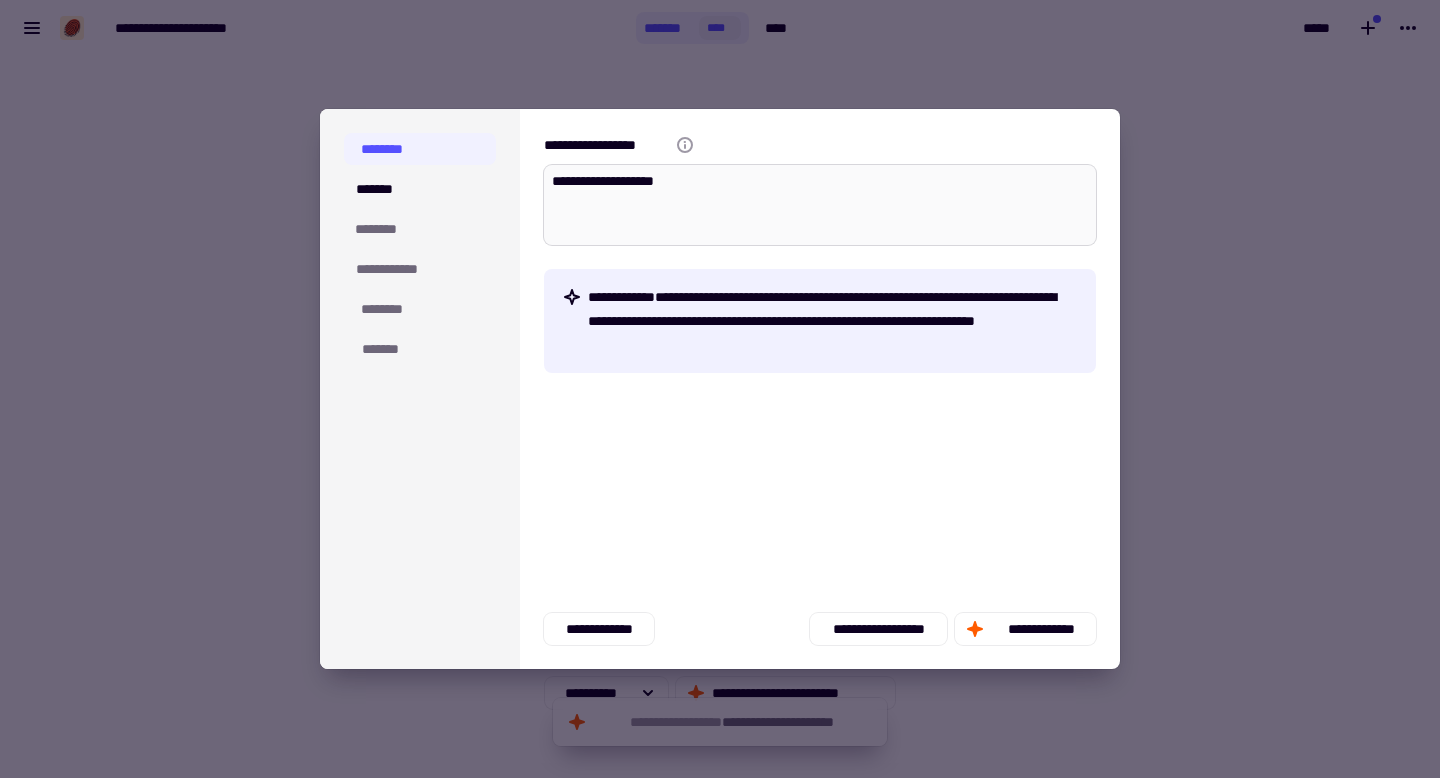 type on "*" 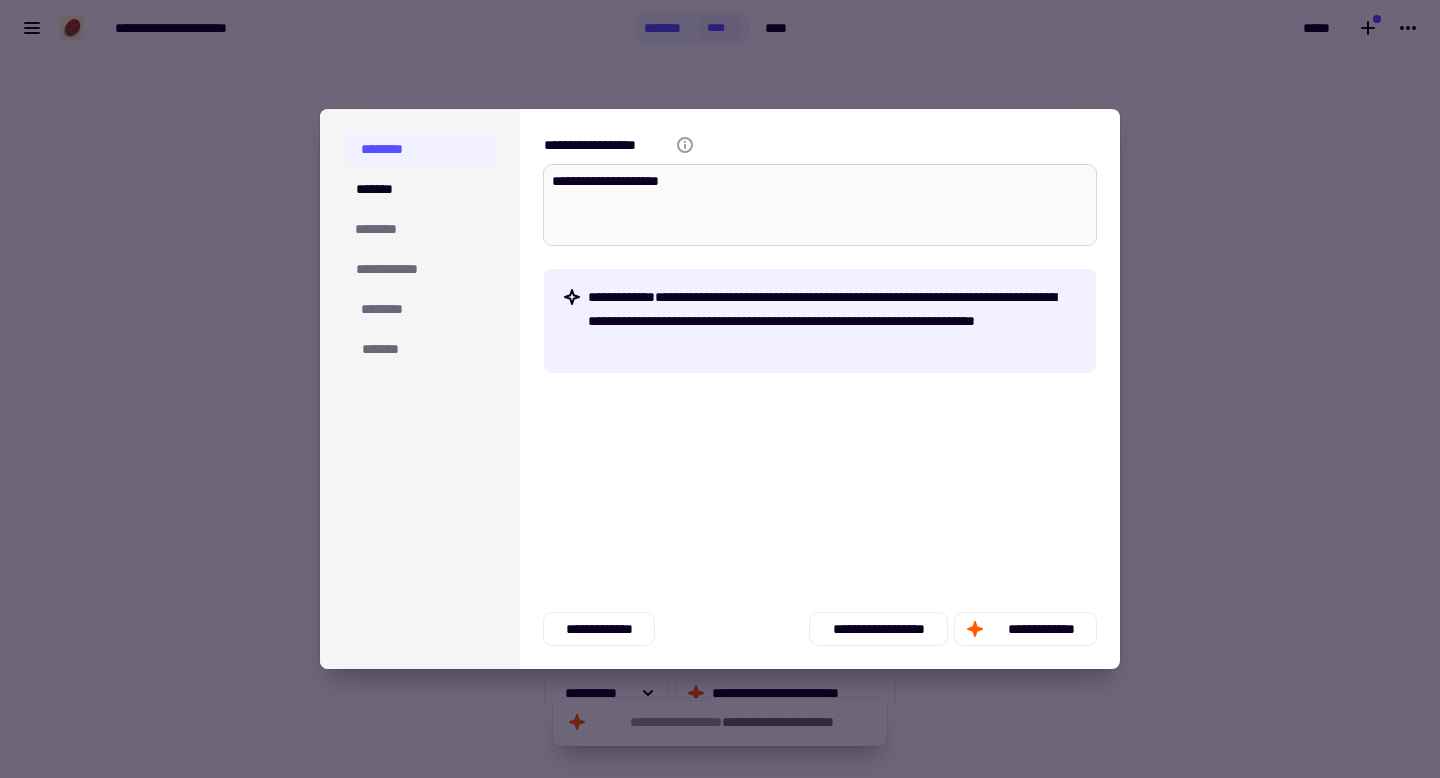 type on "**********" 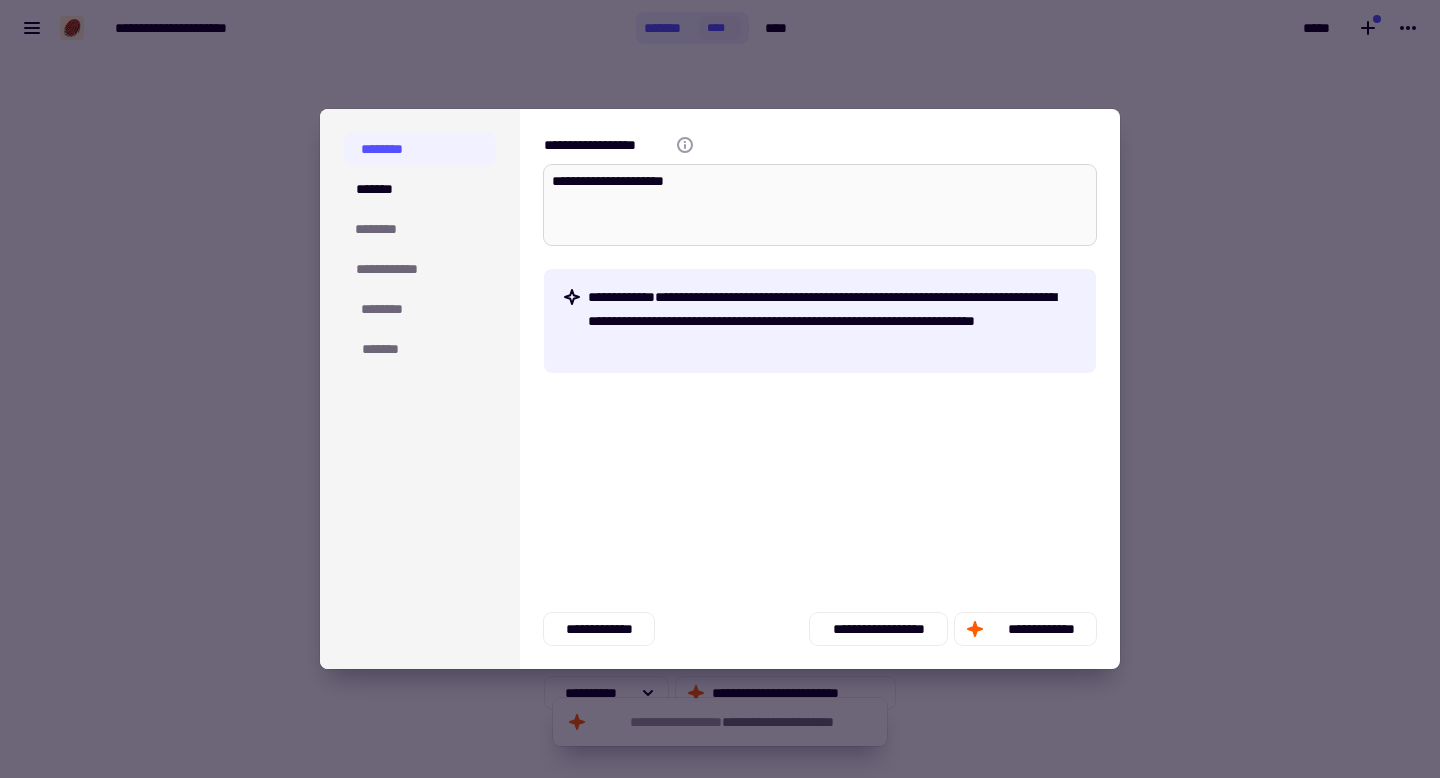 type on "*" 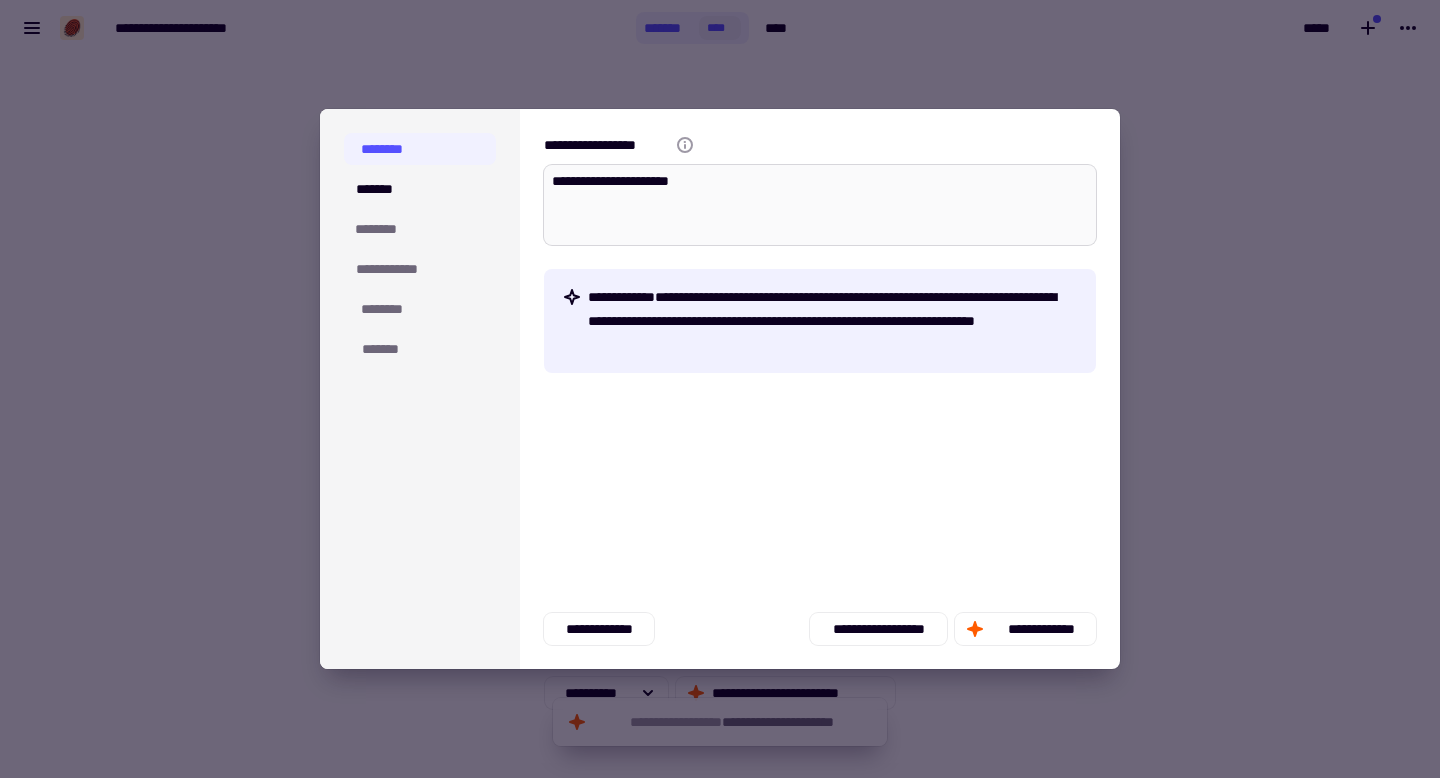 type on "*" 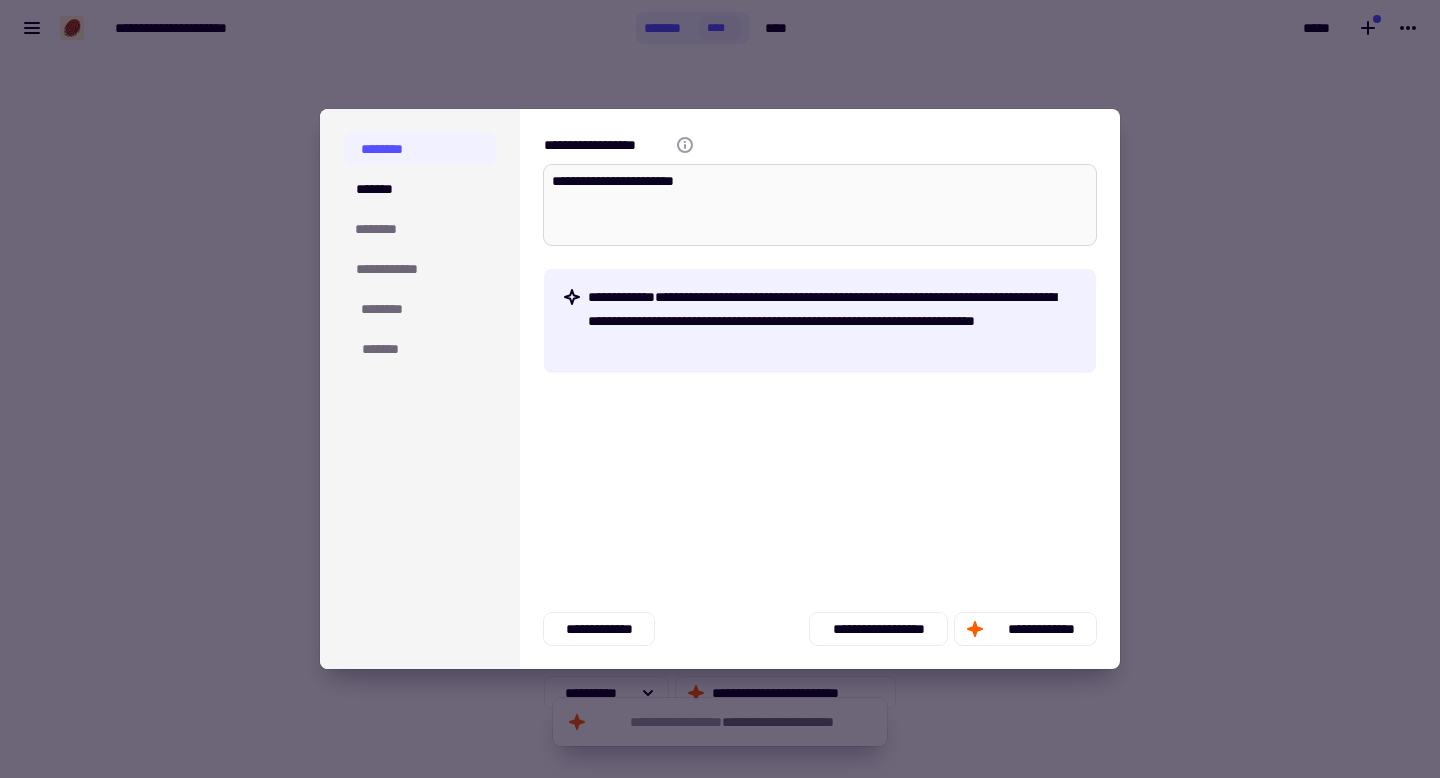 type on "*" 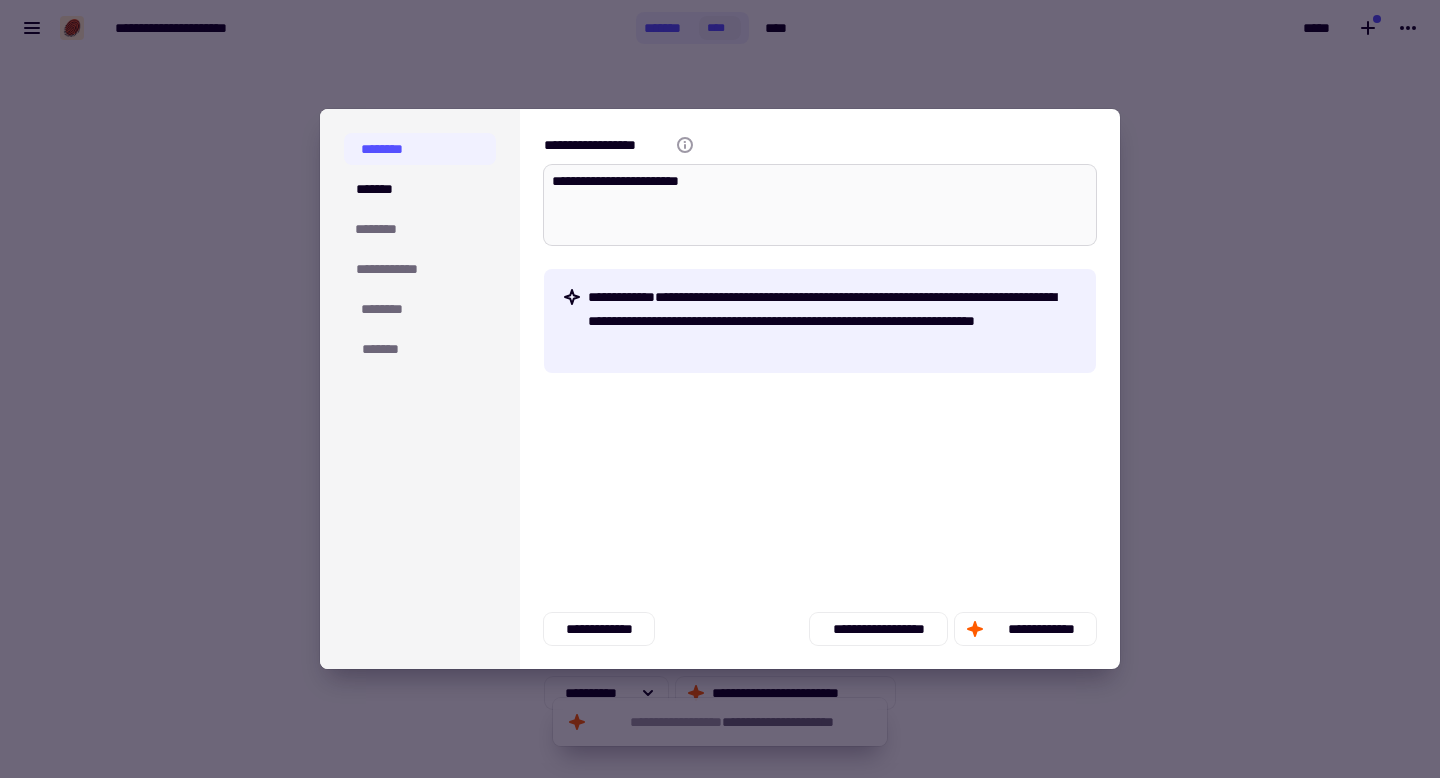type on "*" 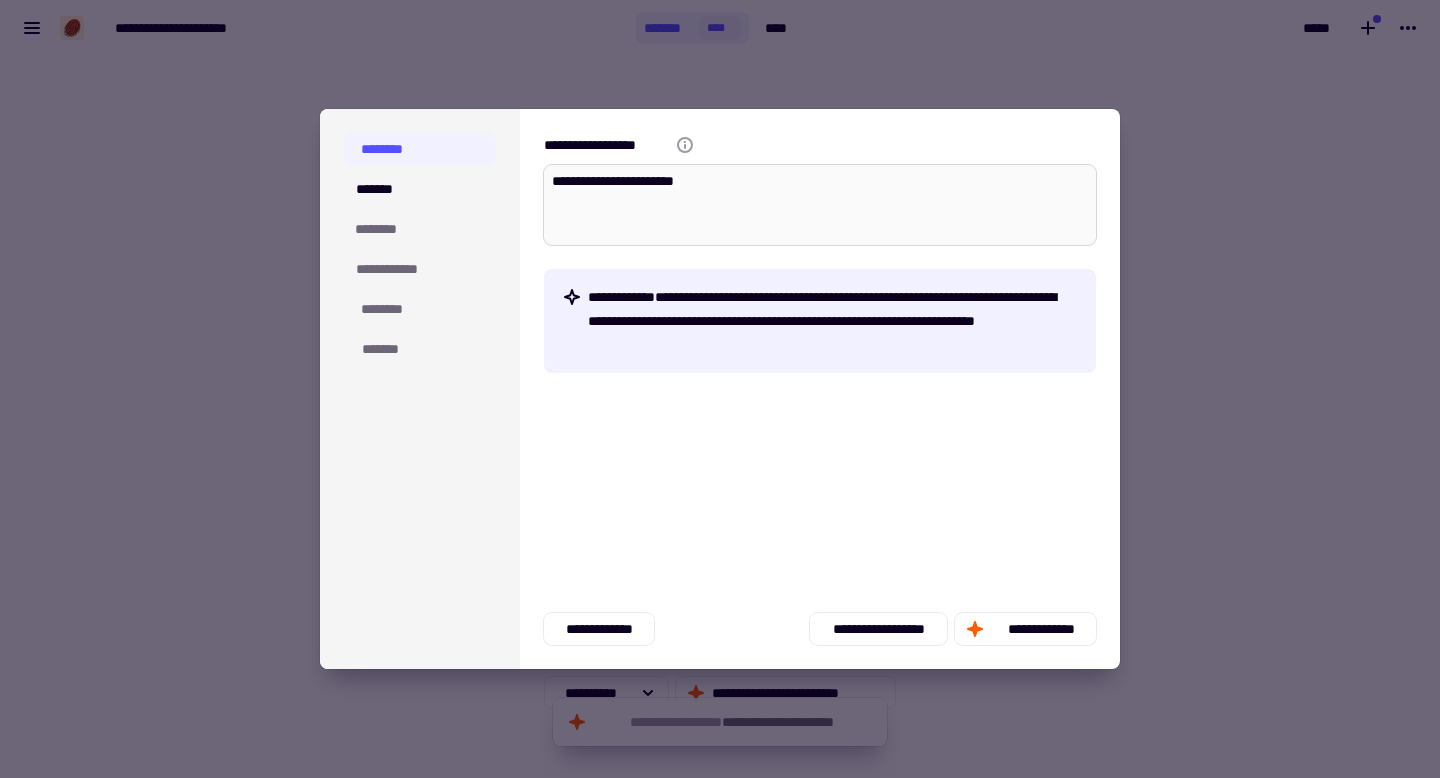 type on "*" 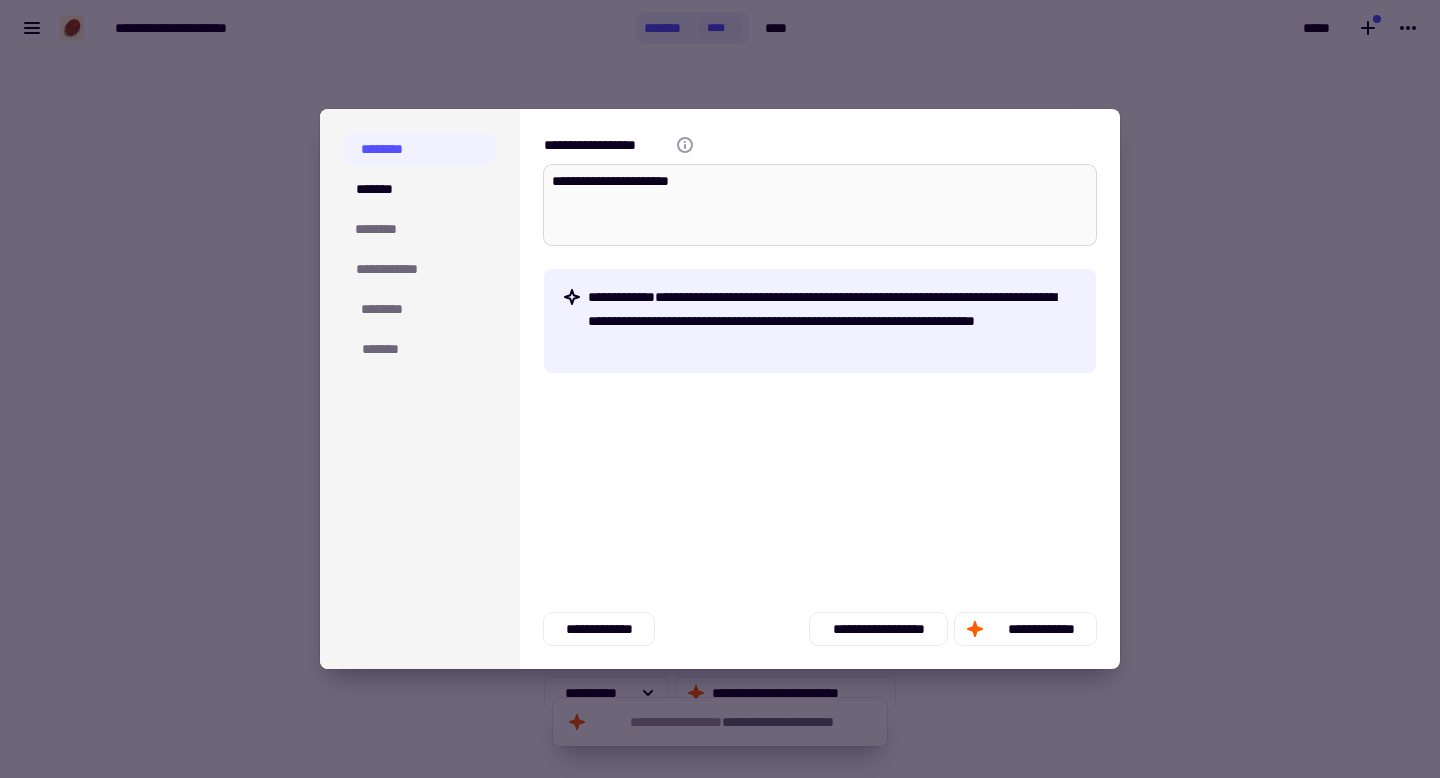 type on "*" 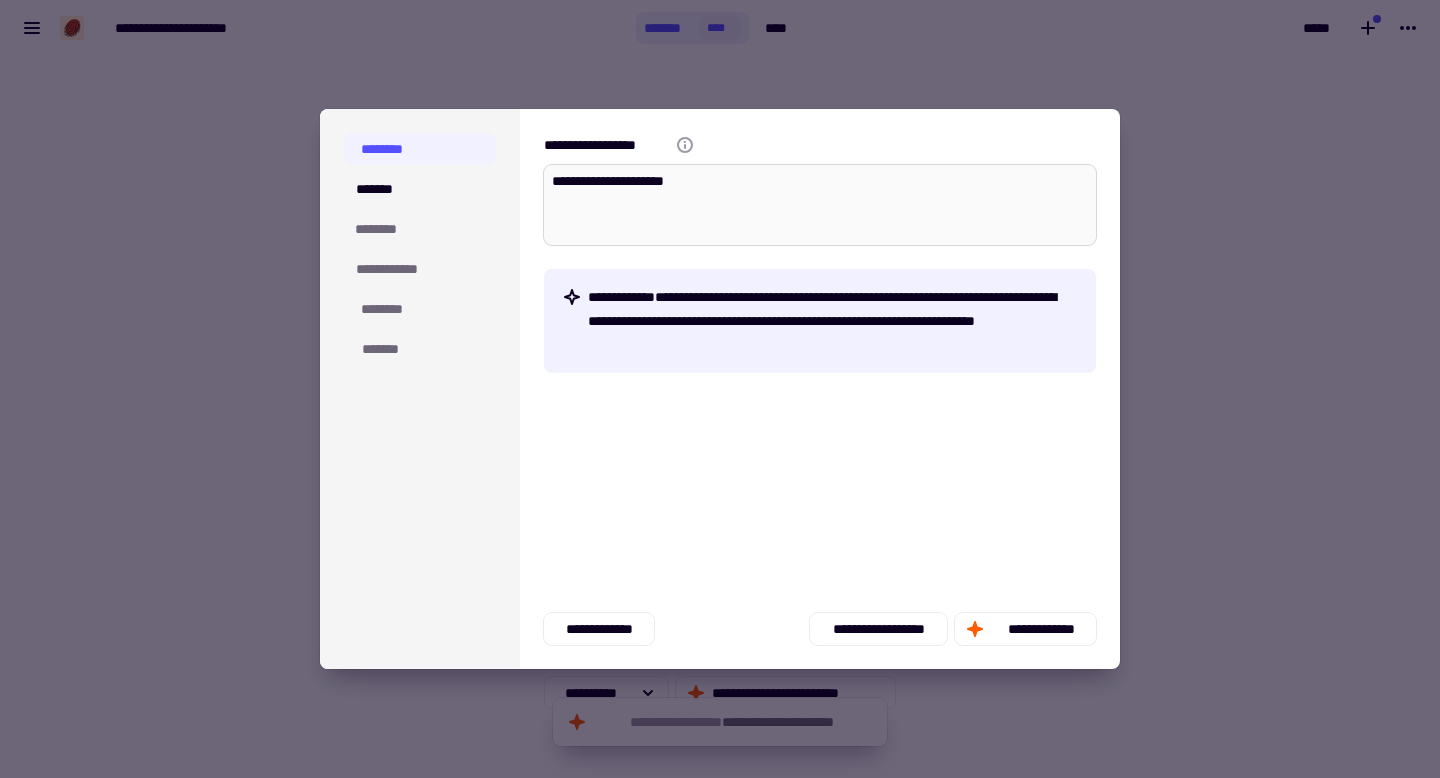type on "*" 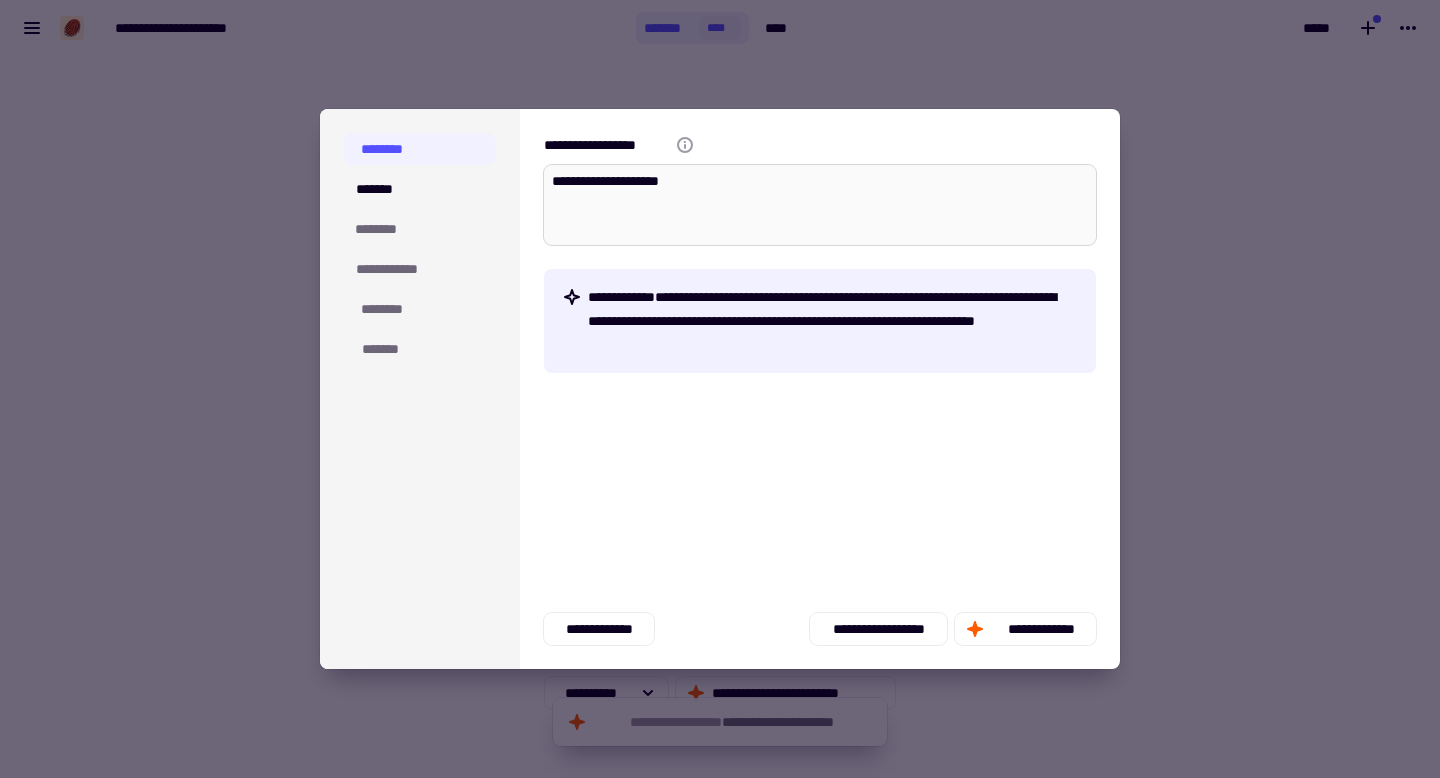 type on "*" 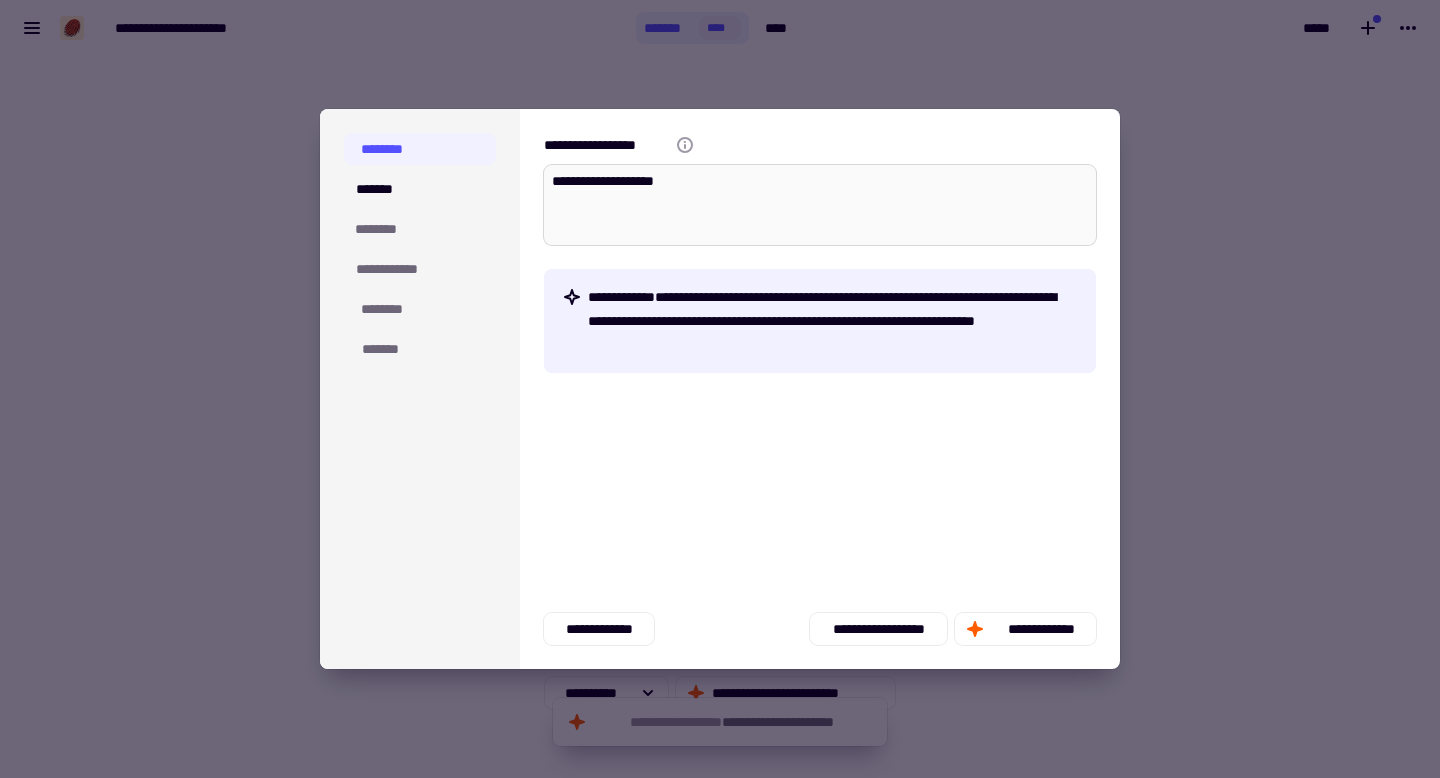 type on "*" 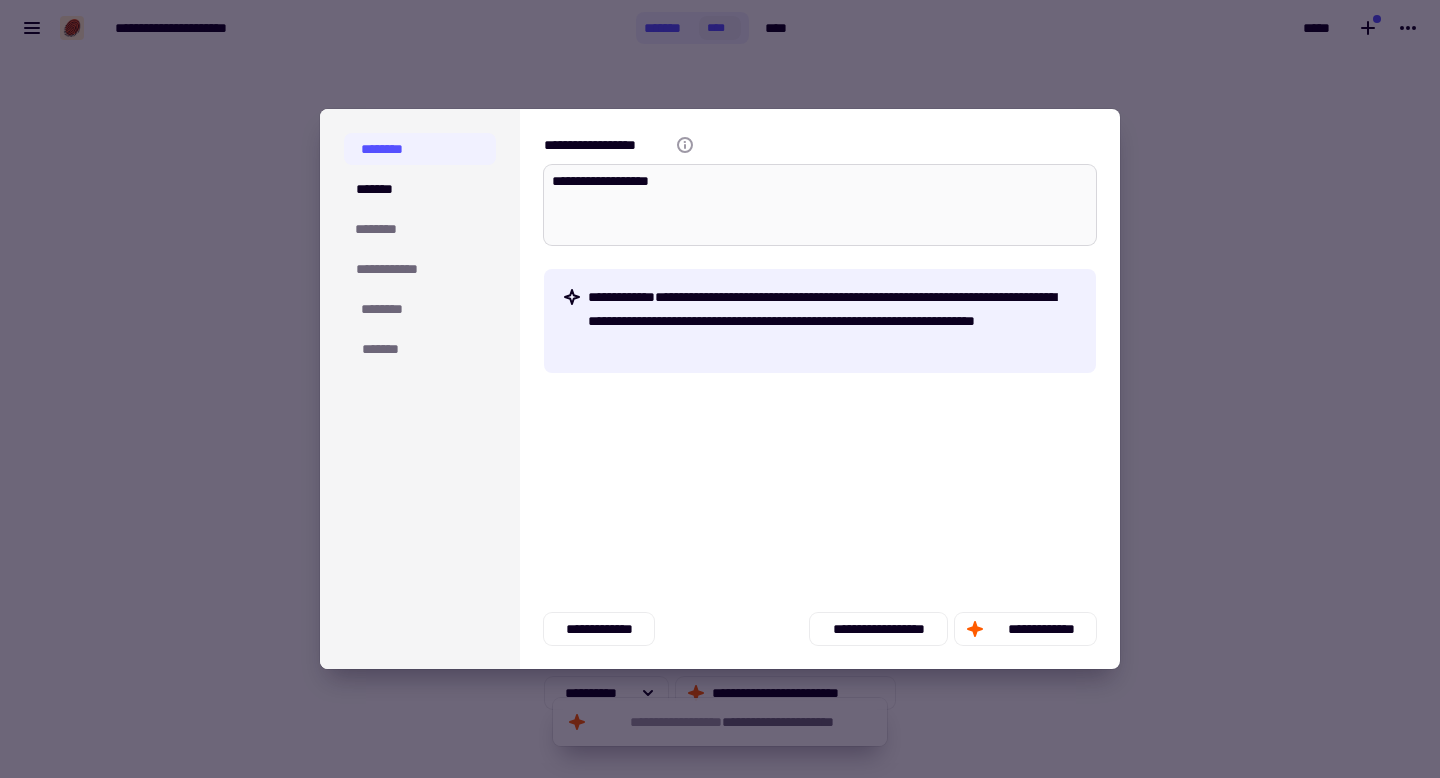 type on "*" 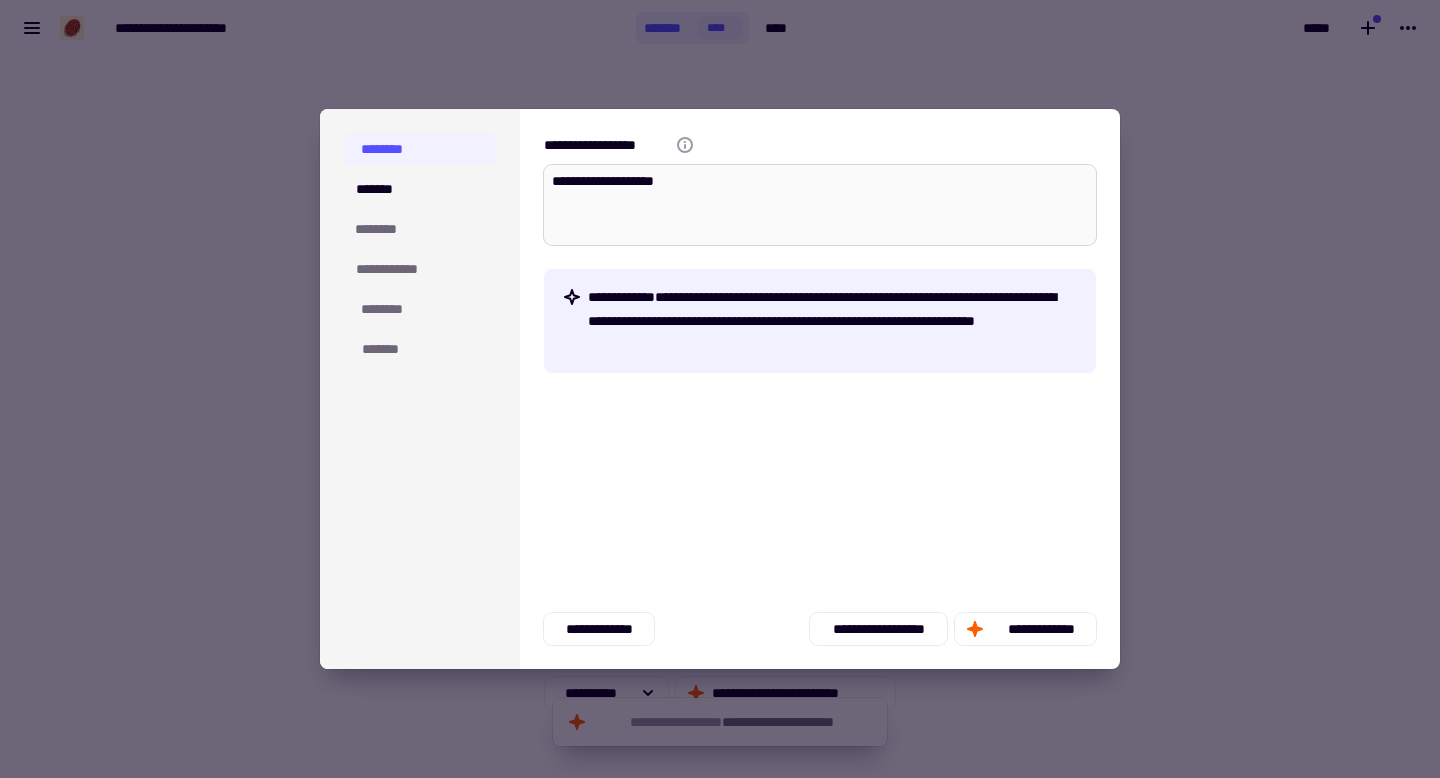 type on "*" 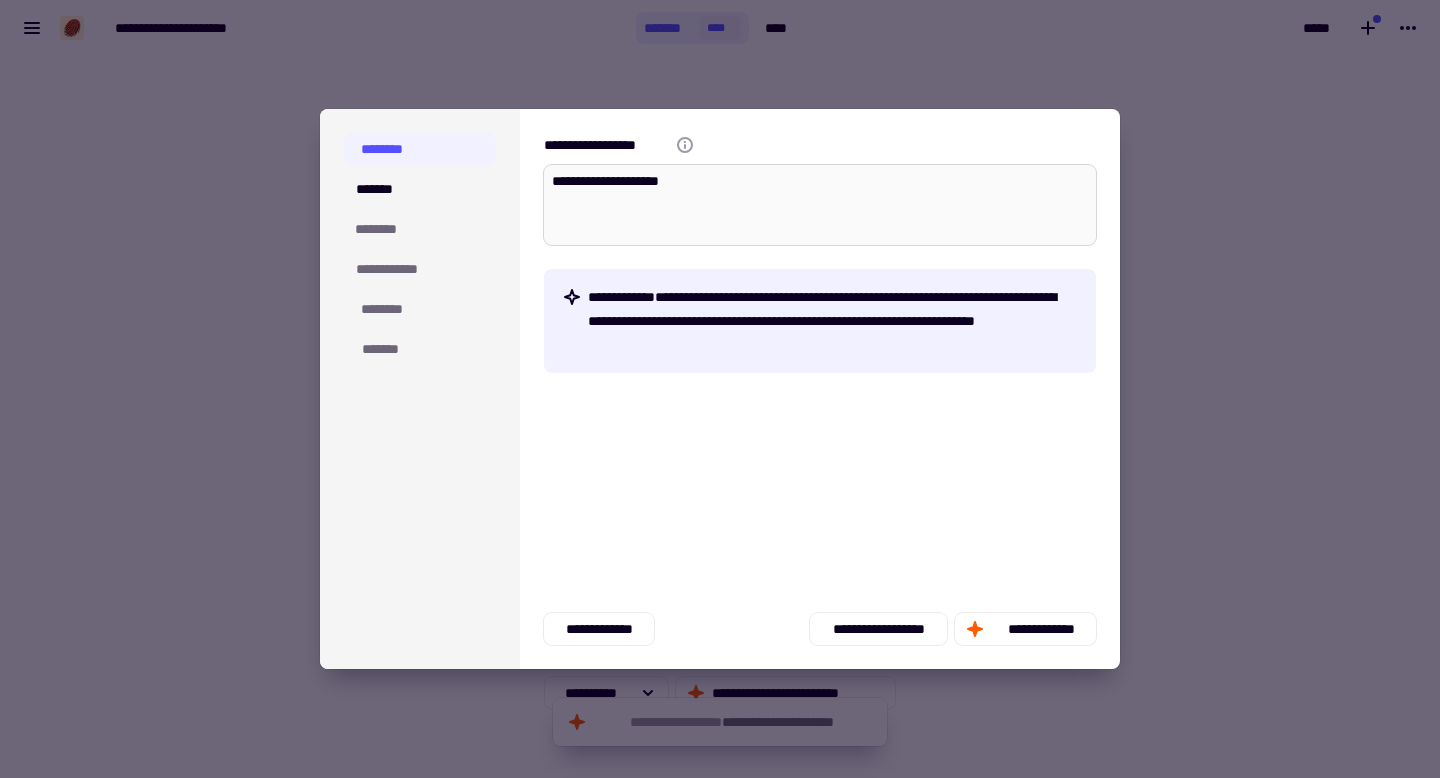 type on "*" 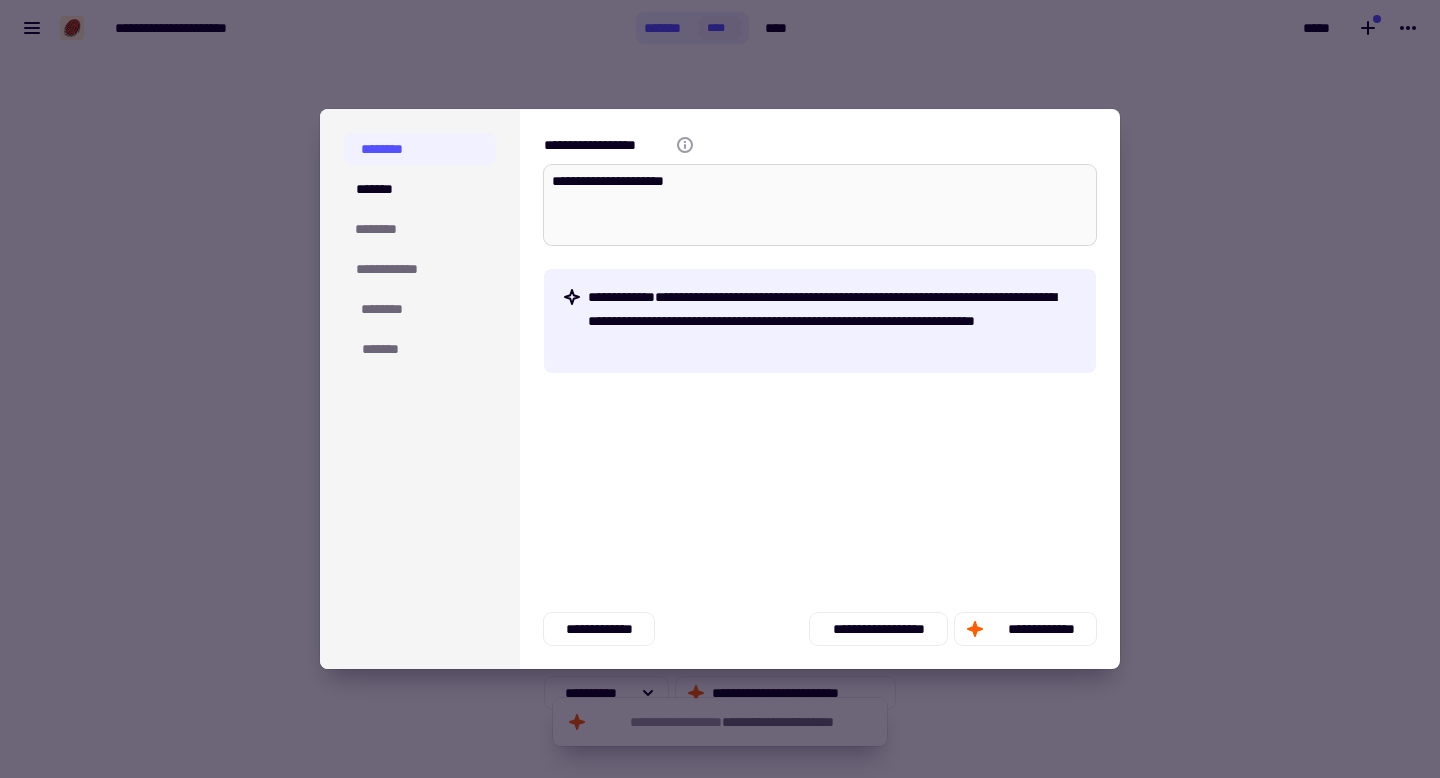type on "*" 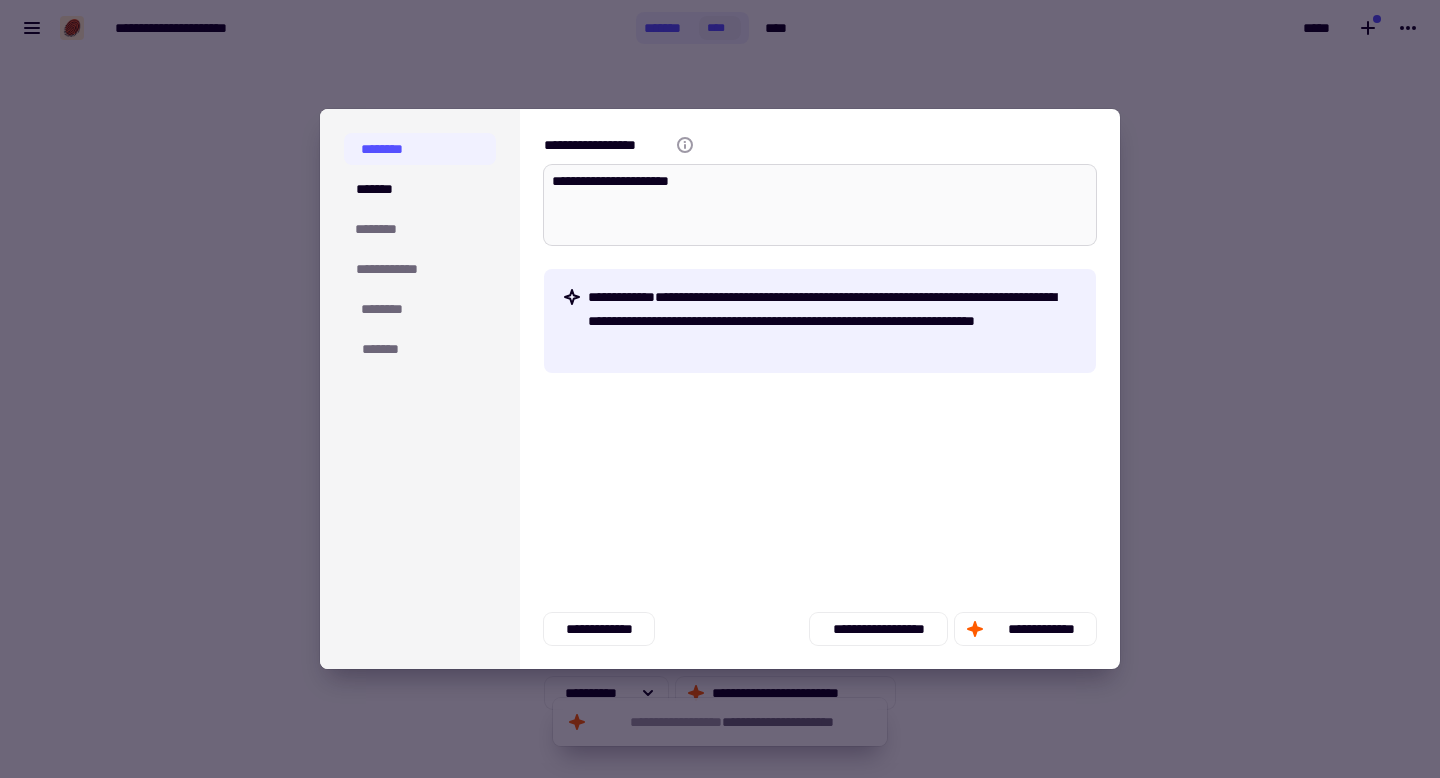 type on "*" 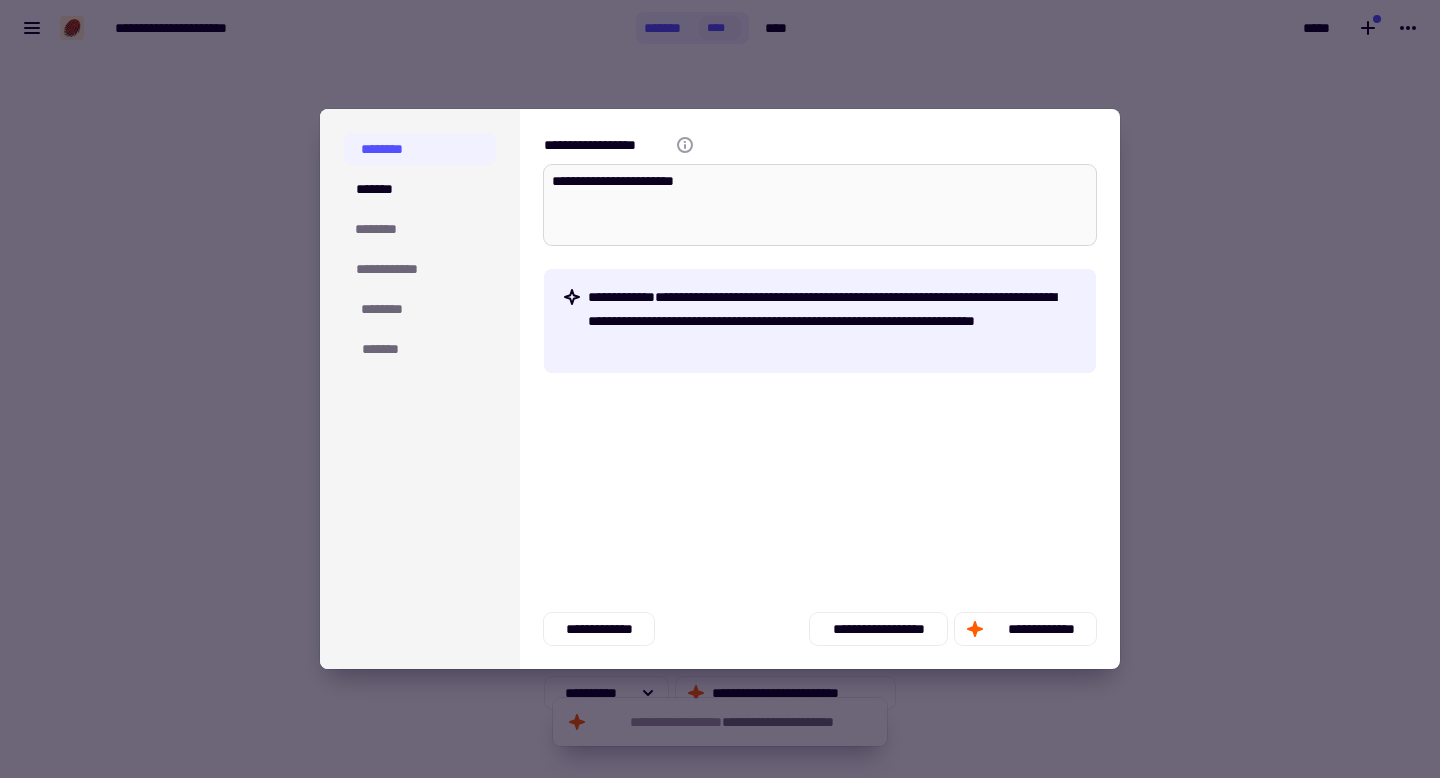 type on "*" 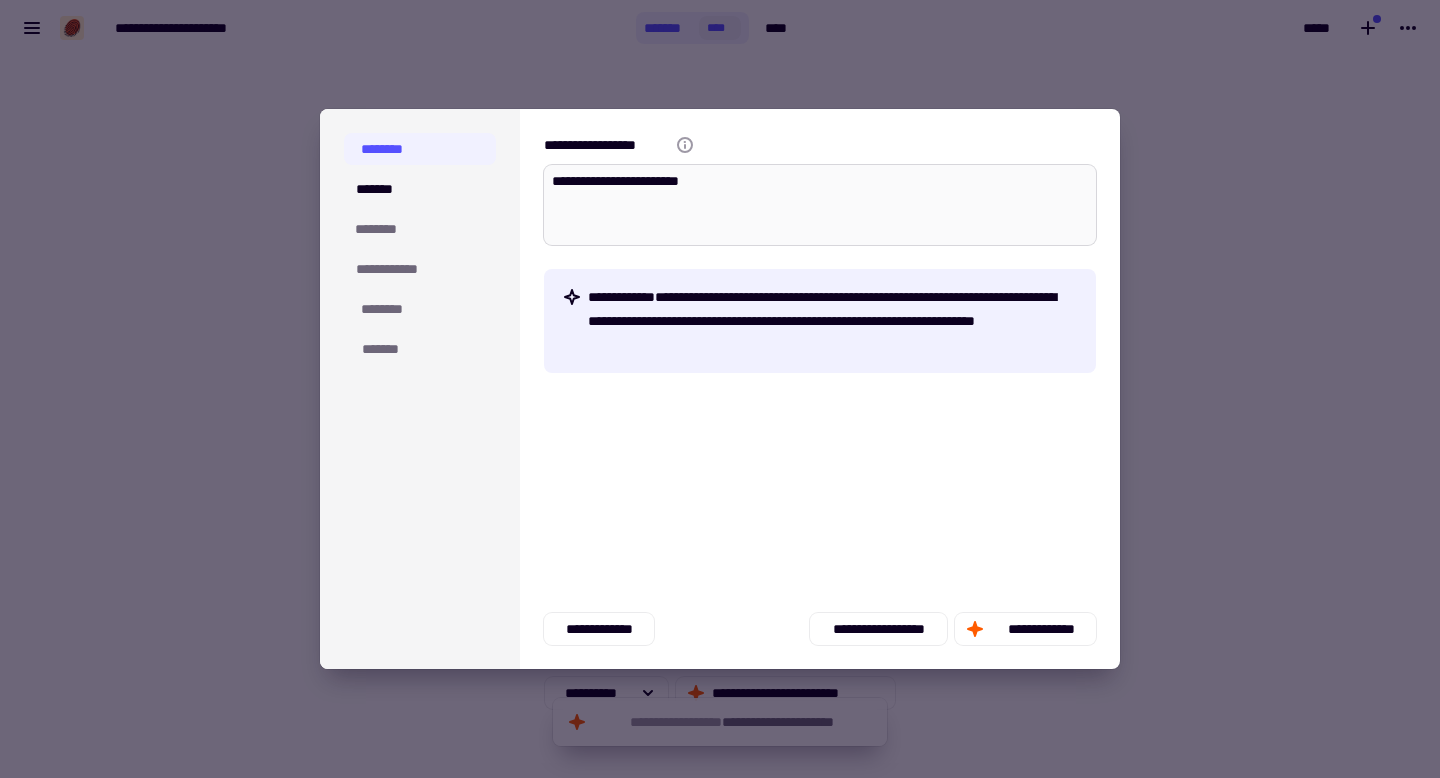 type on "*" 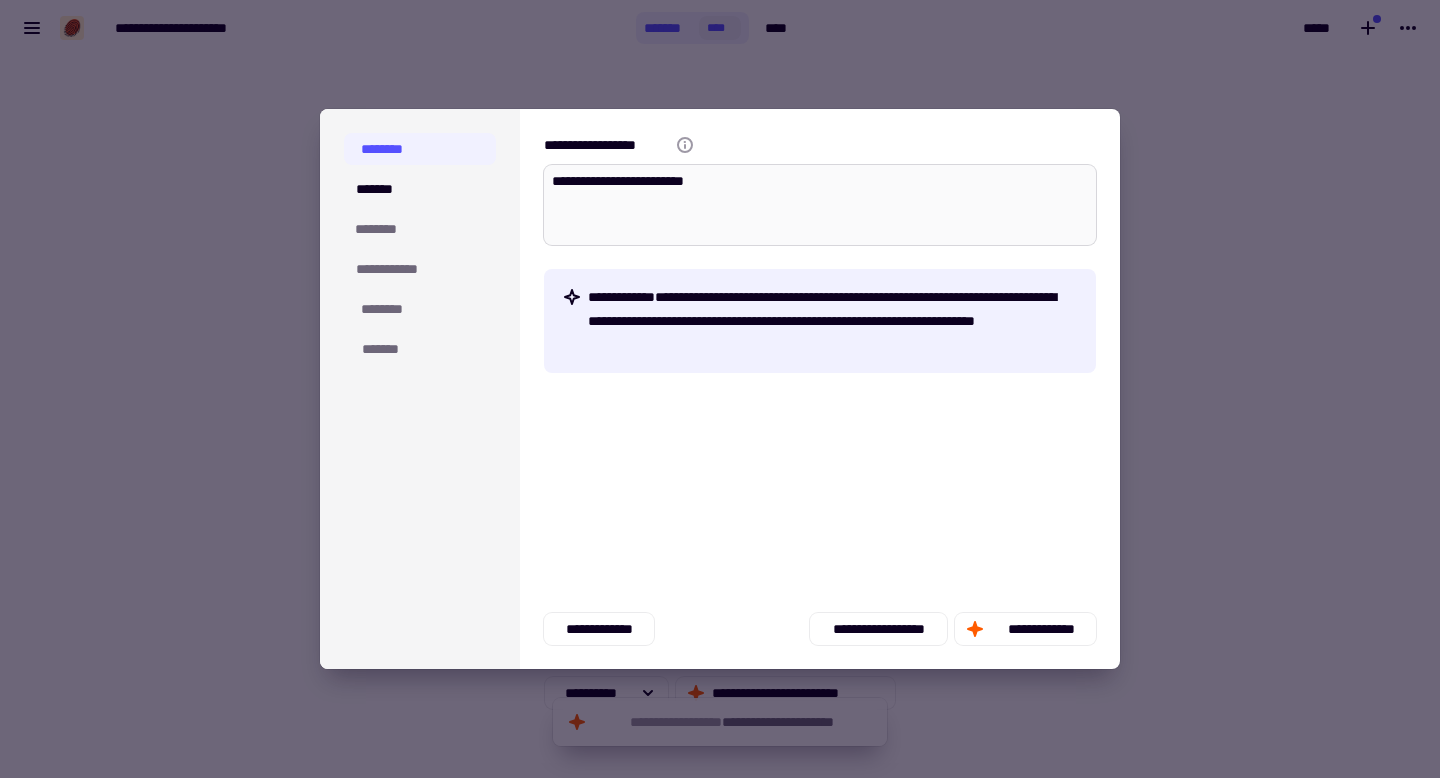 type on "*" 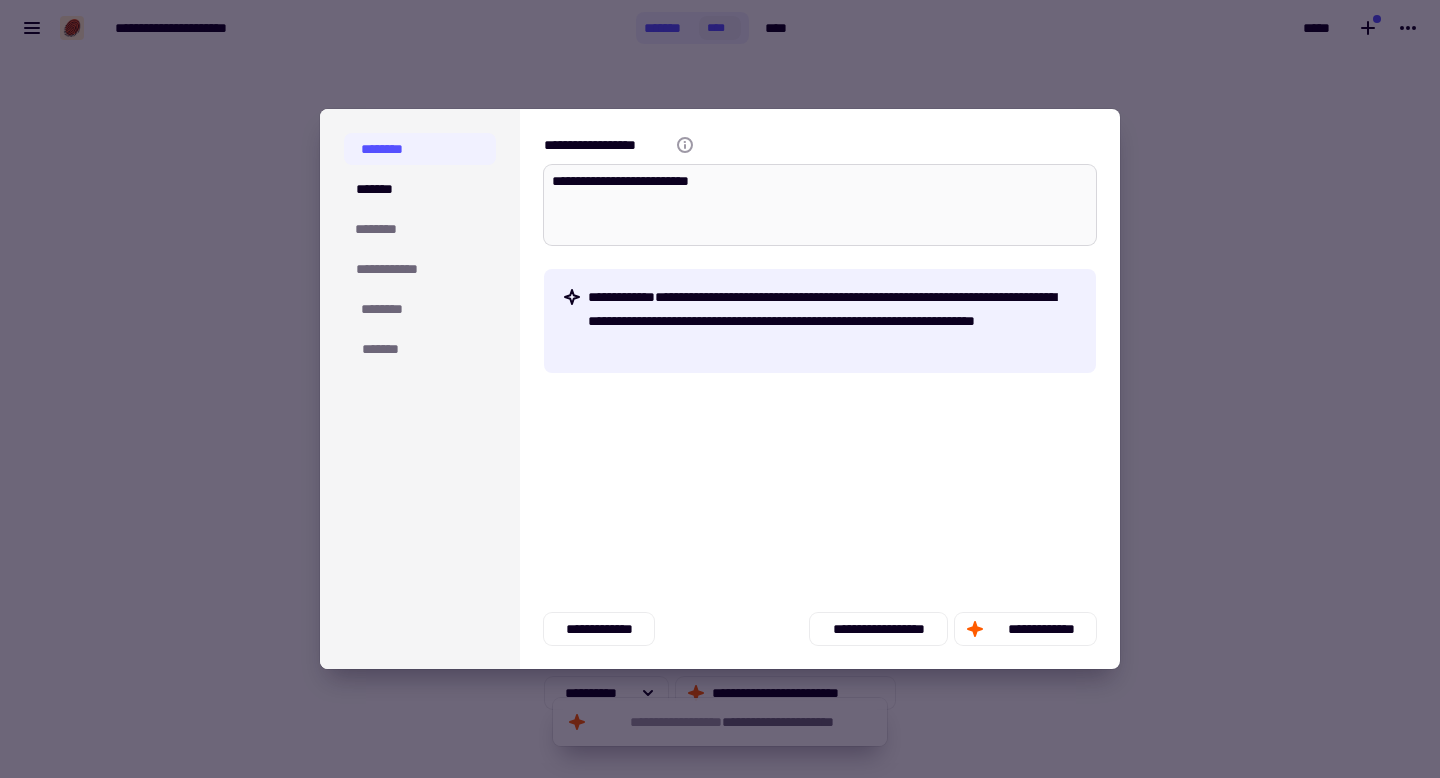 type on "*" 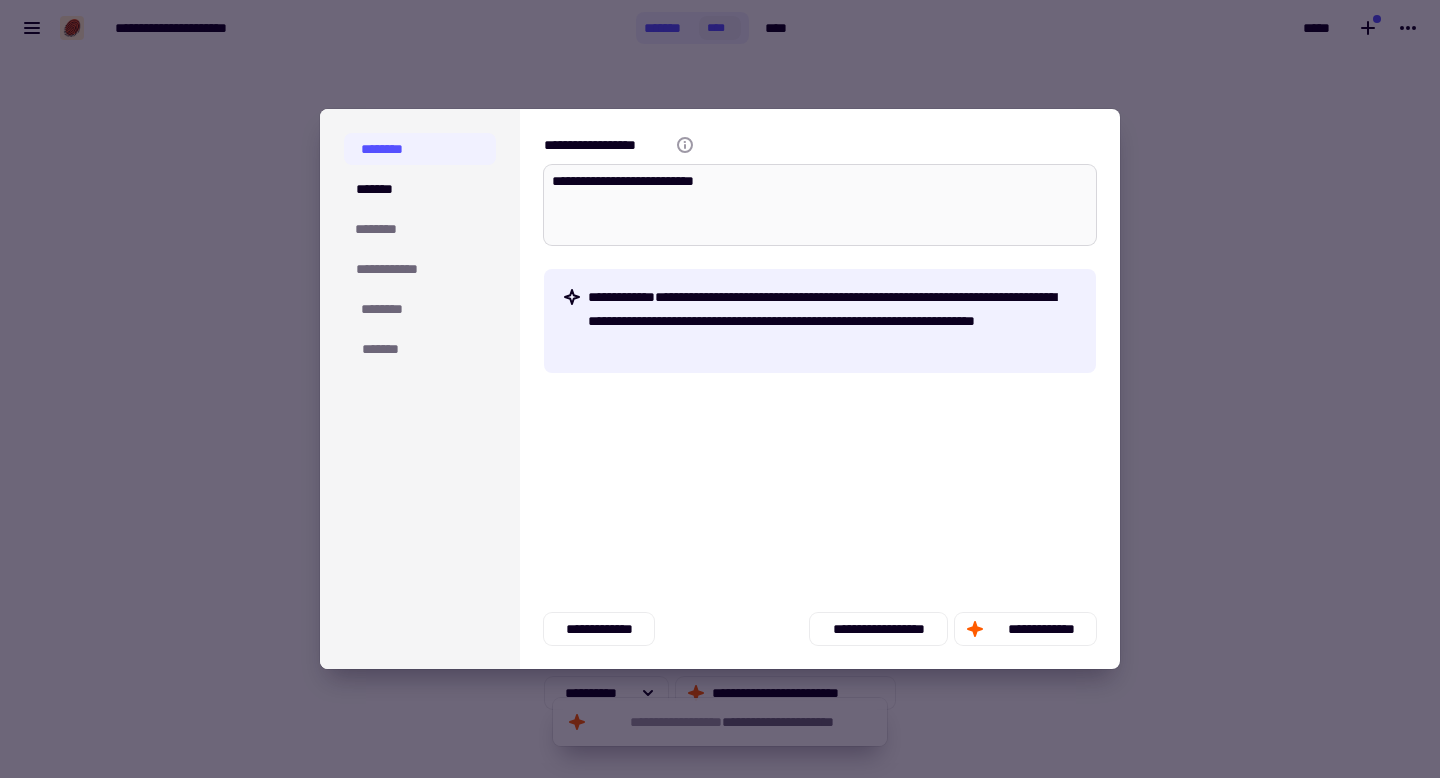 type on "*" 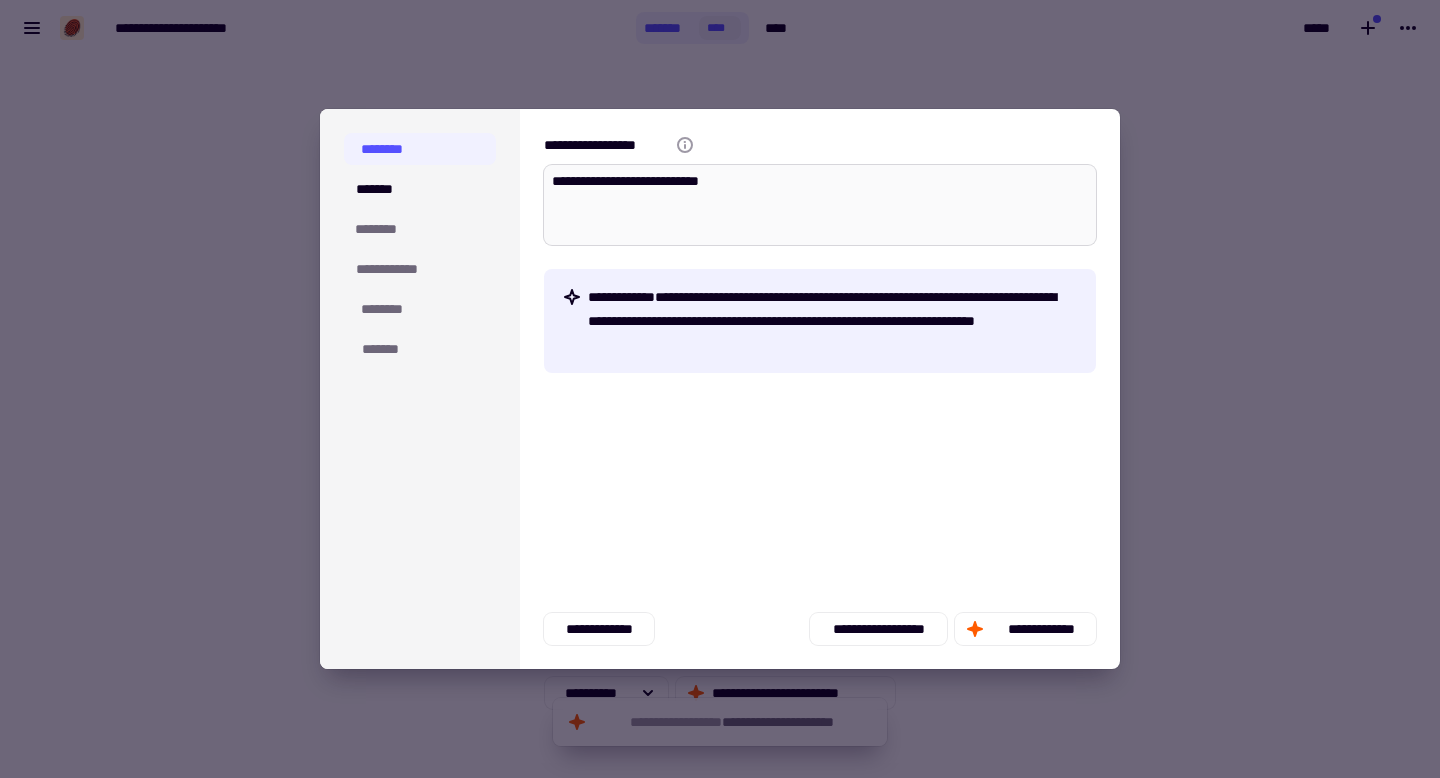 type on "*" 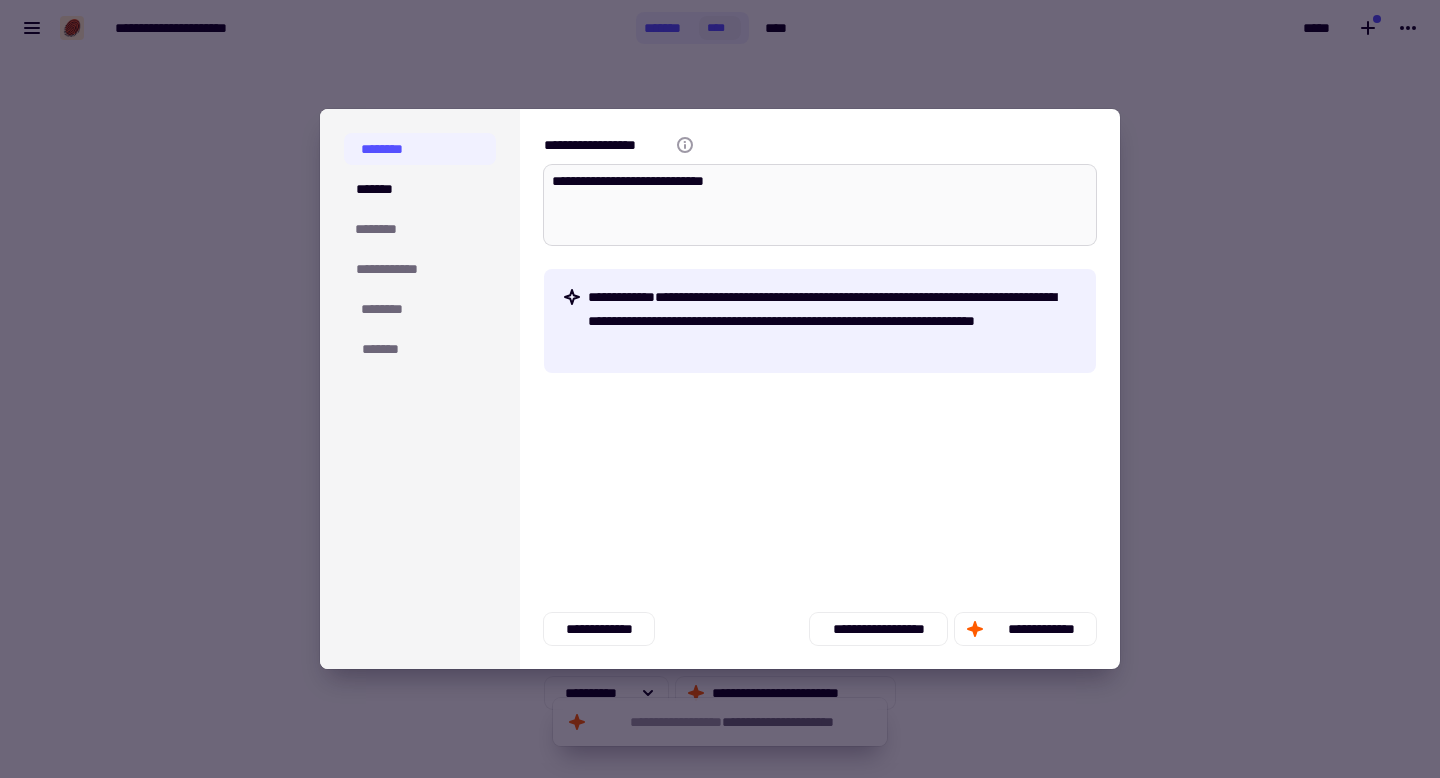 type on "*" 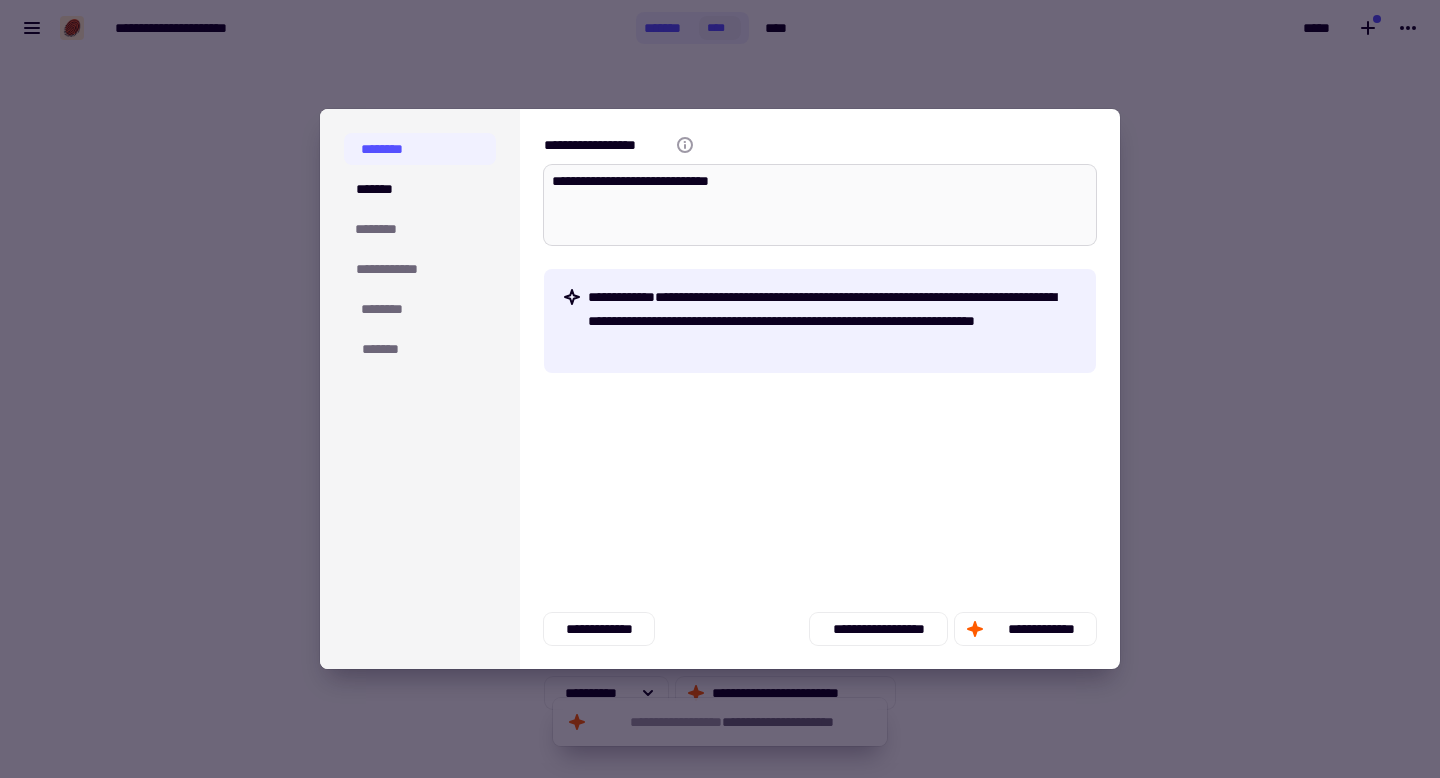 type on "*" 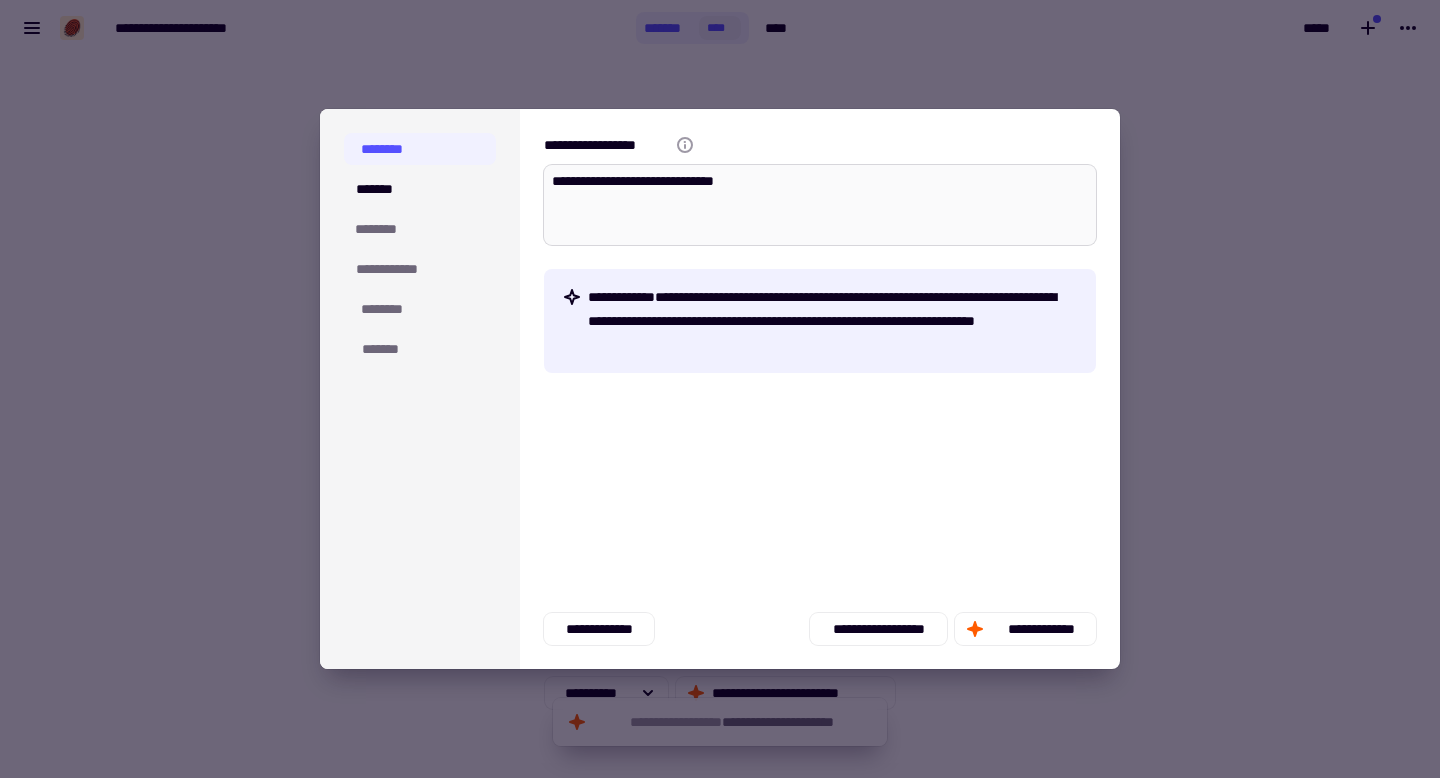 type on "*" 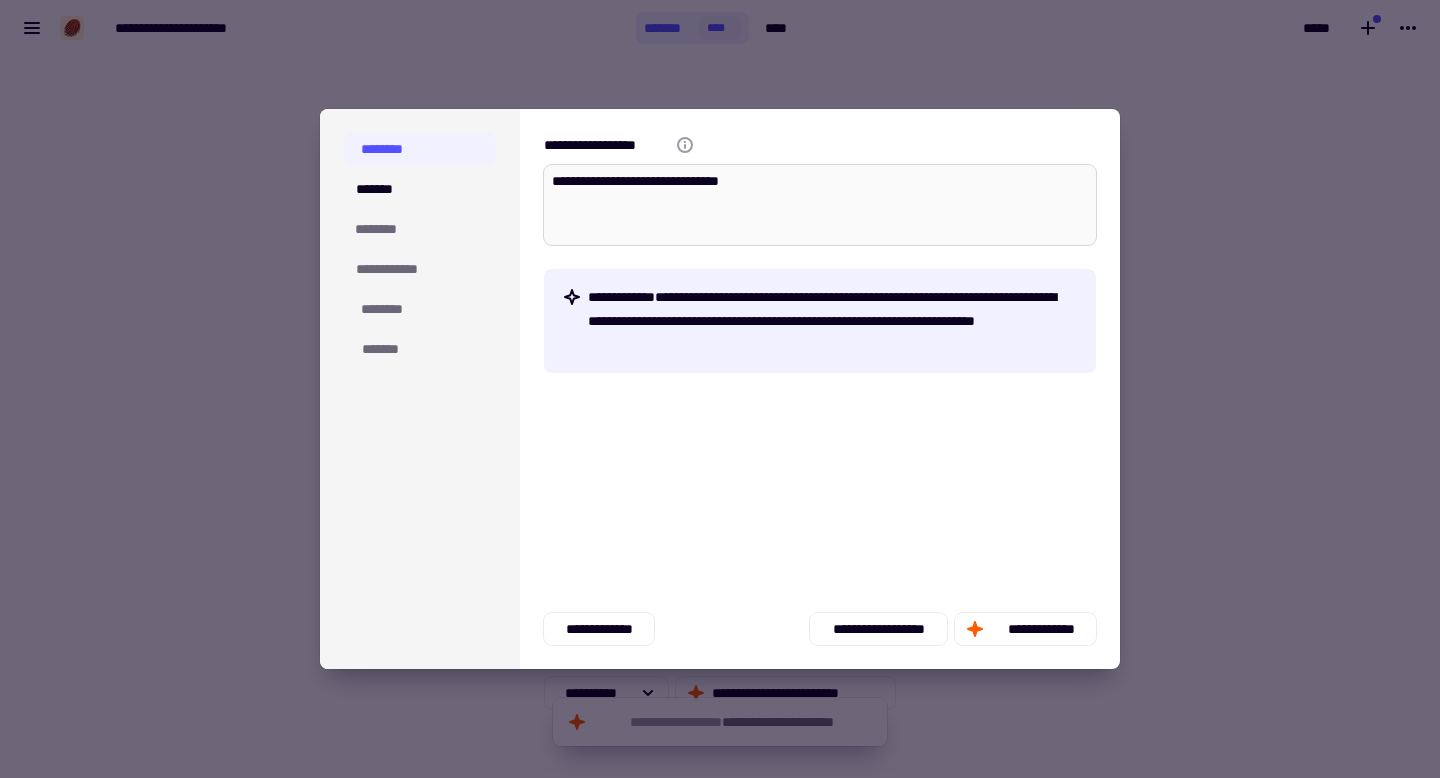 type on "**********" 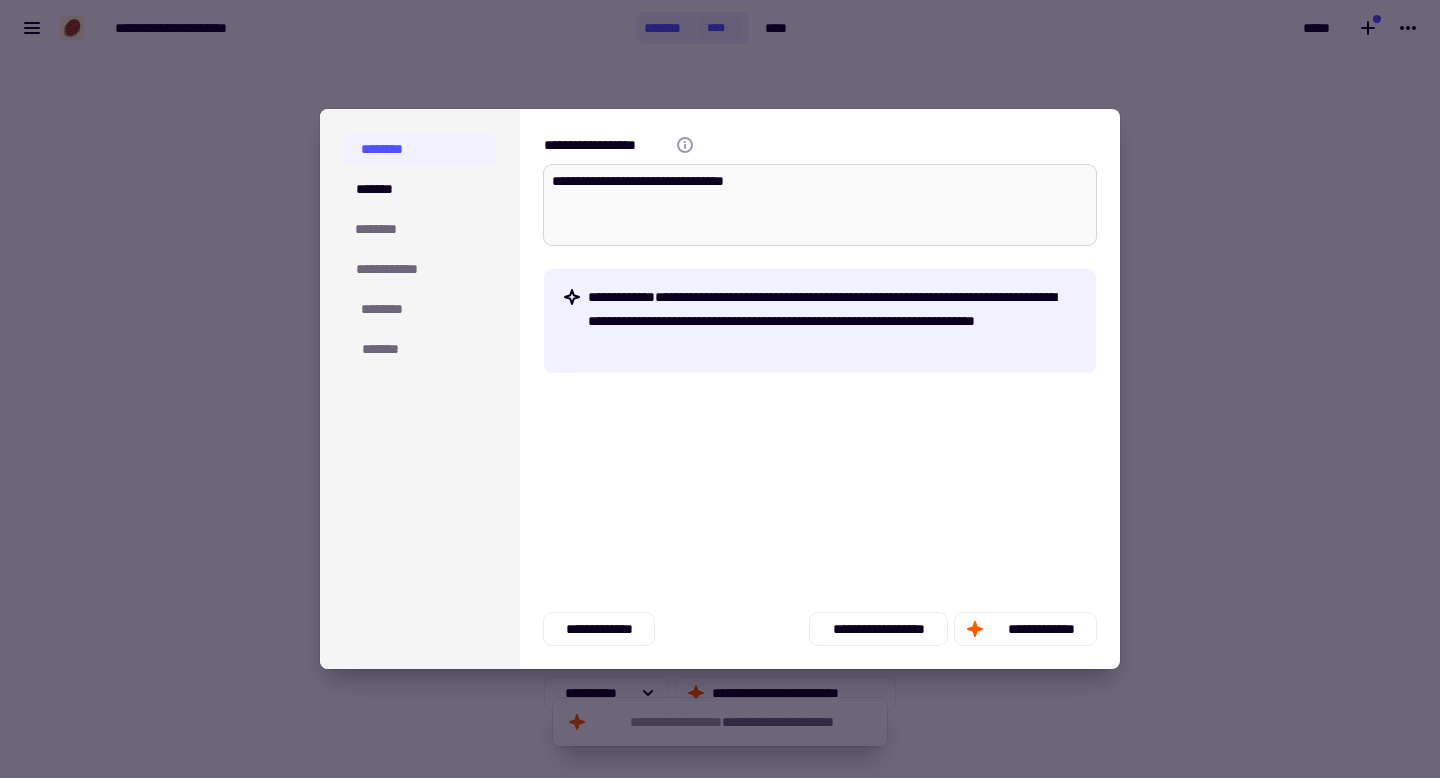 type on "*" 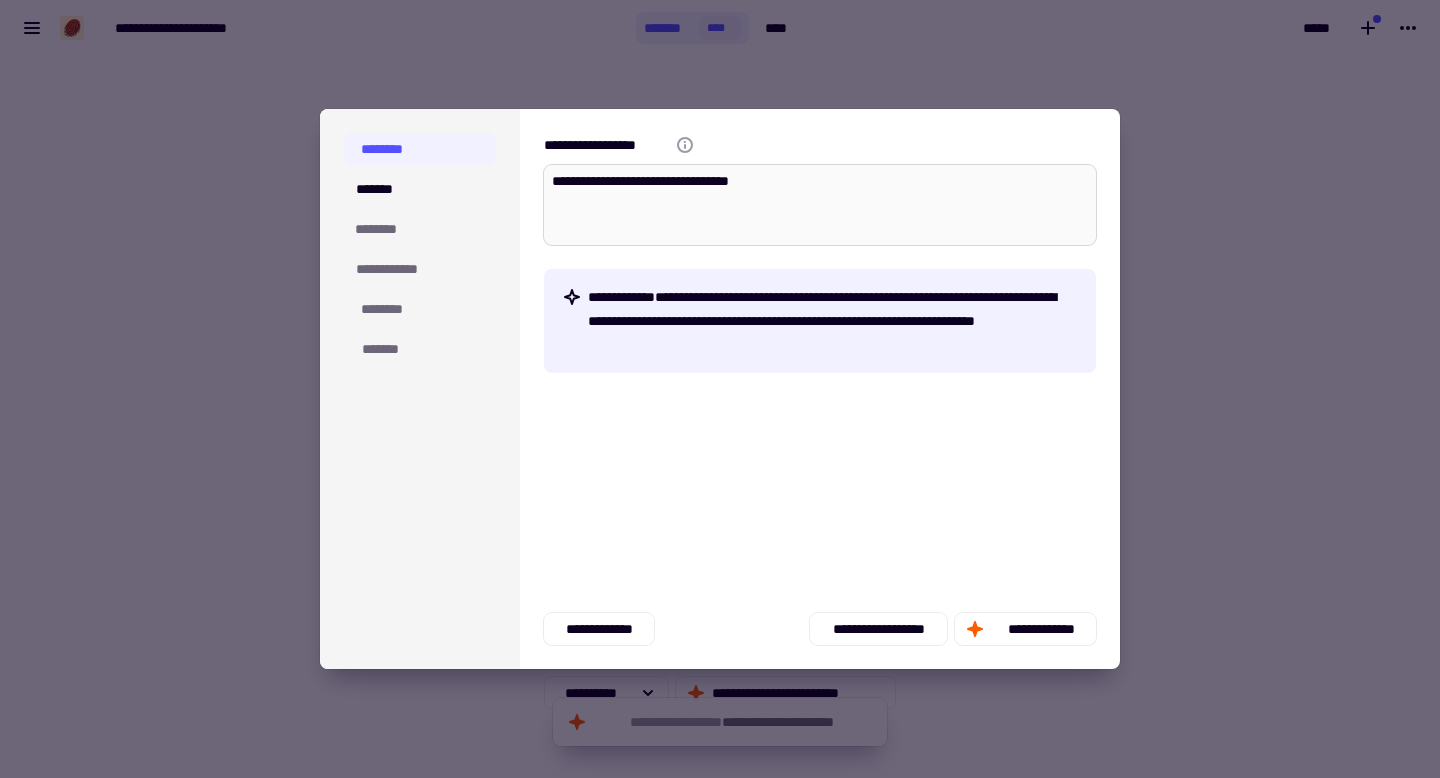 type on "*" 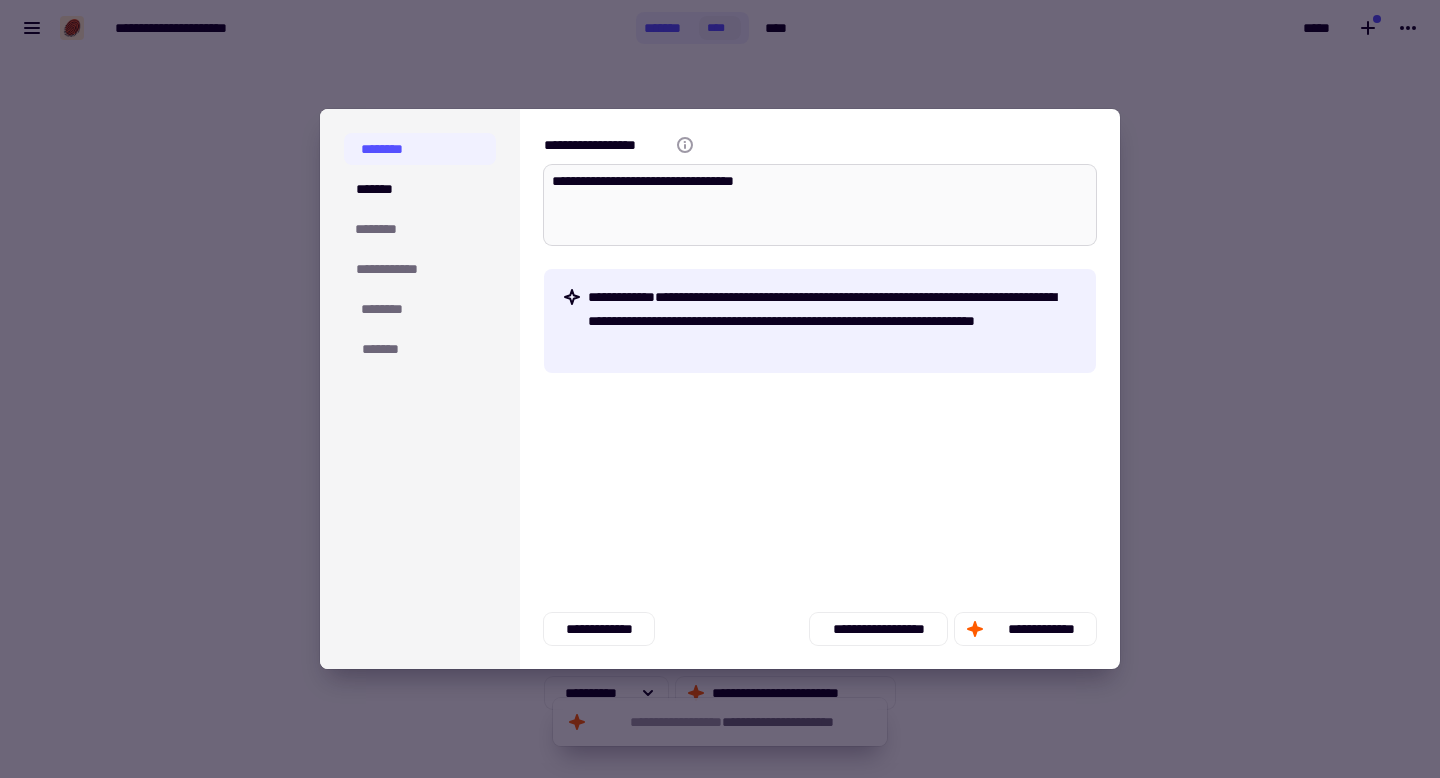 type on "*" 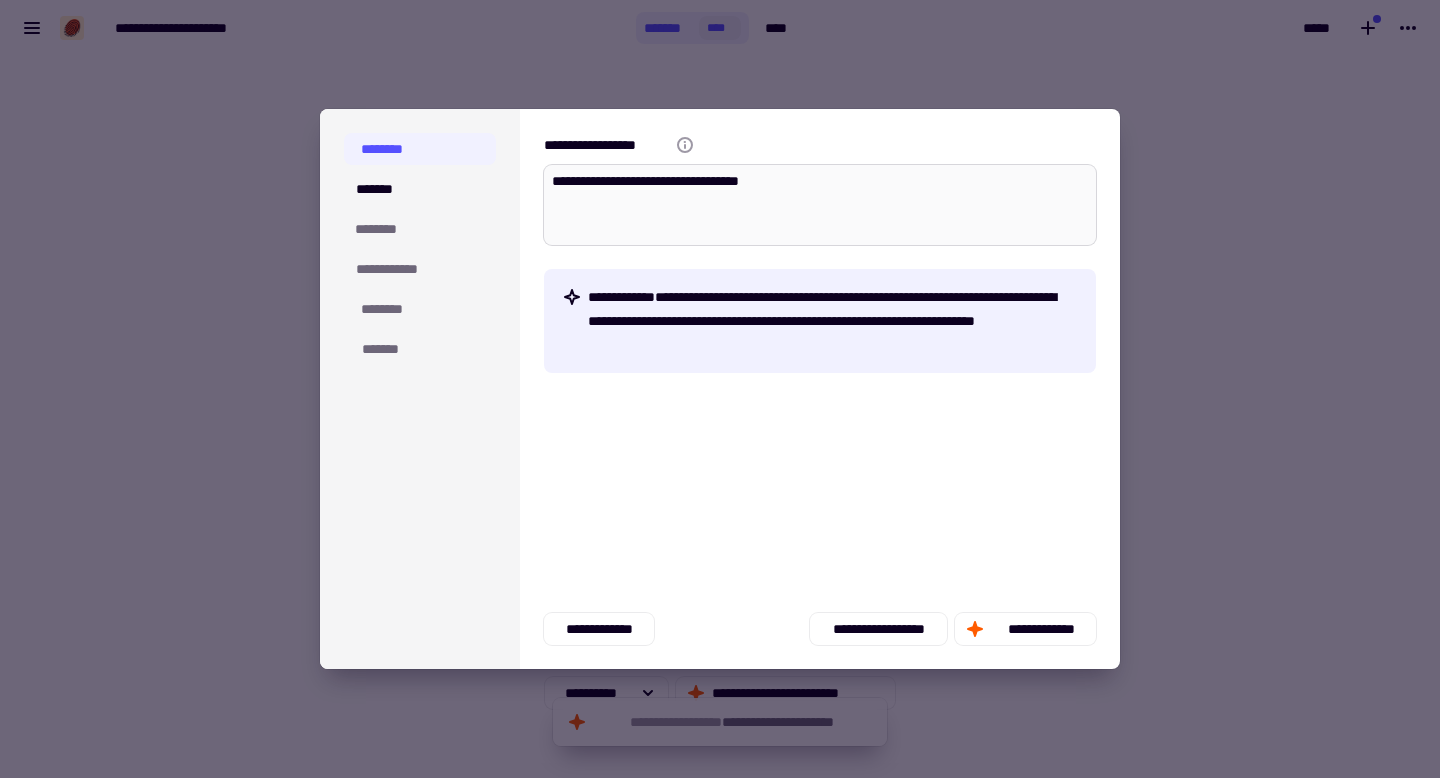 type 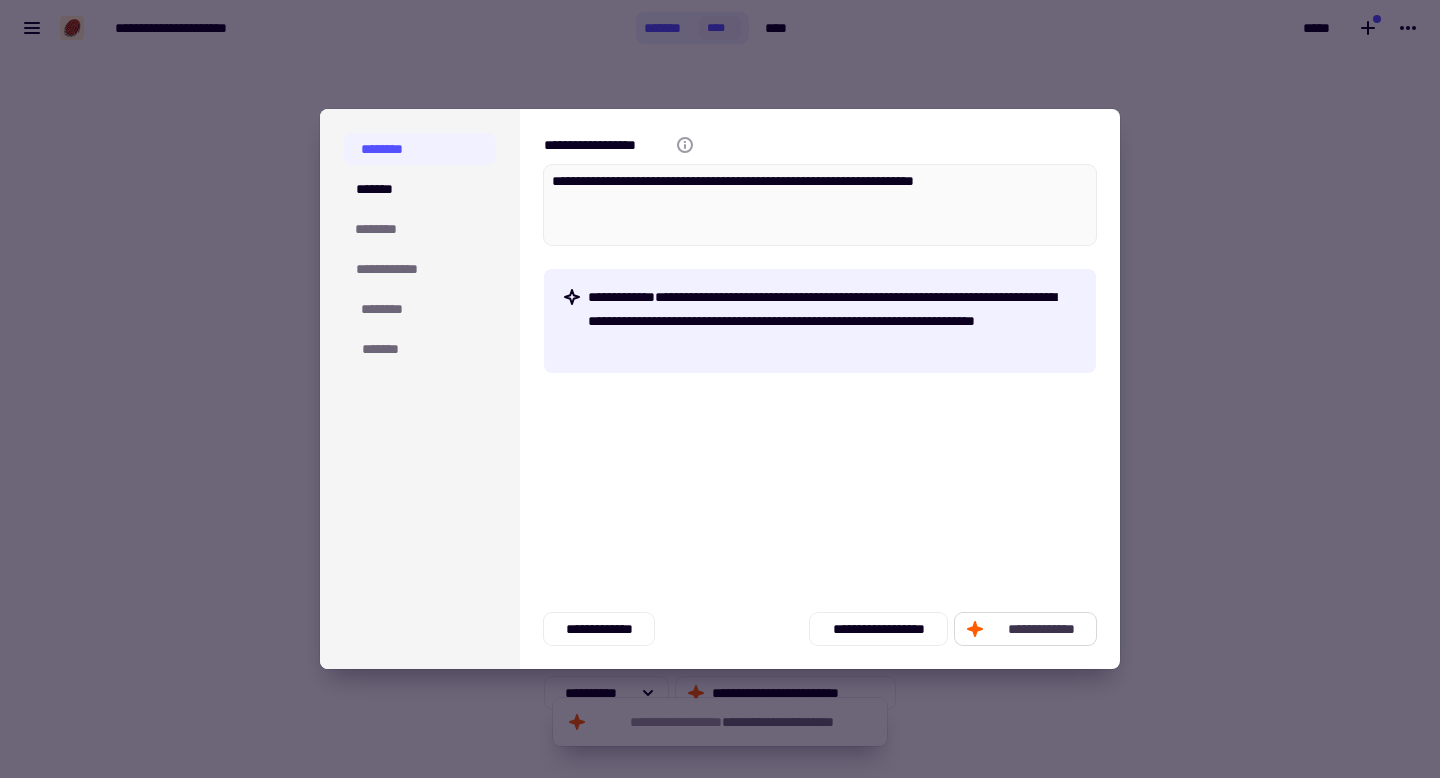 click on "**********" 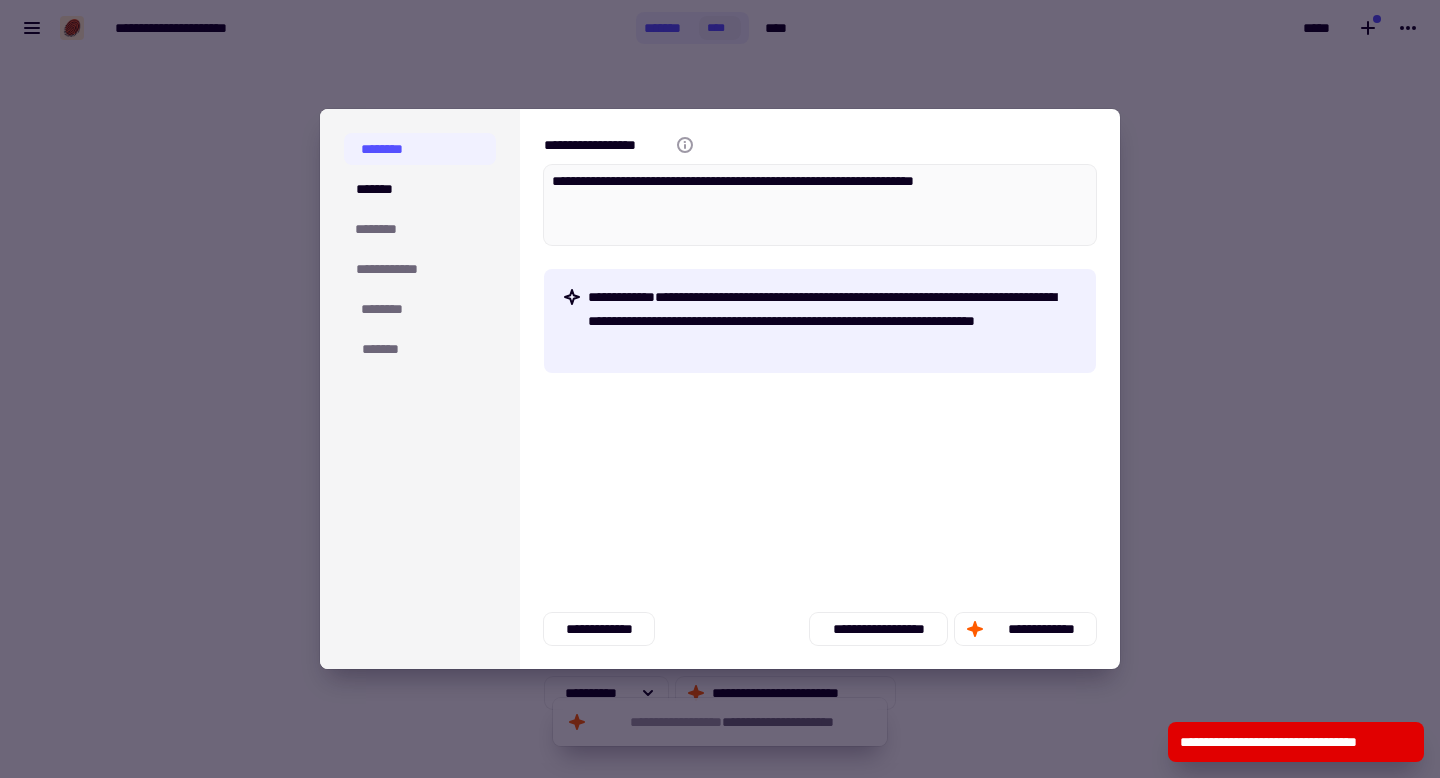 click at bounding box center (720, 389) 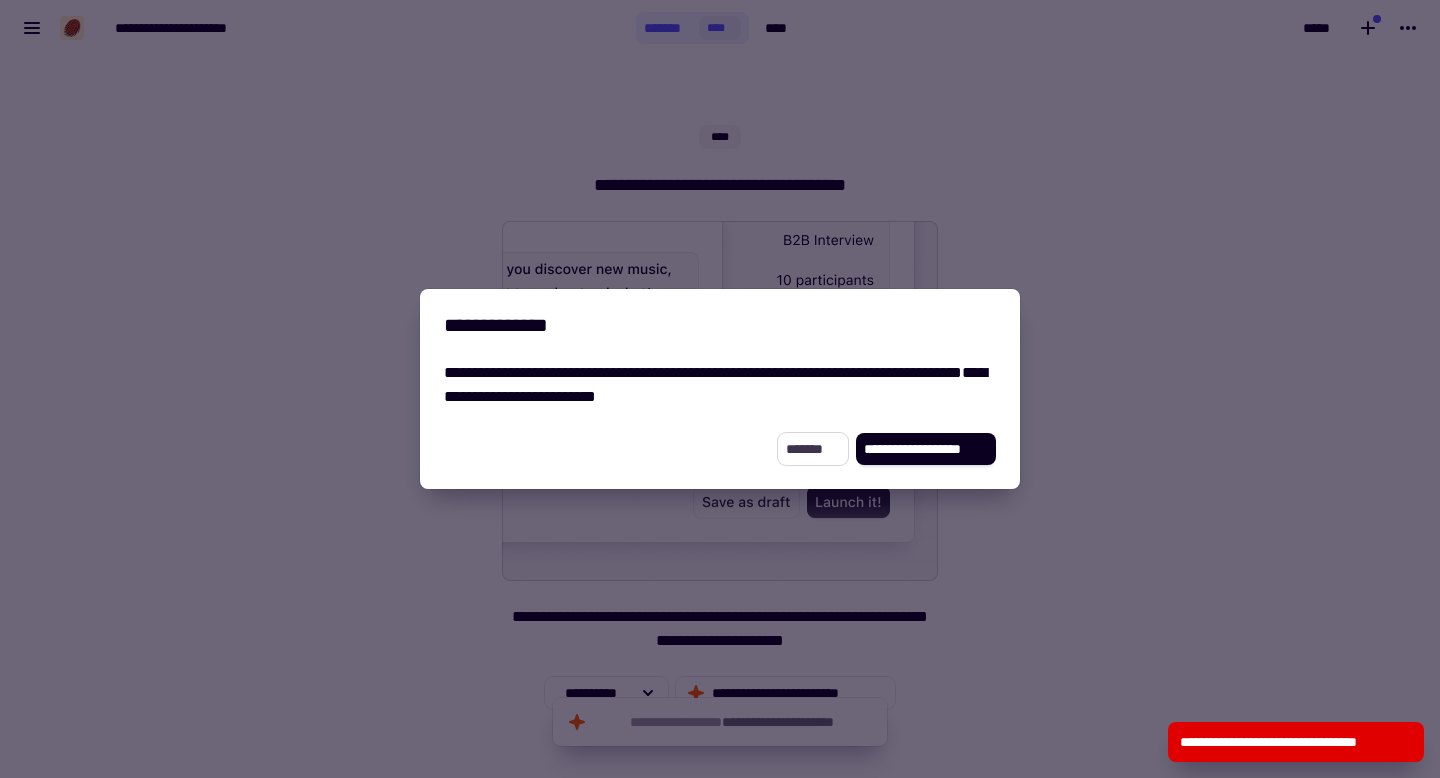 click on "*******" at bounding box center (813, 449) 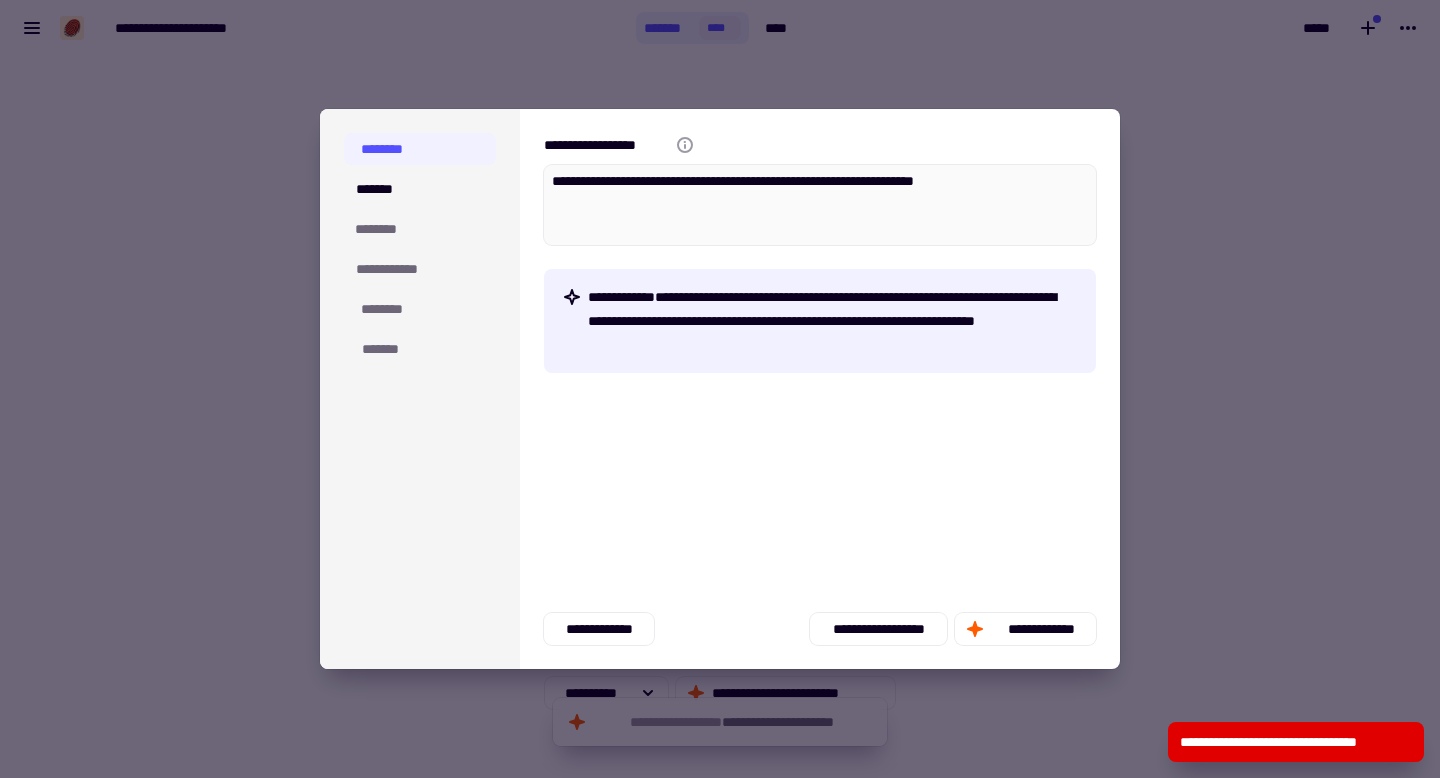 click at bounding box center [720, 389] 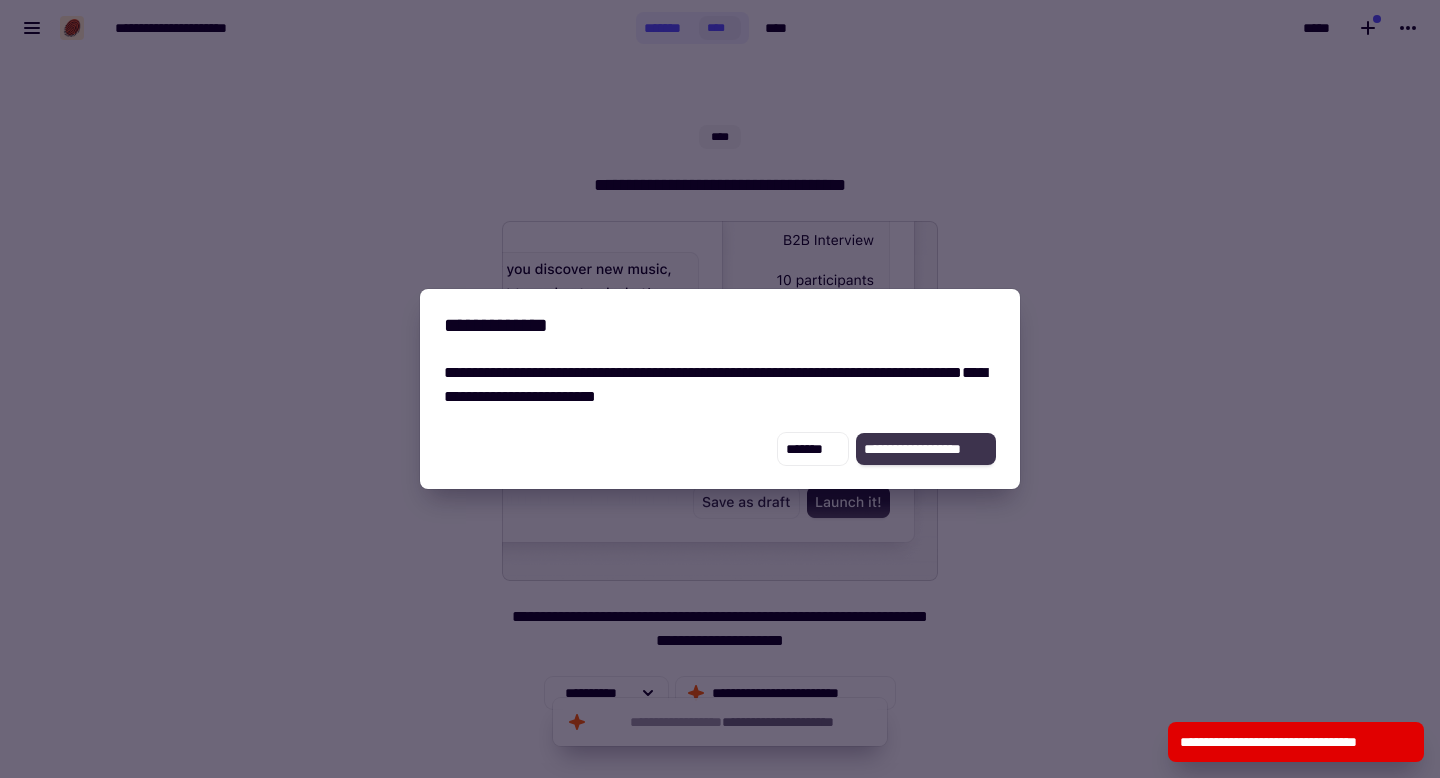 click on "**********" at bounding box center [926, 449] 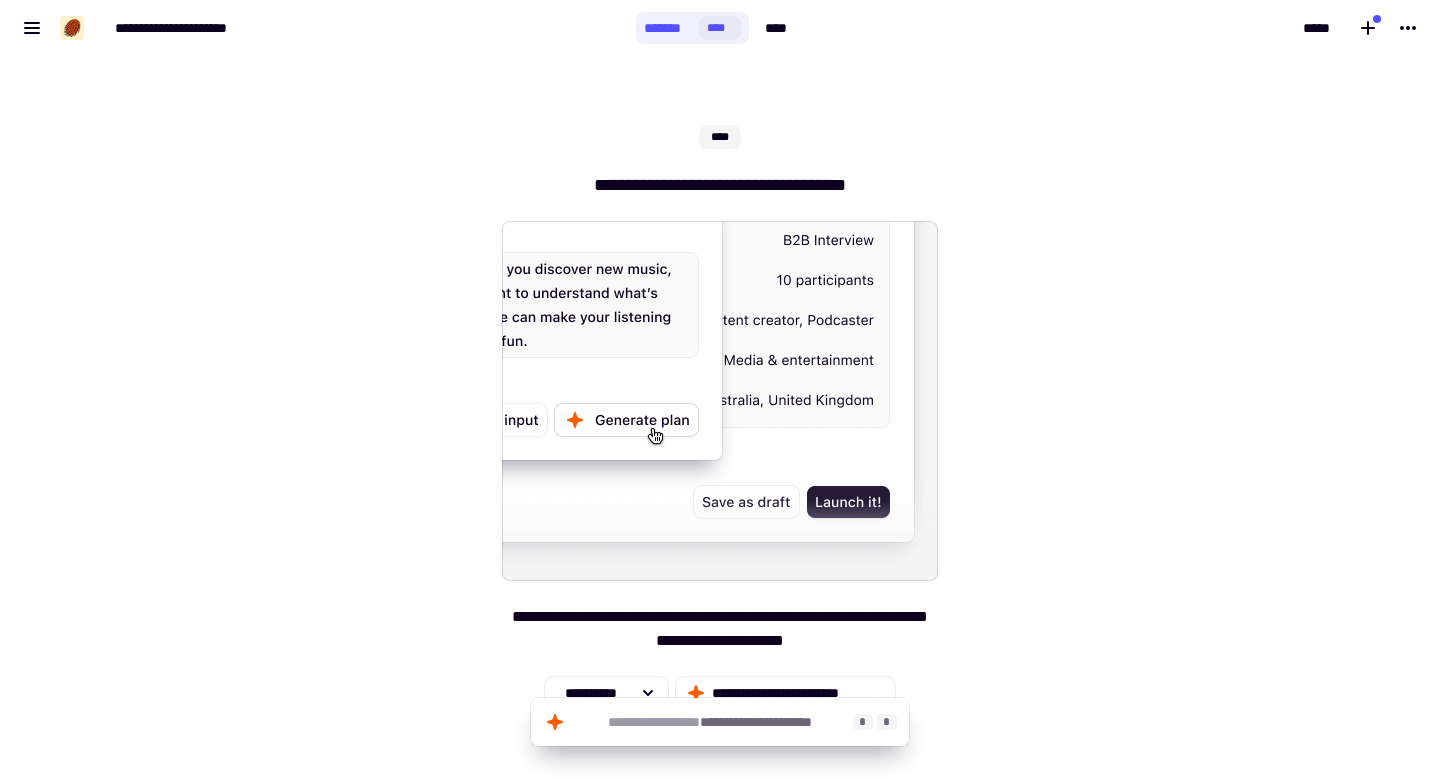 click on "**********" 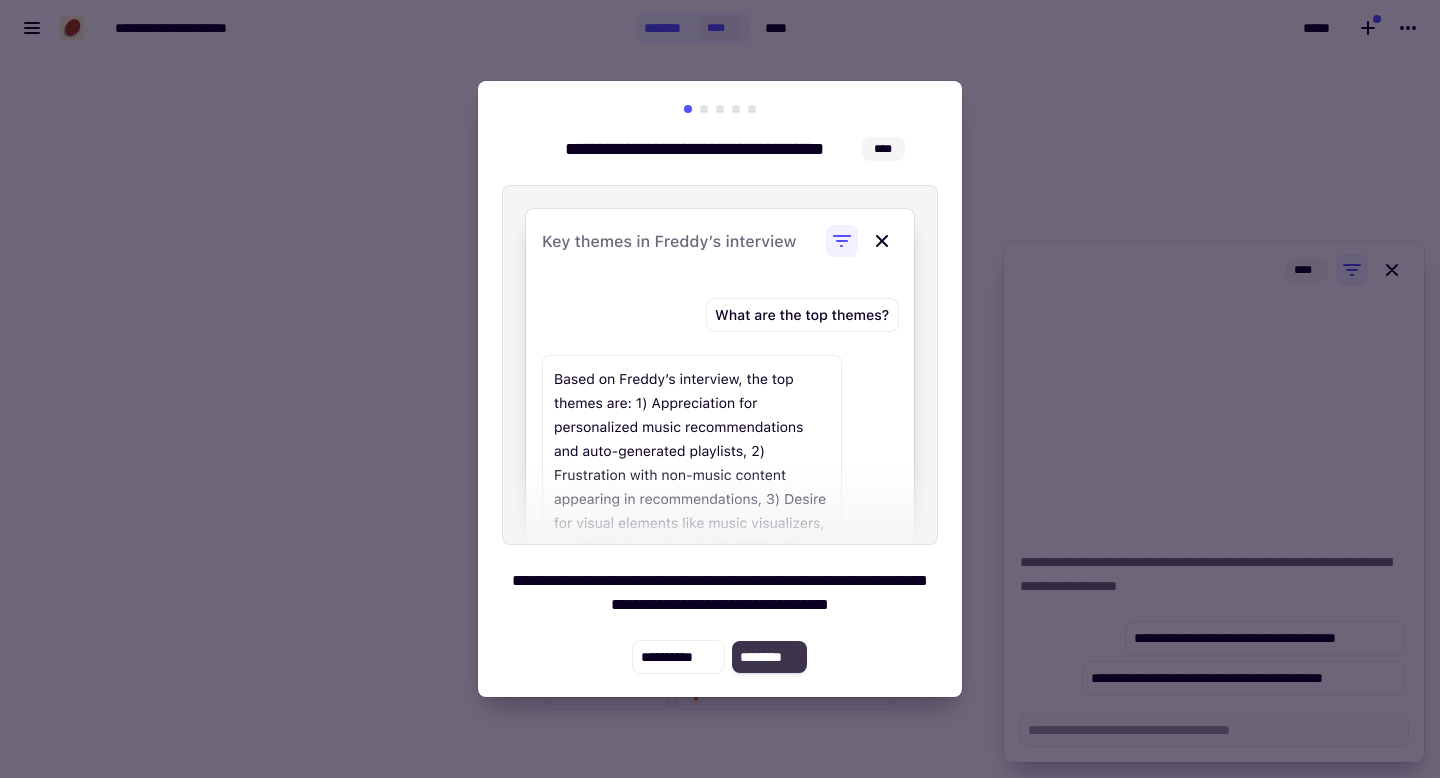 click on "********" 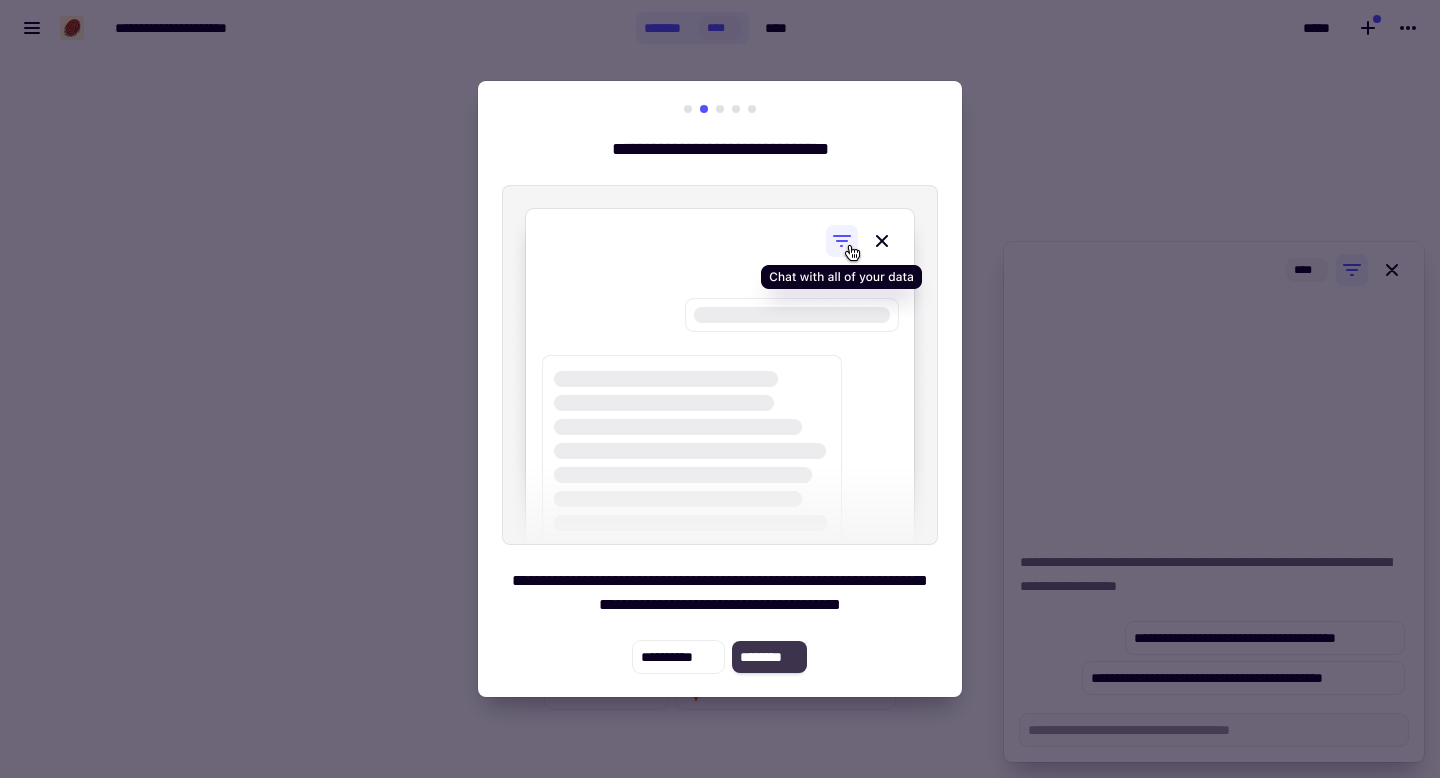 click on "********" 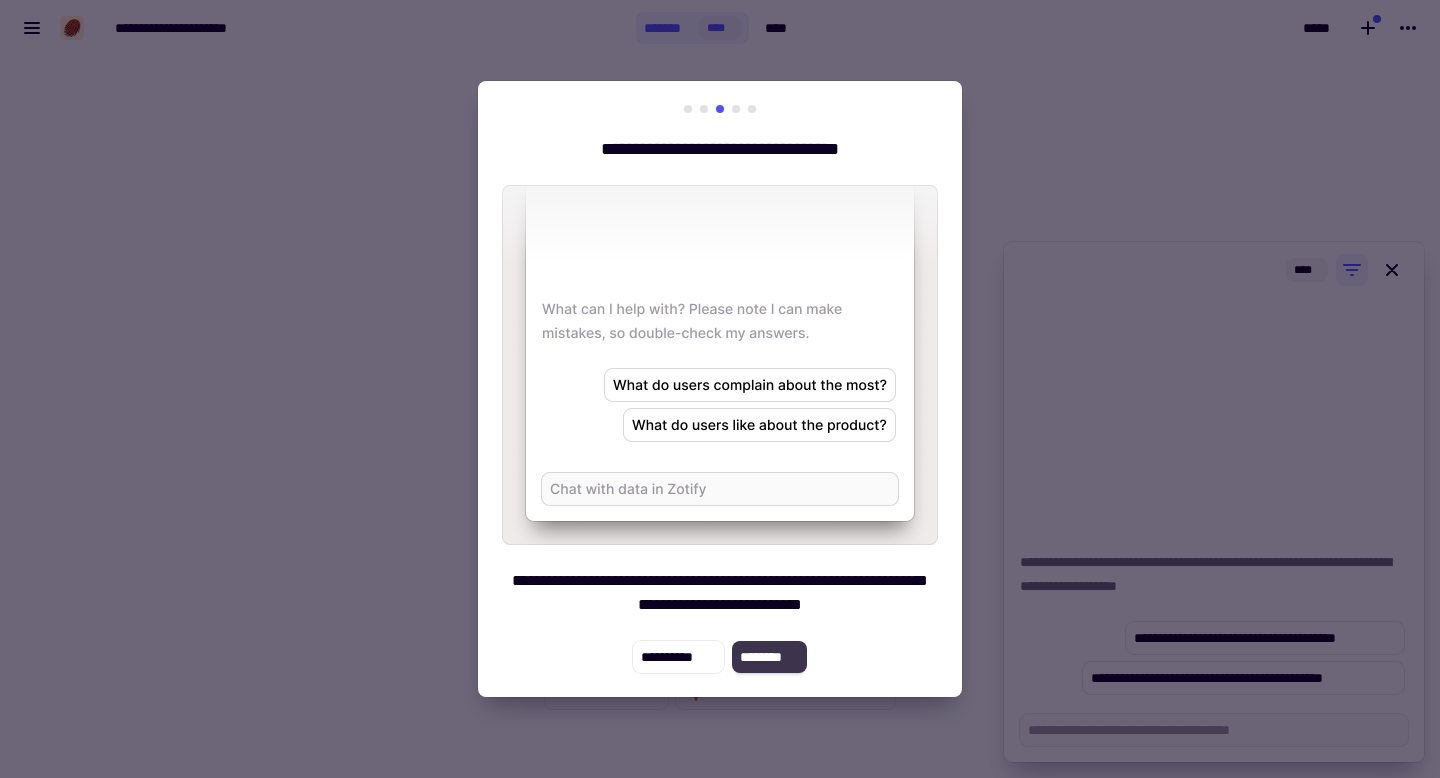 click on "********" 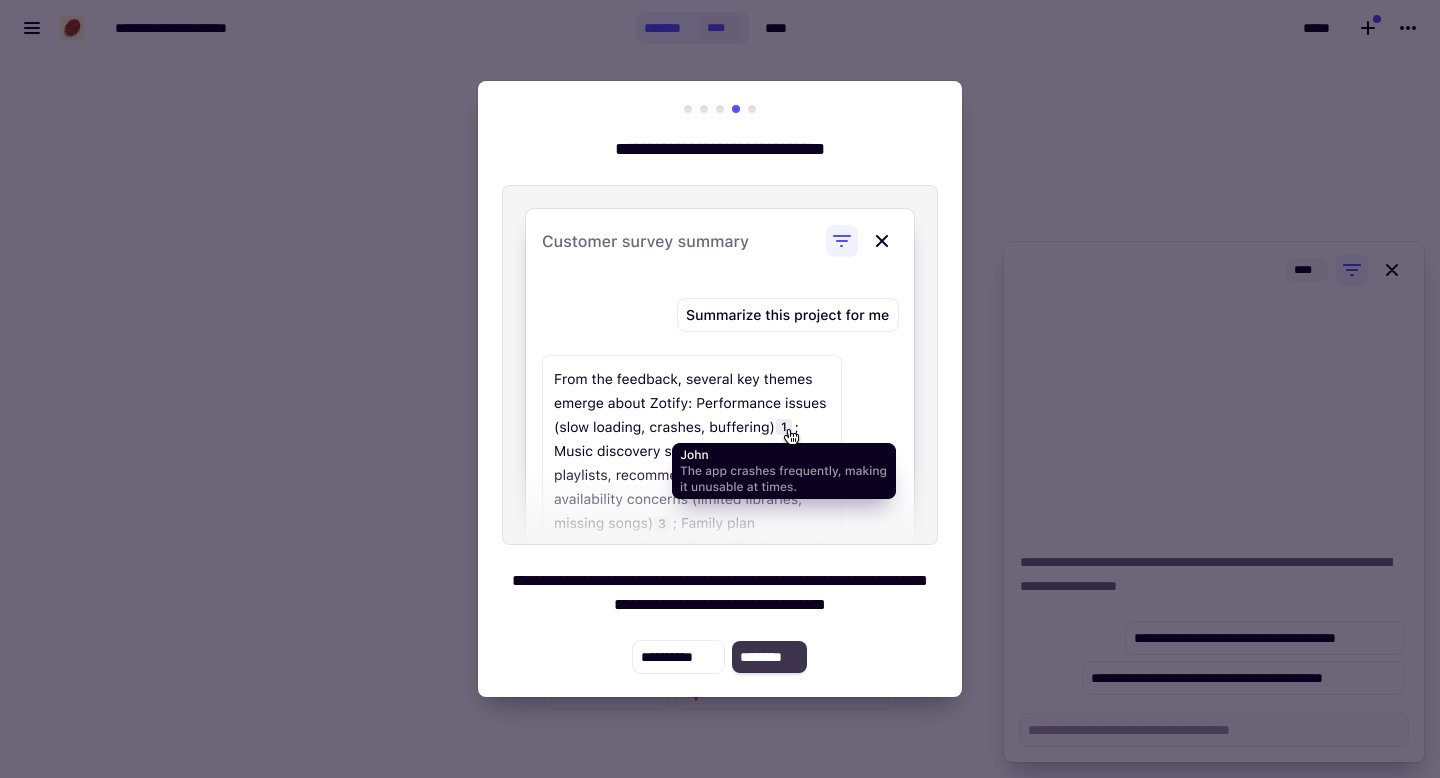 click on "********" 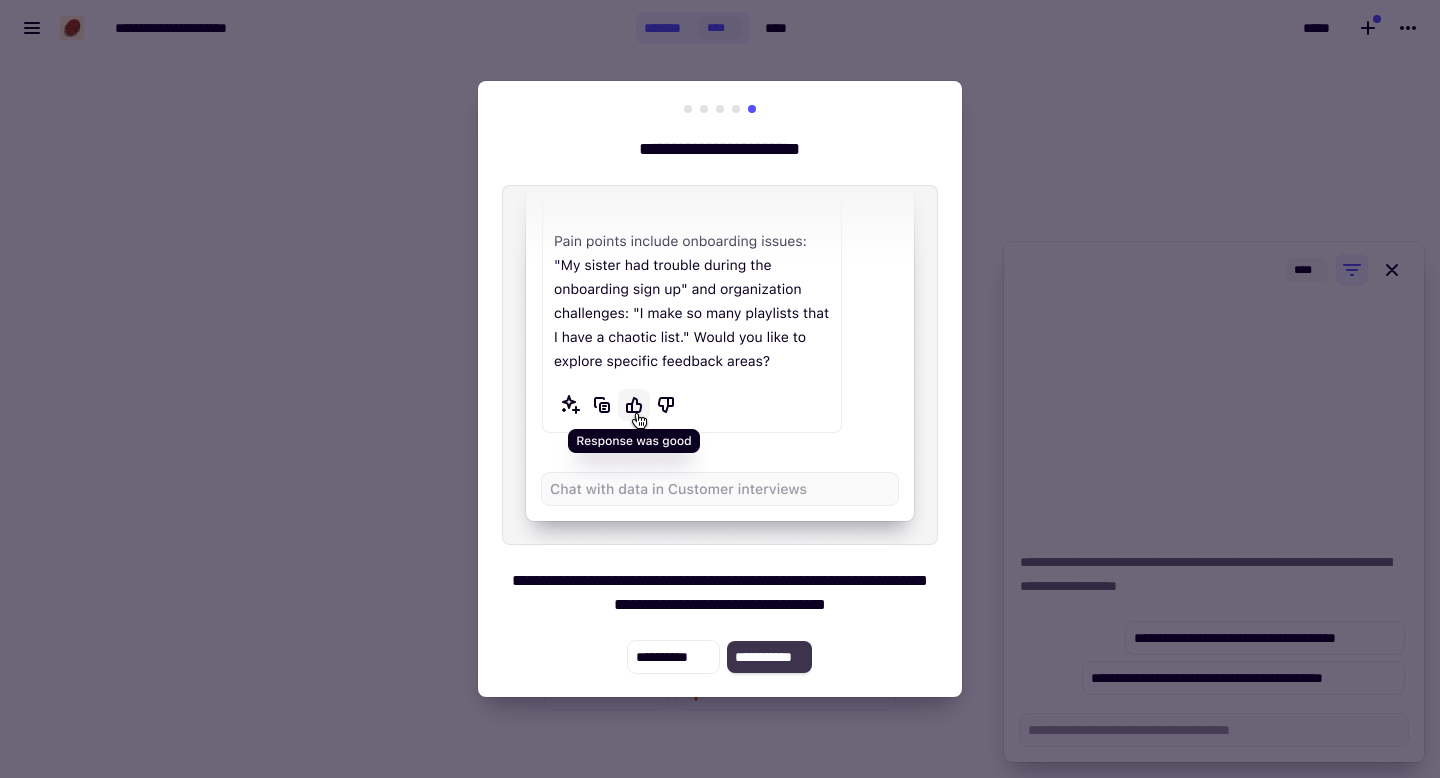 click on "**********" 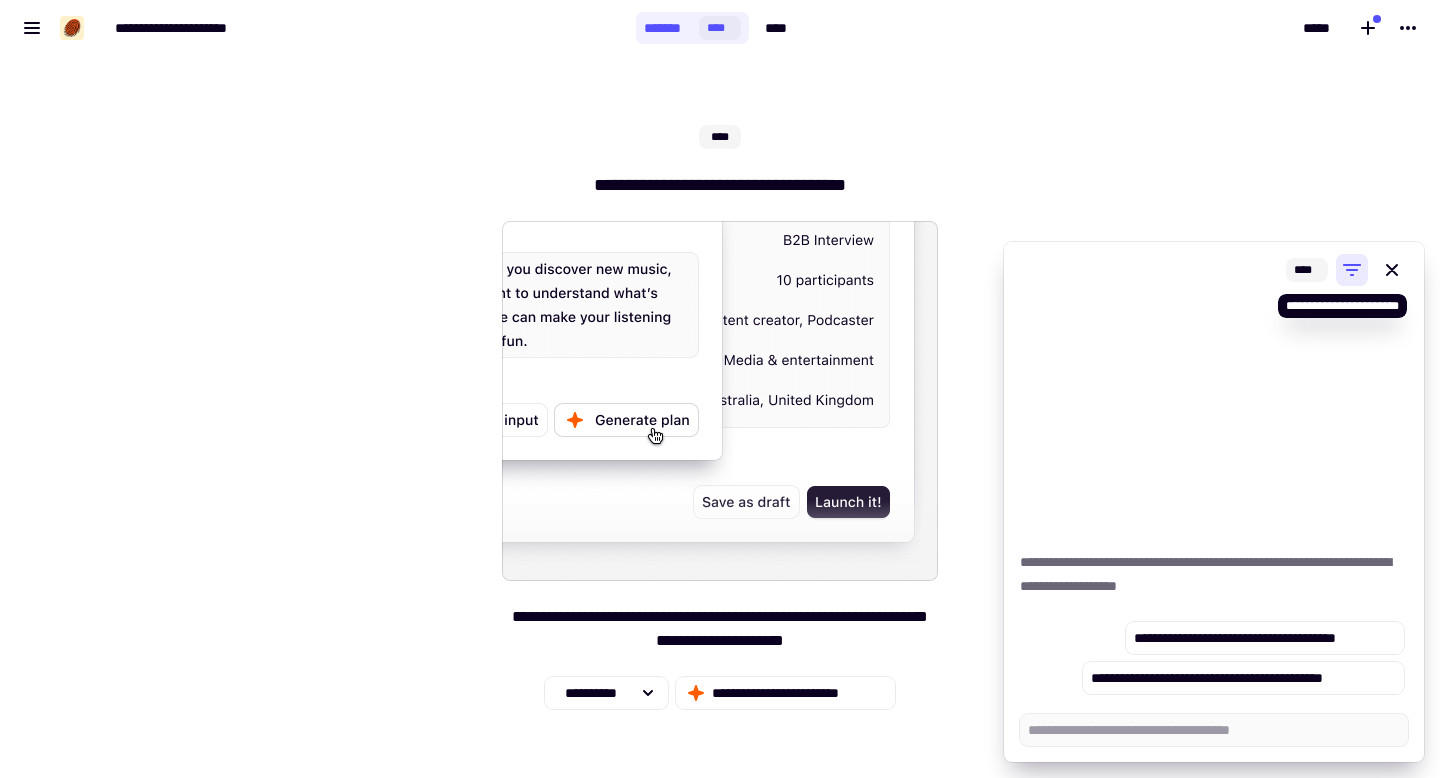 click 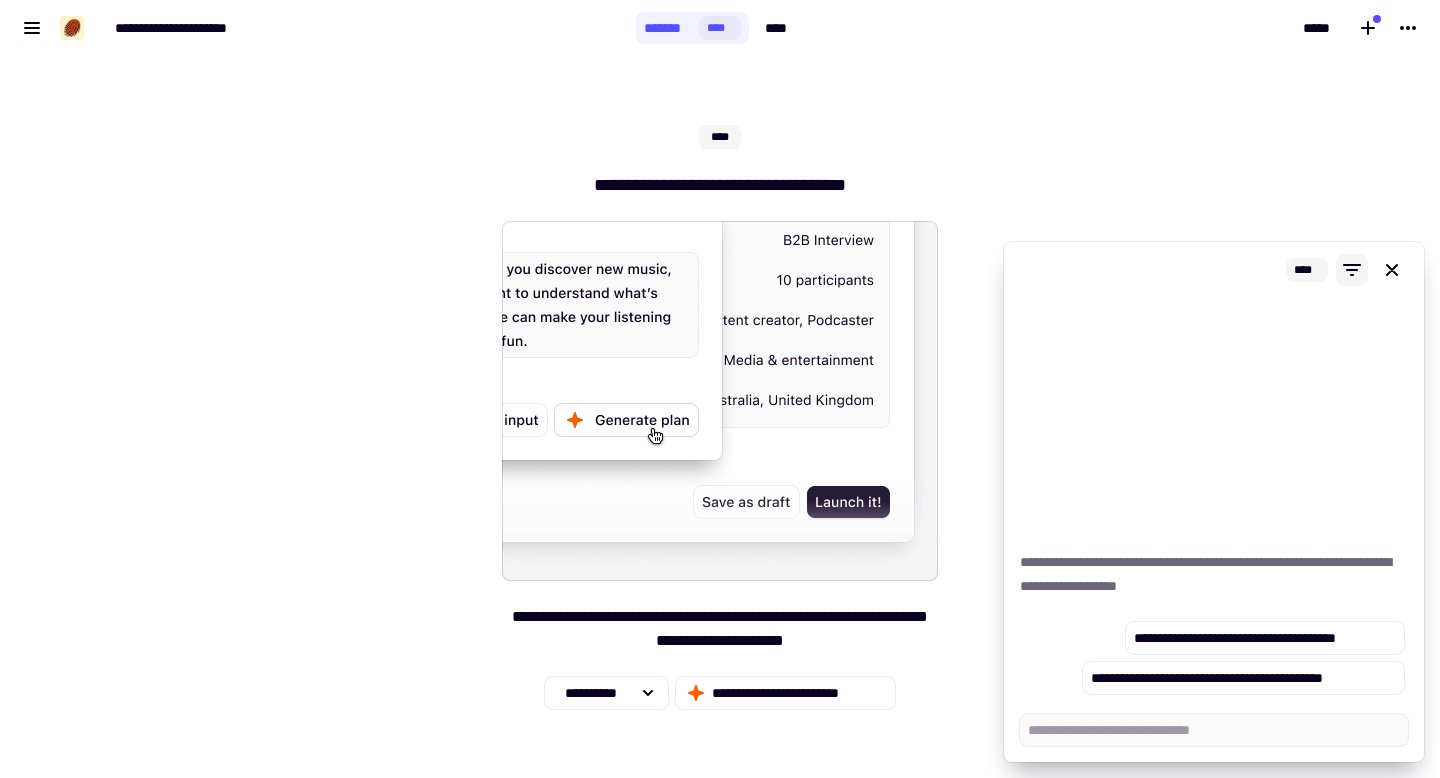 click 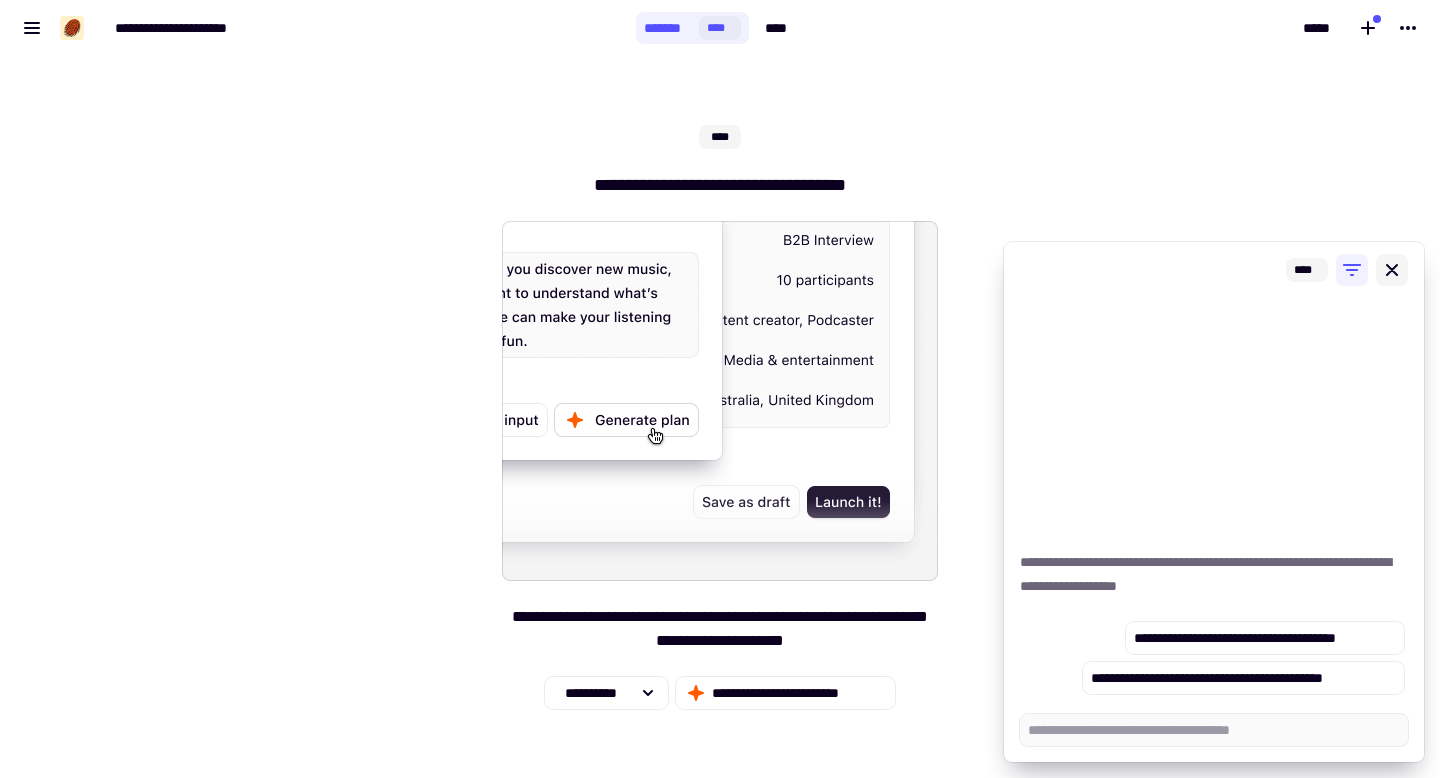 click 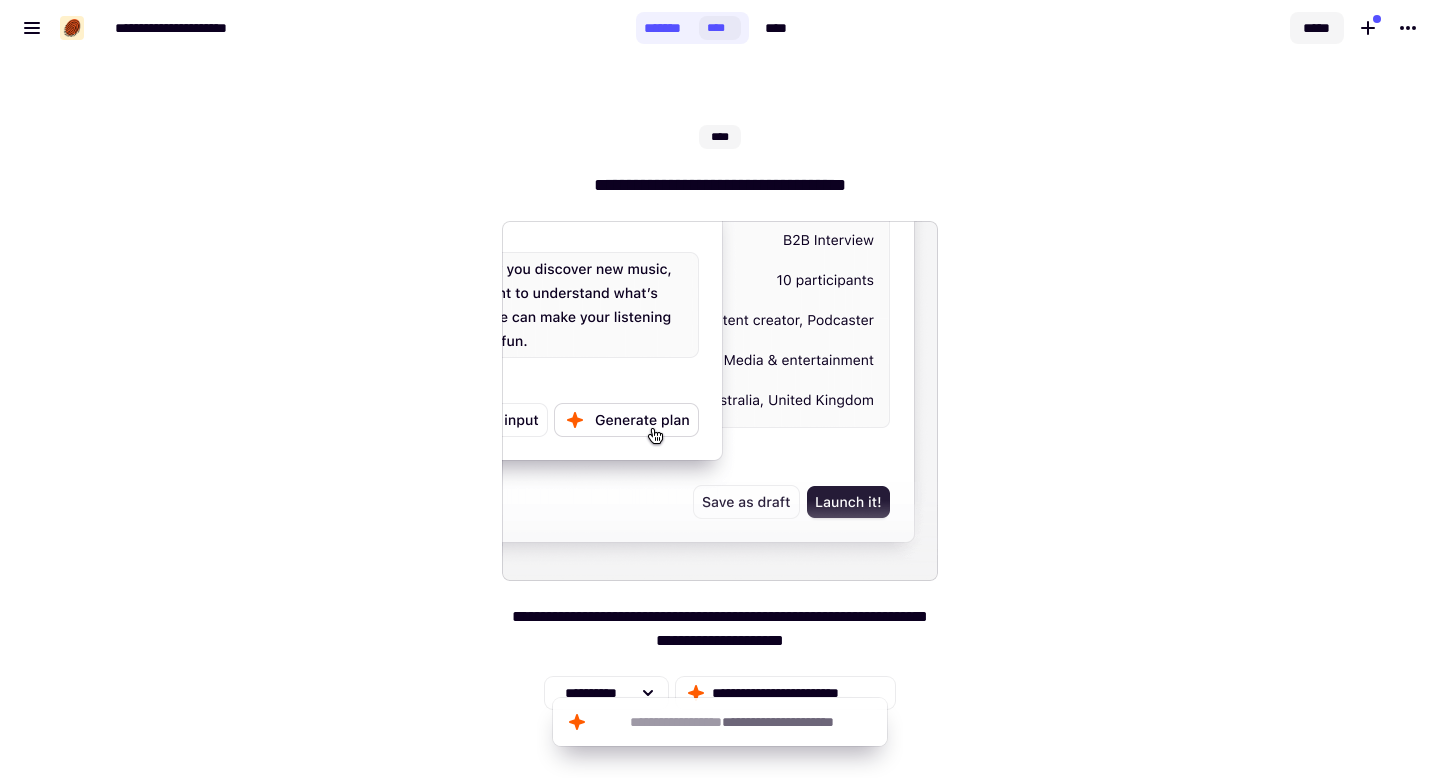 click on "*****" 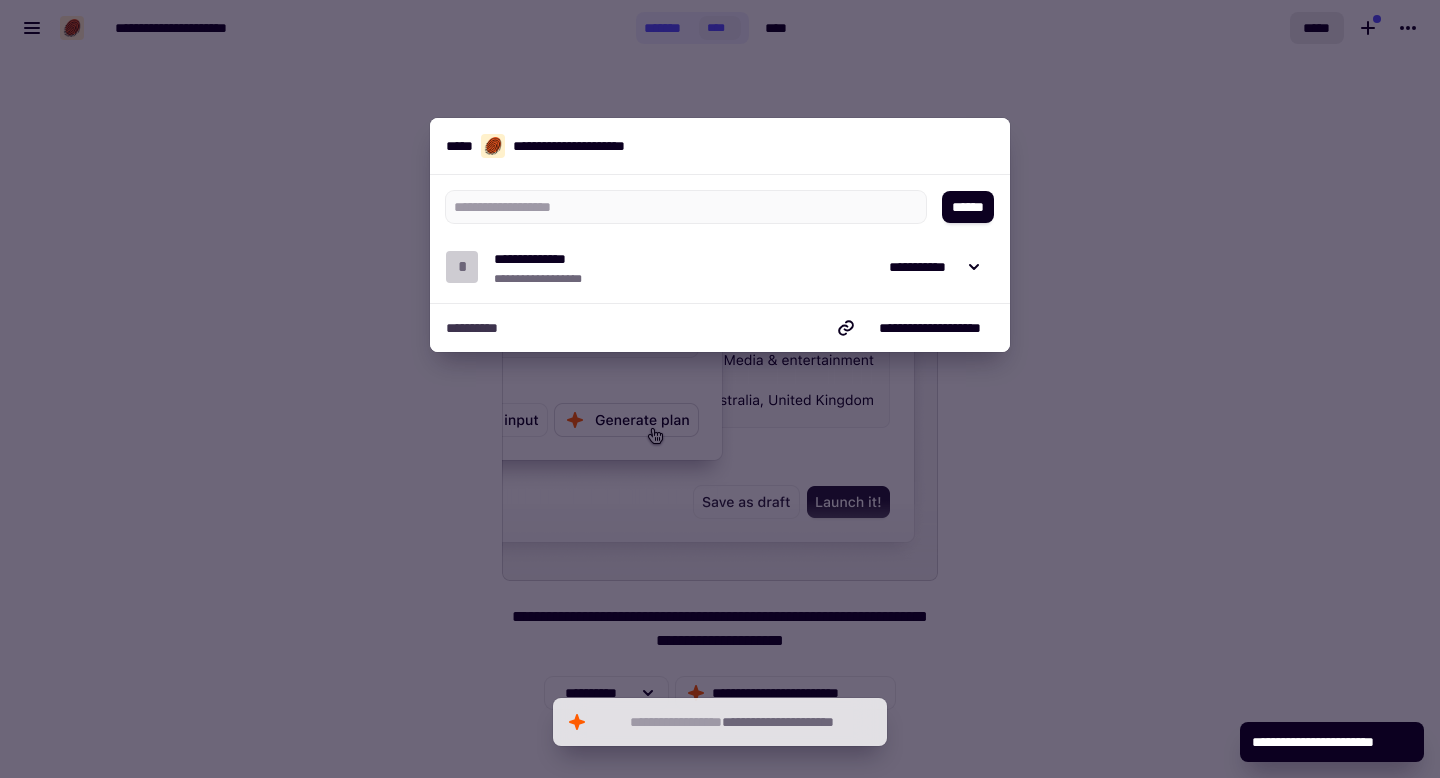 click at bounding box center (720, 389) 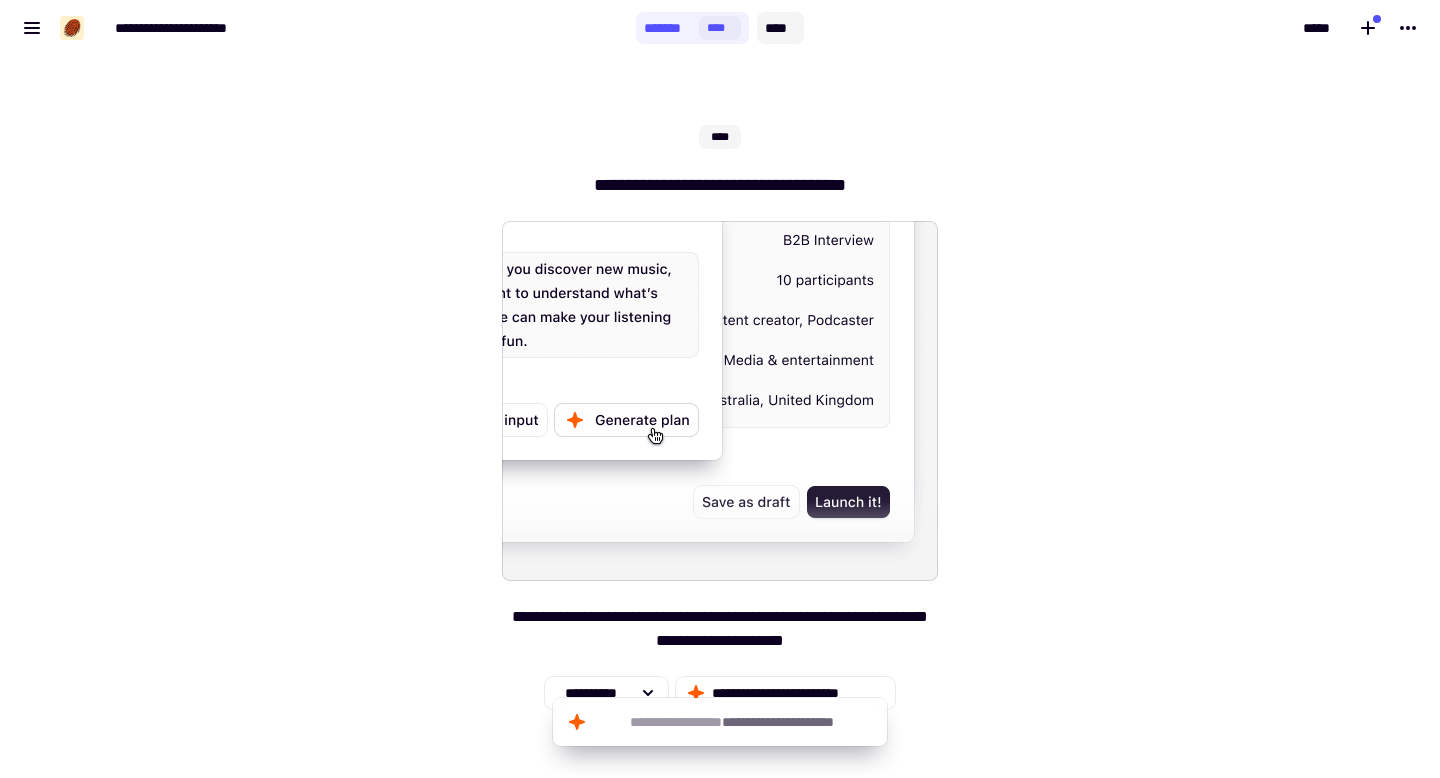 click on "****" 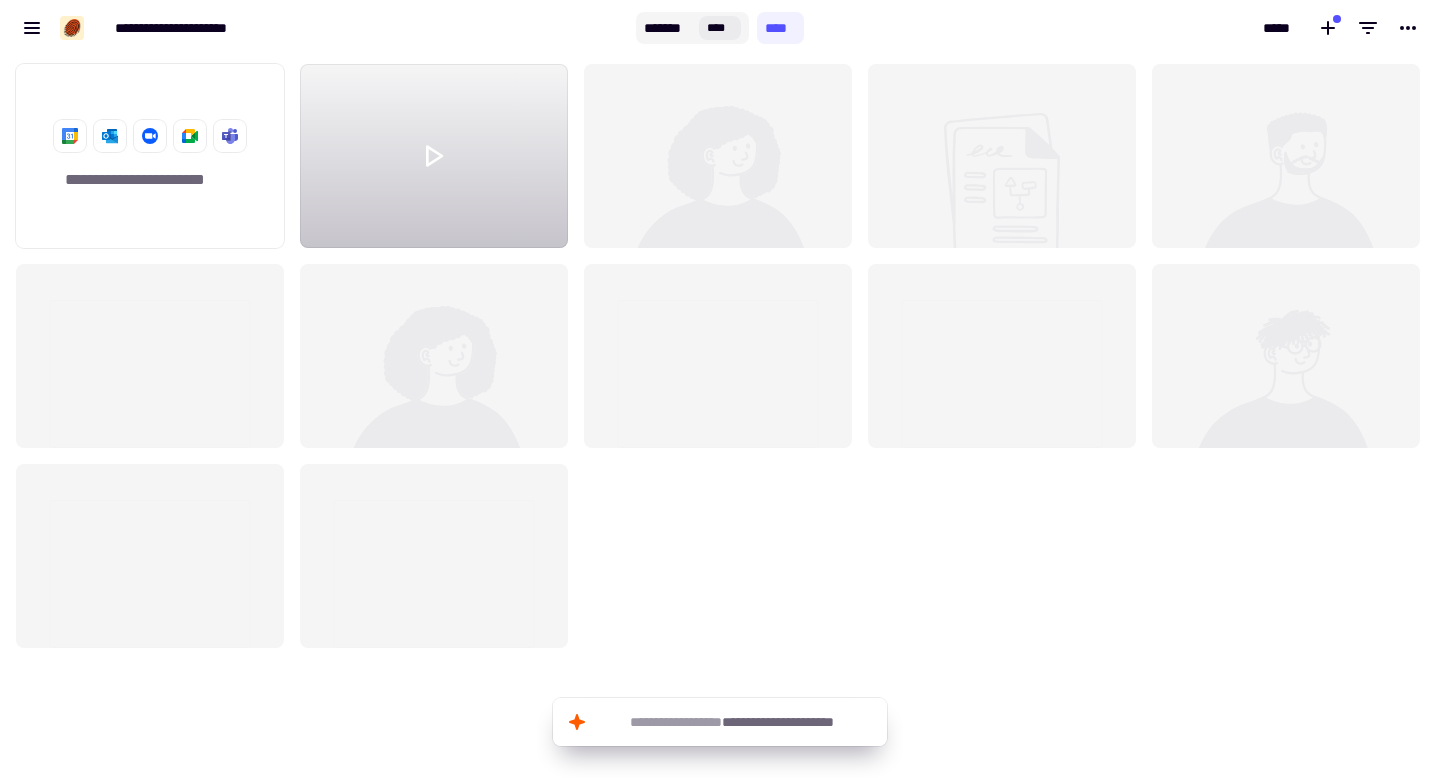 scroll, scrollTop: 1, scrollLeft: 1, axis: both 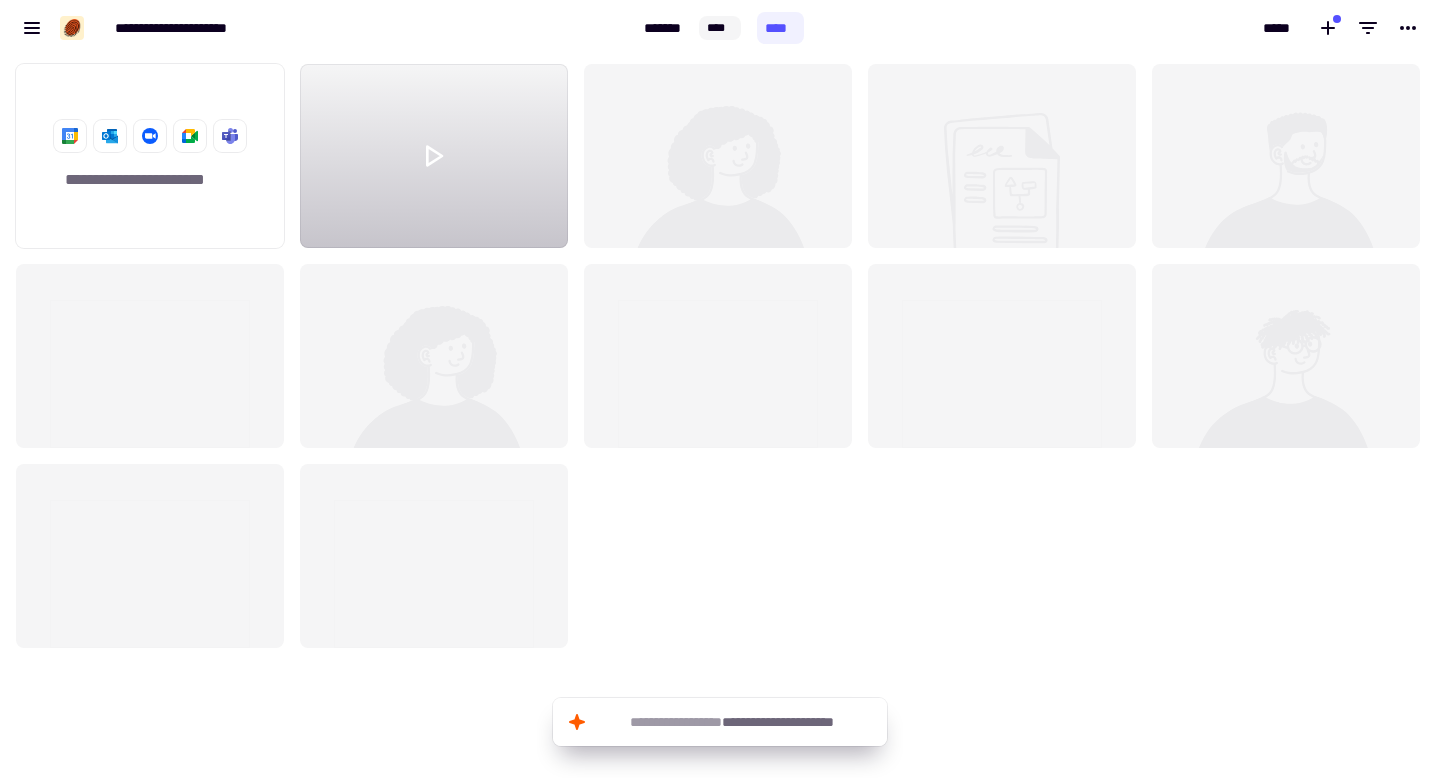 click 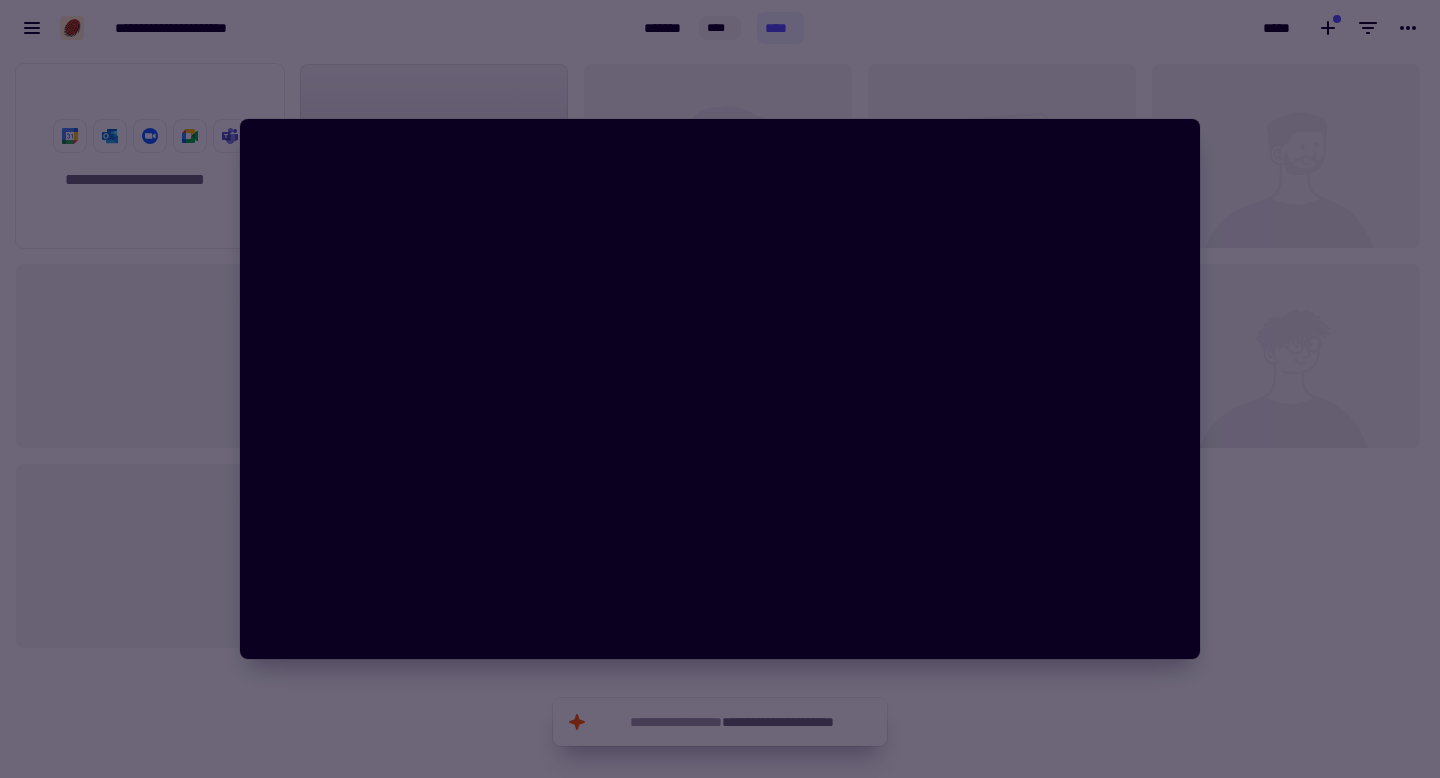 click at bounding box center [720, 389] 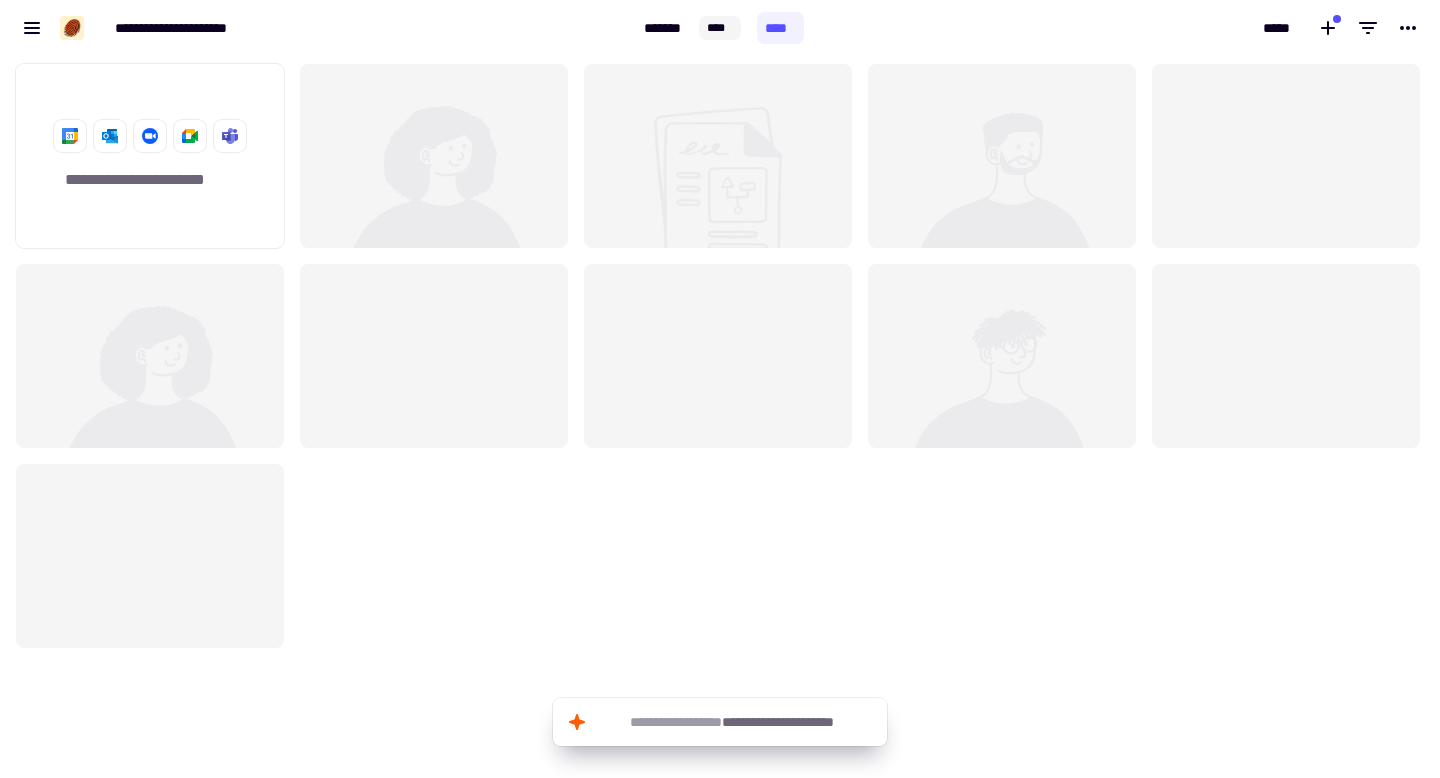 click 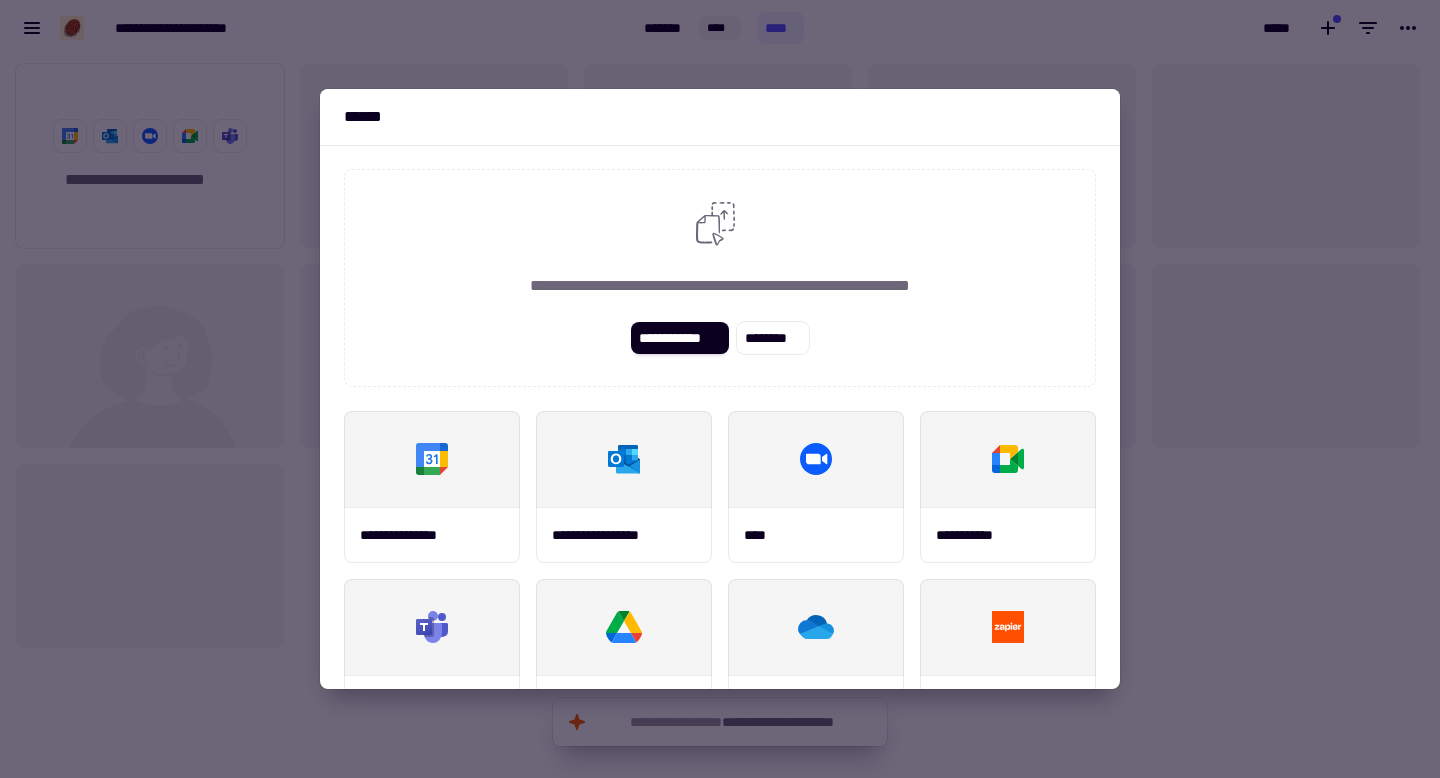 click at bounding box center (720, 389) 